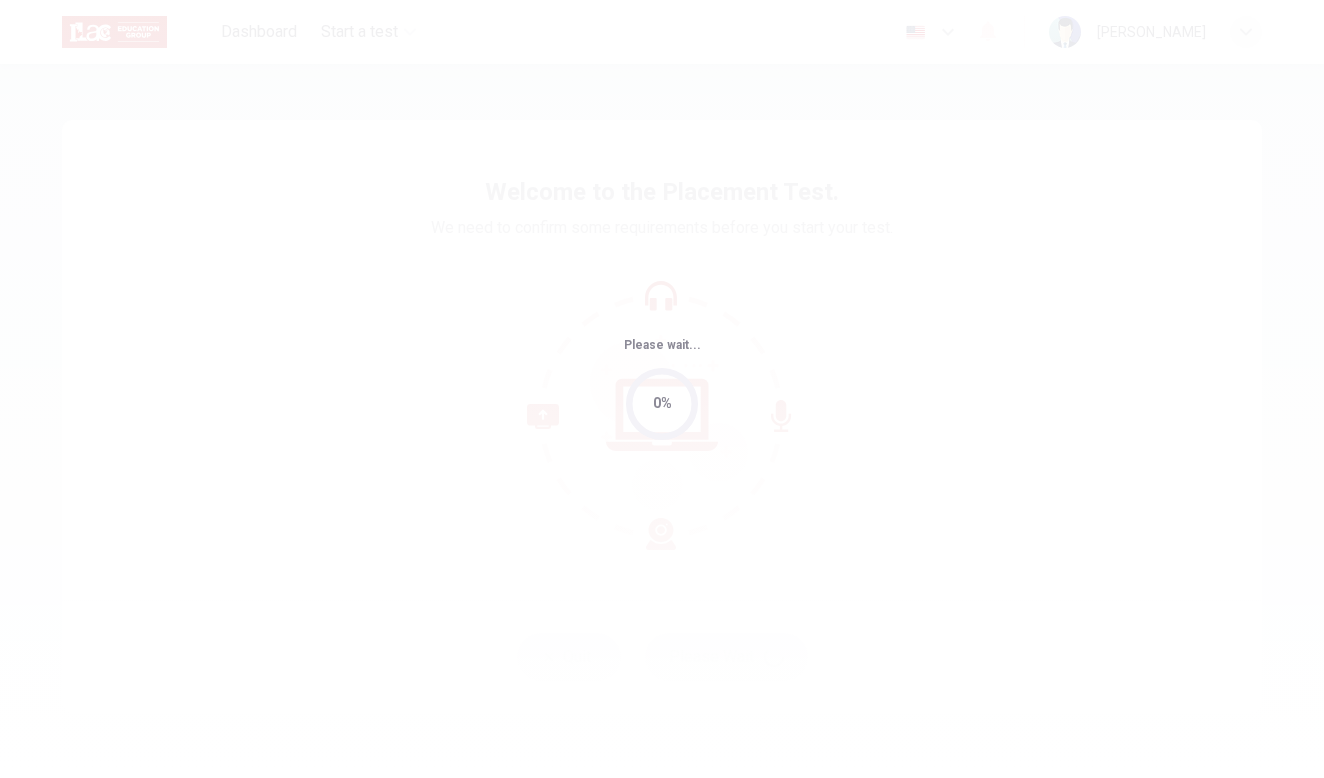scroll, scrollTop: 0, scrollLeft: 0, axis: both 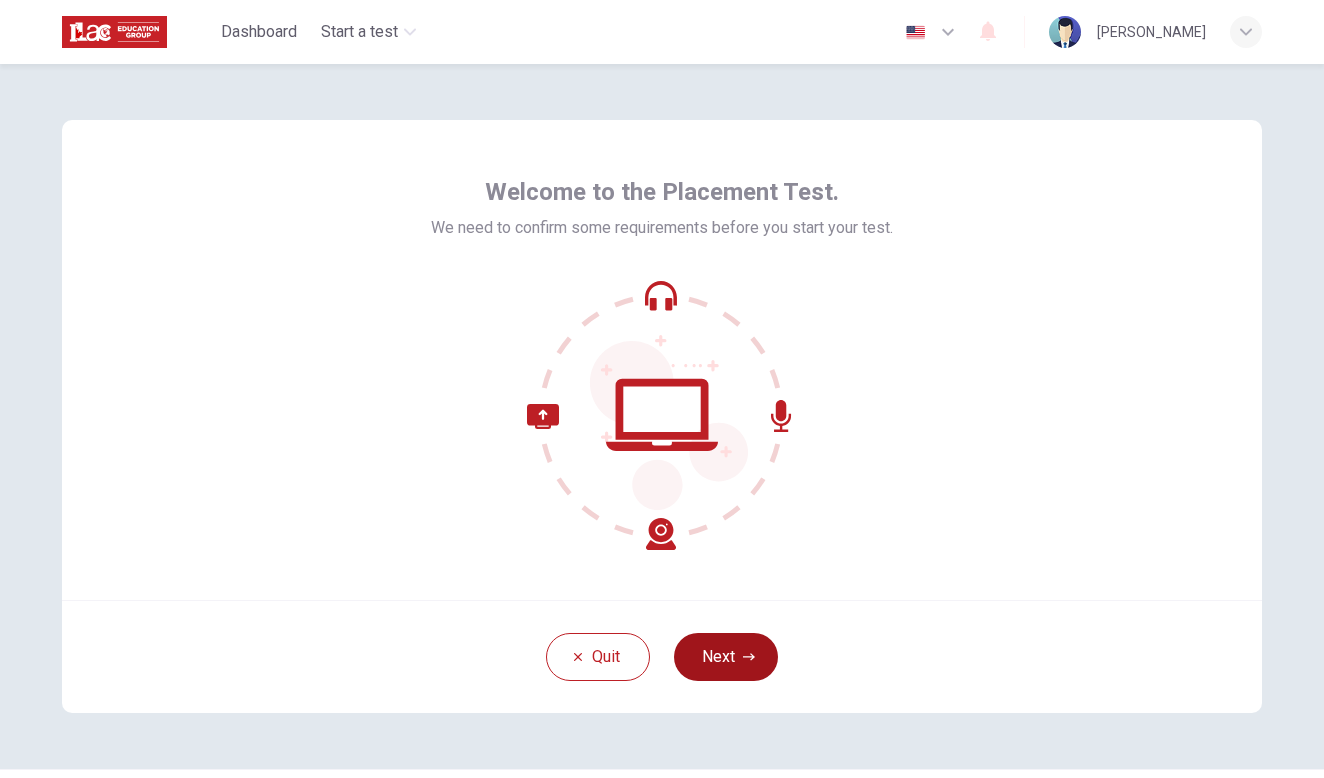 click on "Next" at bounding box center (726, 657) 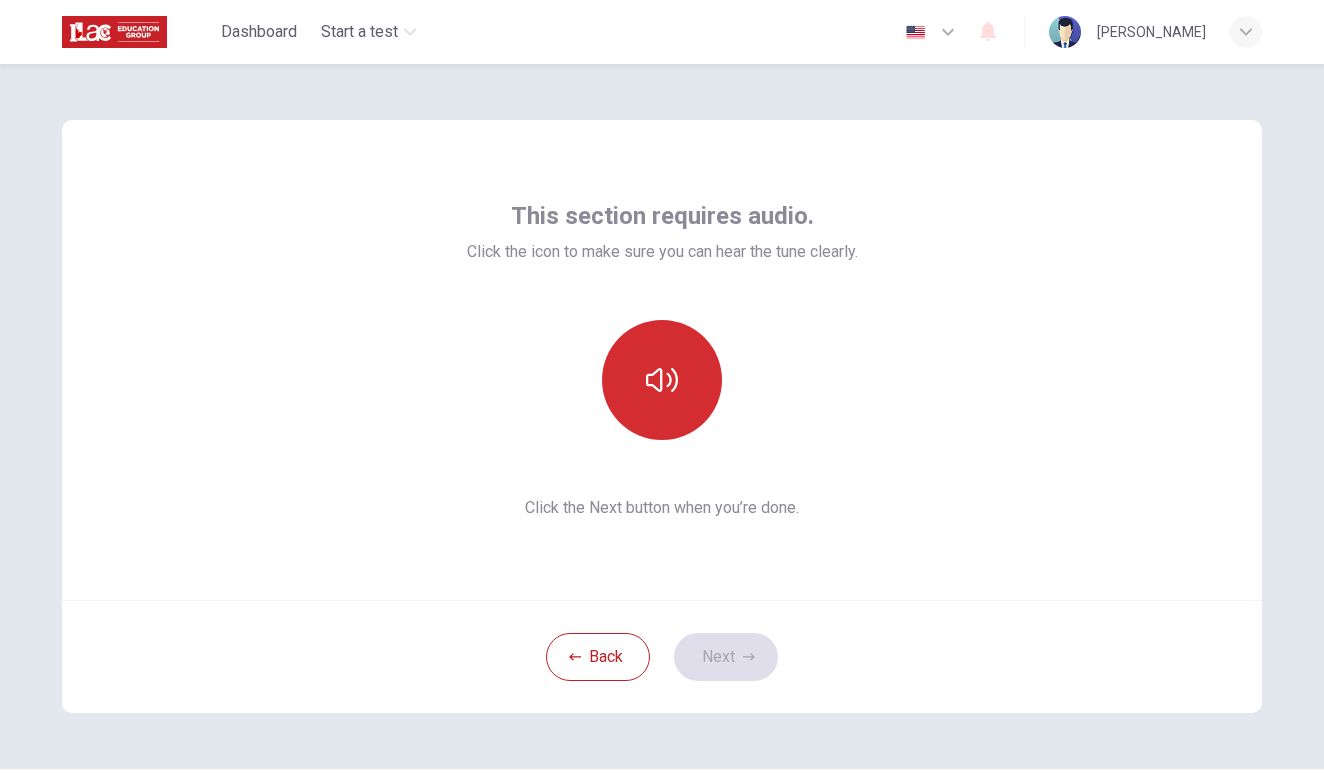 click at bounding box center (662, 380) 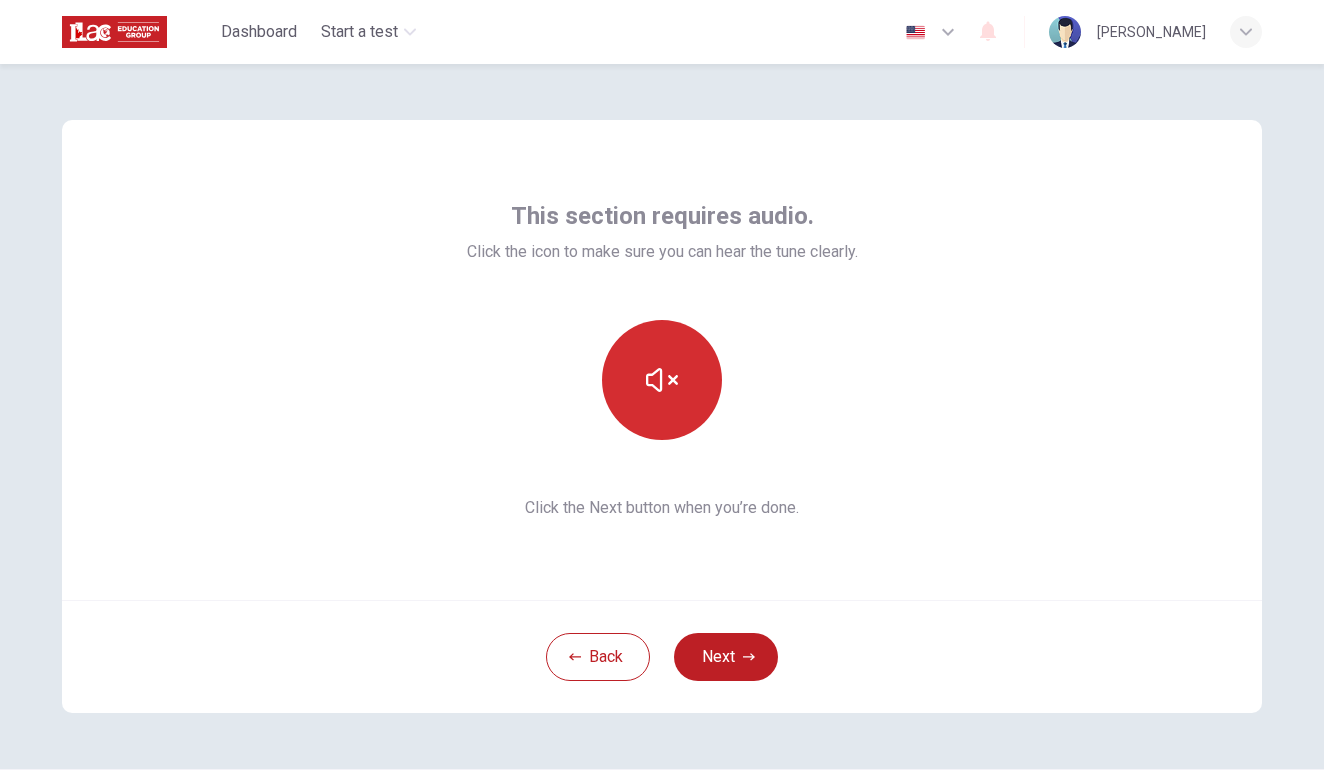 click 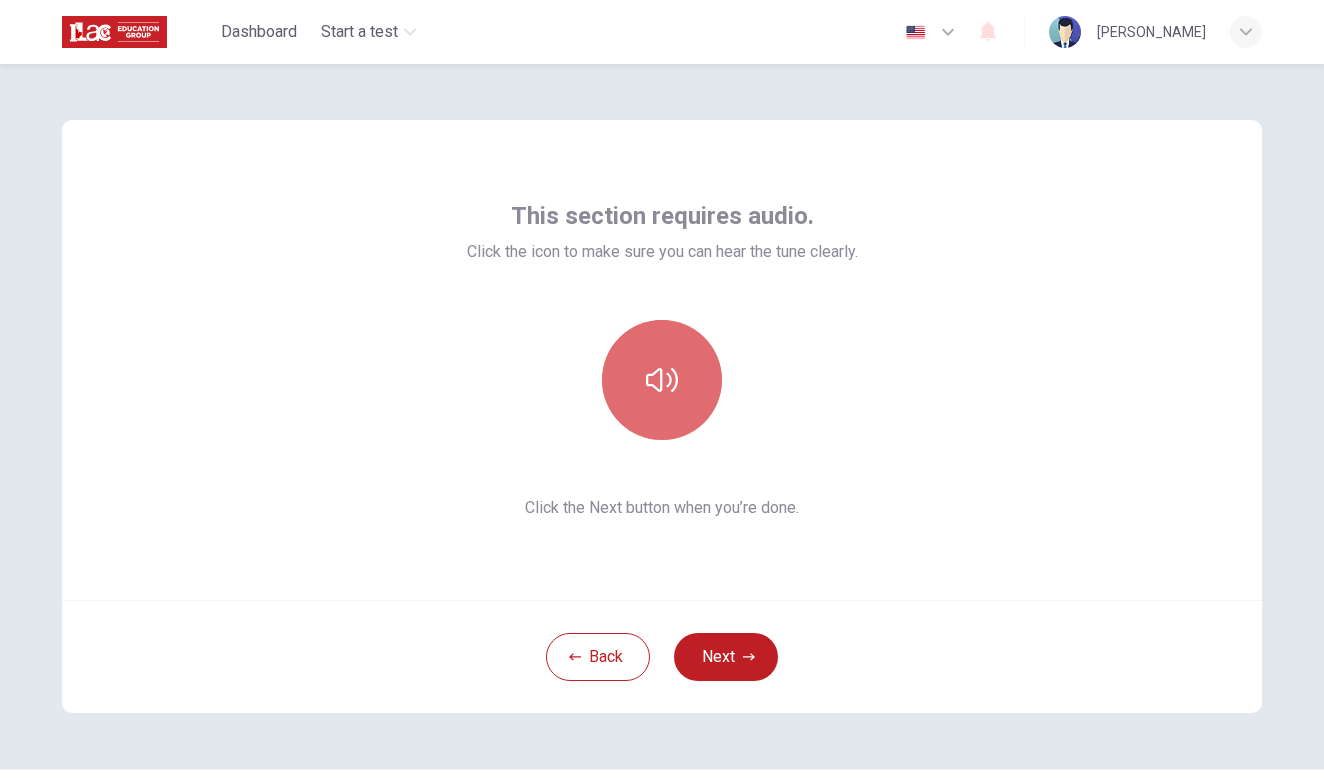 click at bounding box center (662, 380) 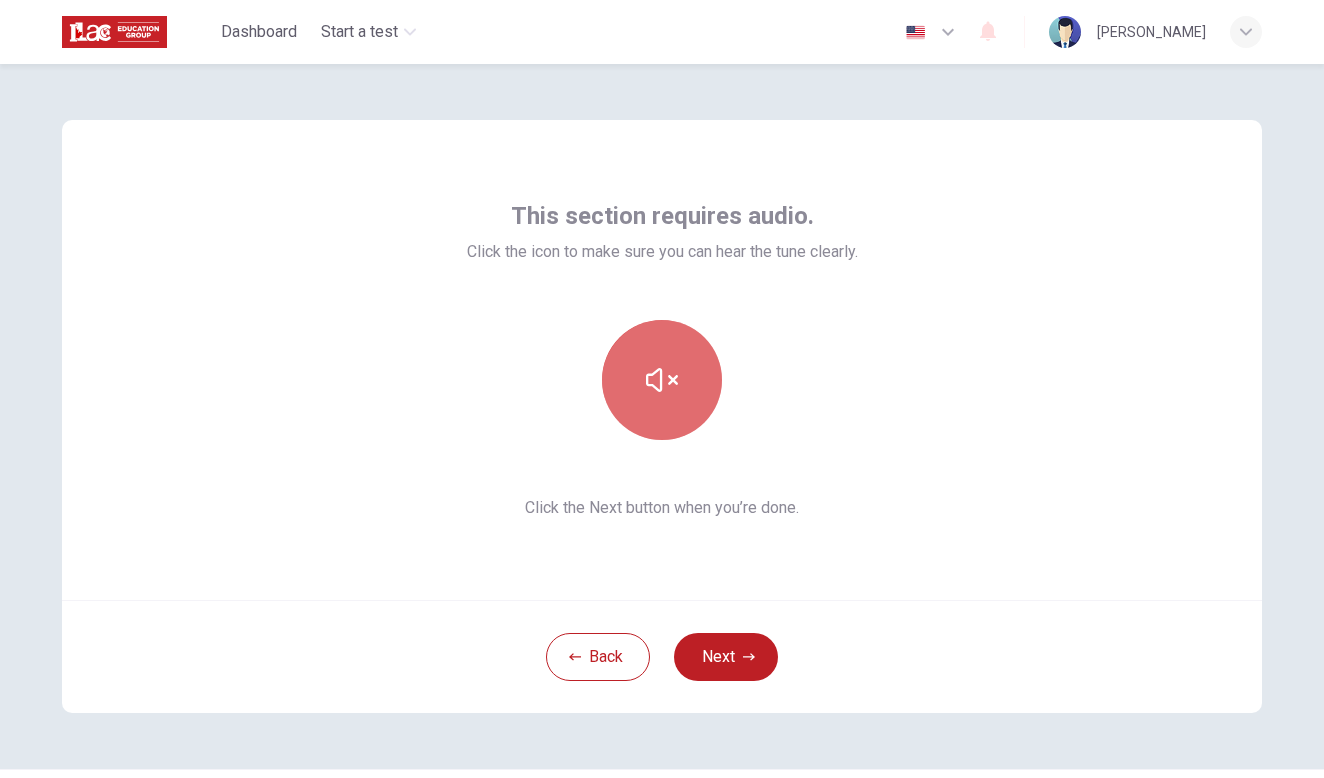 click at bounding box center [662, 380] 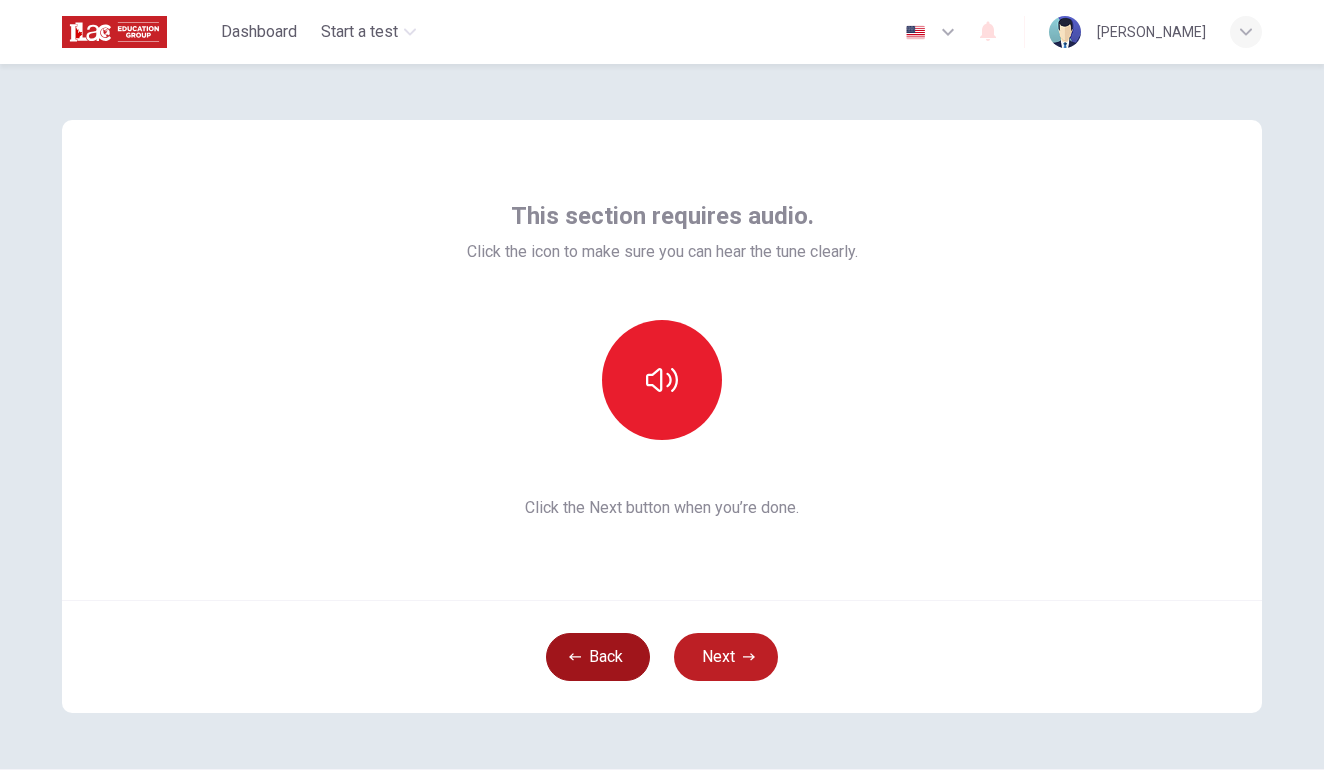 click on "Back" at bounding box center (598, 657) 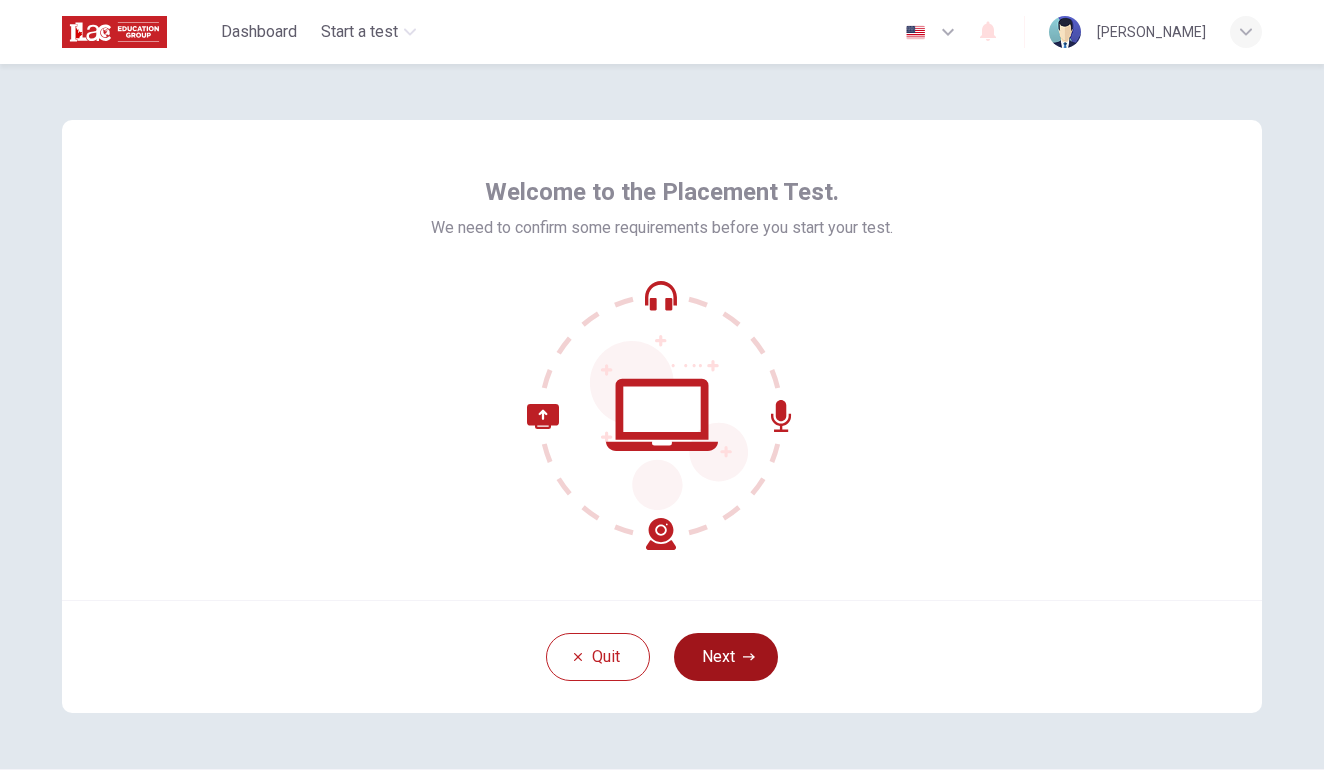 click on "Next" at bounding box center (726, 657) 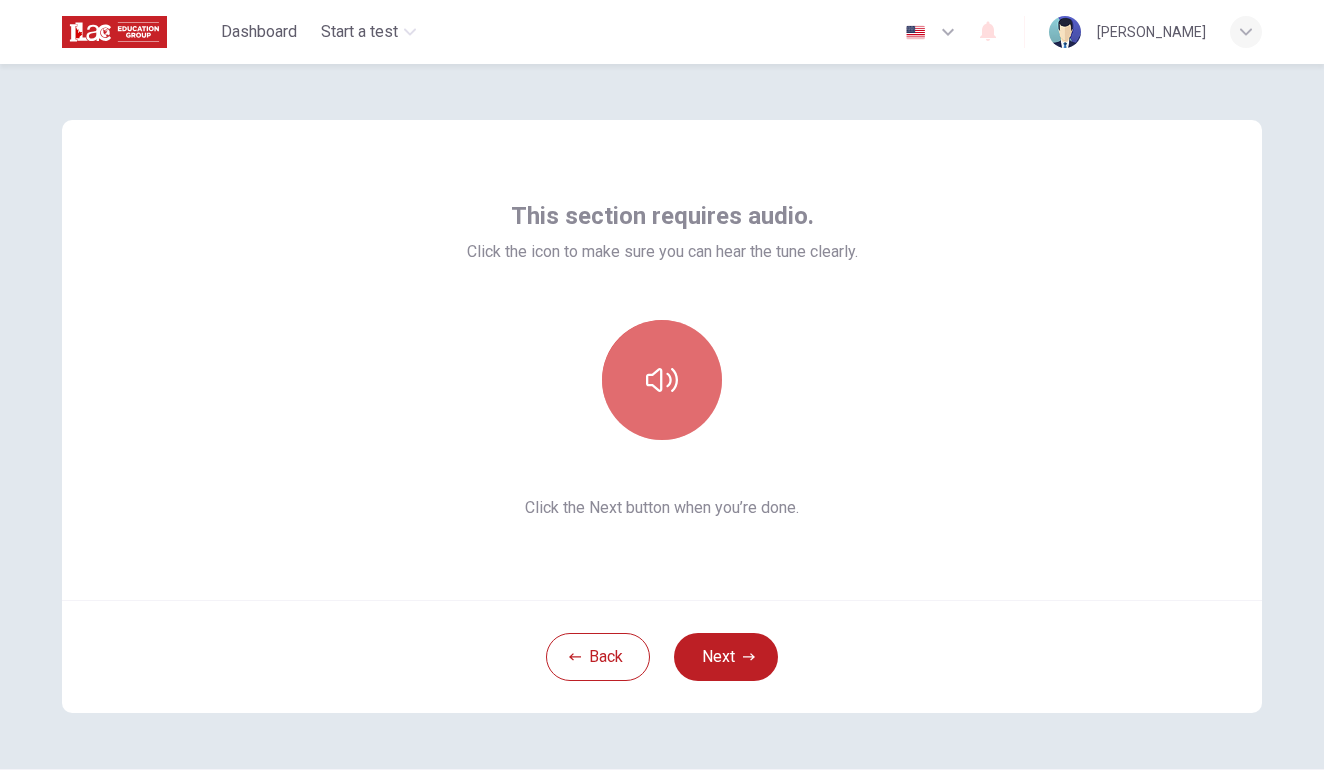 click at bounding box center (662, 380) 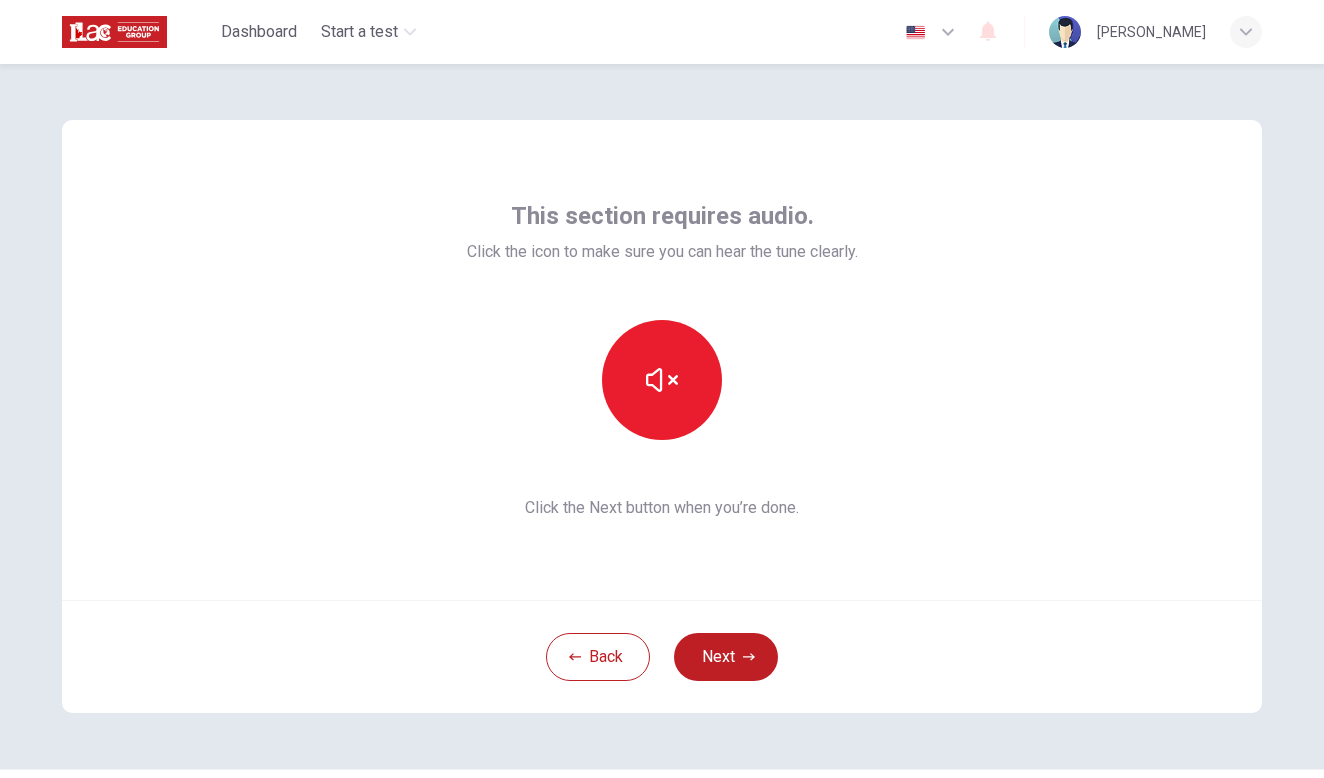 click on "This section requires audio. Click the icon to make sure you can hear the tune clearly. Click the Next button when you’re done." at bounding box center [662, 360] 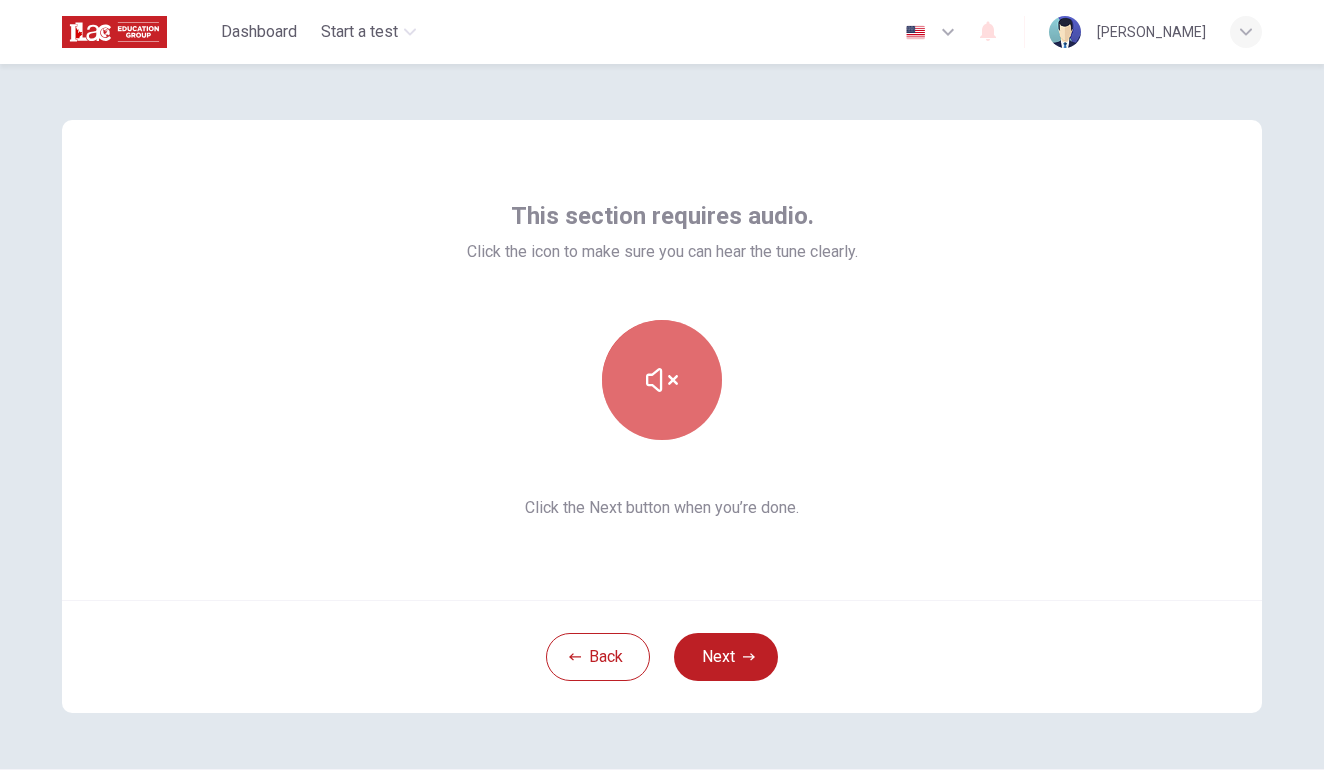 click at bounding box center (662, 380) 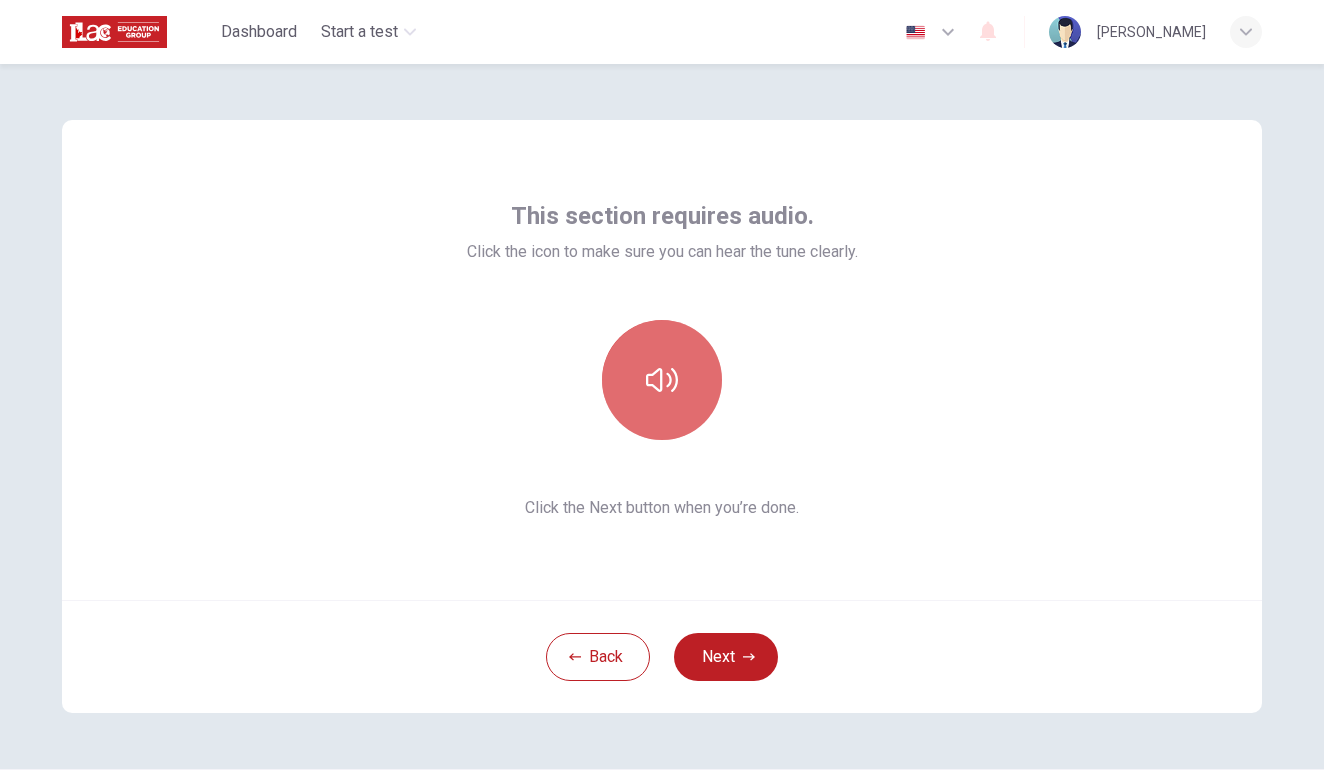 click at bounding box center (662, 380) 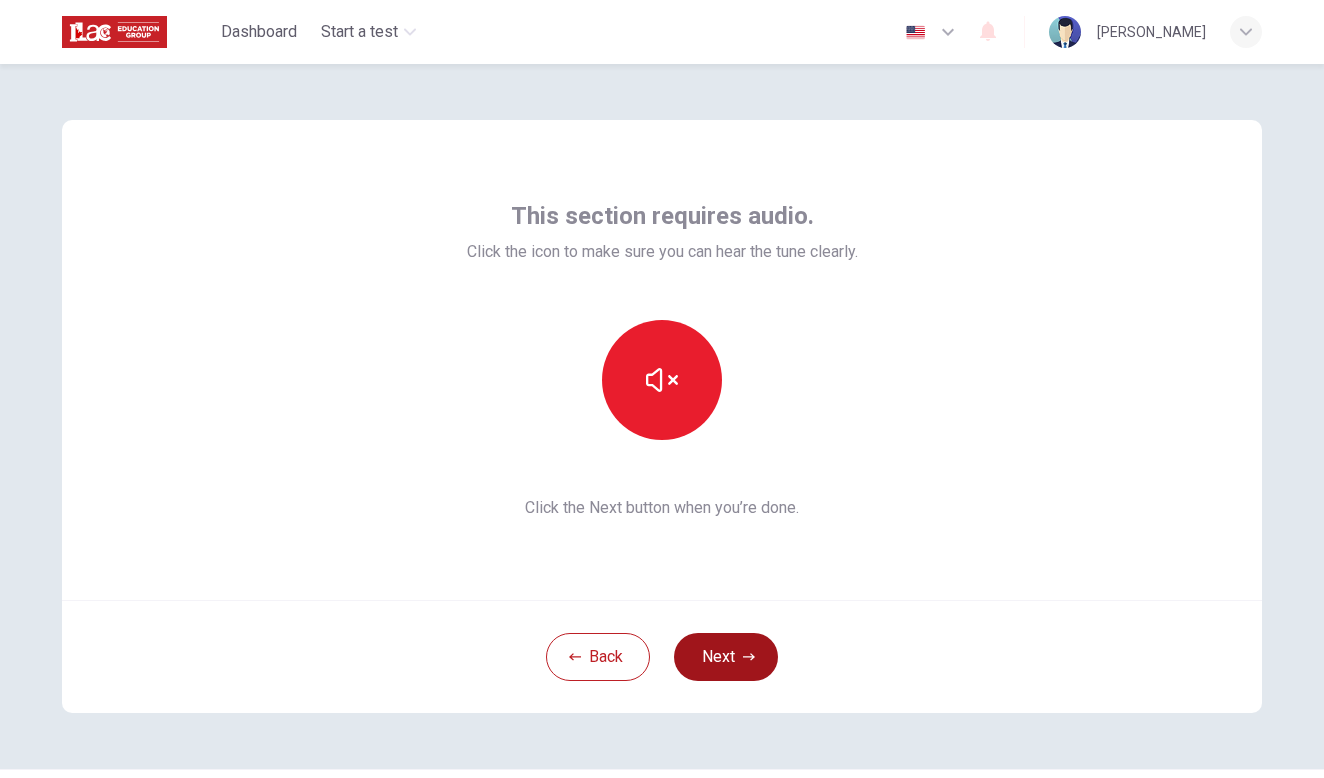 click on "Next" at bounding box center [726, 657] 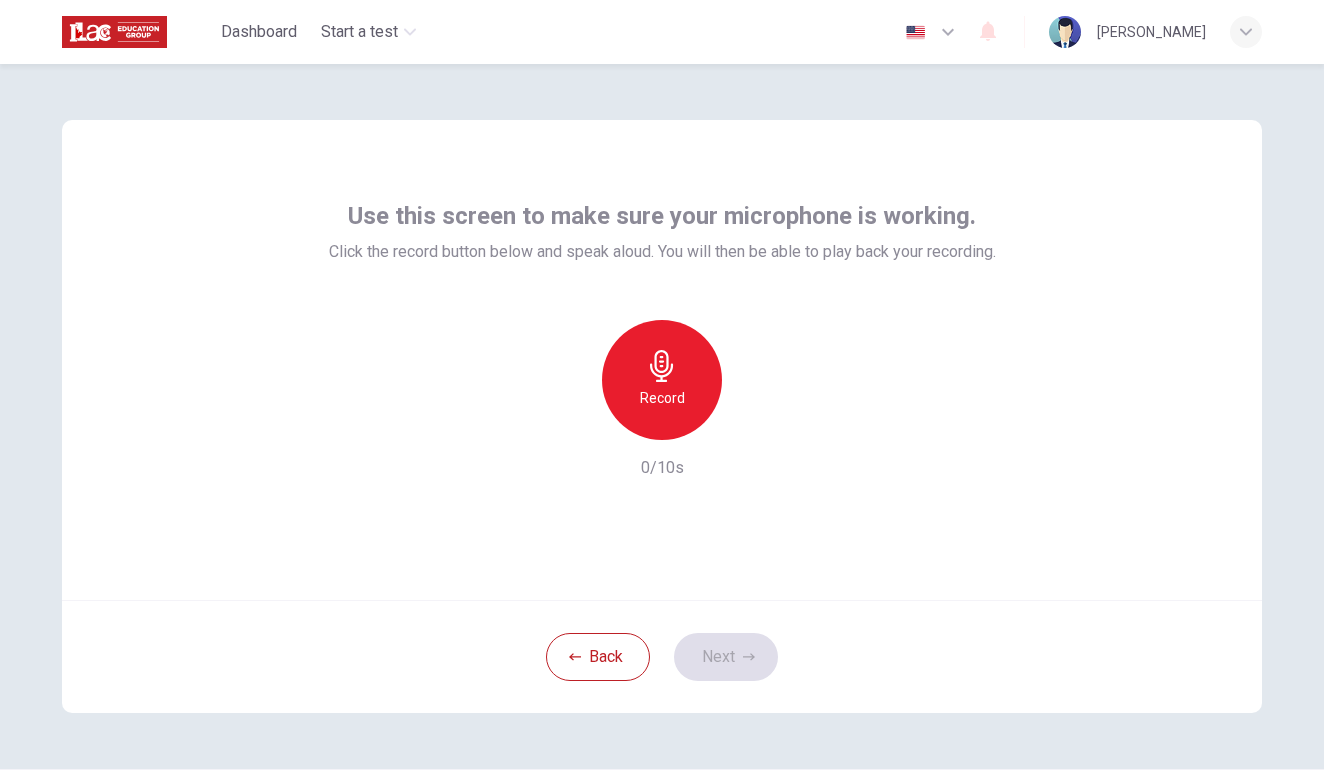 click on "Record" at bounding box center [662, 398] 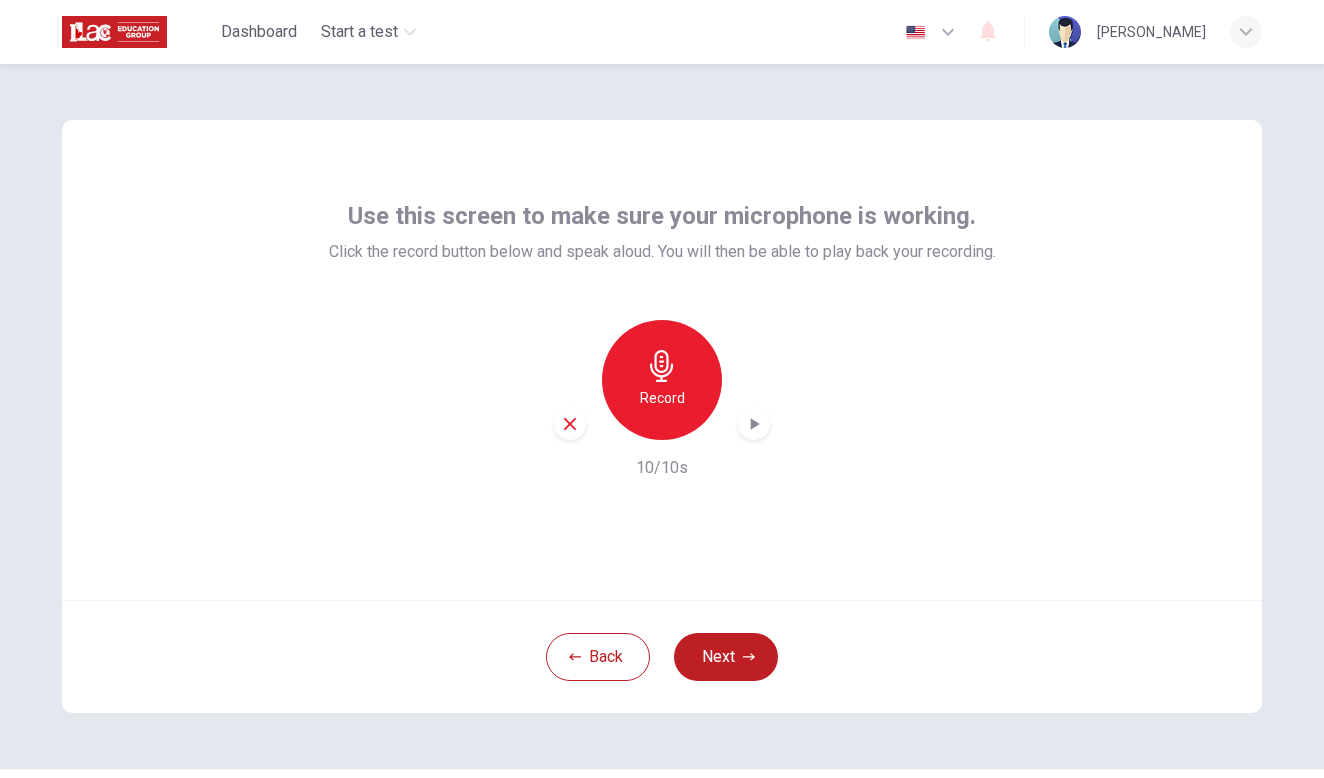 click at bounding box center (754, 424) 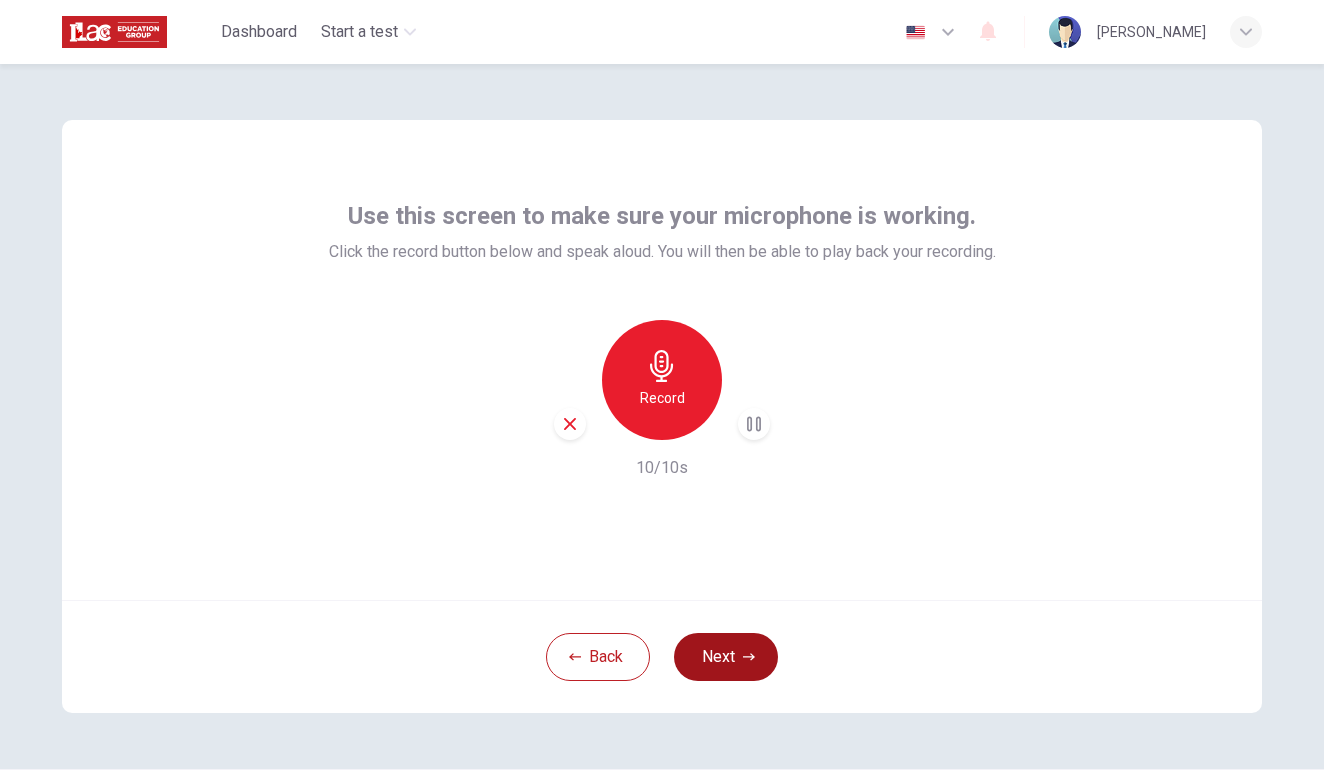 click on "Next" at bounding box center [726, 657] 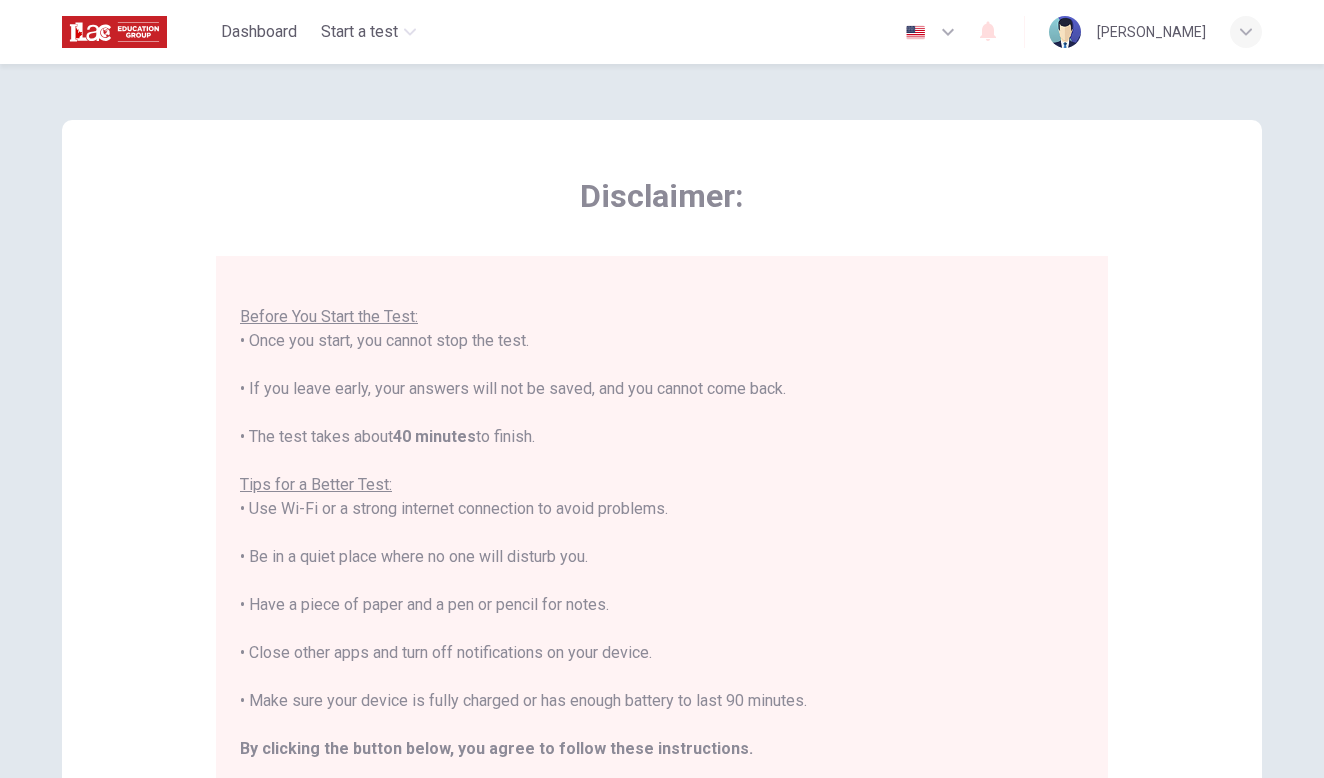 scroll, scrollTop: 24, scrollLeft: 0, axis: vertical 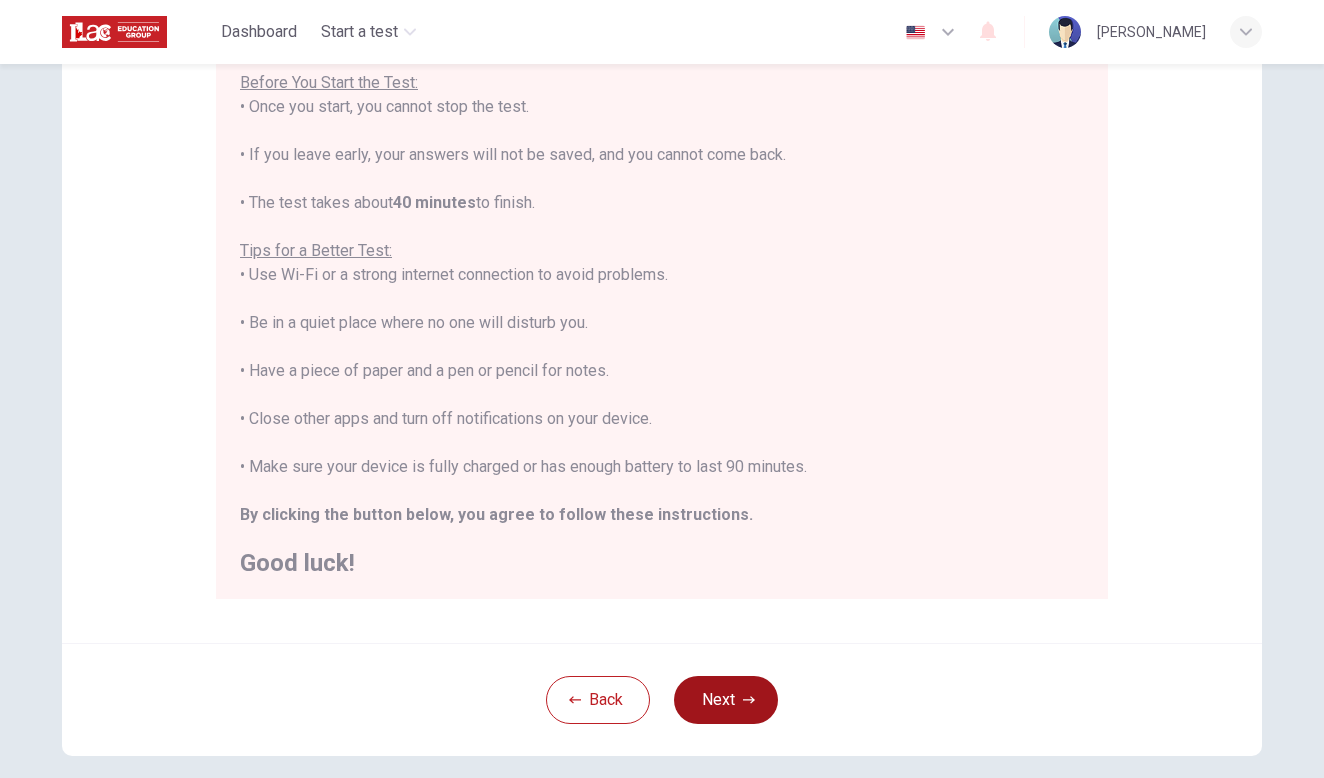 click on "Next" at bounding box center (726, 700) 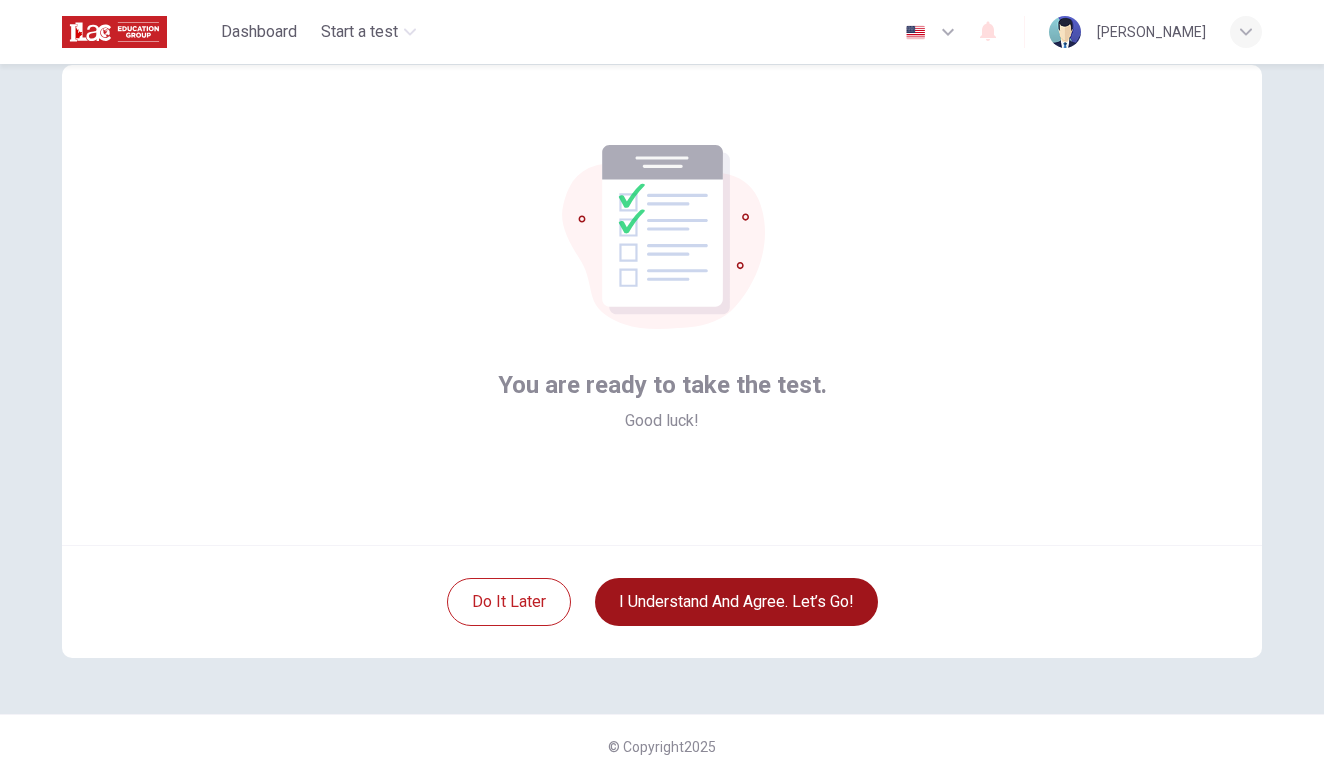 scroll, scrollTop: 55, scrollLeft: 0, axis: vertical 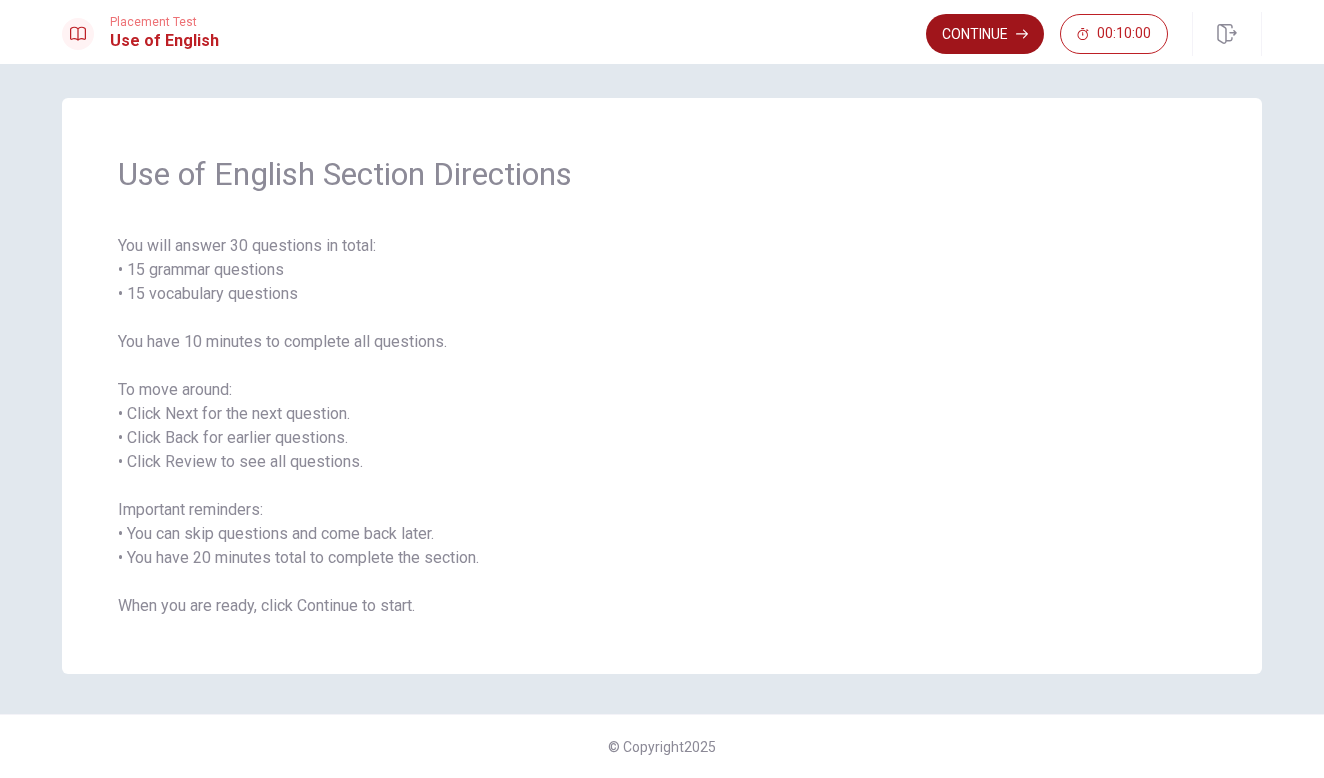 click on "Continue" at bounding box center (985, 34) 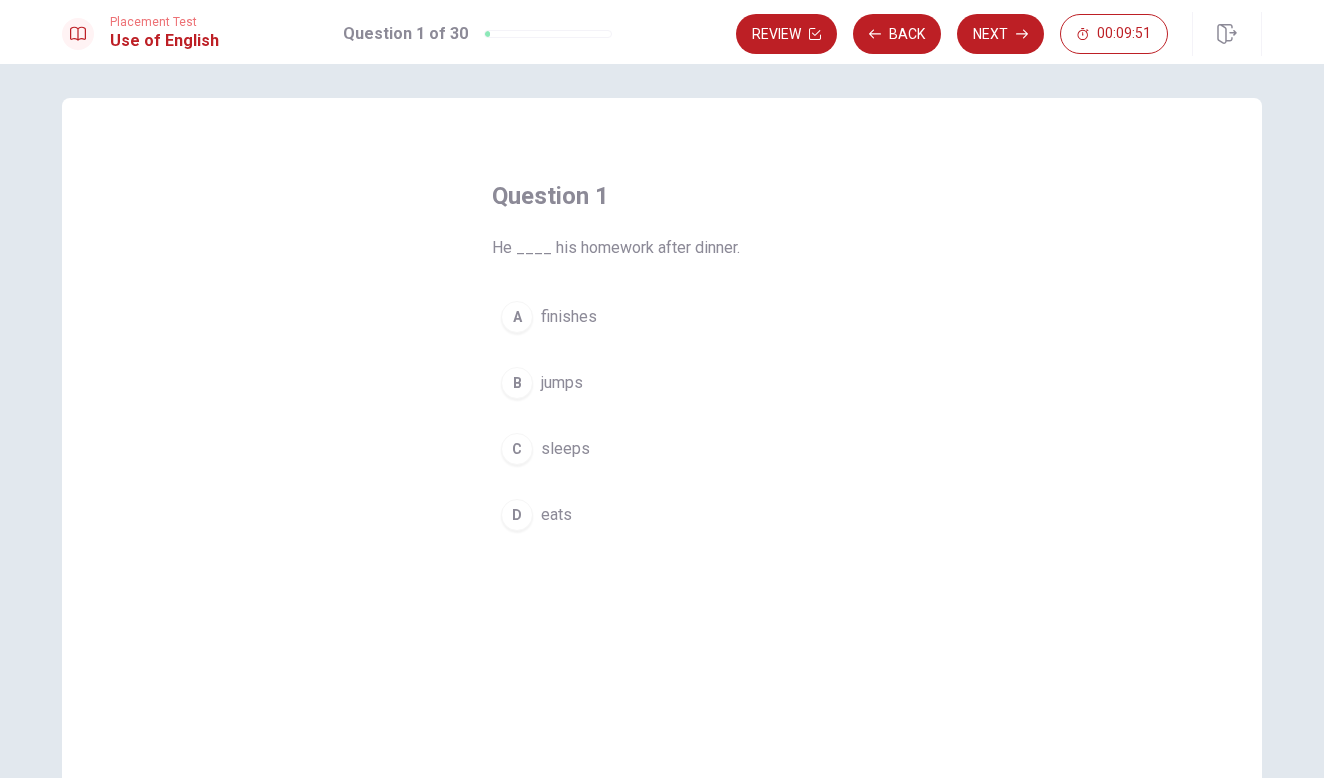 drag, startPoint x: 655, startPoint y: 248, endPoint x: 728, endPoint y: 255, distance: 73.33485 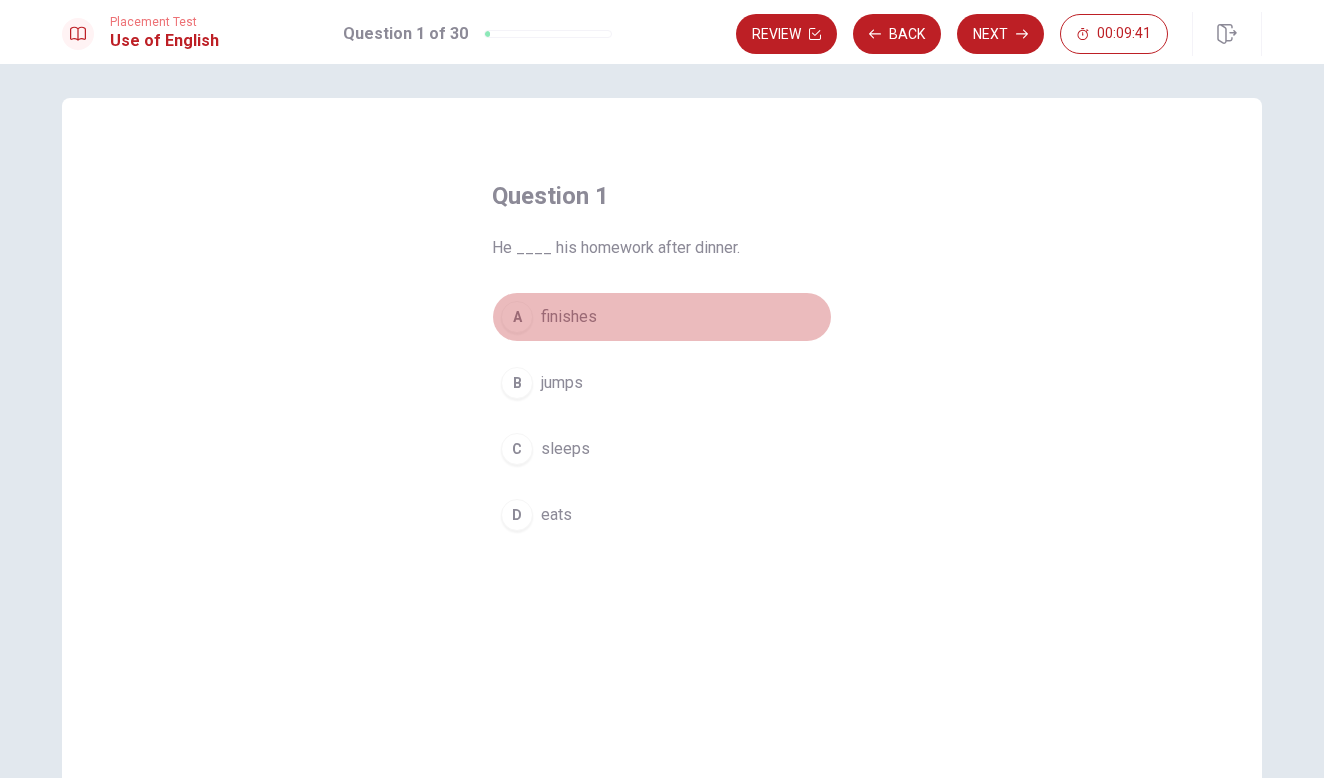 click on "A" at bounding box center [517, 317] 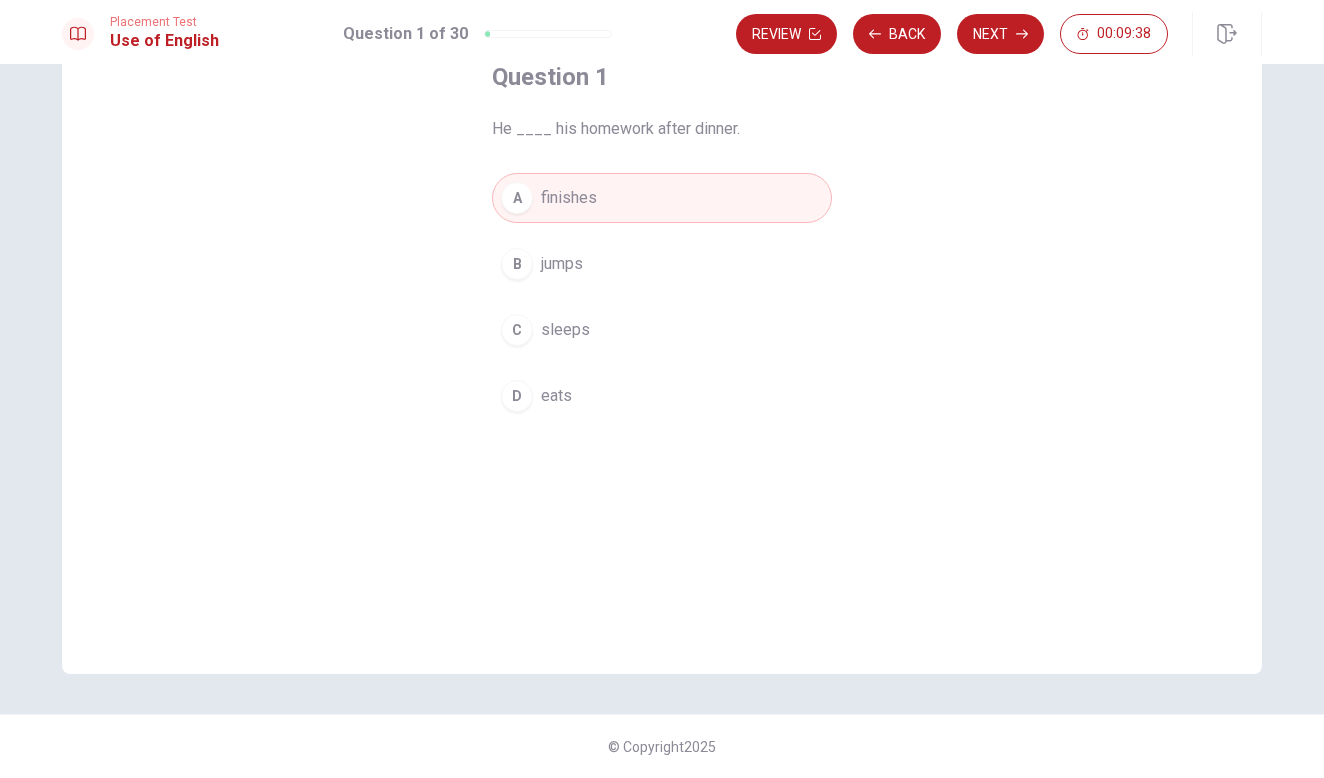 scroll, scrollTop: 125, scrollLeft: 0, axis: vertical 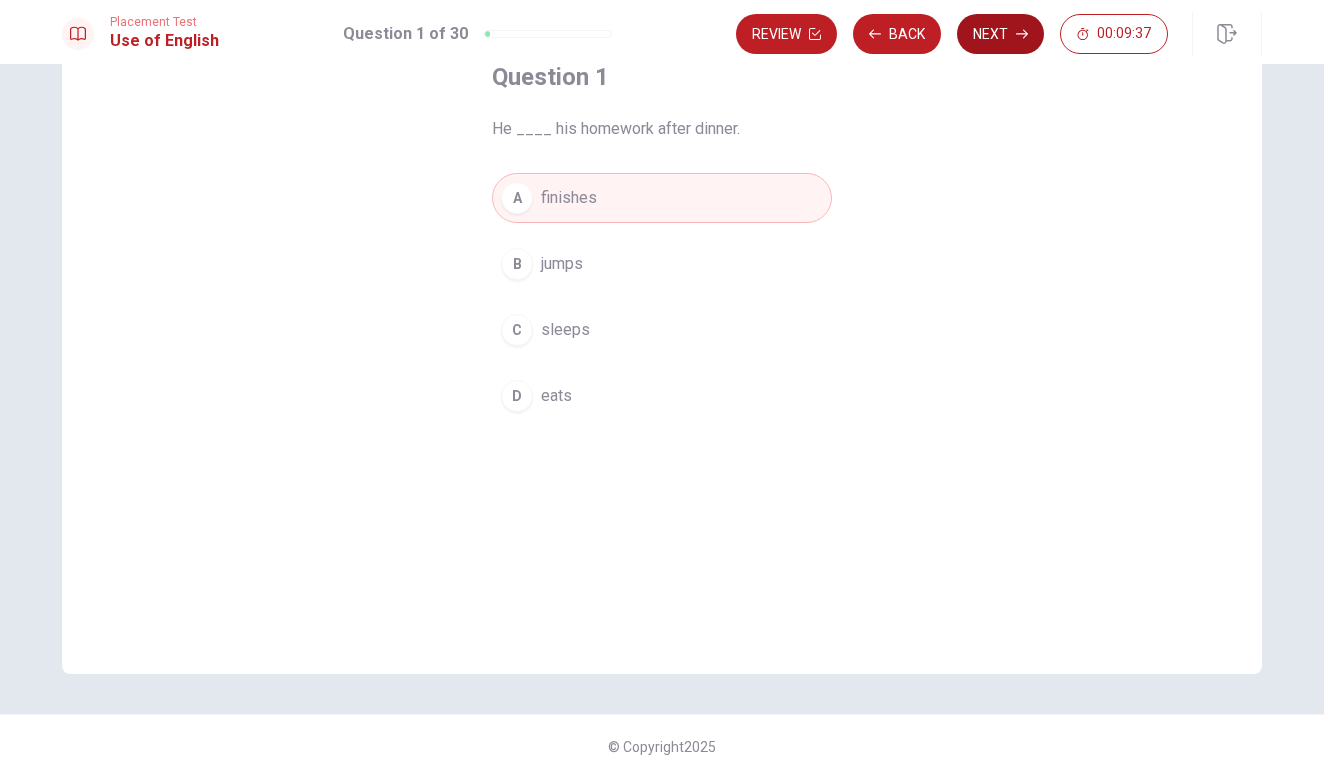 click on "Next" at bounding box center [1000, 34] 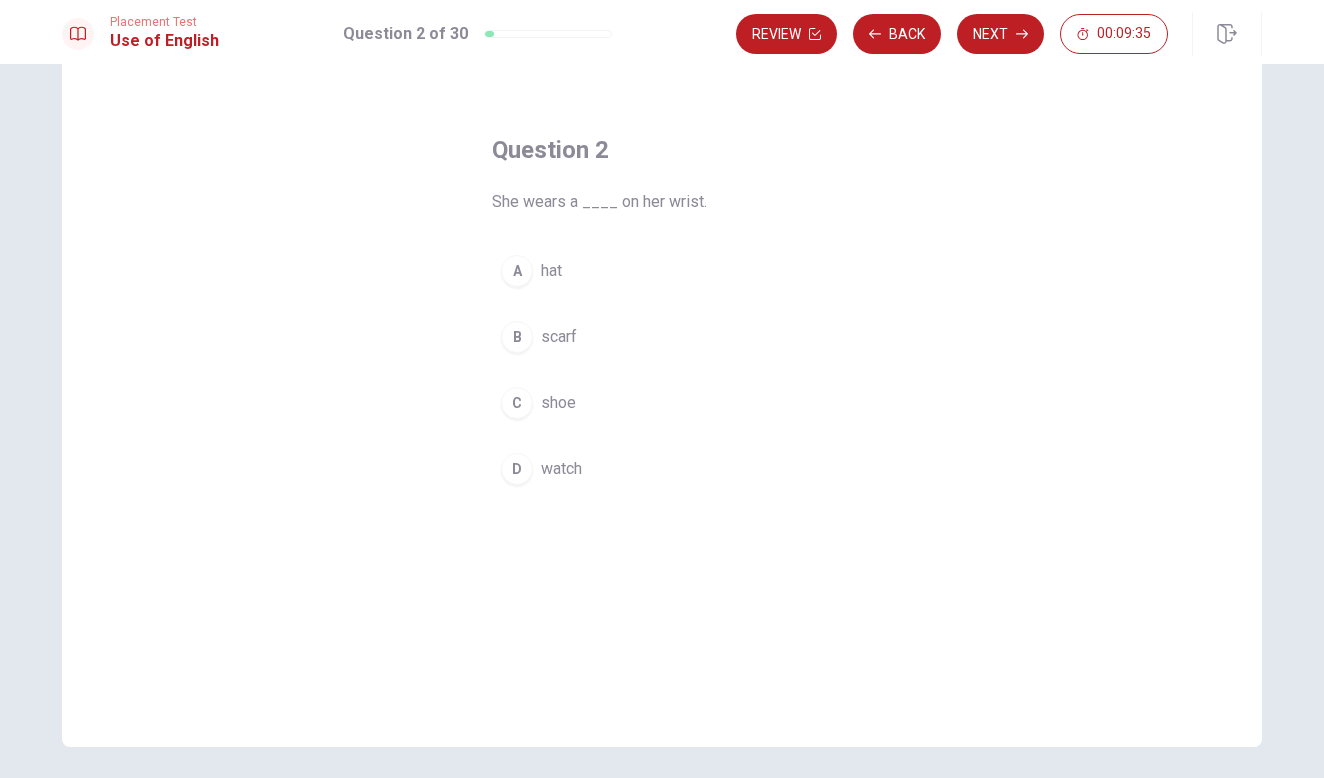 scroll, scrollTop: 43, scrollLeft: 0, axis: vertical 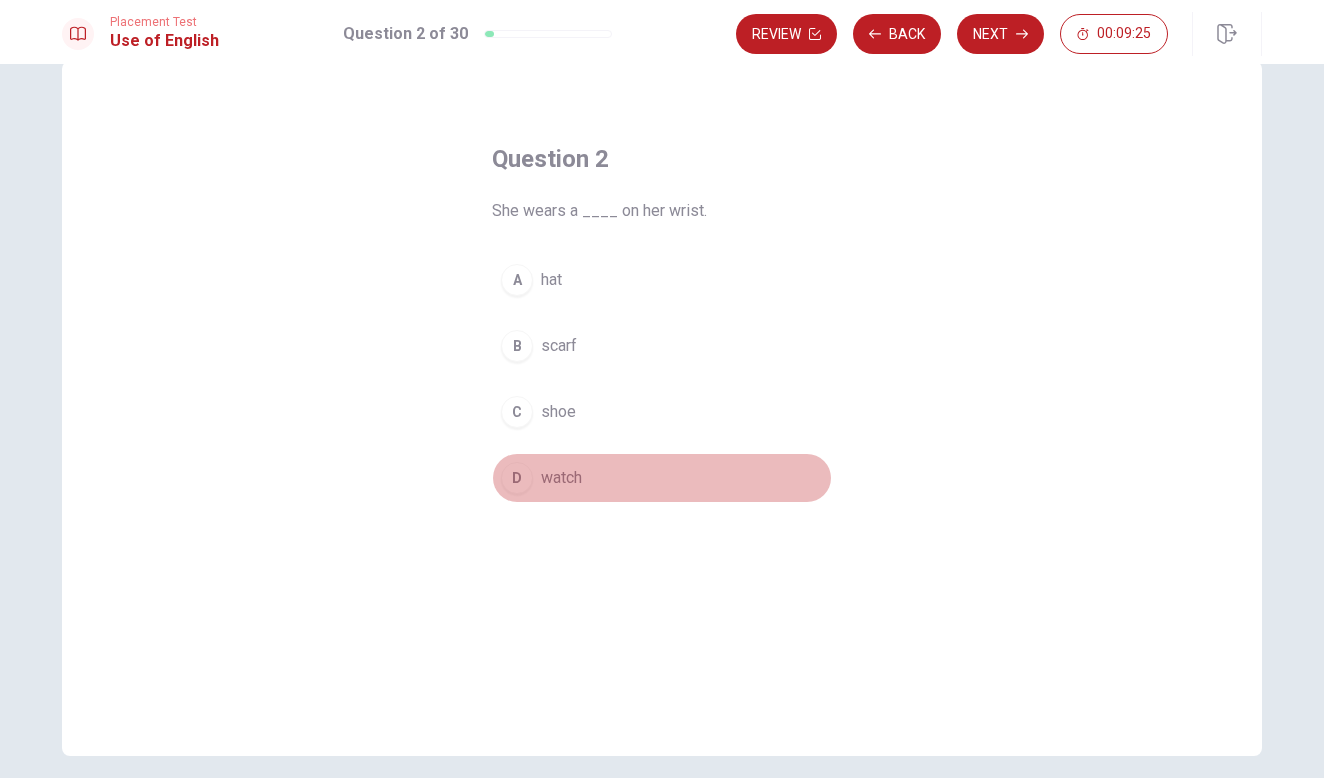 click on "watch" at bounding box center (561, 478) 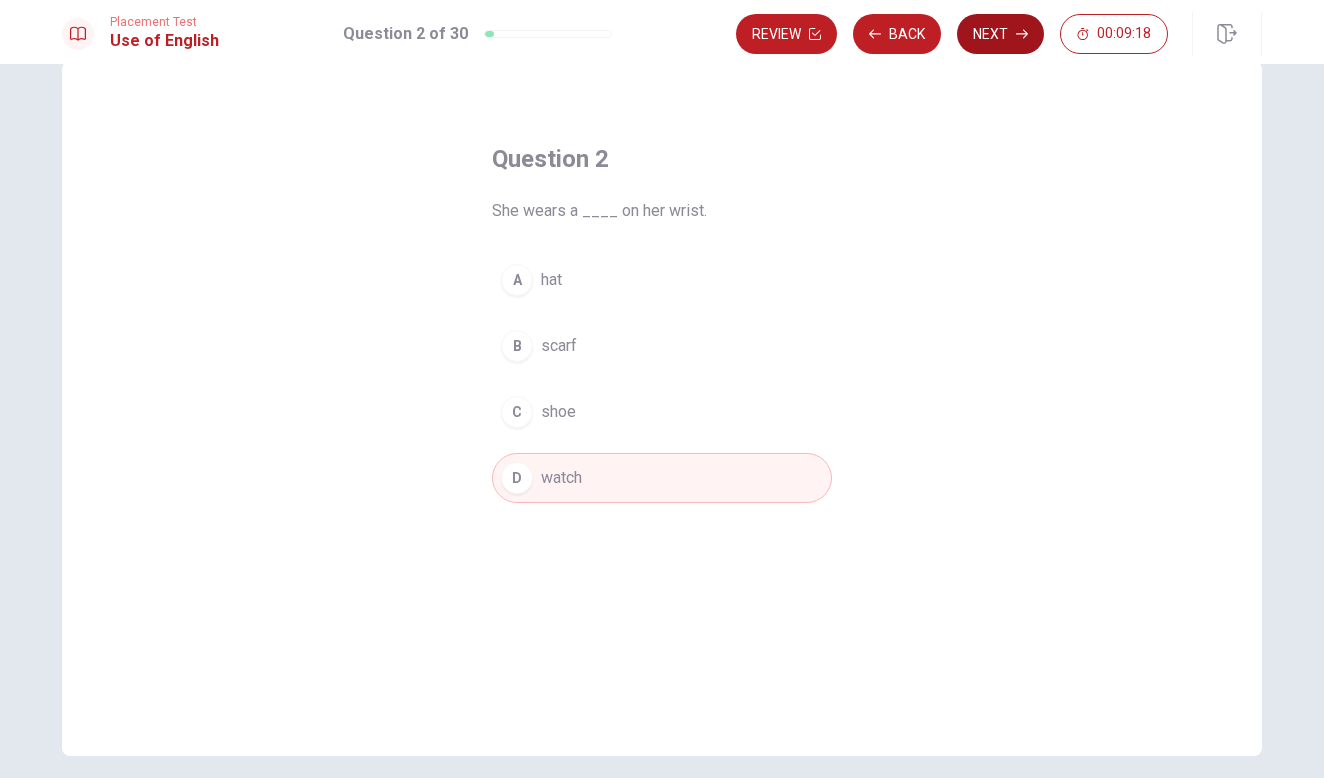 click 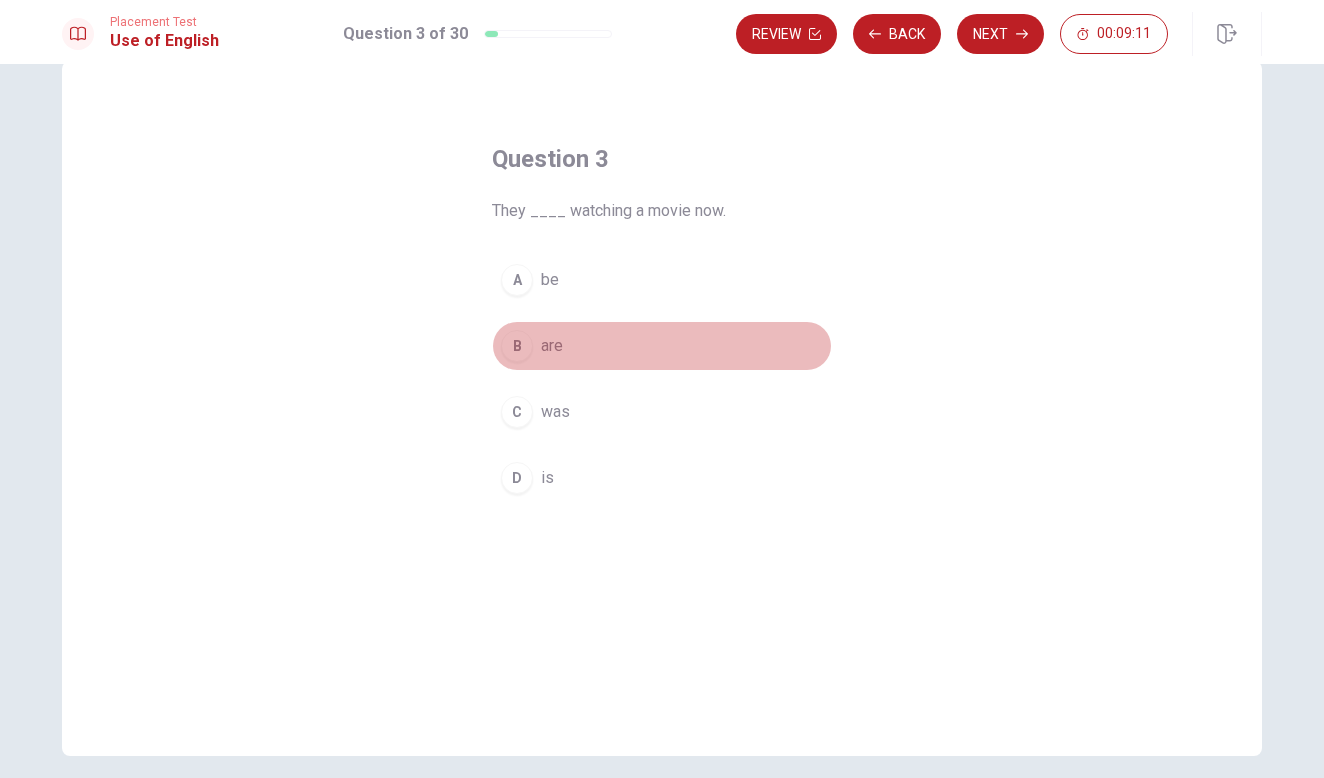click on "B" at bounding box center (517, 346) 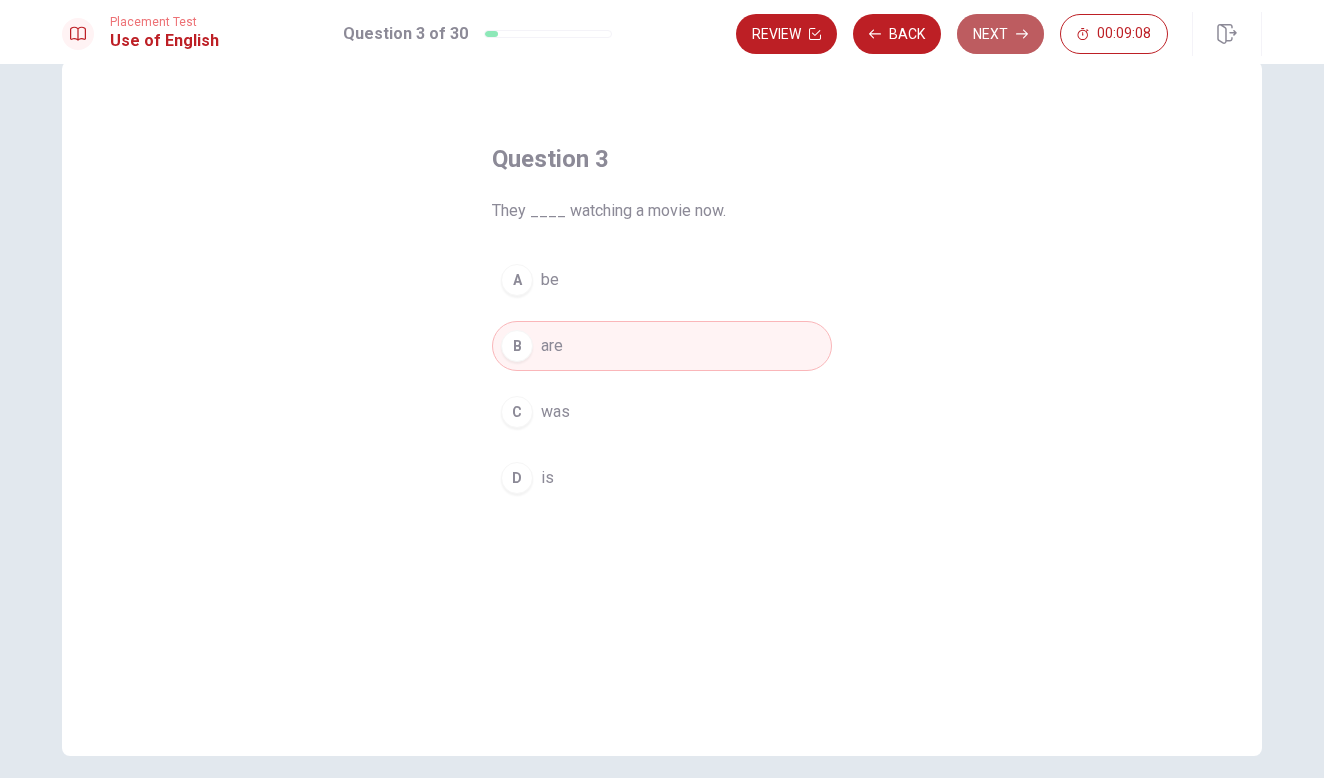 click on "Next" at bounding box center (1000, 34) 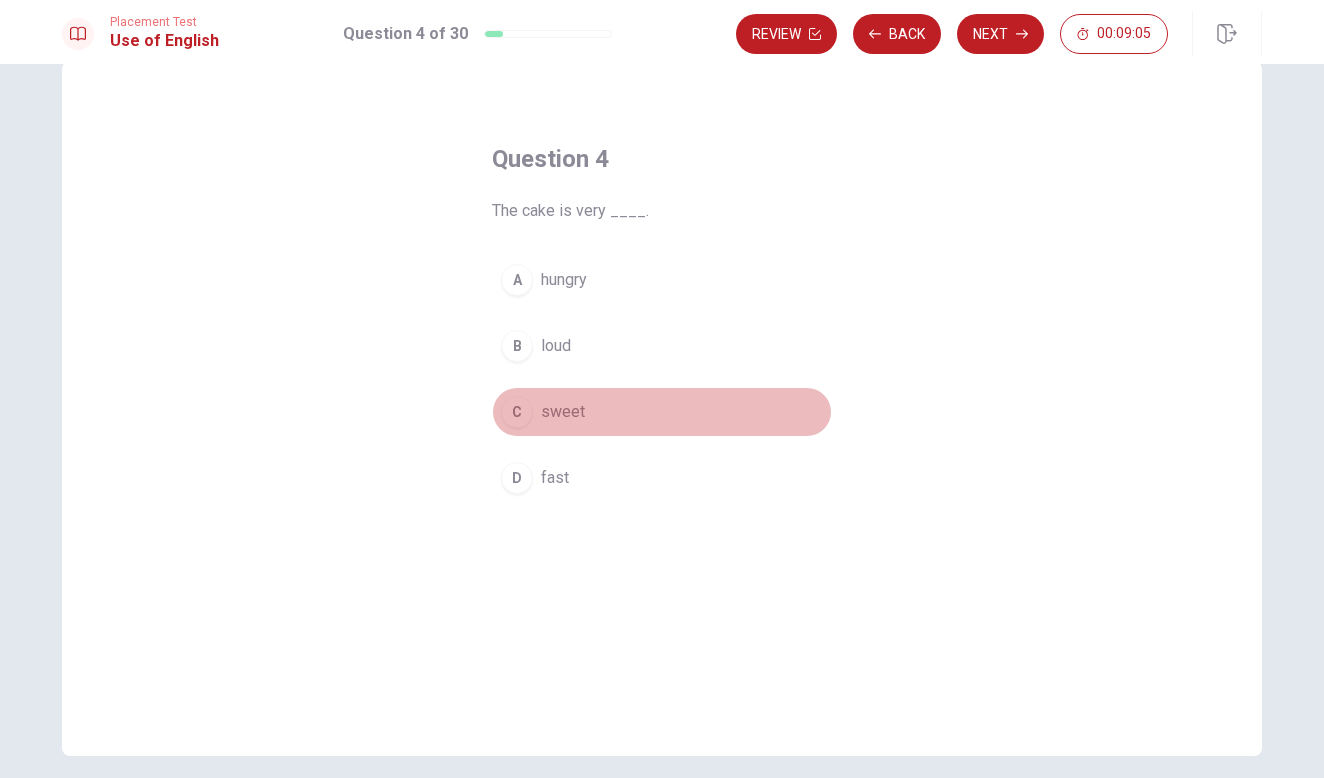 click on "C" at bounding box center (517, 412) 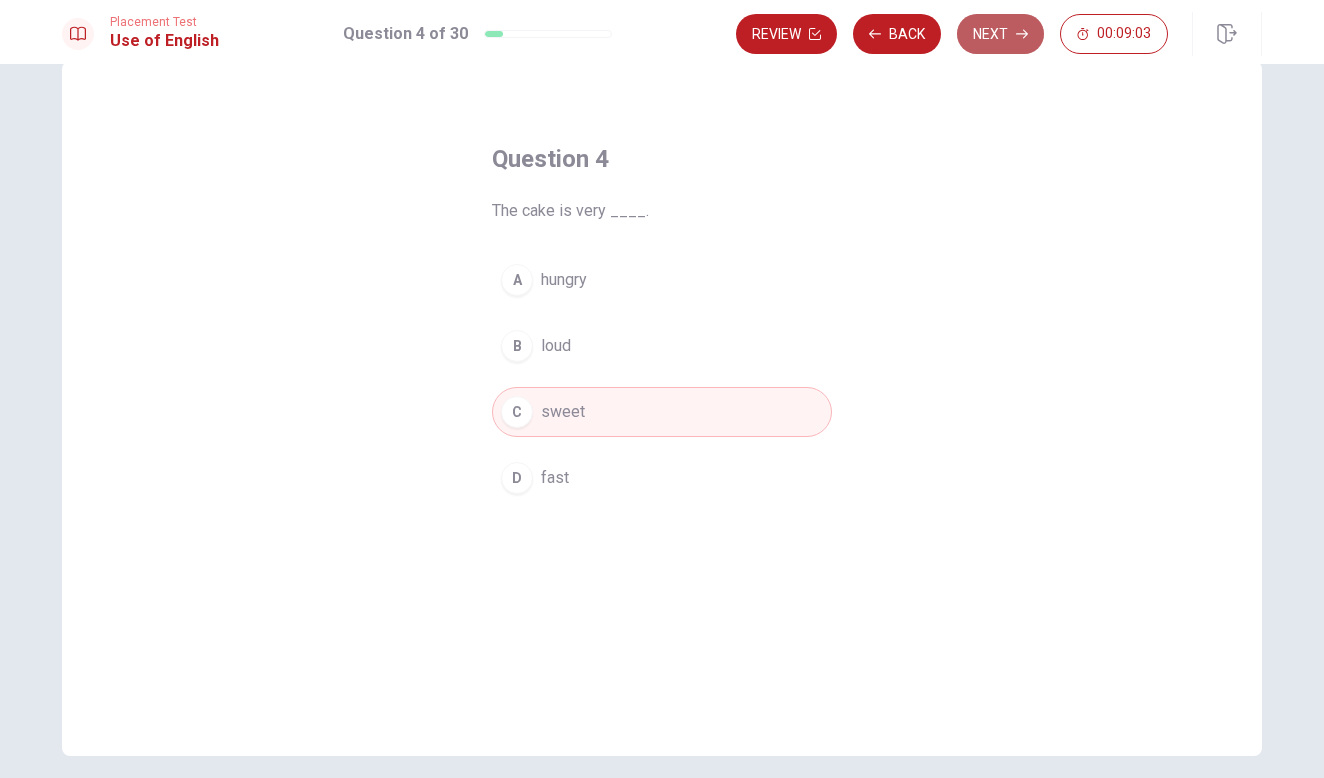 click on "Next" at bounding box center (1000, 34) 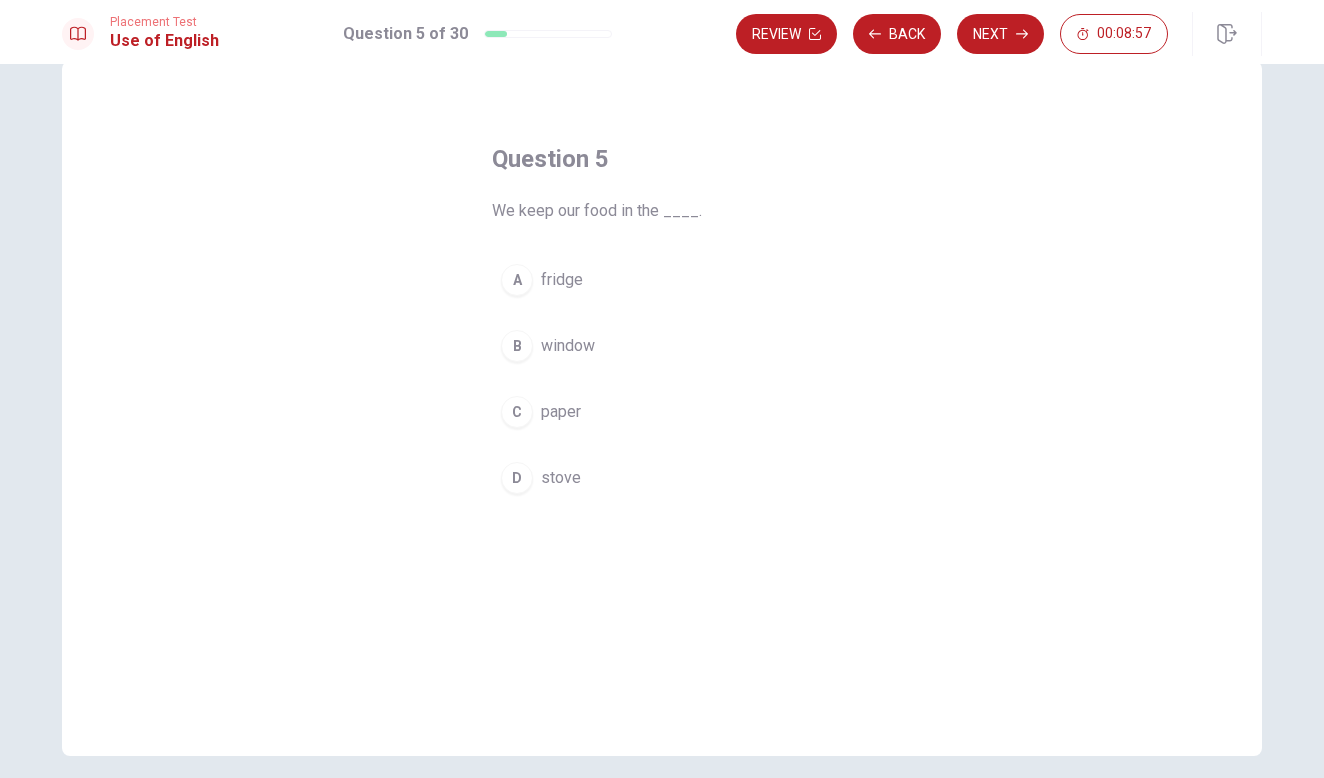 click on "A fridge" at bounding box center [662, 280] 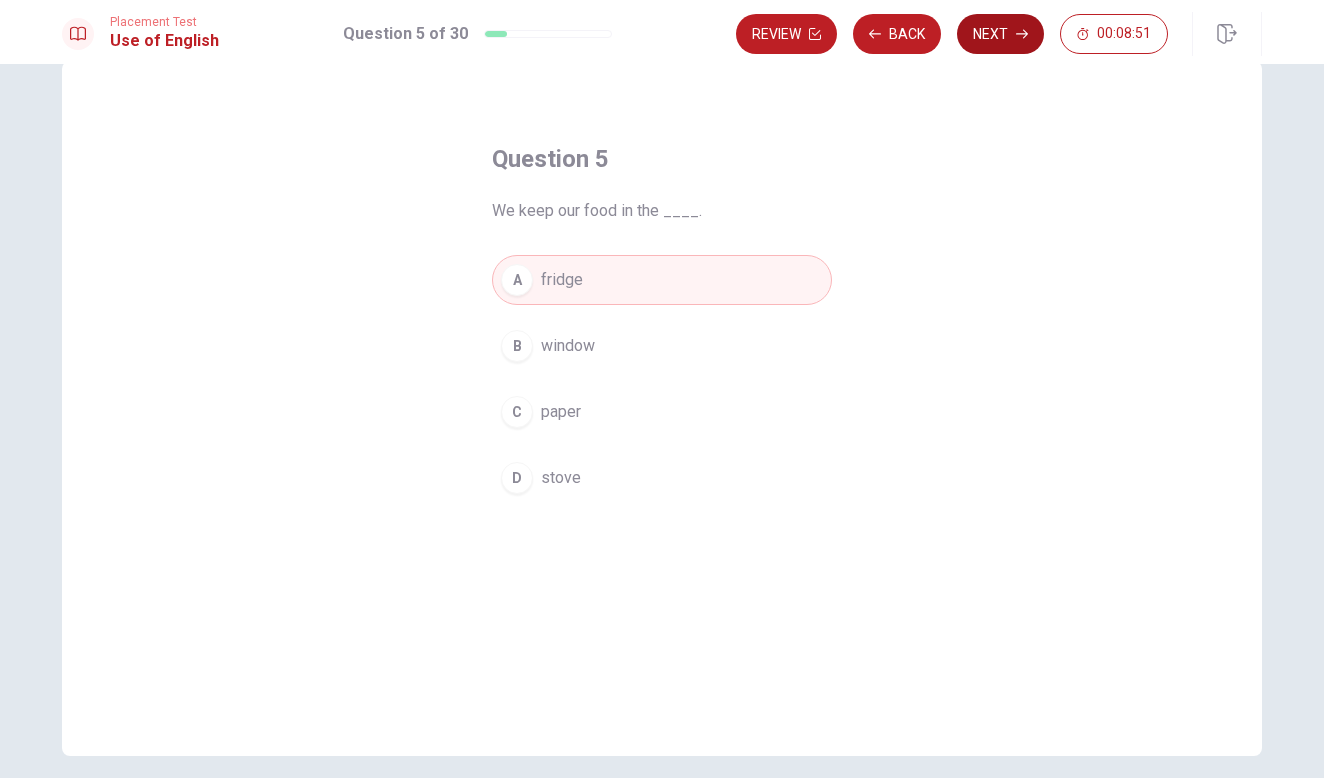 click on "Next" at bounding box center [1000, 34] 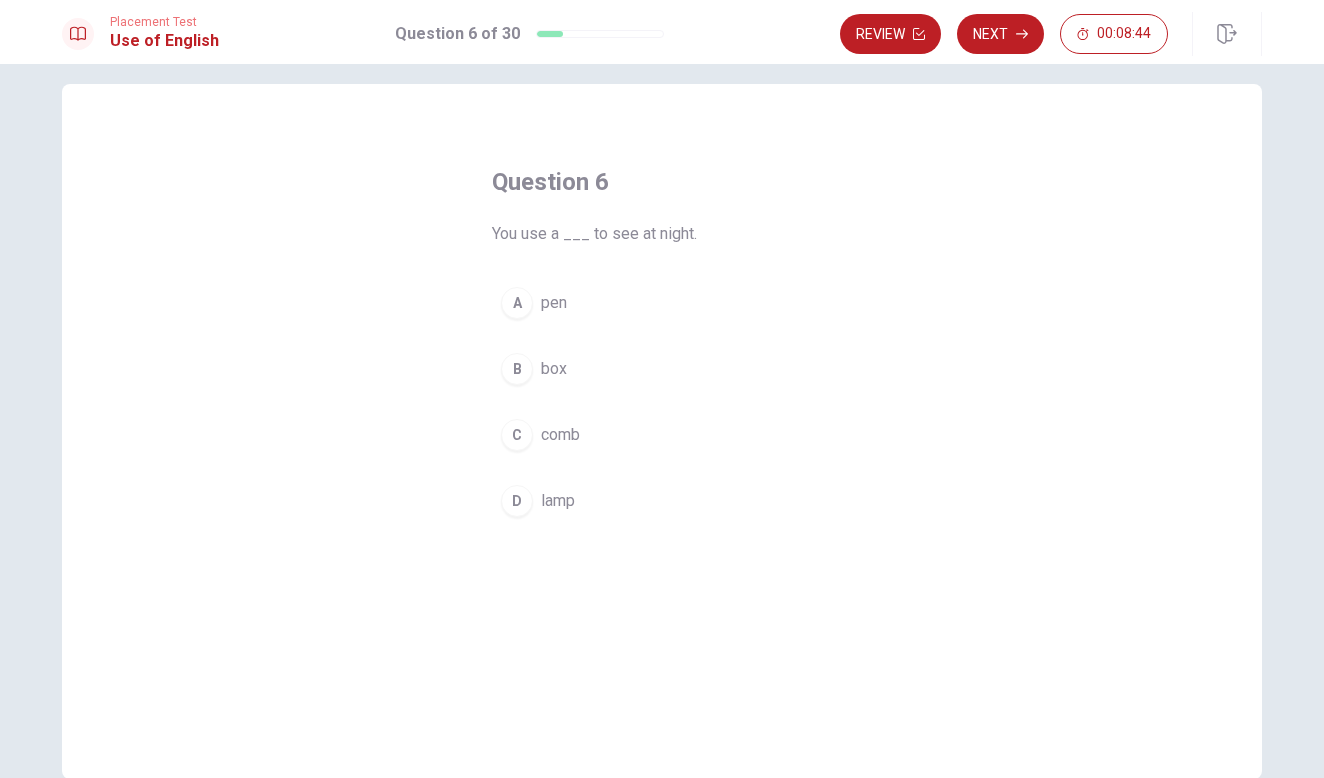 scroll, scrollTop: 16, scrollLeft: 0, axis: vertical 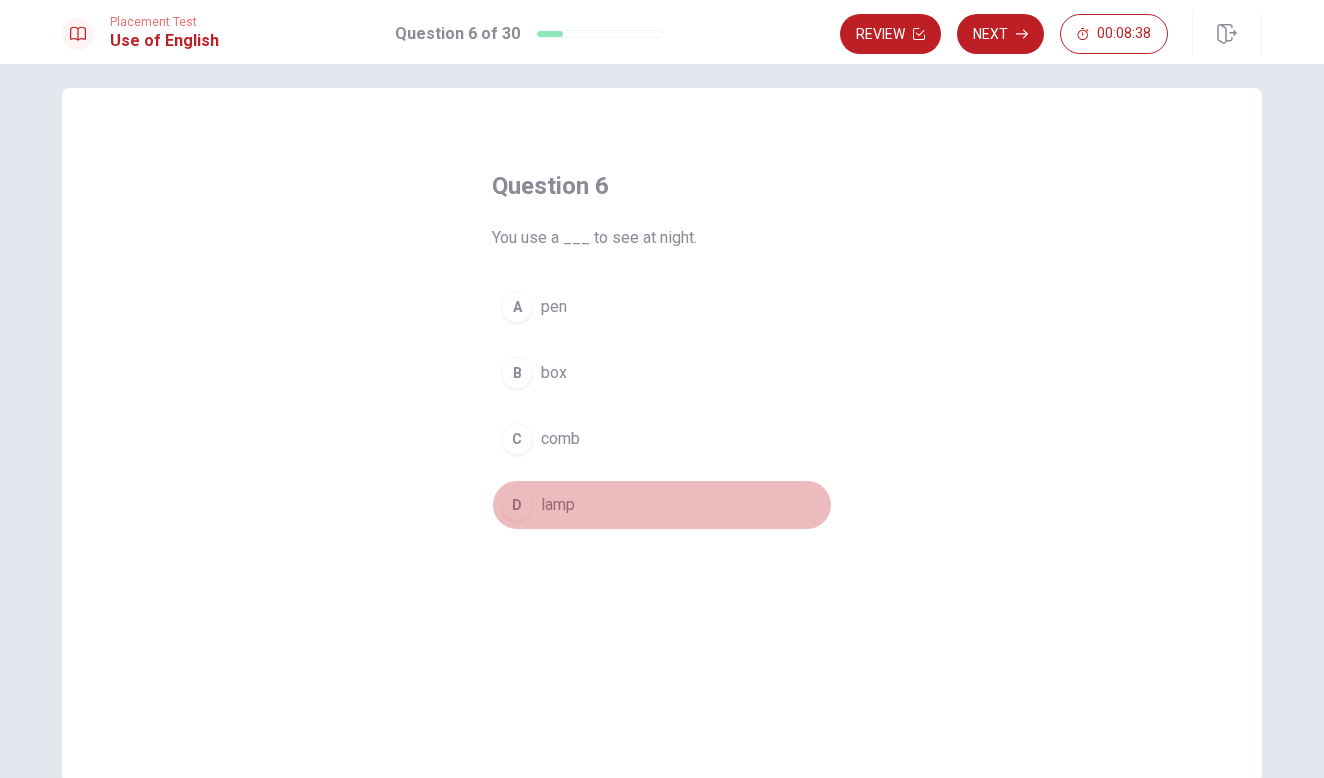 click on "D lamp" at bounding box center [662, 505] 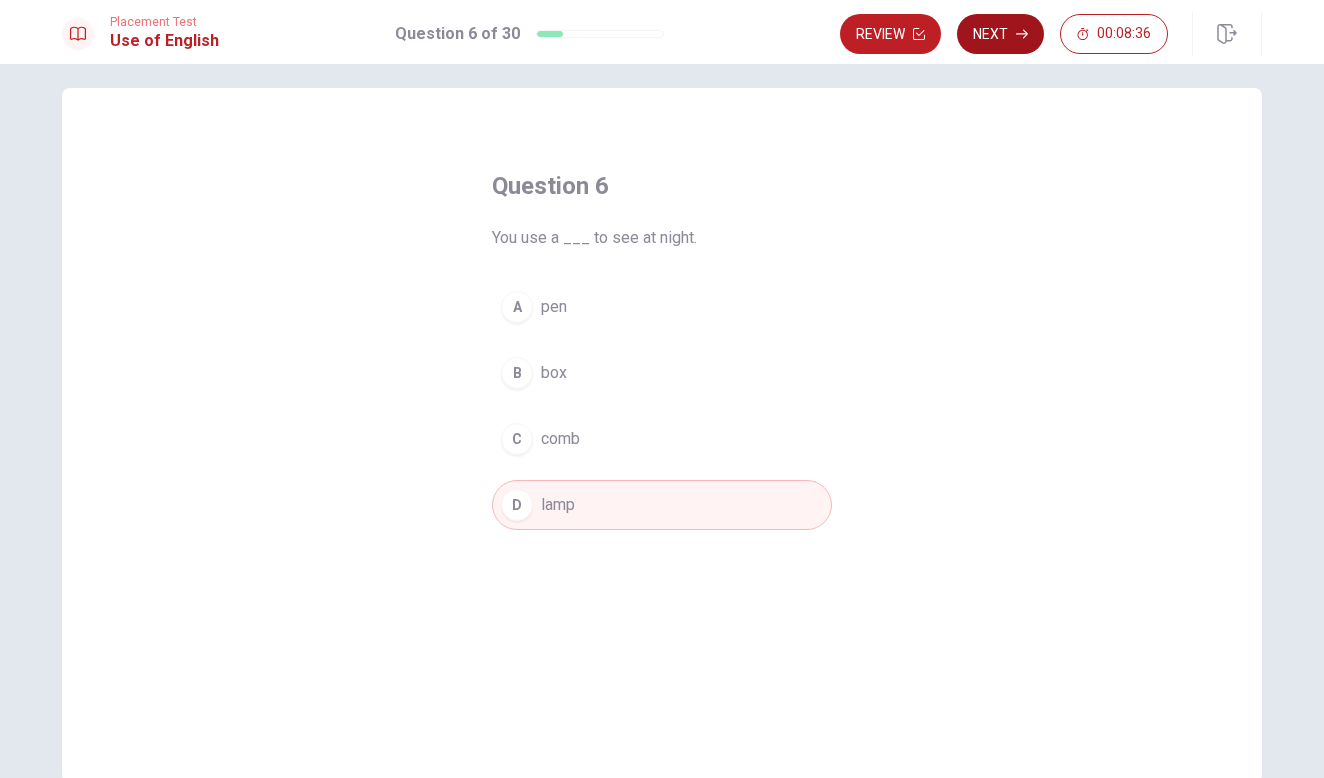 click on "Next" at bounding box center (1000, 34) 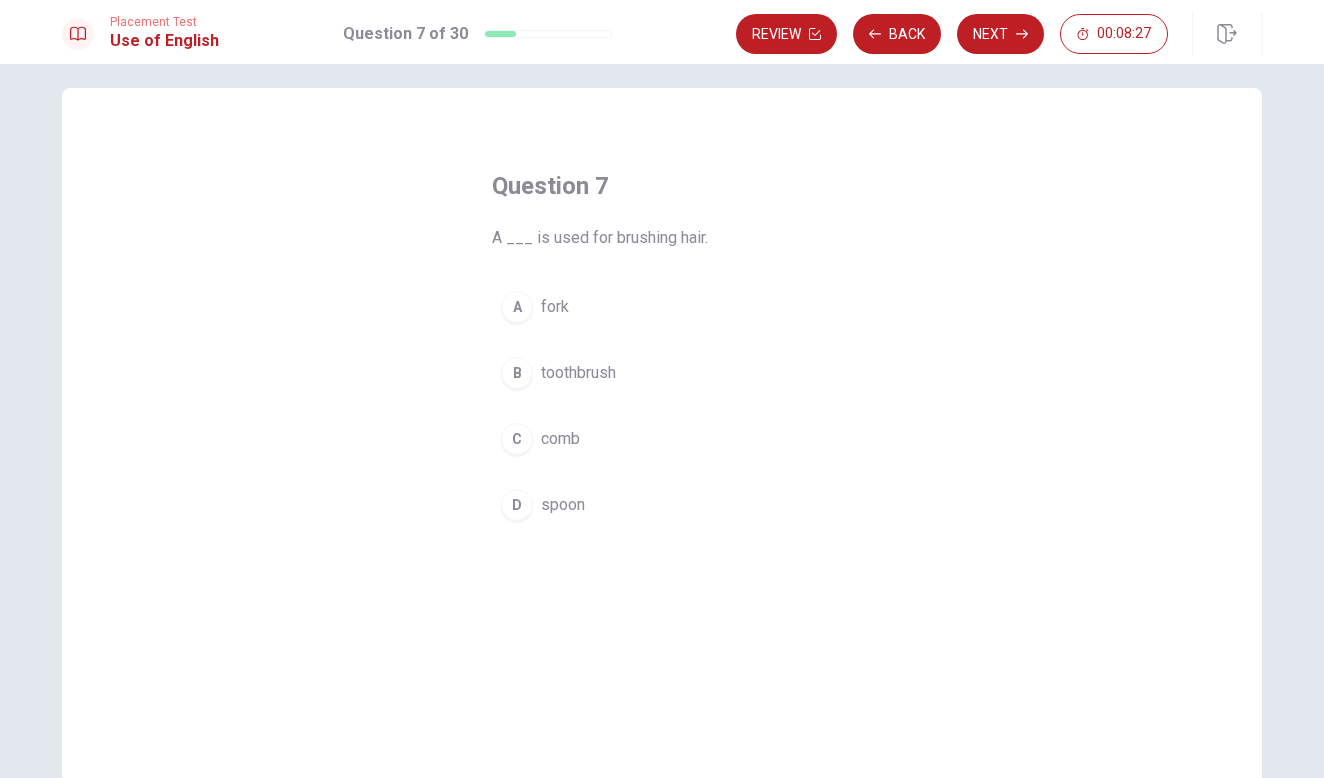 click on "C comb" at bounding box center [662, 439] 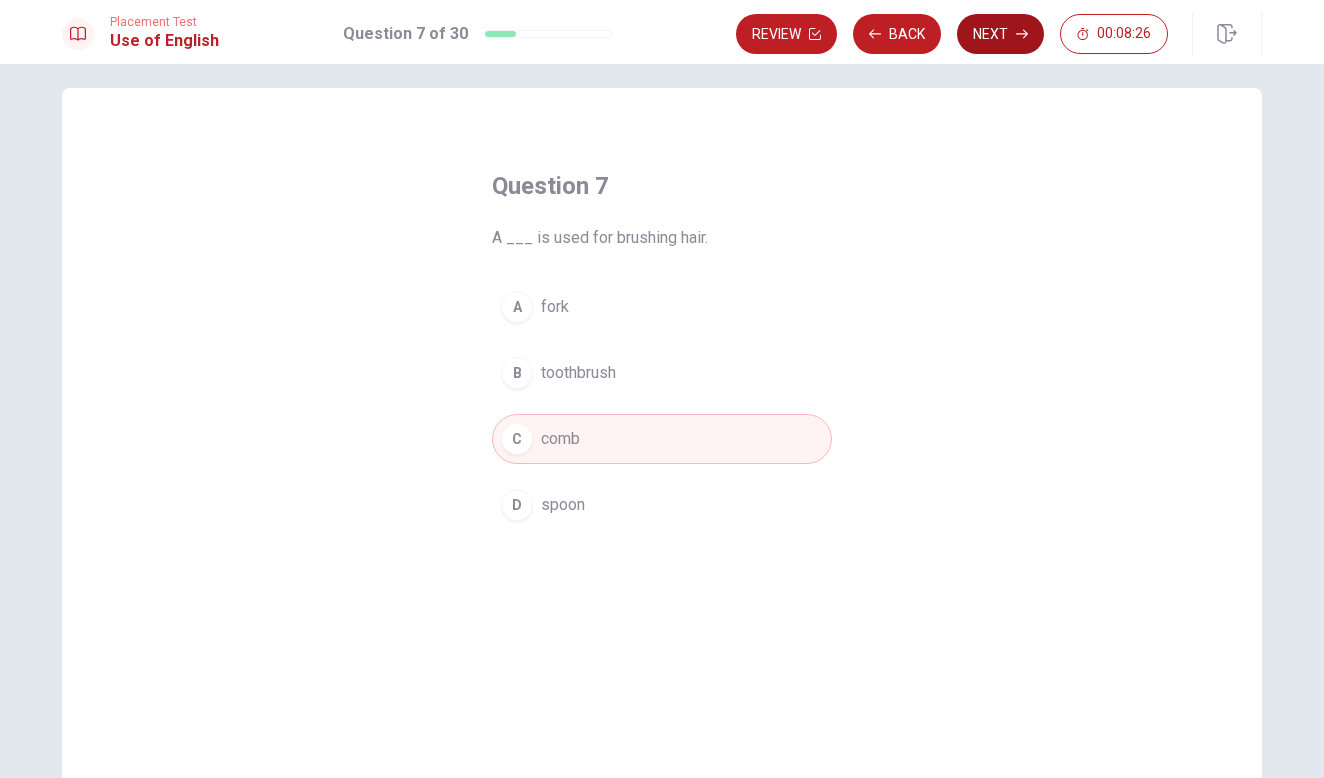 click 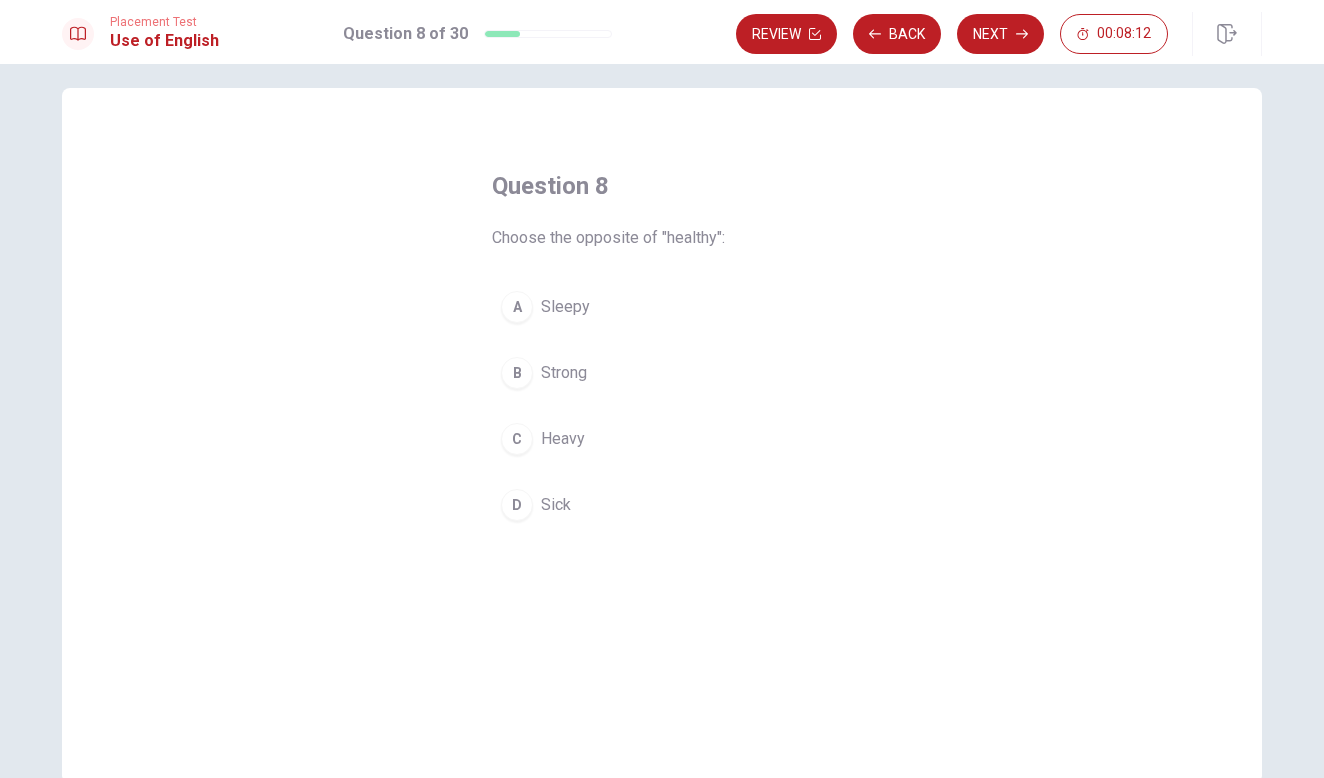 click on "D Sick" at bounding box center [662, 505] 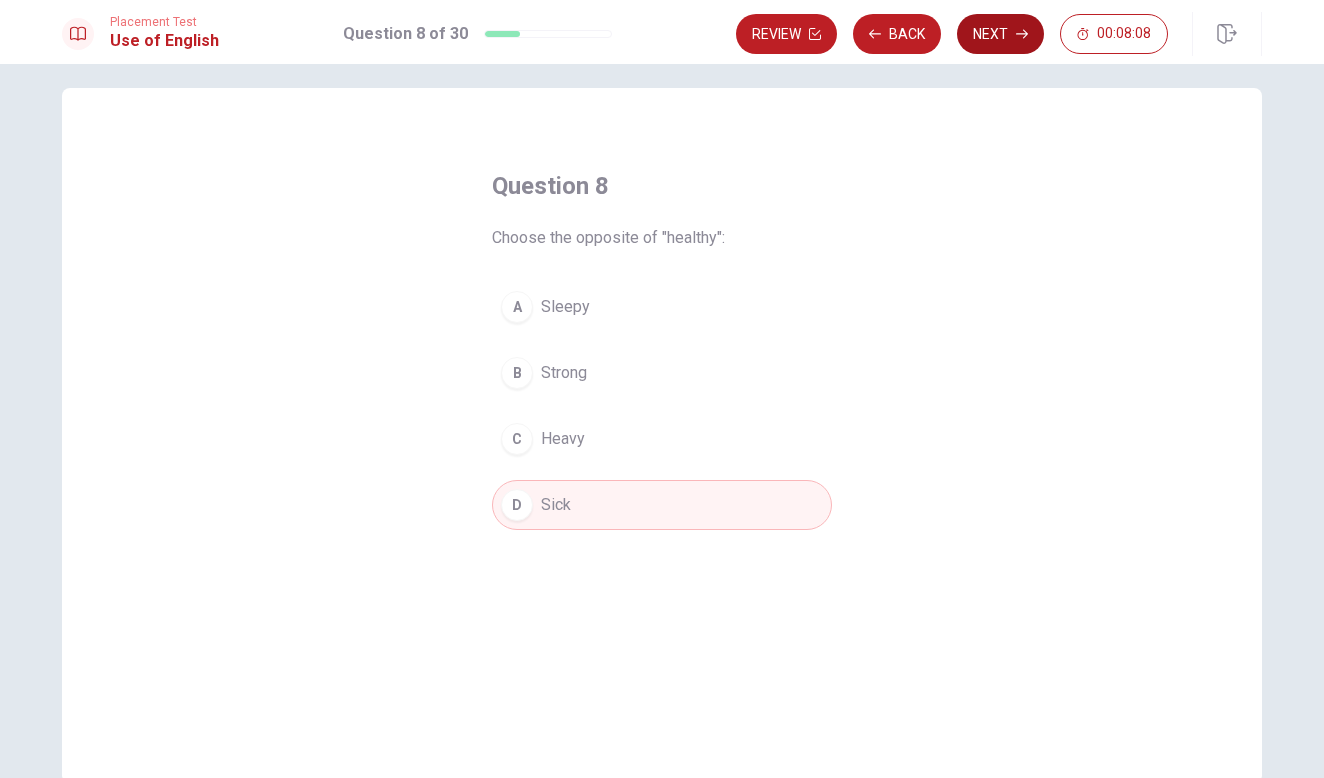click on "Next" at bounding box center (1000, 34) 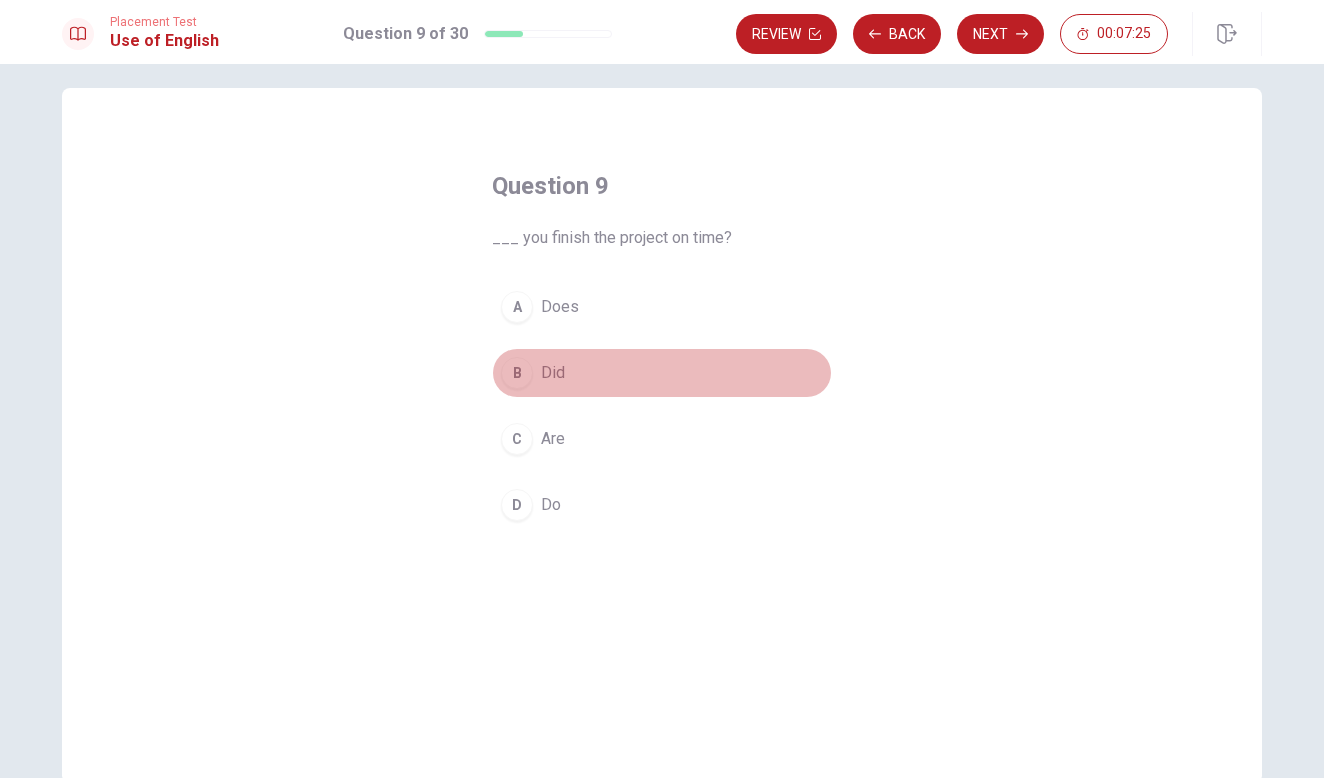 click on "B Did" at bounding box center [662, 373] 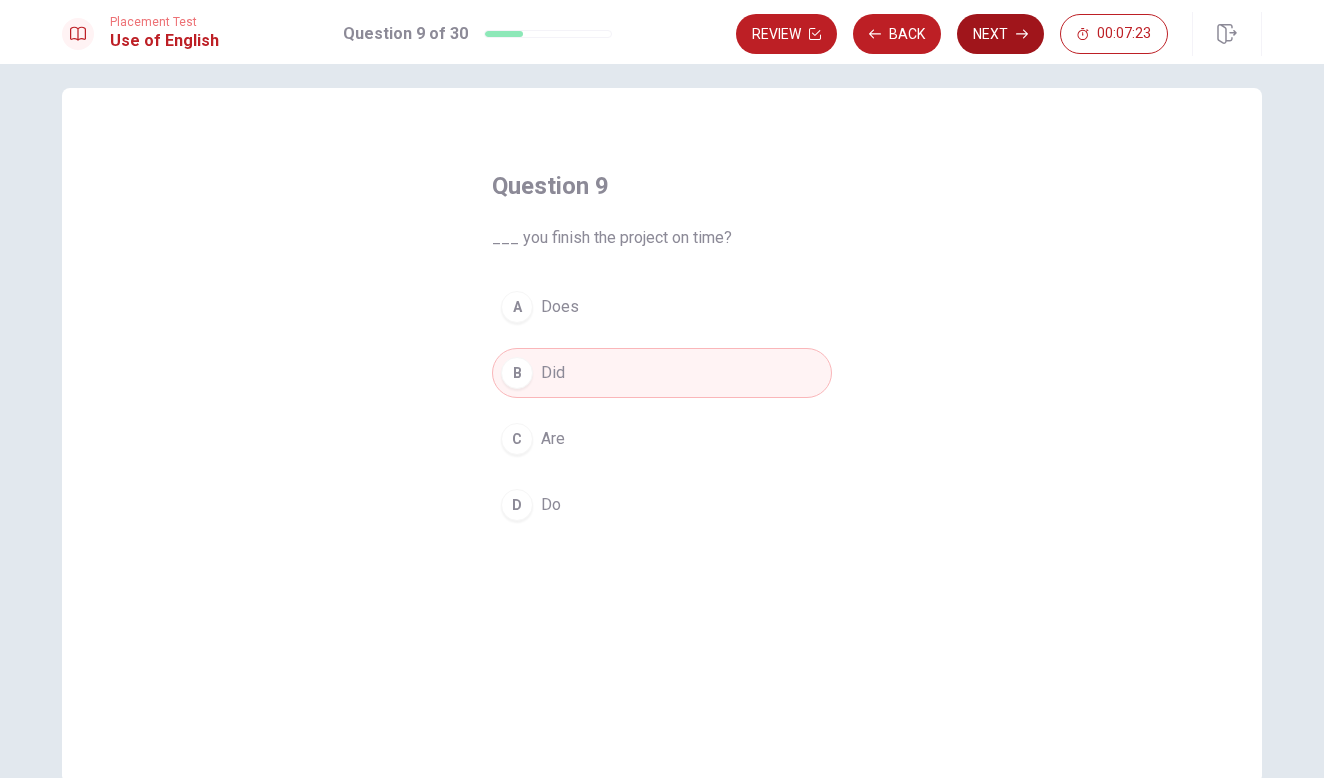 click on "Next" at bounding box center [1000, 34] 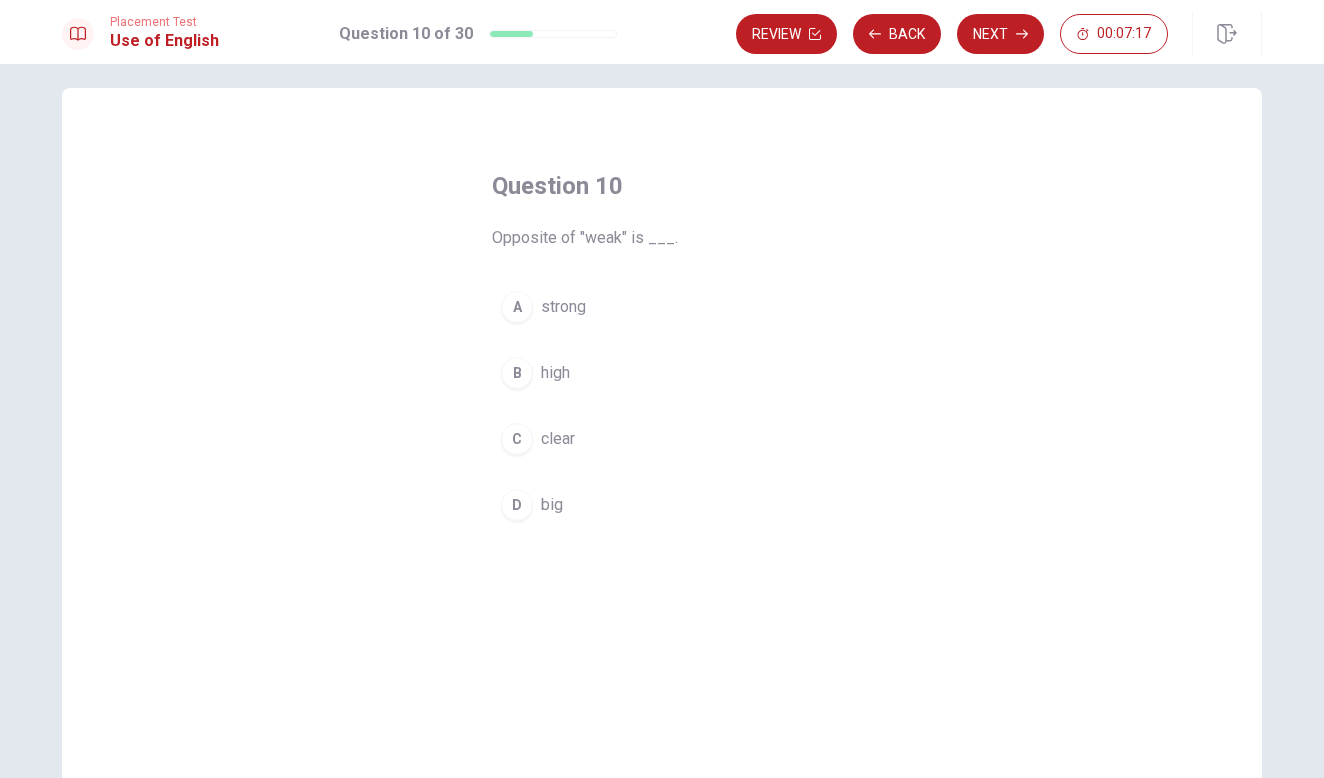 click on "A strong" at bounding box center (662, 307) 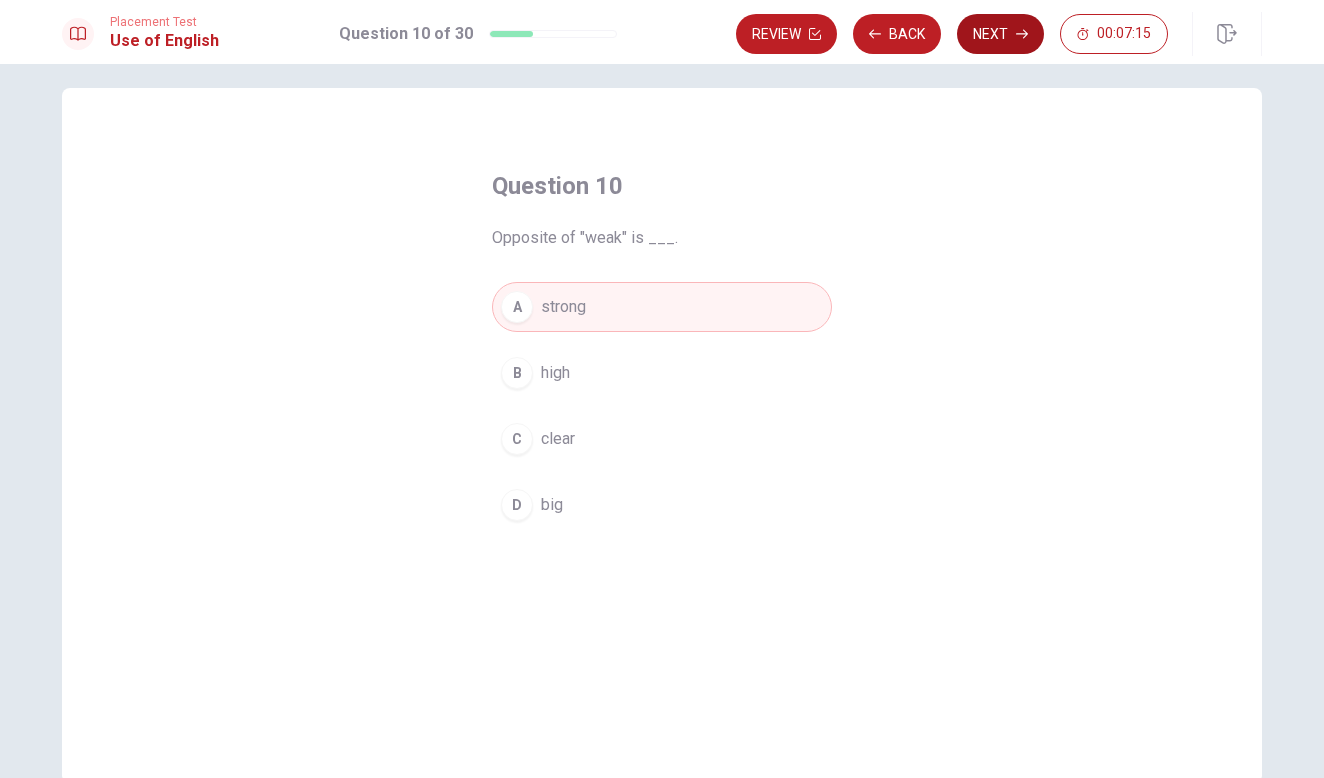 click on "Next" at bounding box center (1000, 34) 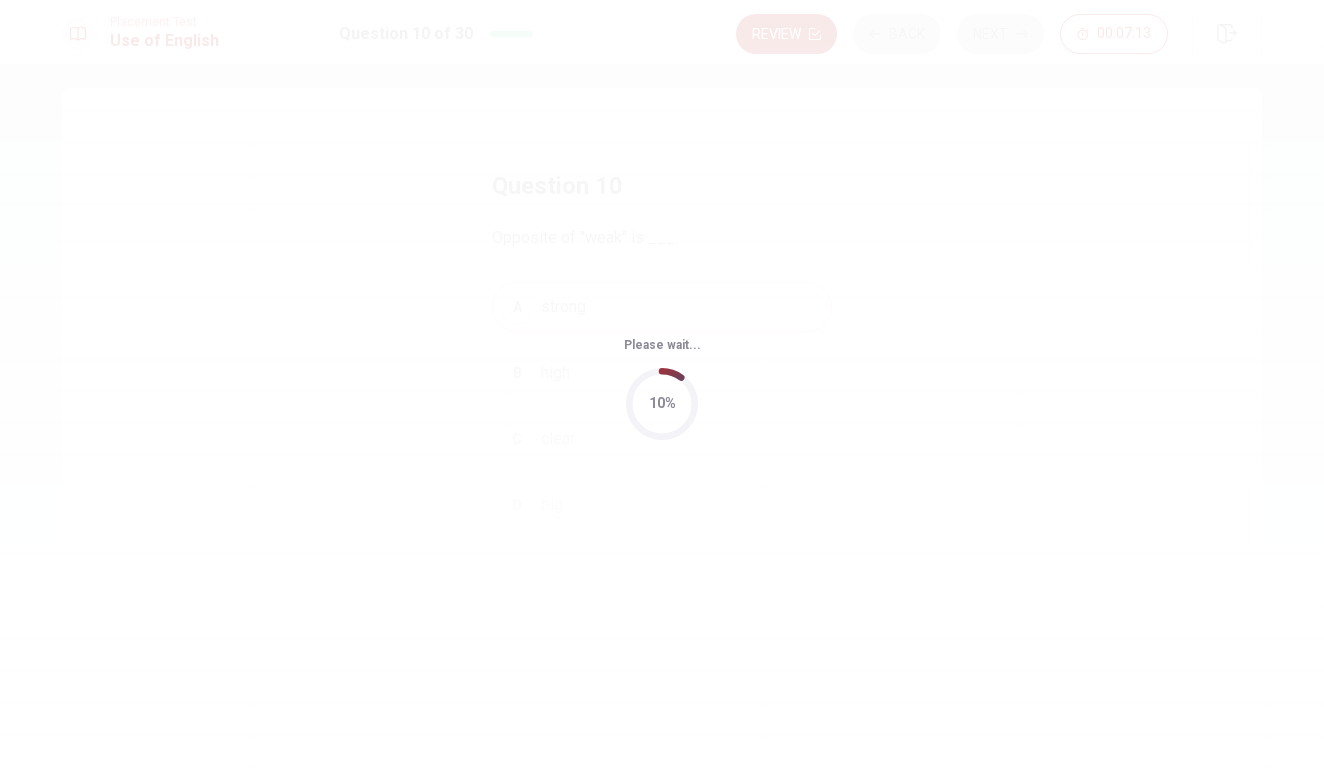 scroll, scrollTop: 0, scrollLeft: 0, axis: both 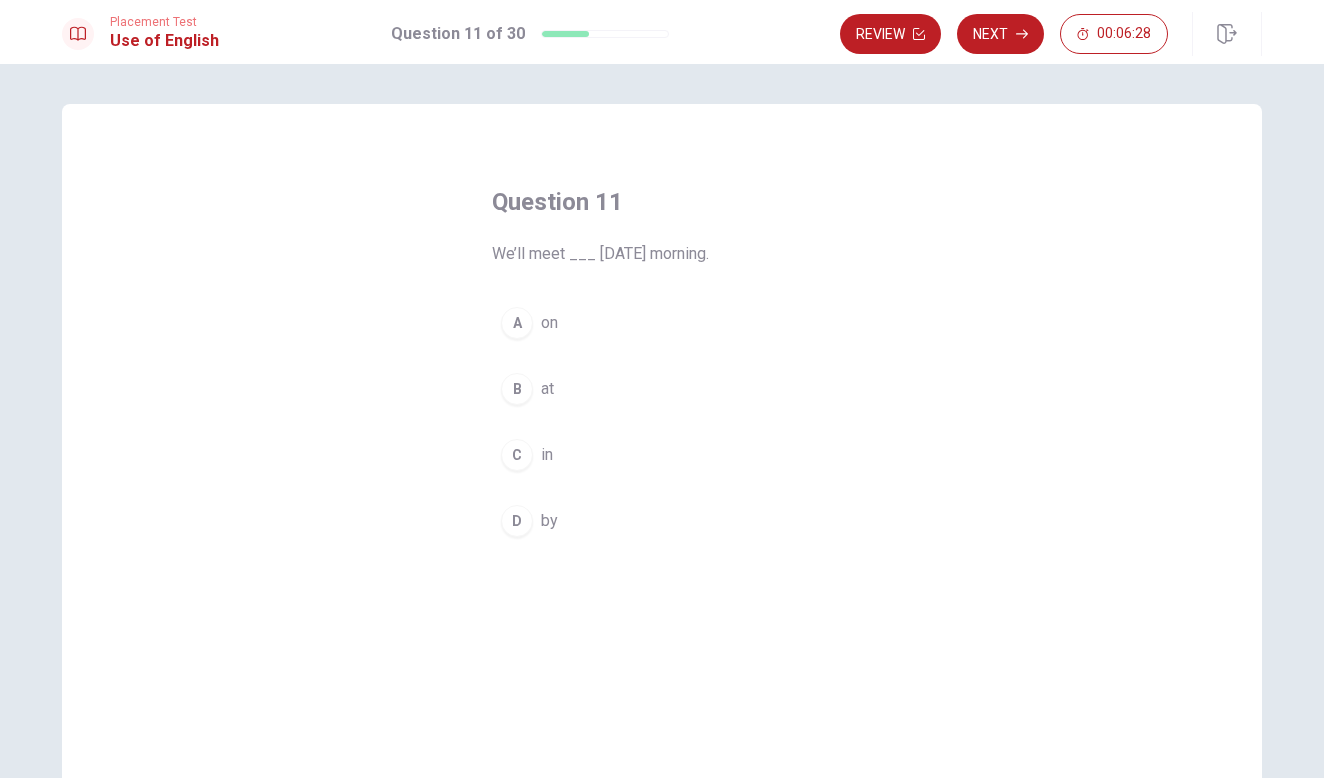 click on "B at" at bounding box center [662, 389] 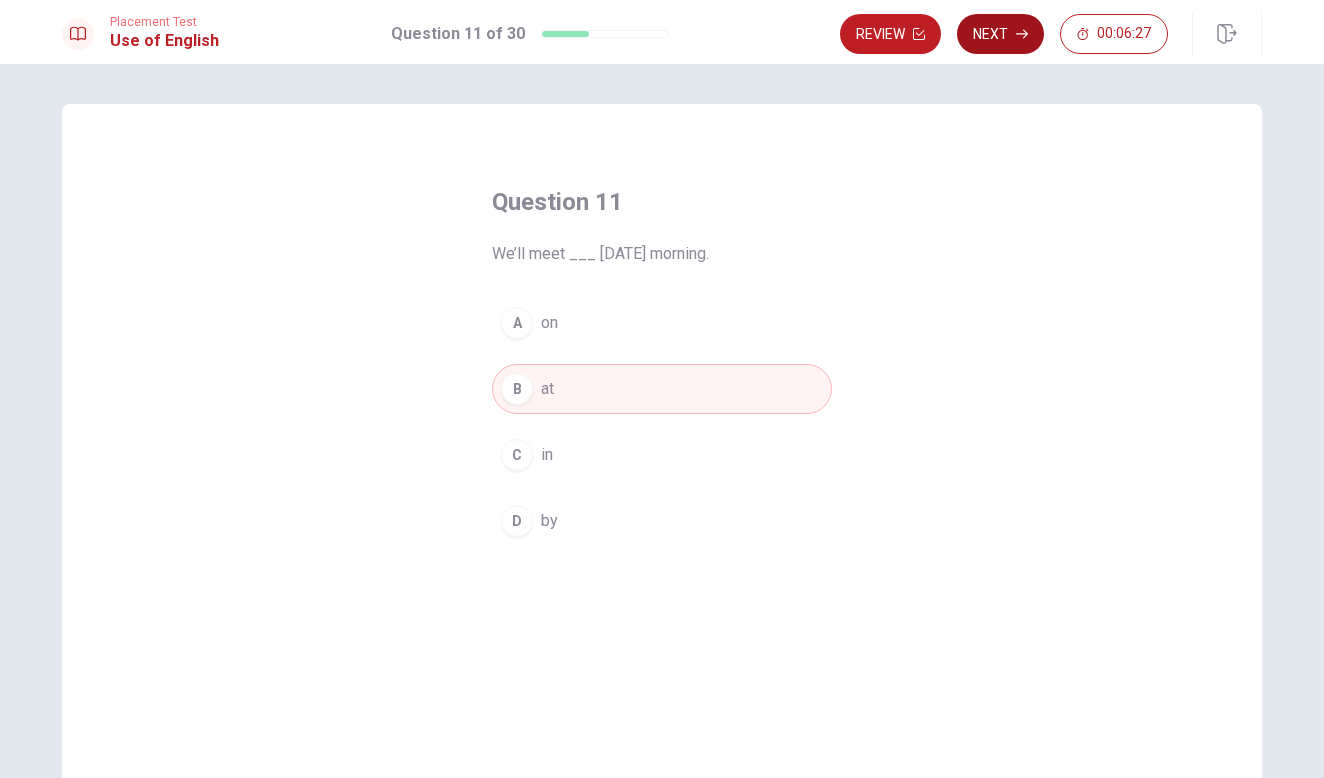 click on "Next" at bounding box center [1000, 34] 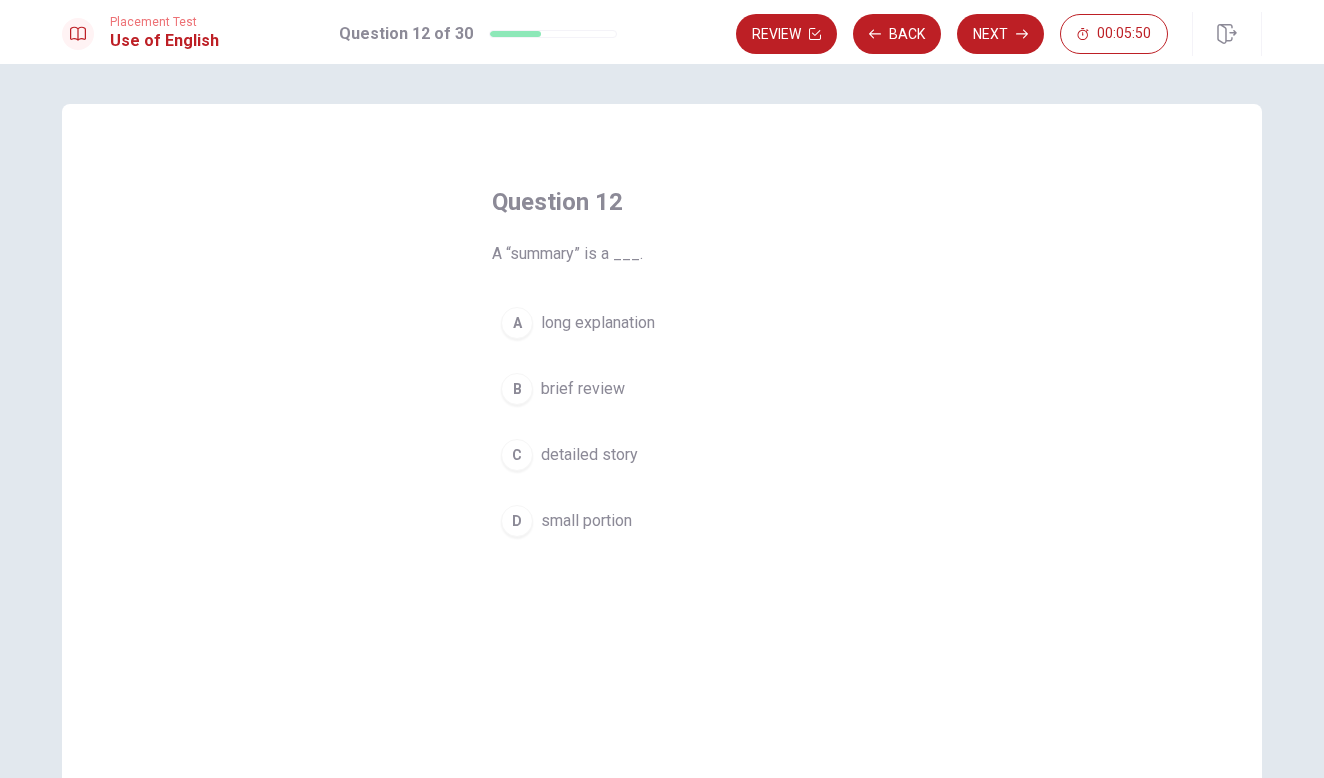 click on "brief review" at bounding box center [583, 389] 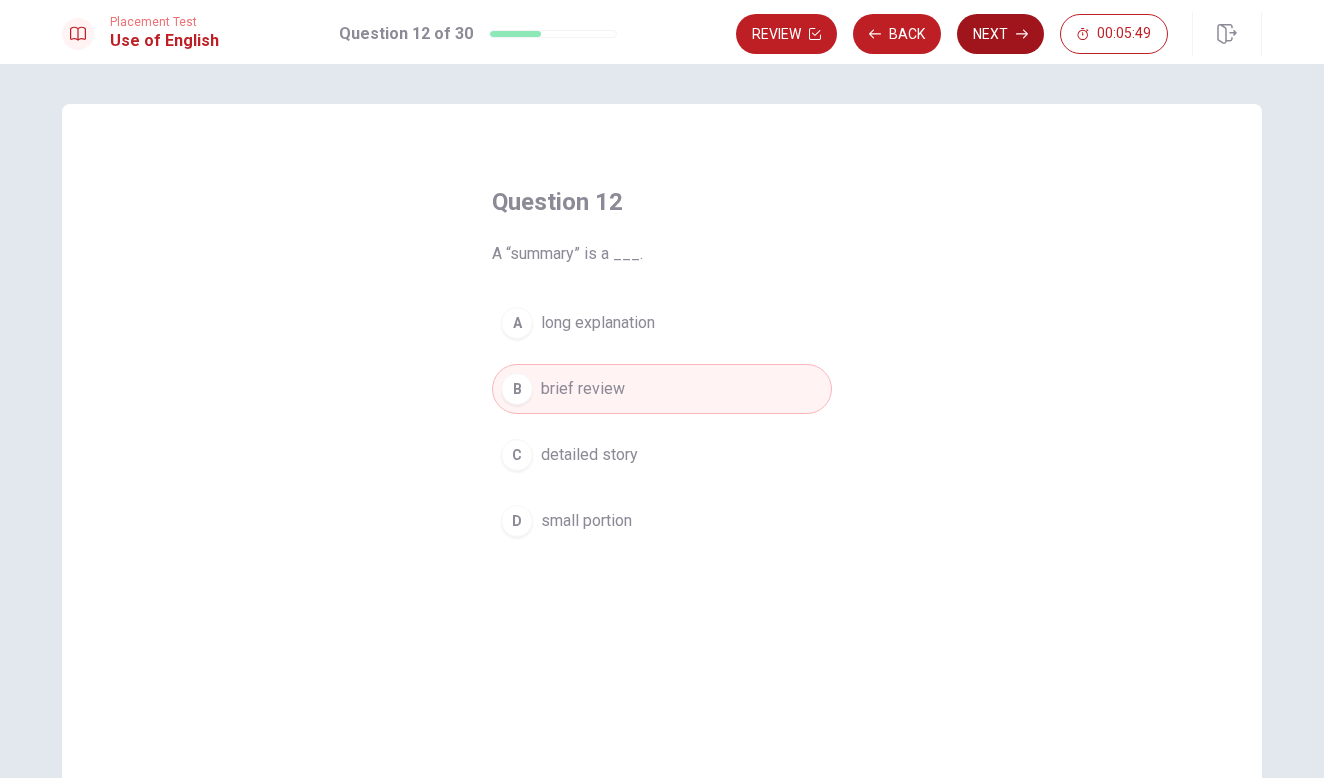 click on "Next" at bounding box center [1000, 34] 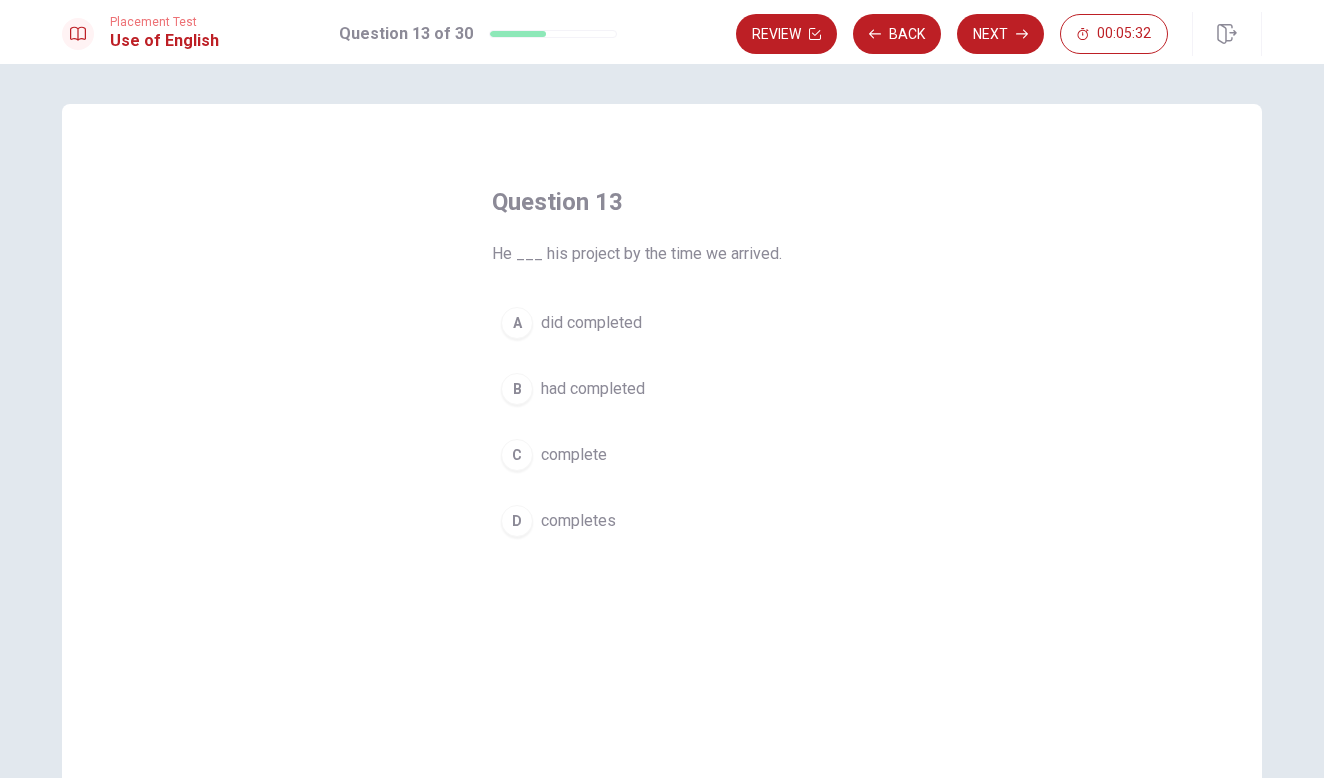 click on "had completed" at bounding box center (593, 389) 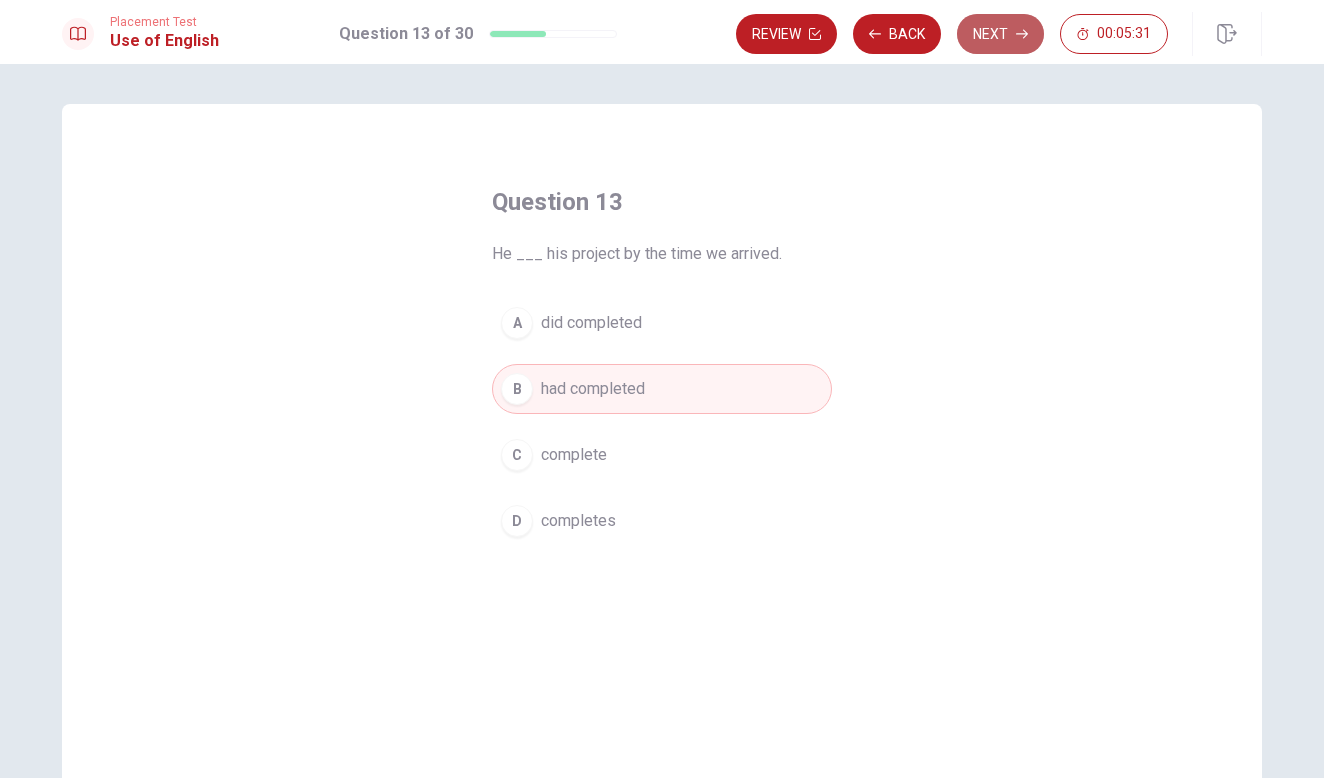 click on "Next" at bounding box center (1000, 34) 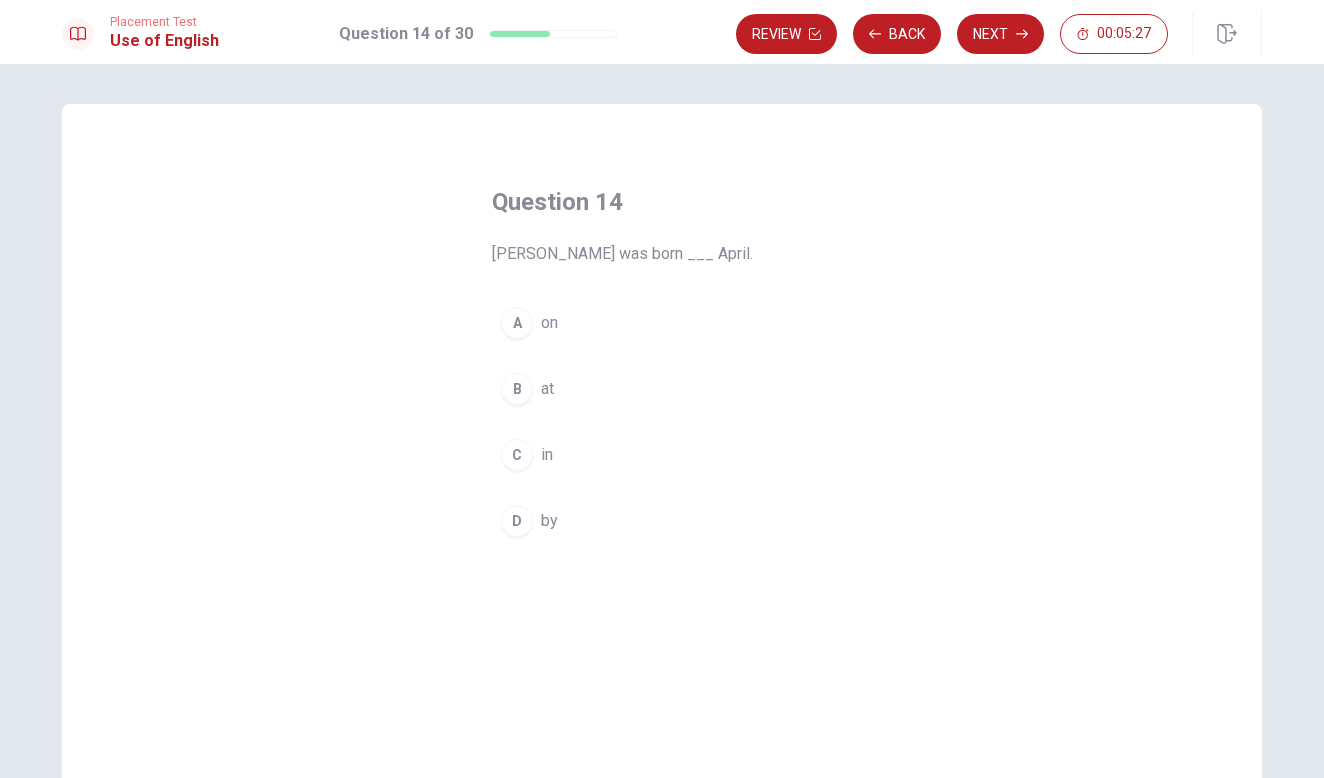 click on "C in" at bounding box center (662, 455) 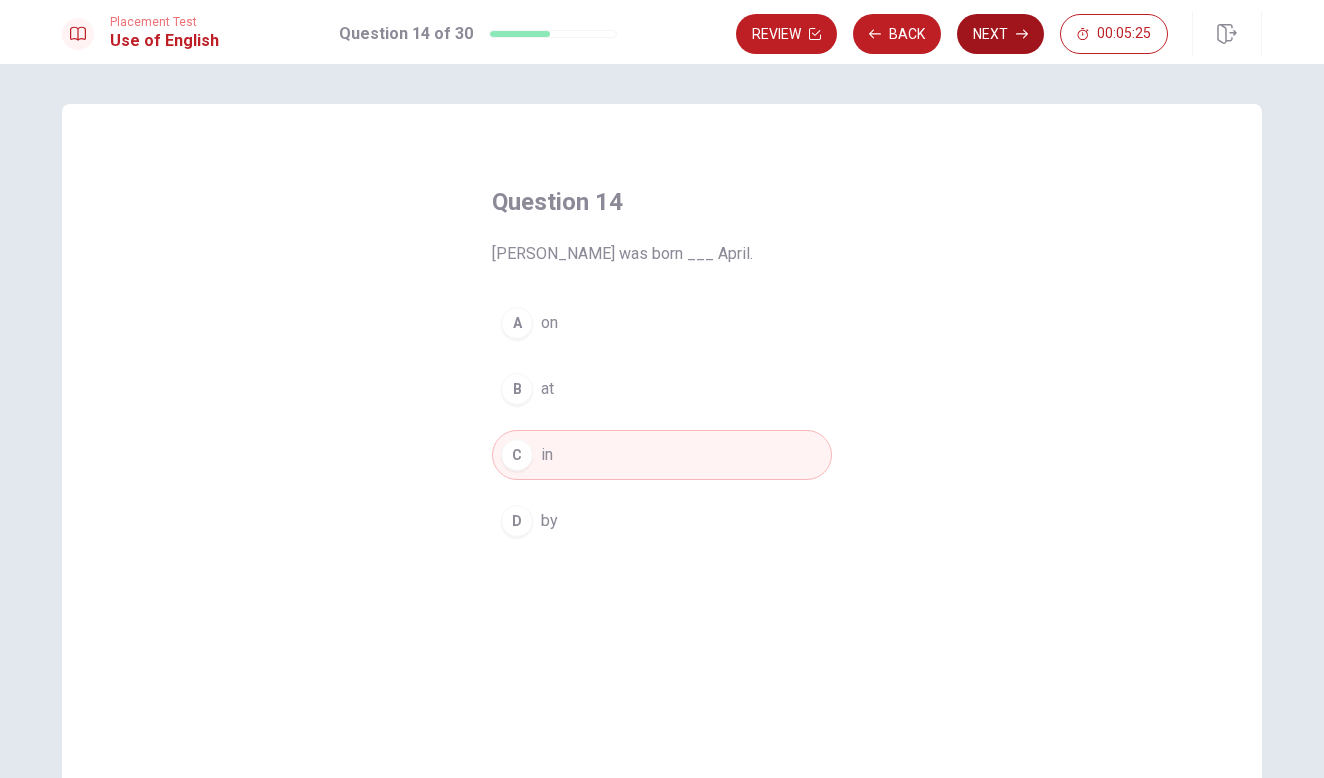 click on "Next" at bounding box center [1000, 34] 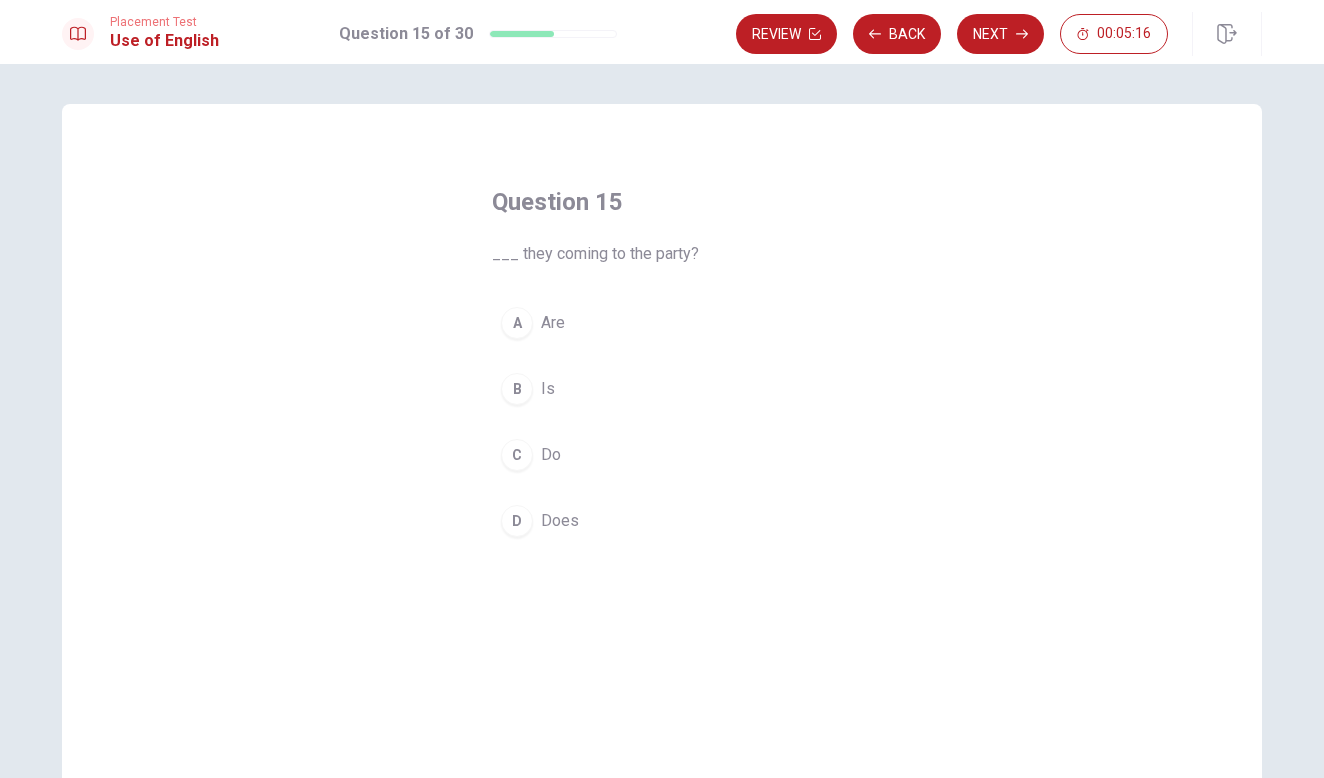 click on "A Are" at bounding box center (662, 323) 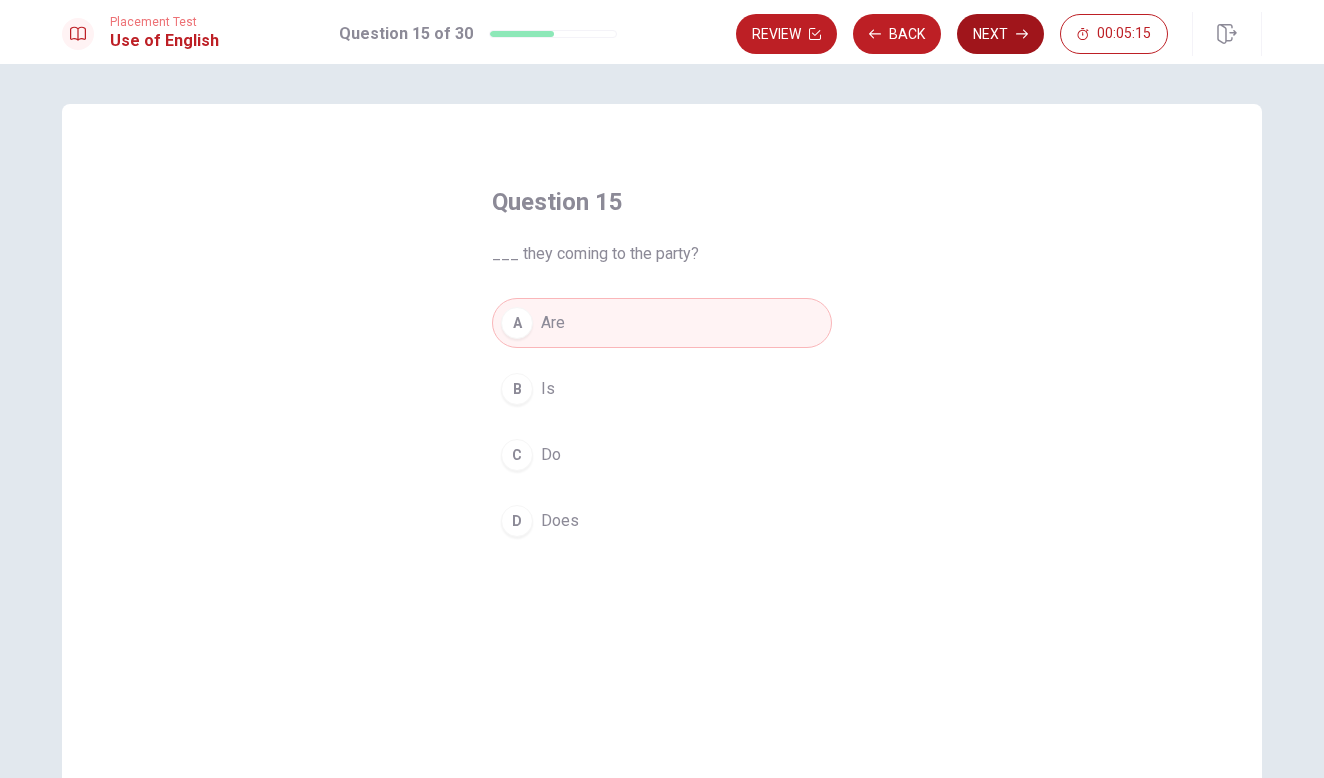 click 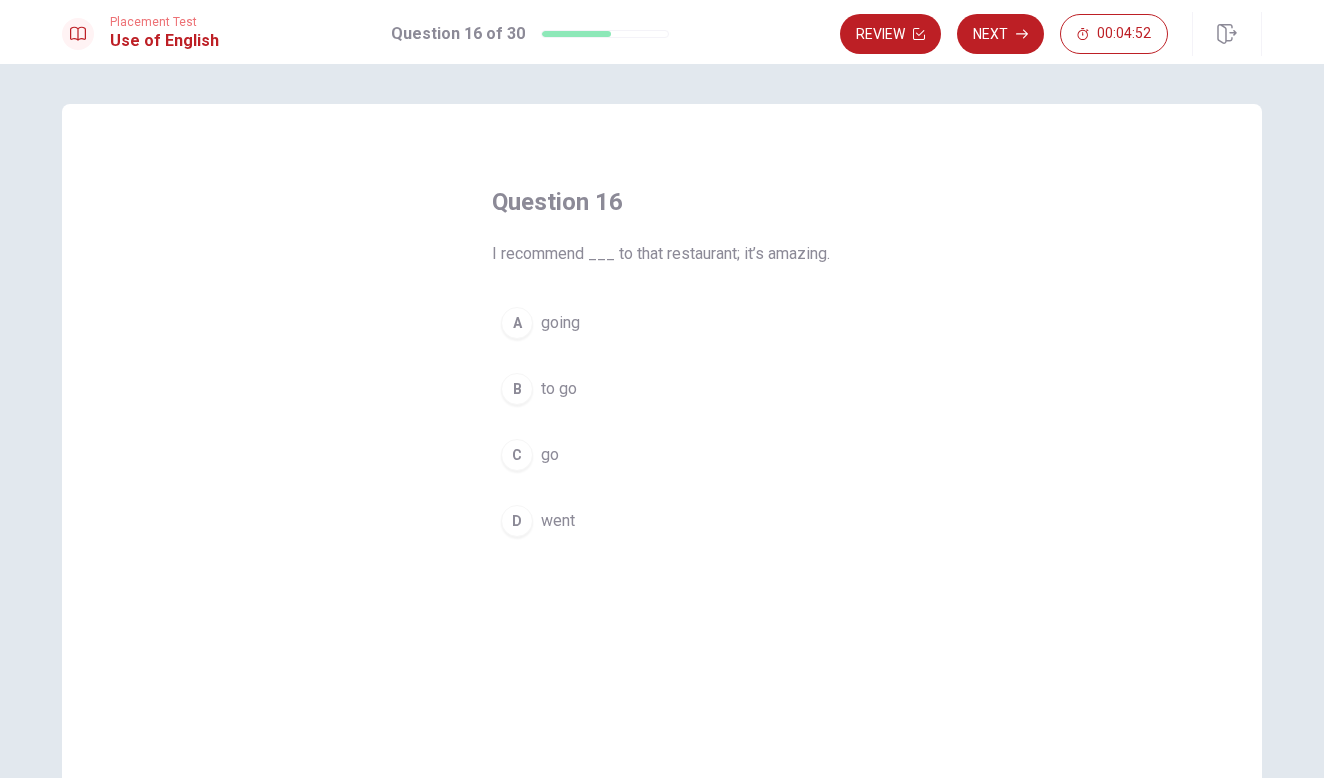 click on "A going" at bounding box center [662, 323] 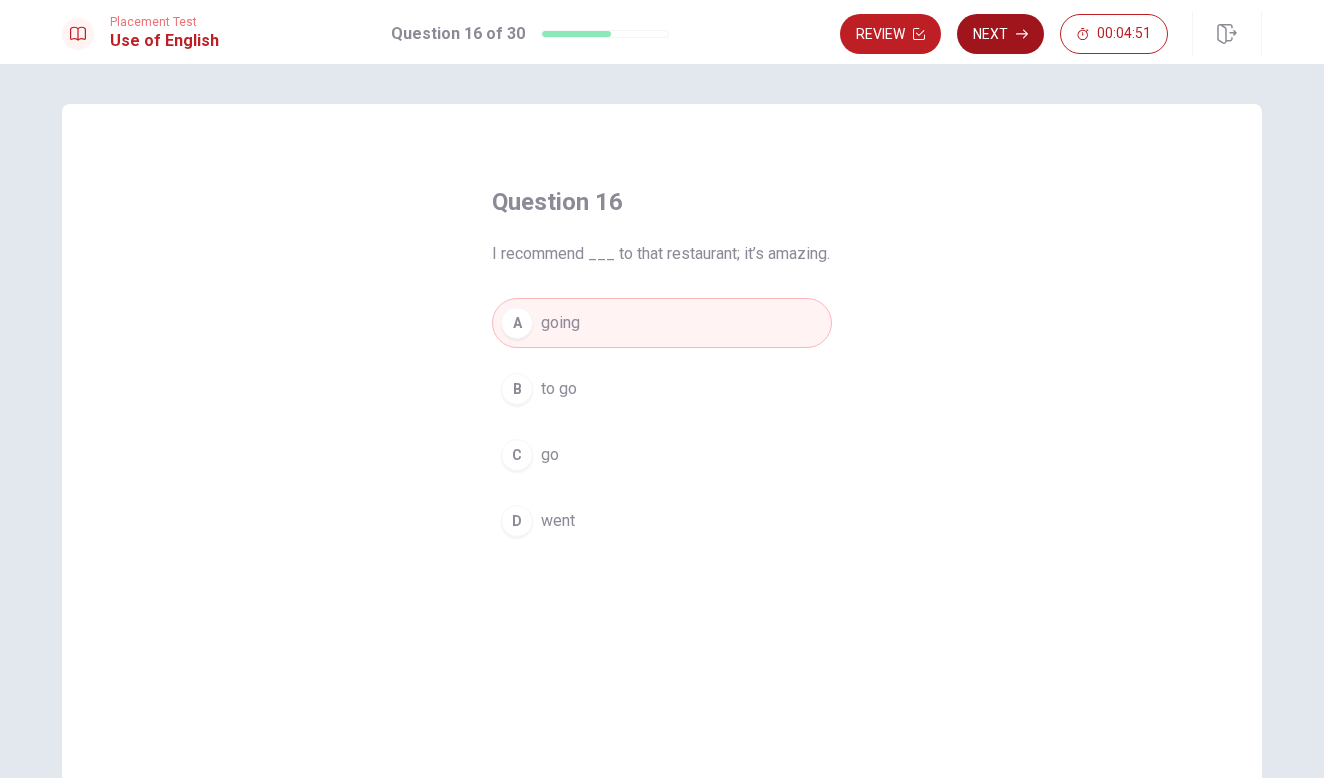 click 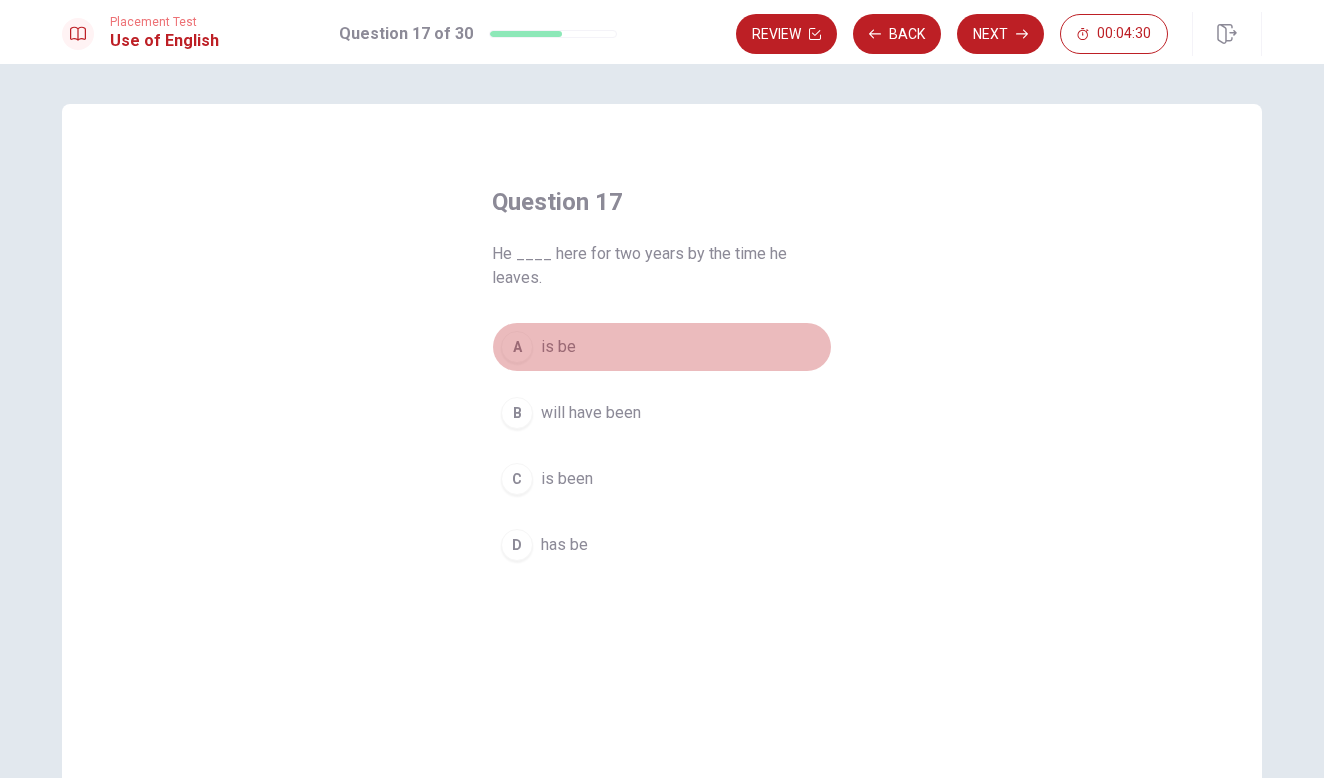 click on "A is be" at bounding box center [662, 347] 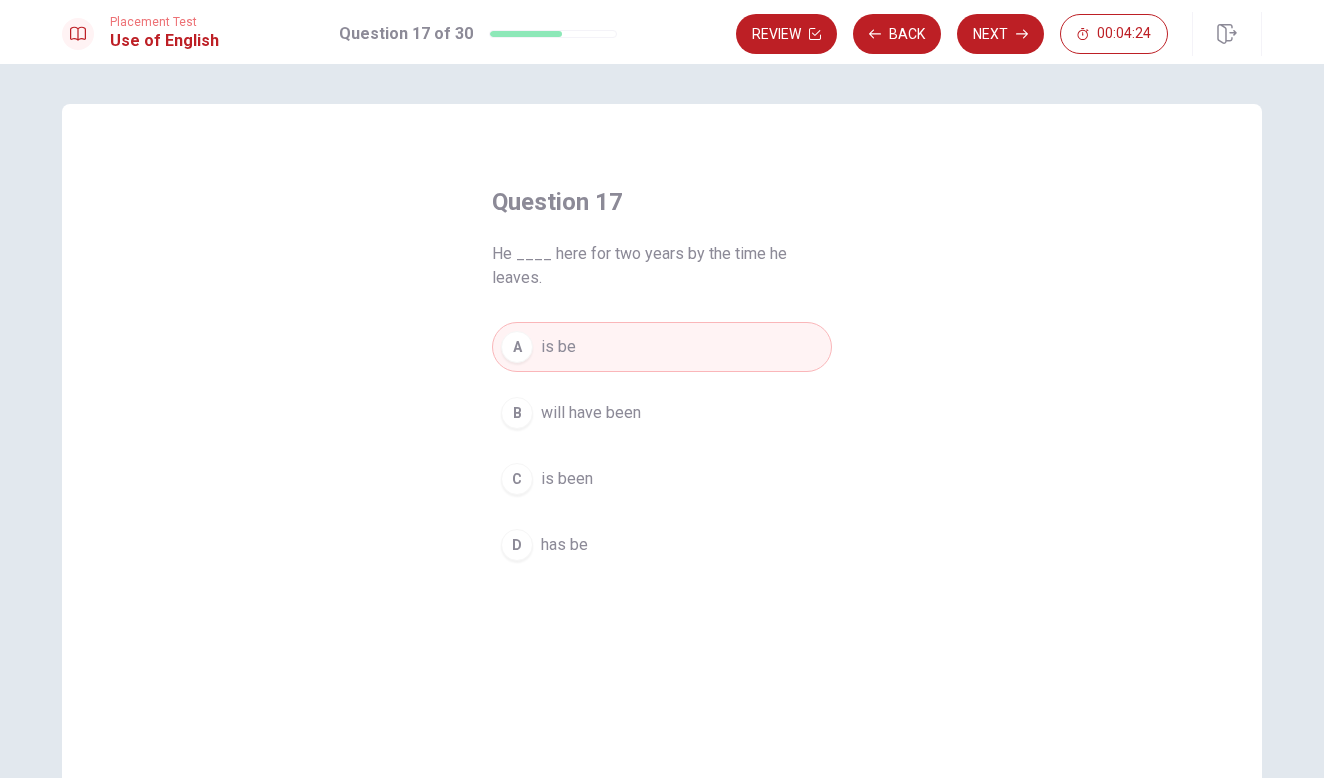 click on "D has be" at bounding box center [662, 545] 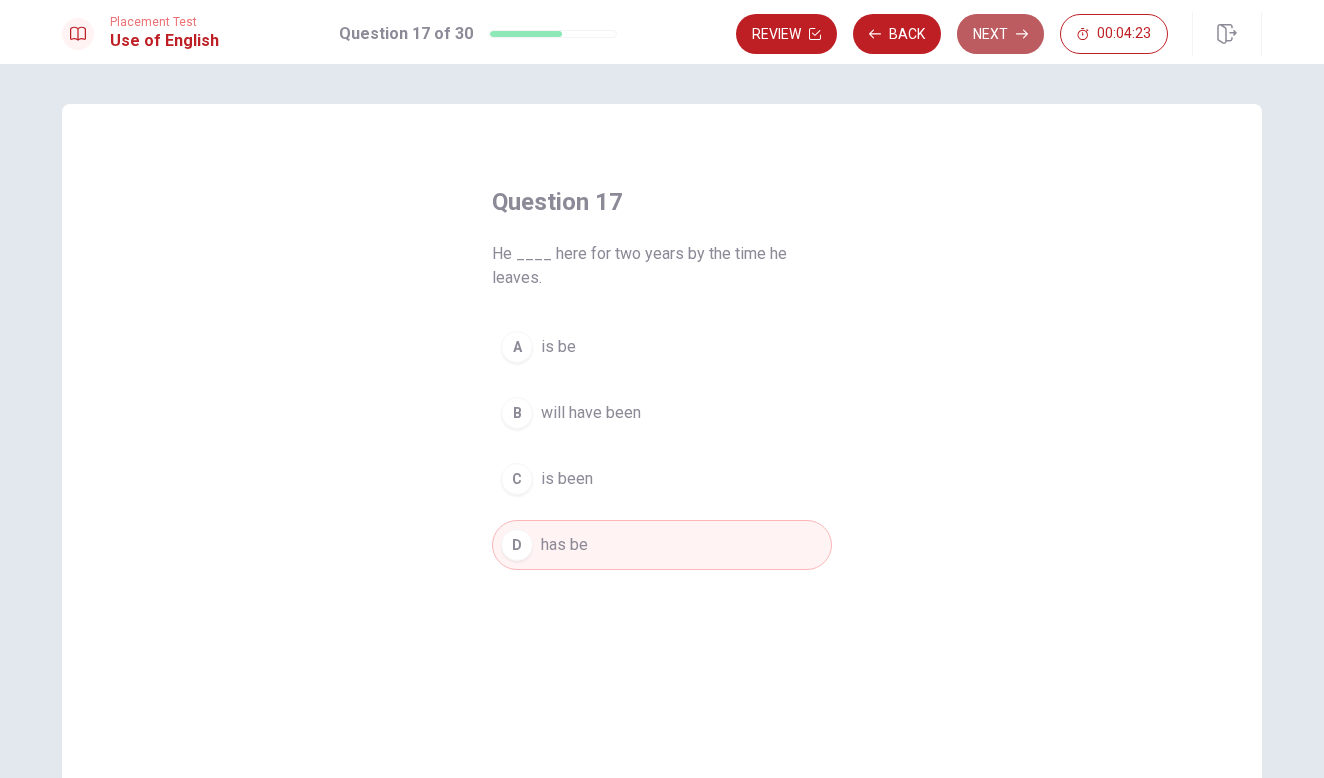 click on "Next" at bounding box center (1000, 34) 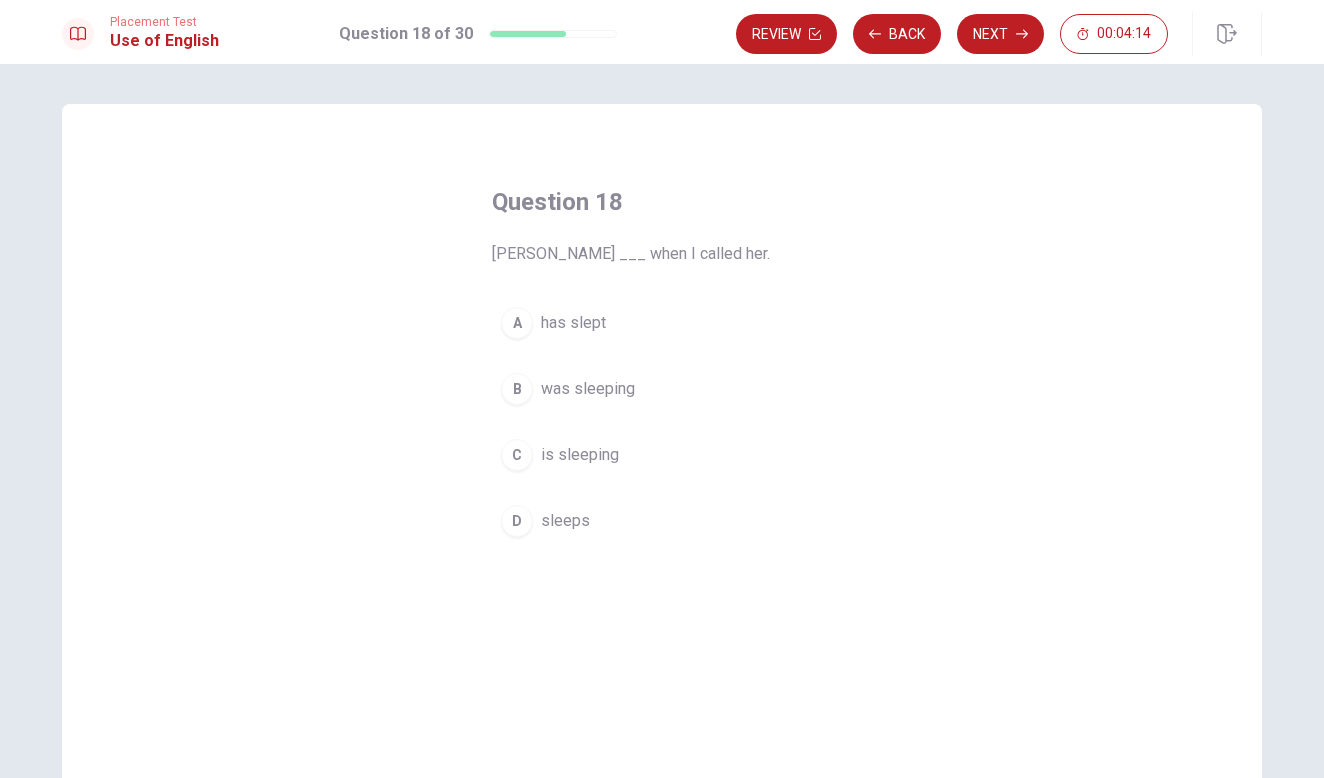 click on "B was sleeping" at bounding box center (662, 389) 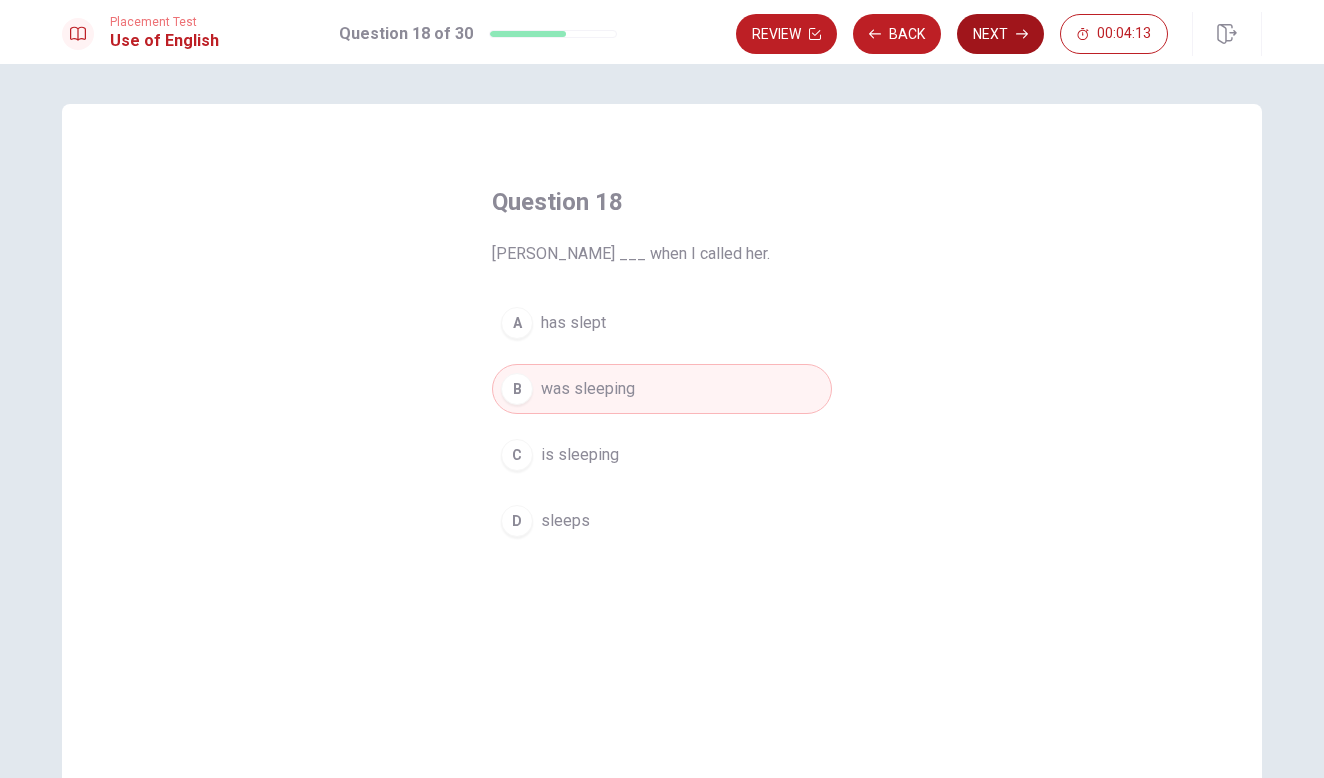 click on "Next" at bounding box center (1000, 34) 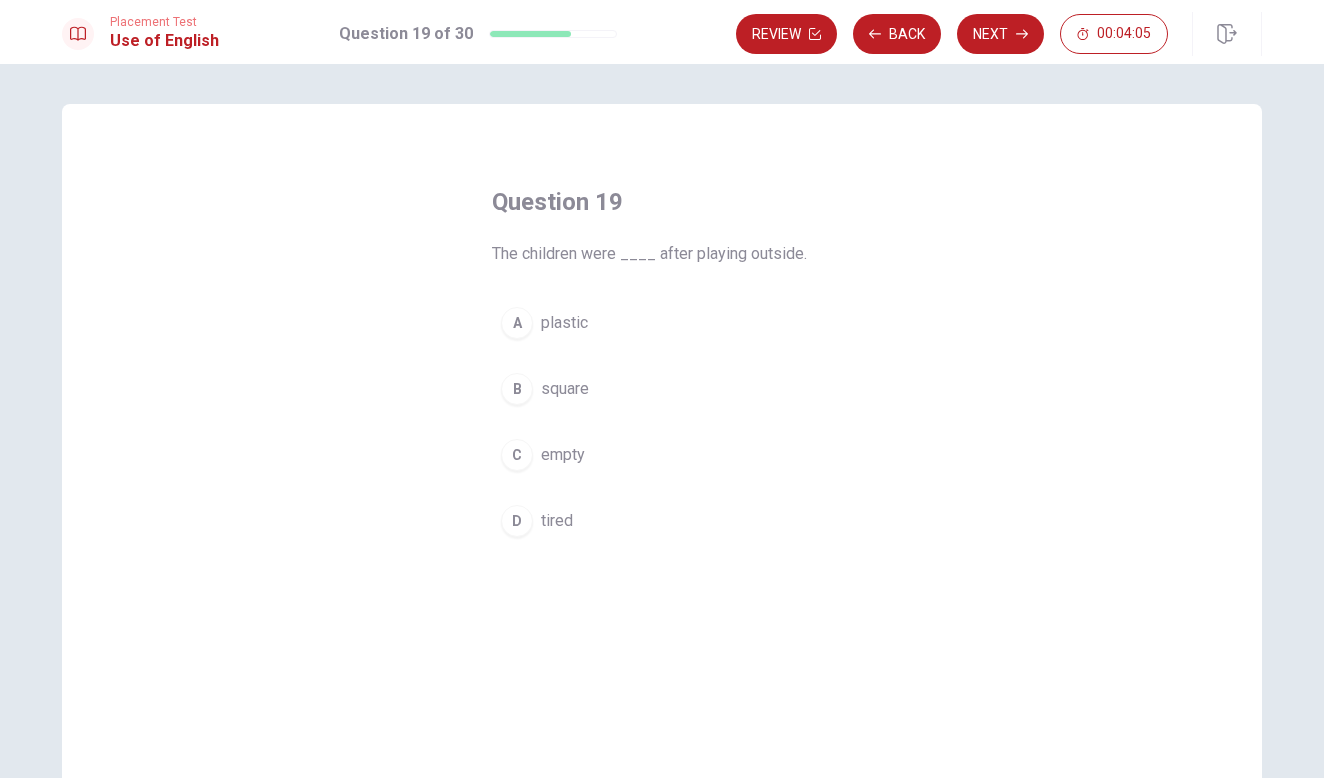 click on "D tired" at bounding box center (662, 521) 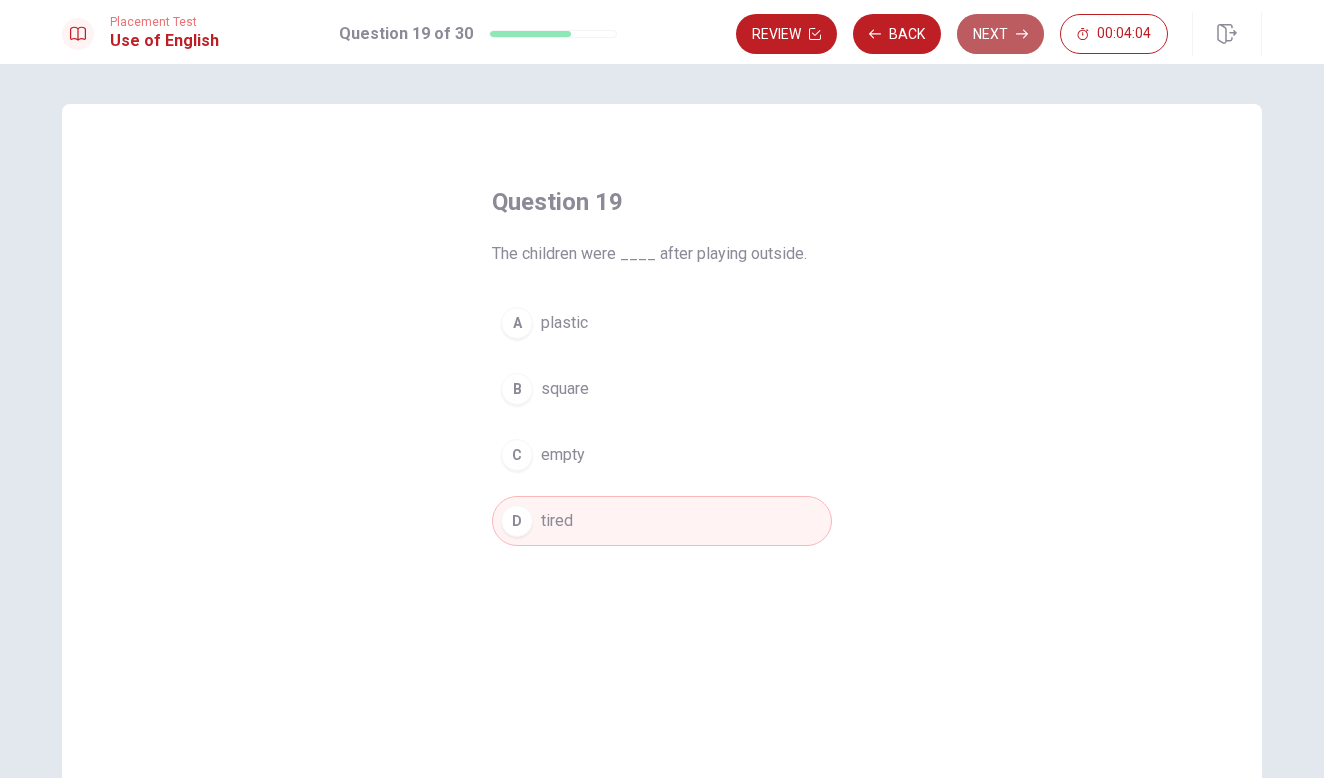 click on "Next" at bounding box center [1000, 34] 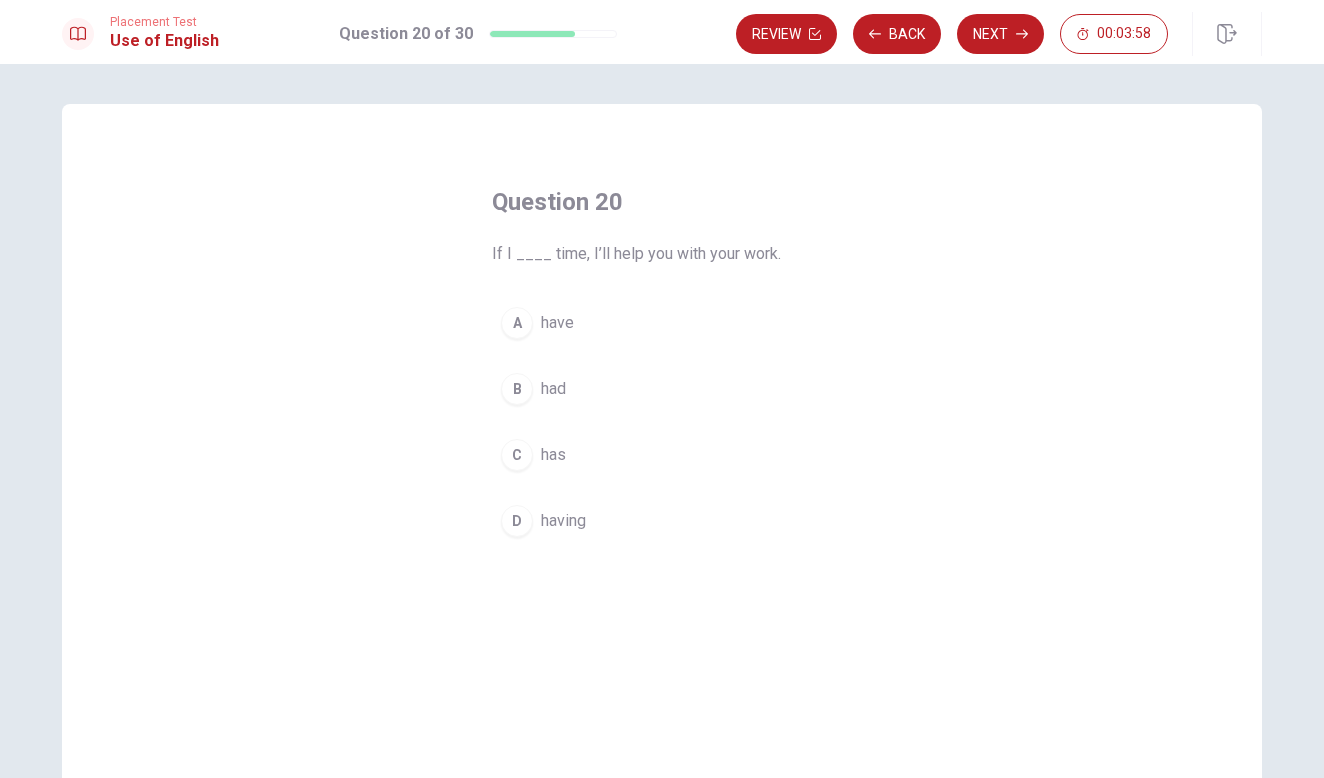 click on "A have" at bounding box center (662, 323) 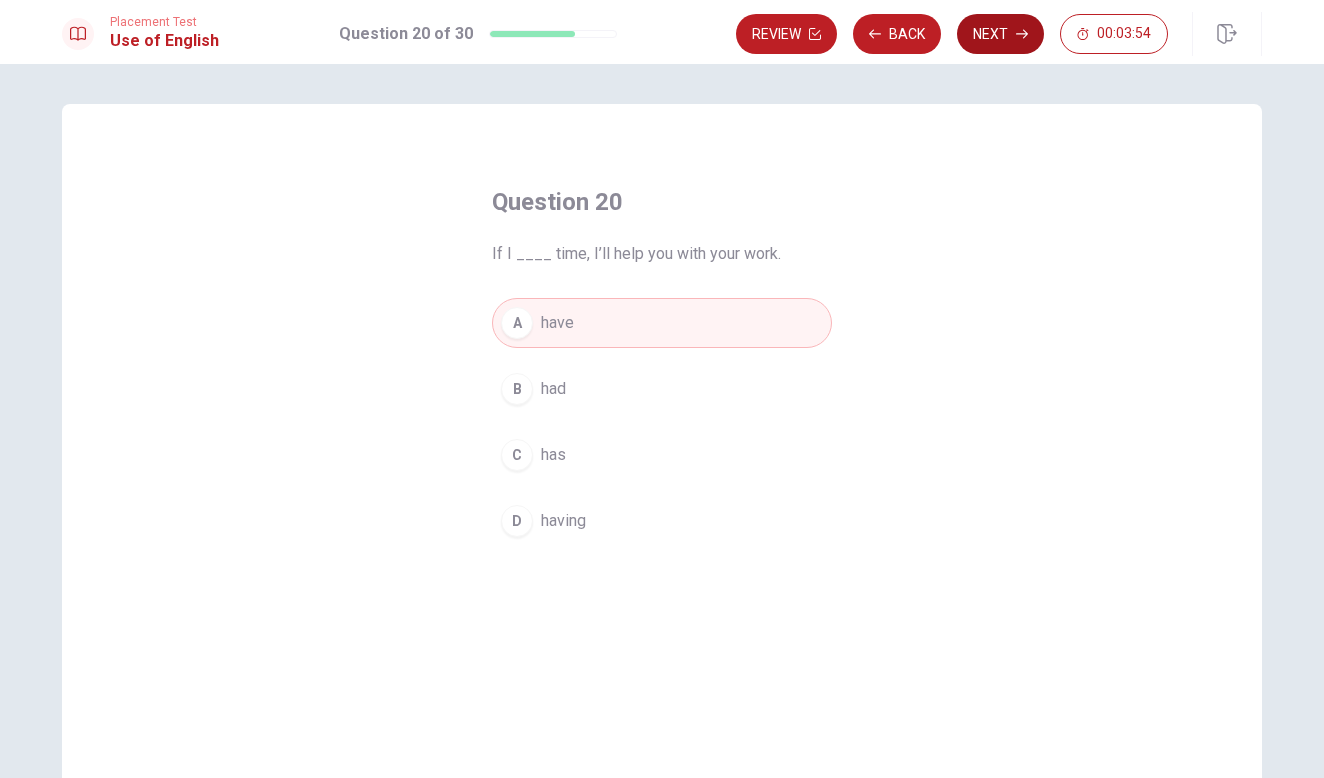 click on "Next" at bounding box center (1000, 34) 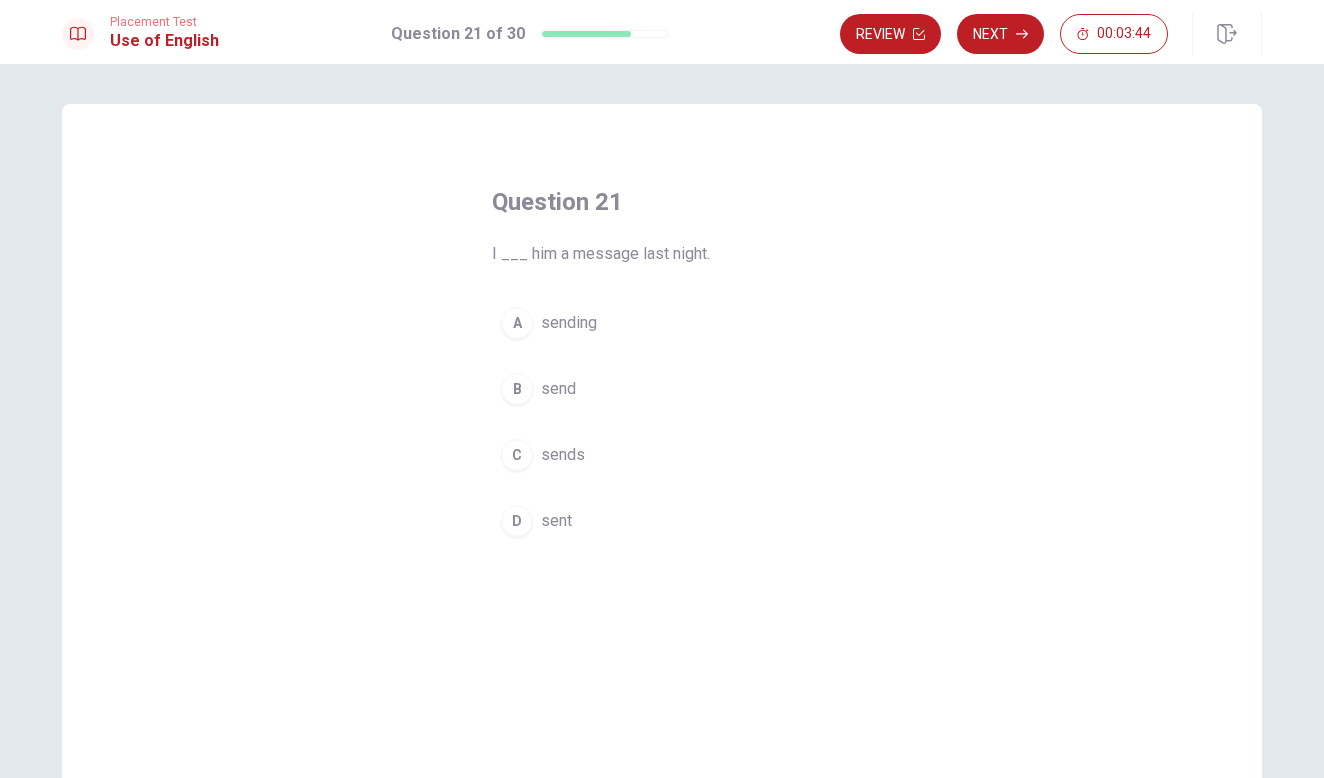 click on "D sent" at bounding box center (662, 521) 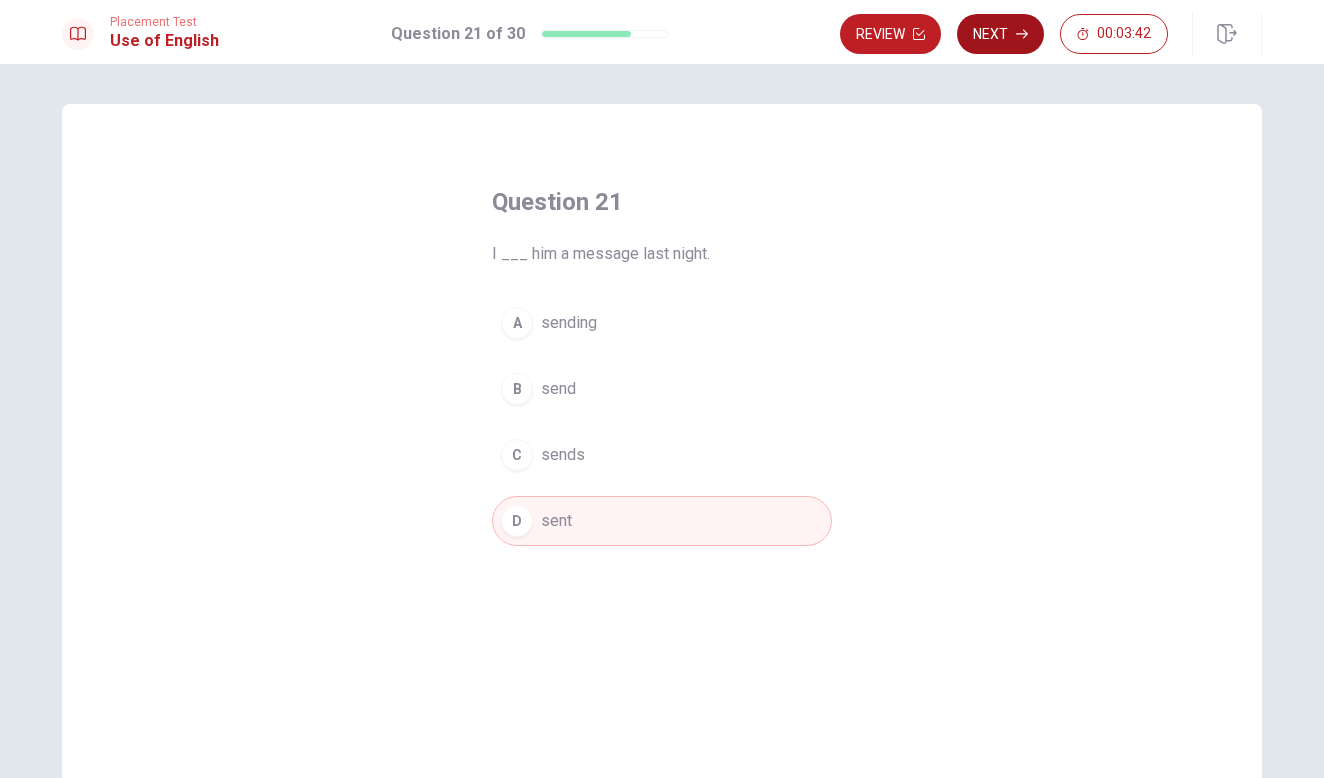 click on "Next" at bounding box center [1000, 34] 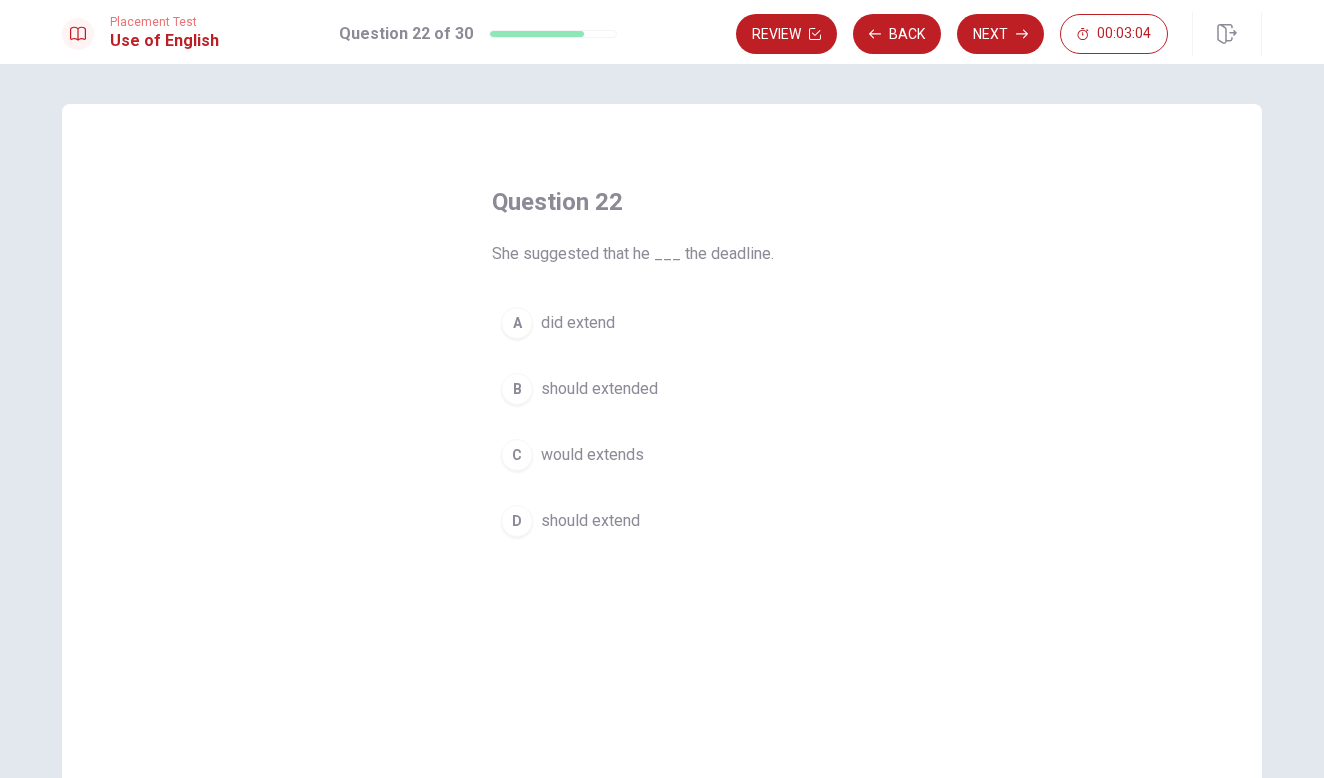 click on "B should extended" at bounding box center (662, 389) 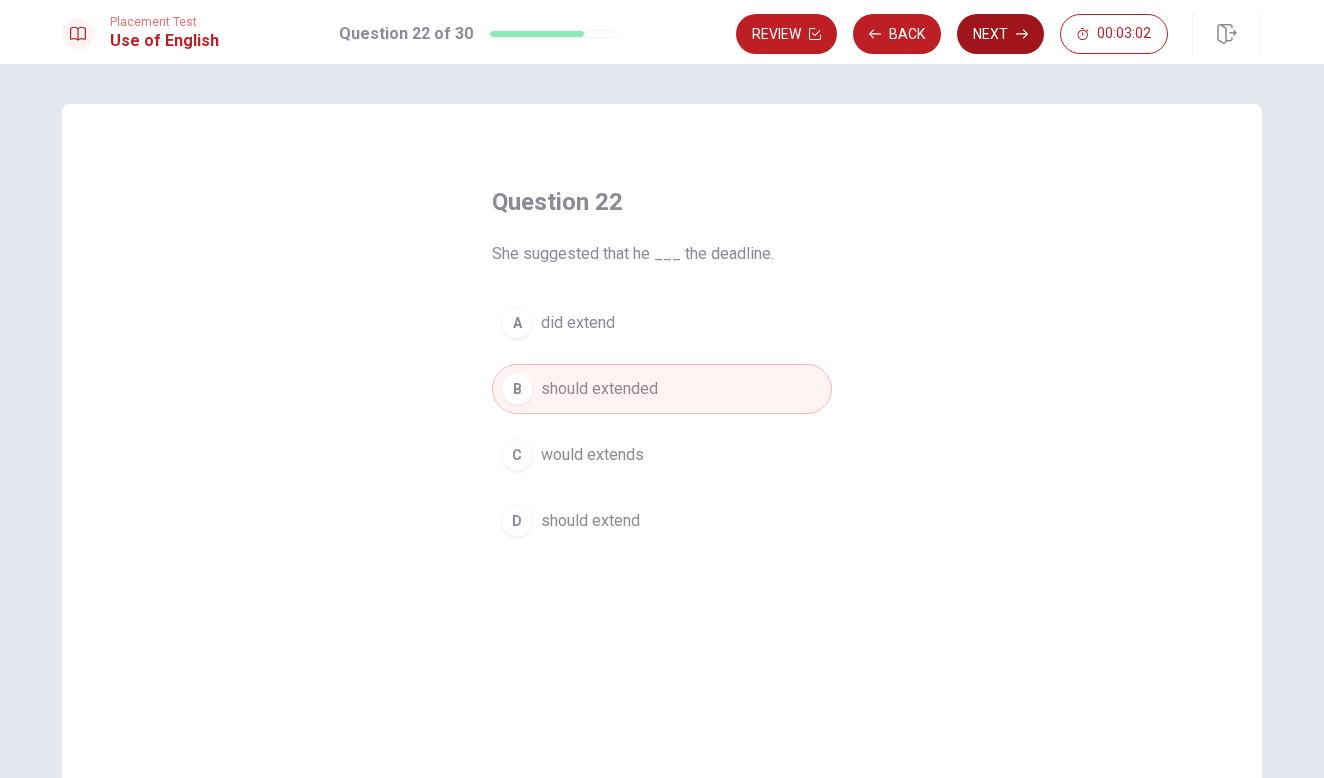 click on "Next" at bounding box center (1000, 34) 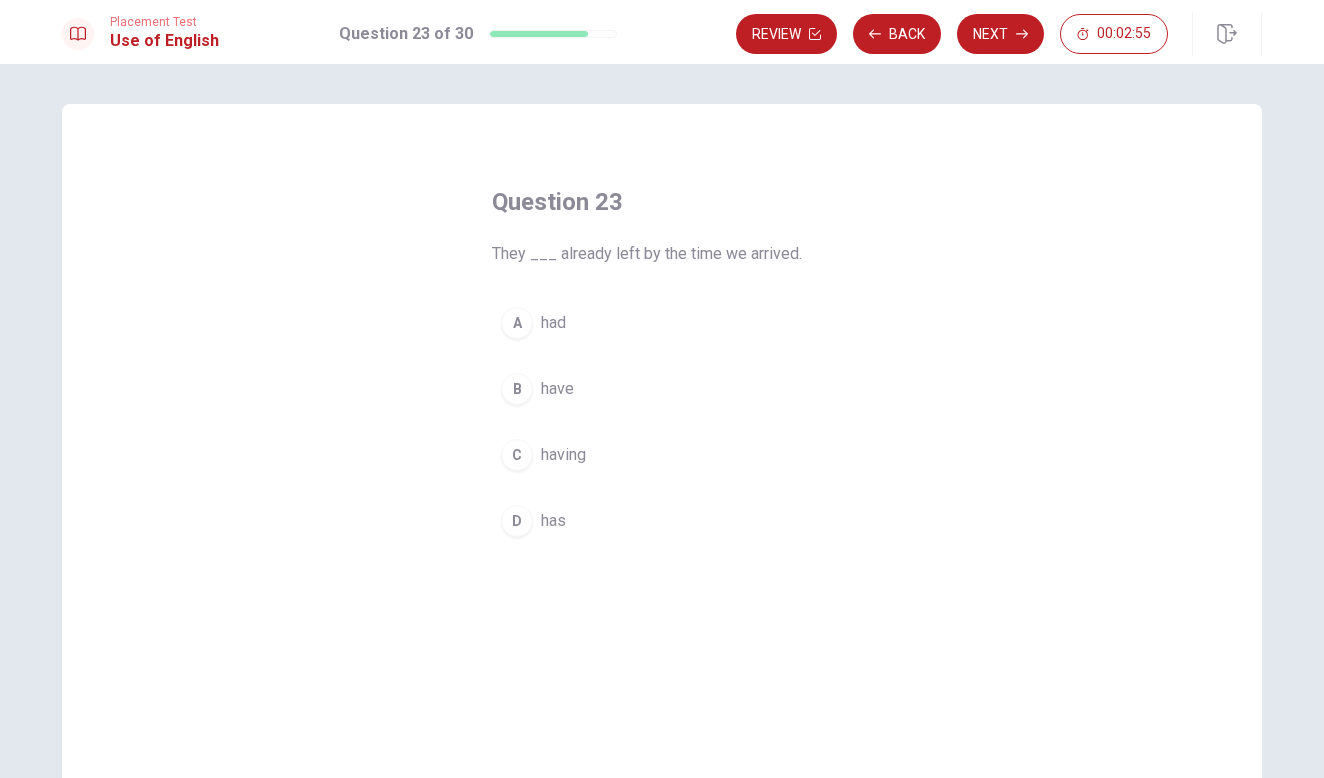 click on "A had" at bounding box center [662, 323] 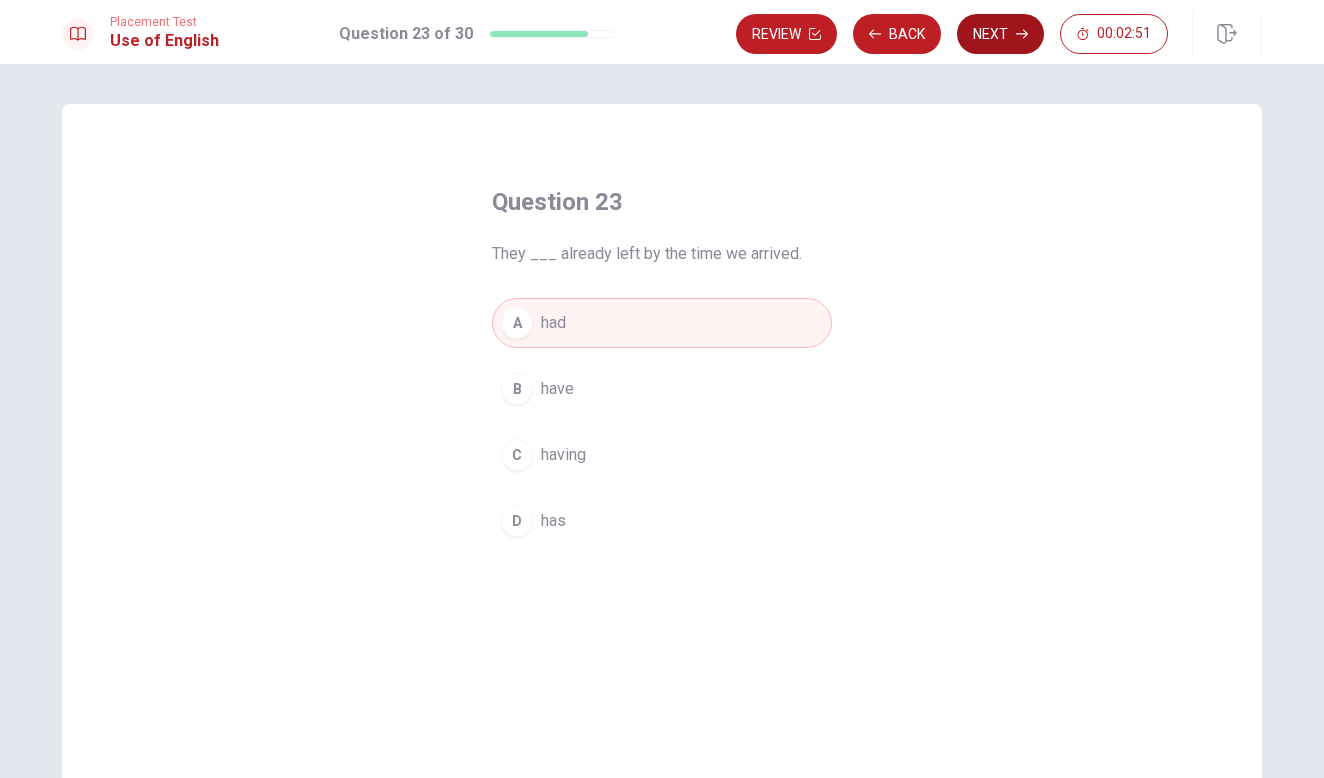 click on "Next" at bounding box center (1000, 34) 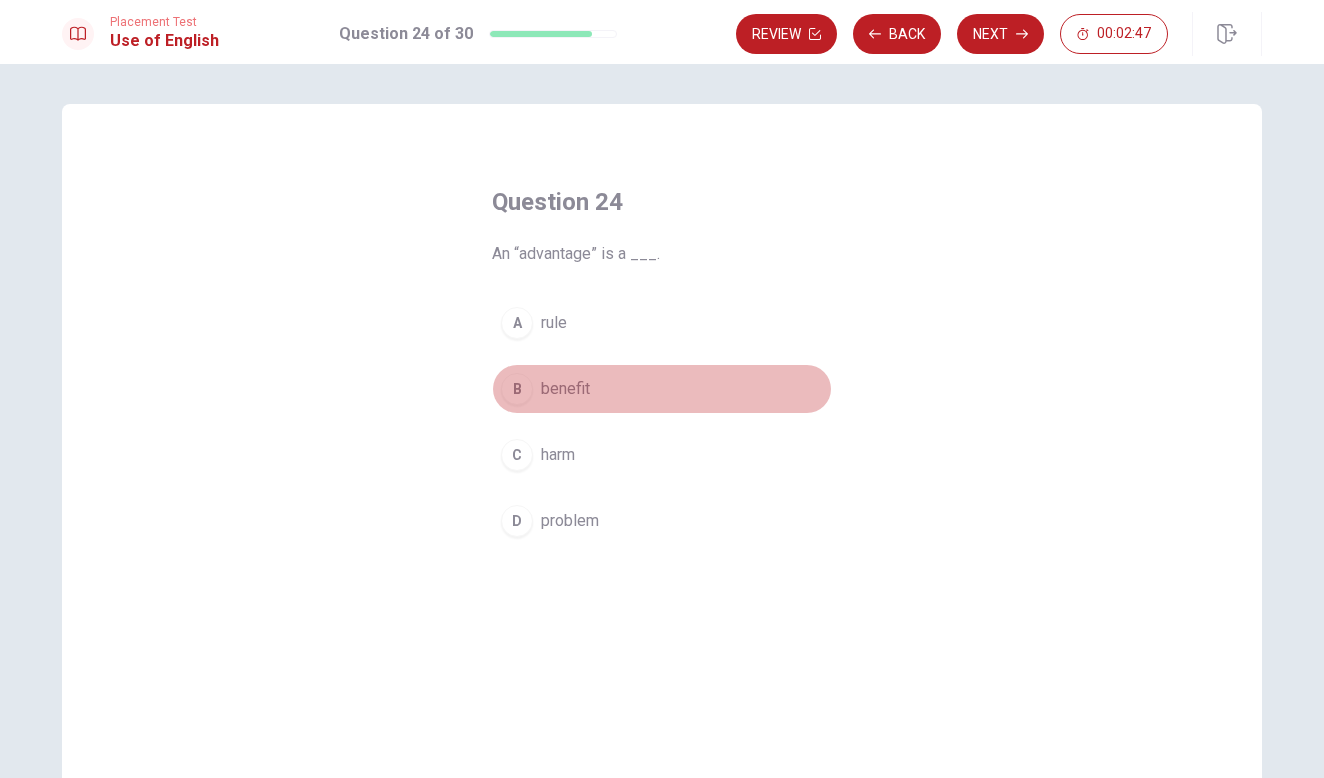 click on "B benefit" at bounding box center [662, 389] 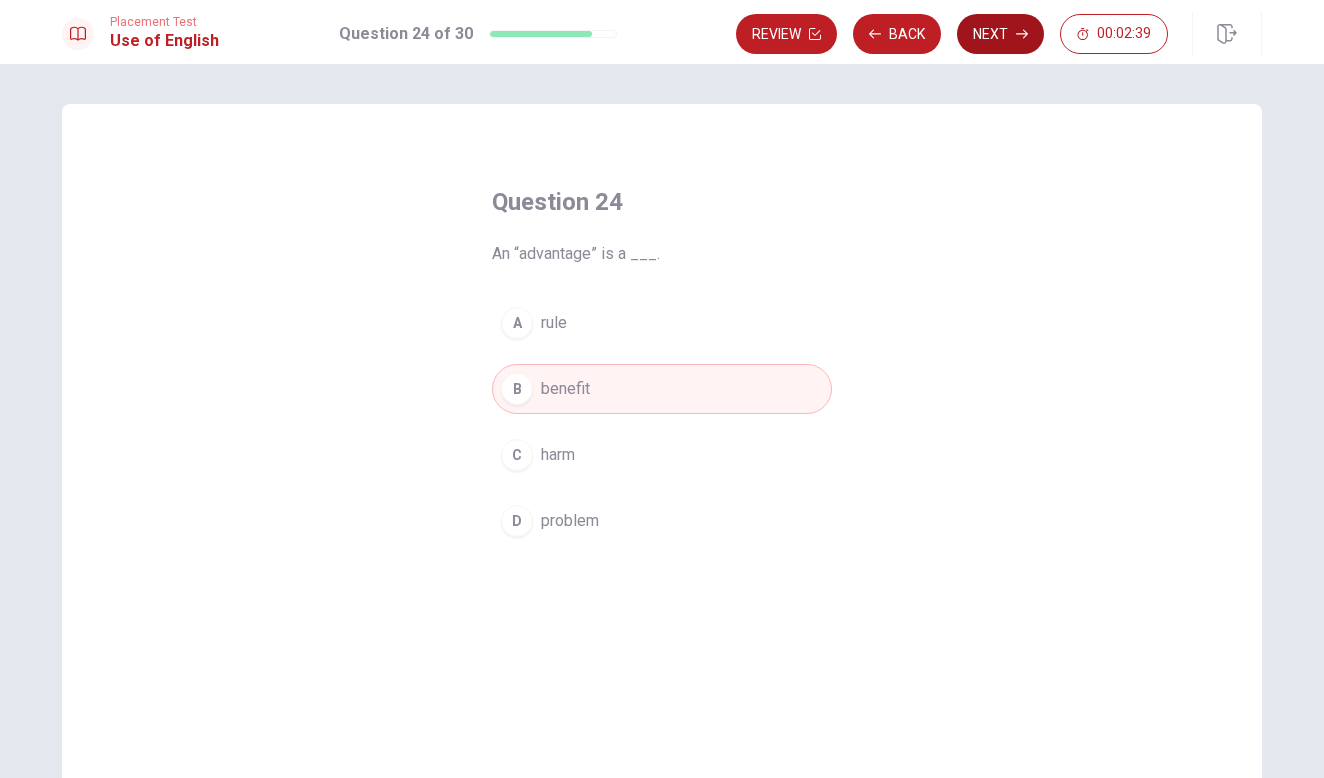 click on "Next" at bounding box center [1000, 34] 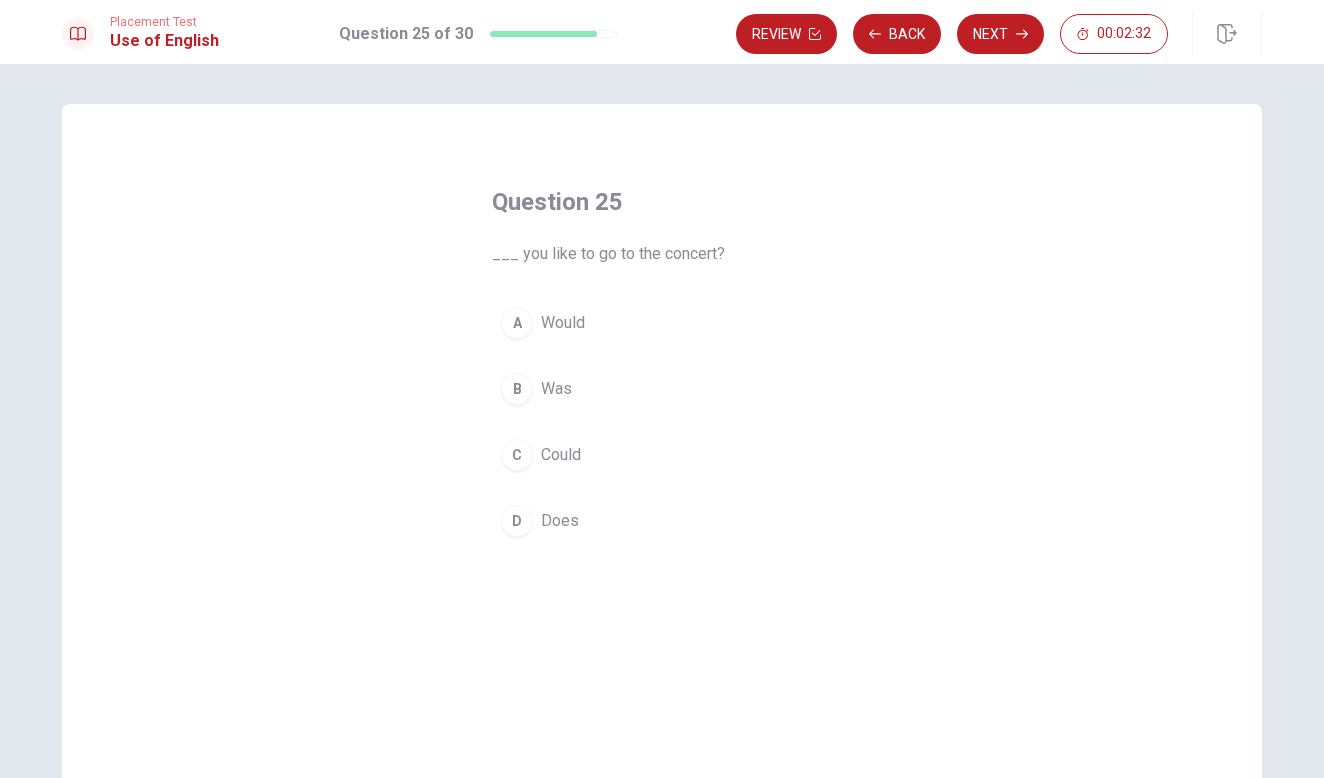 click on "A Would" at bounding box center (662, 323) 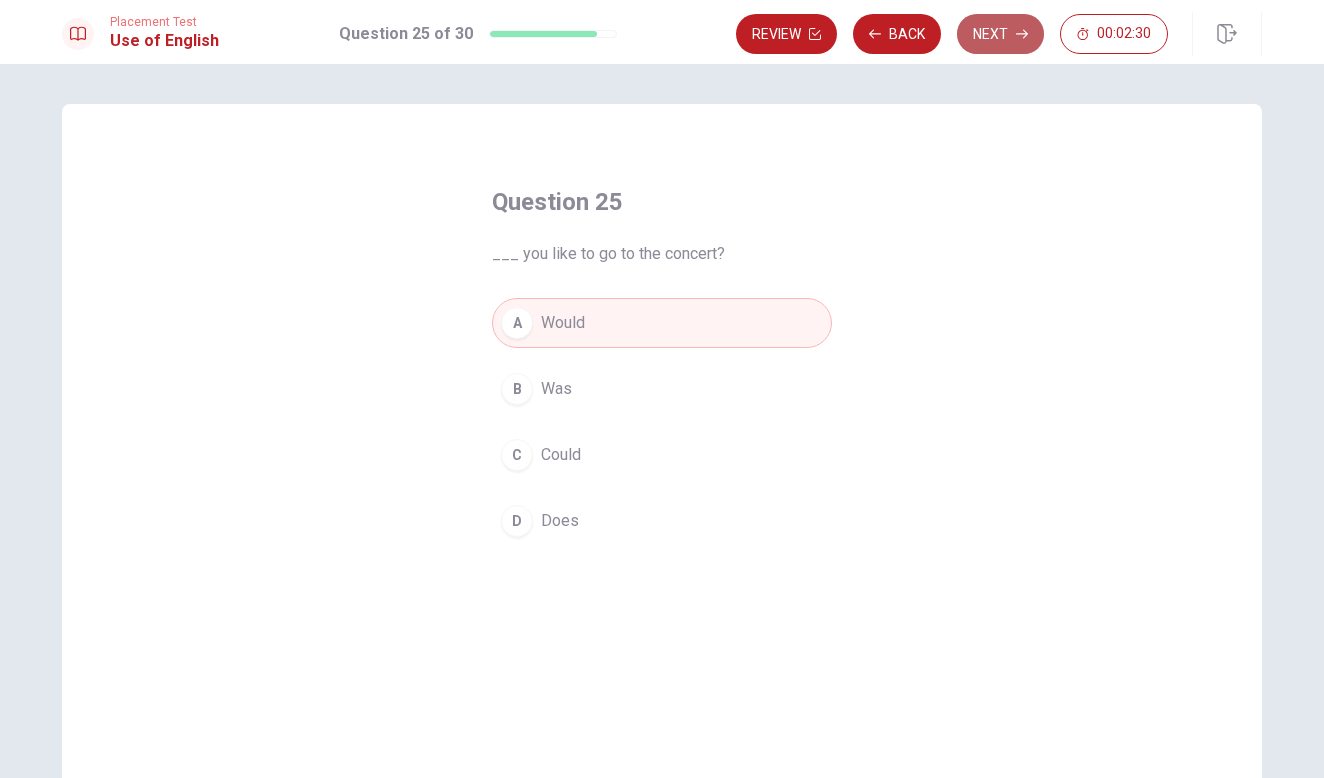 click on "Next" at bounding box center [1000, 34] 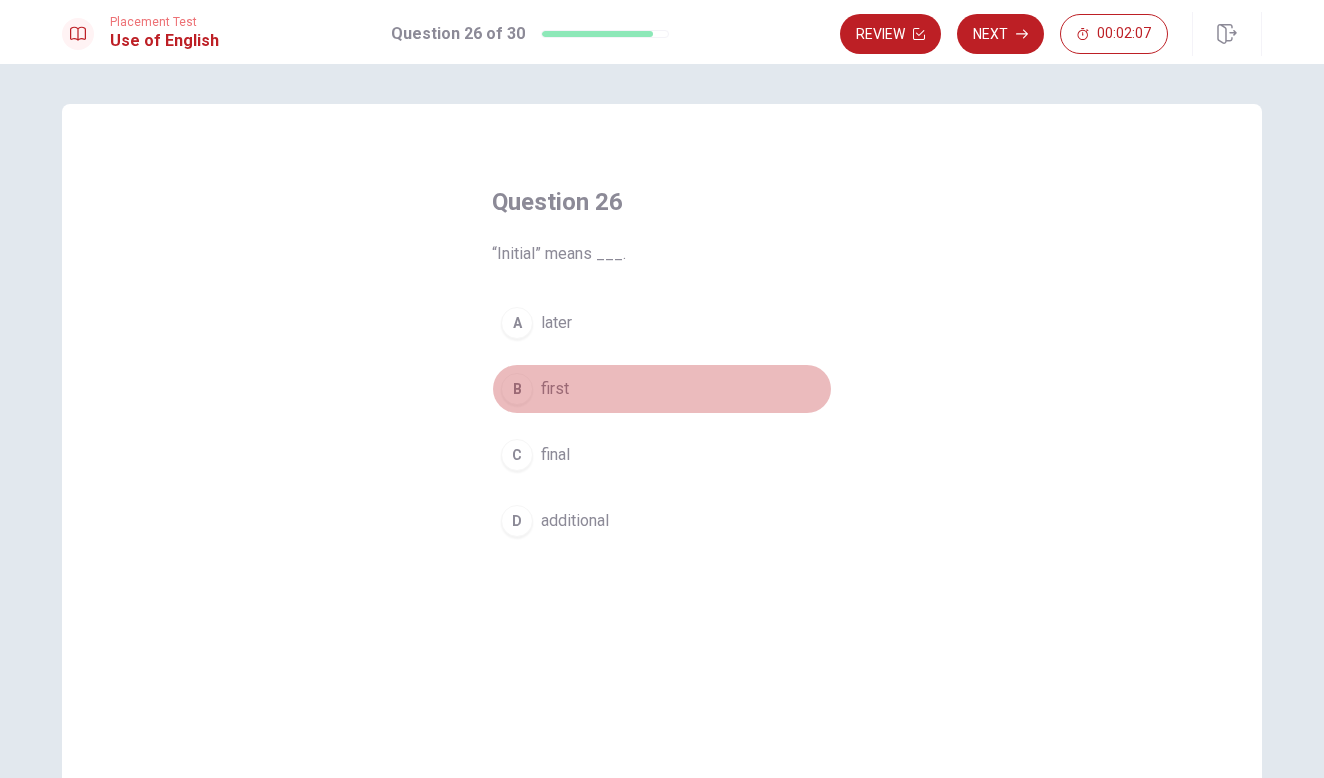 click on "first" at bounding box center [555, 389] 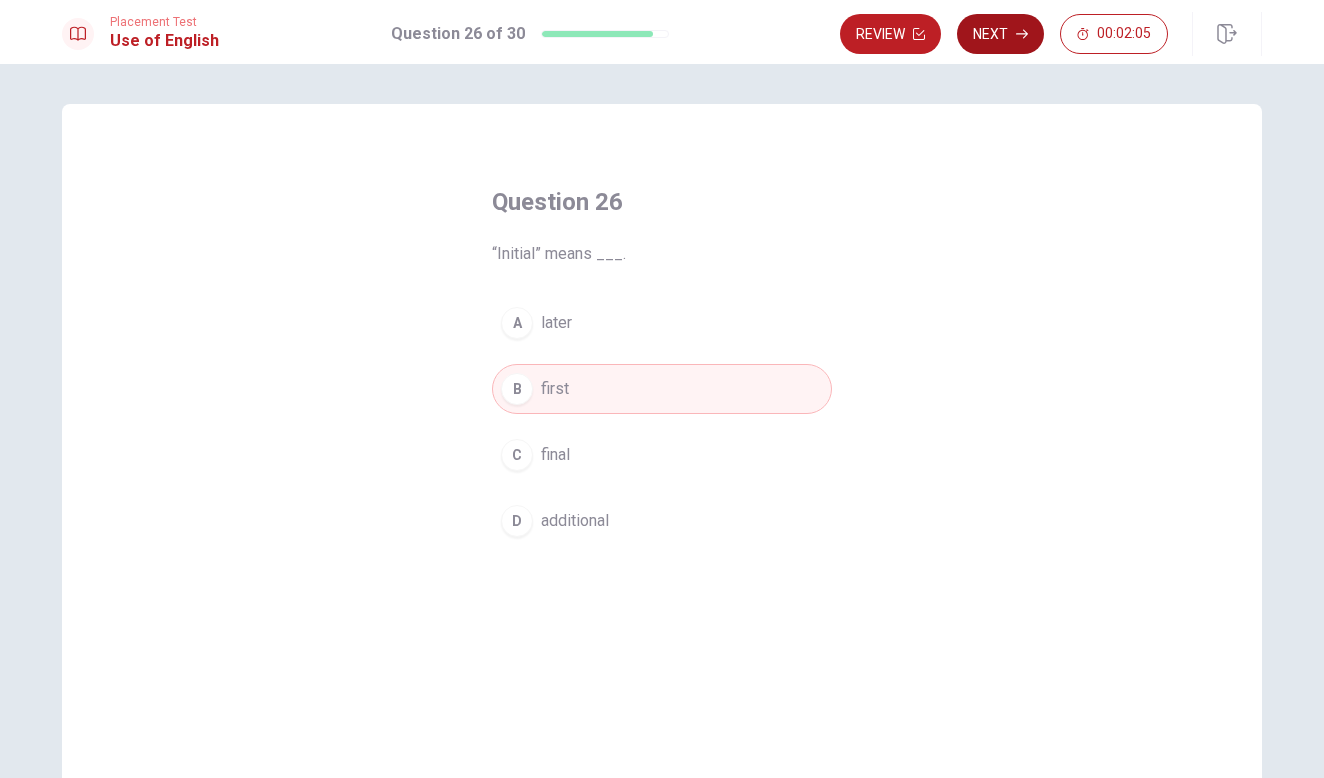 click on "Next" at bounding box center (1000, 34) 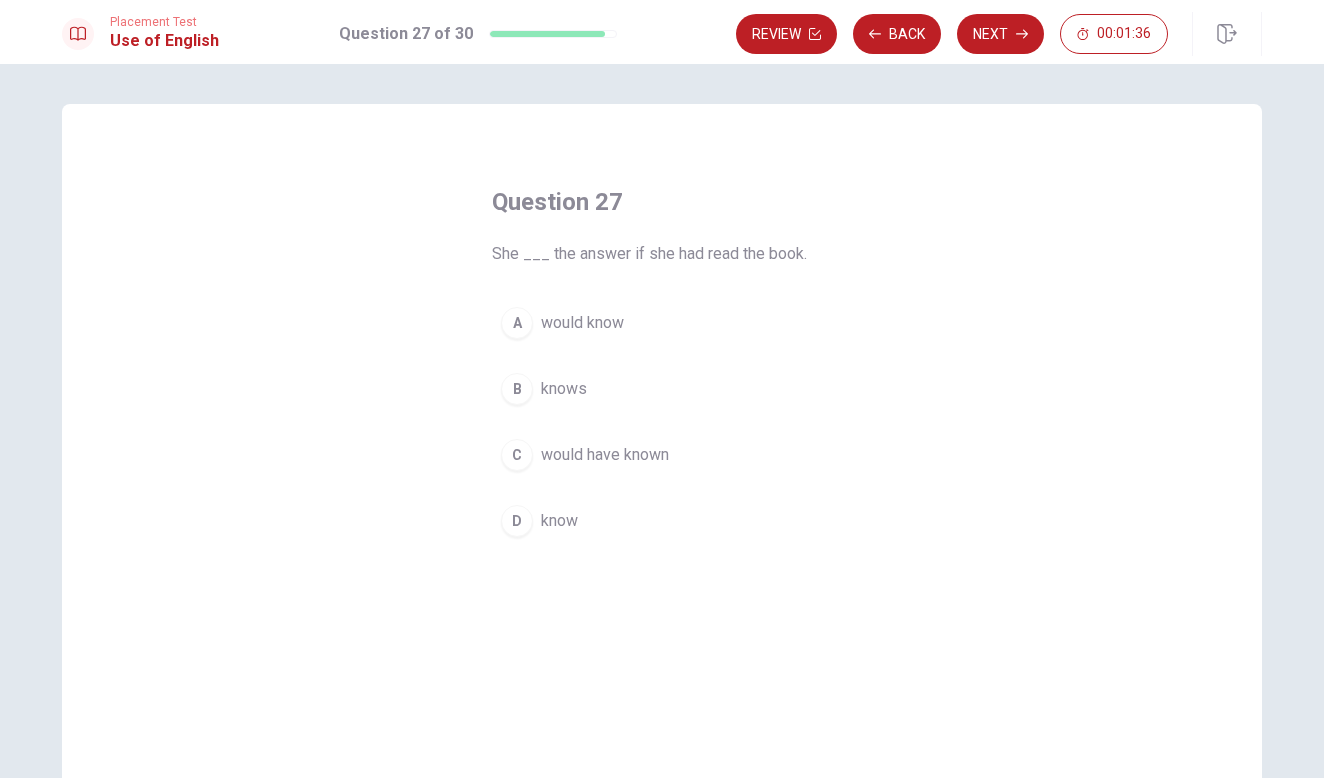 click on "A would know" at bounding box center [662, 323] 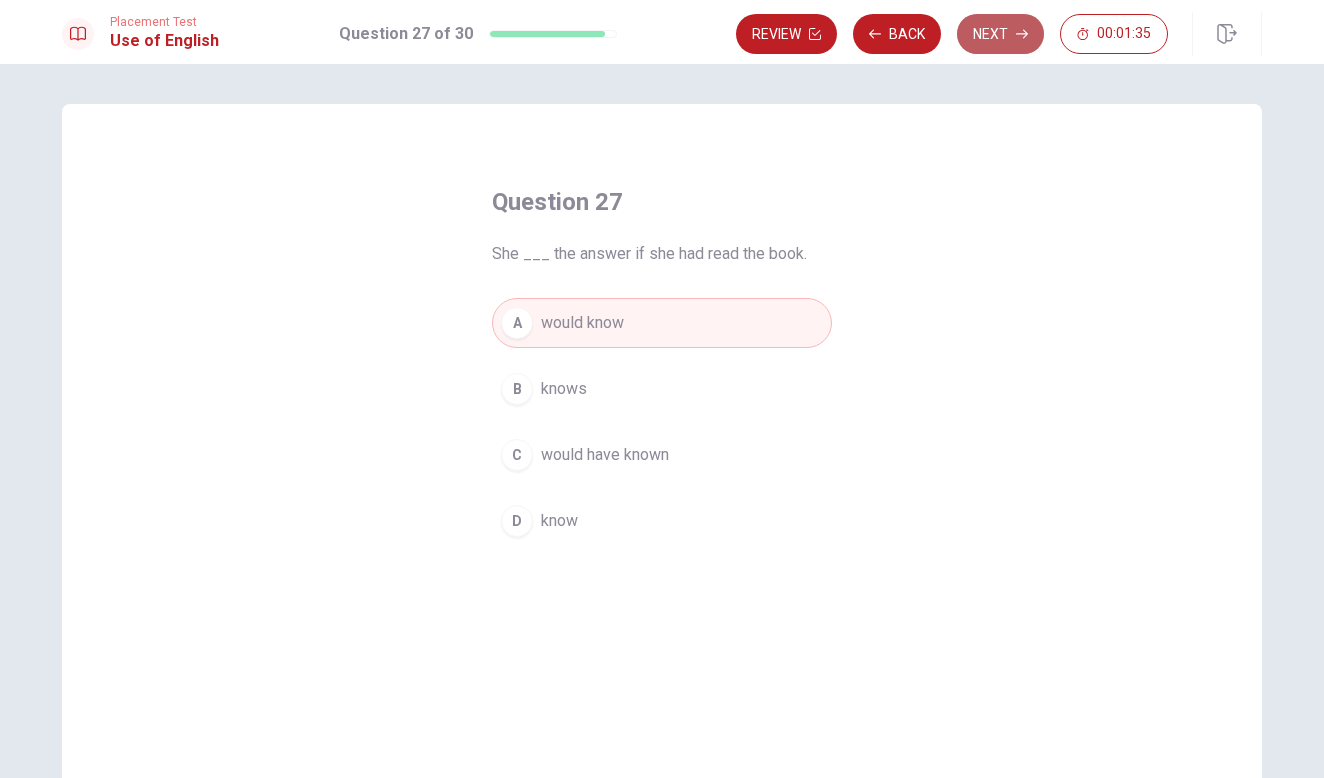click on "Next" at bounding box center [1000, 34] 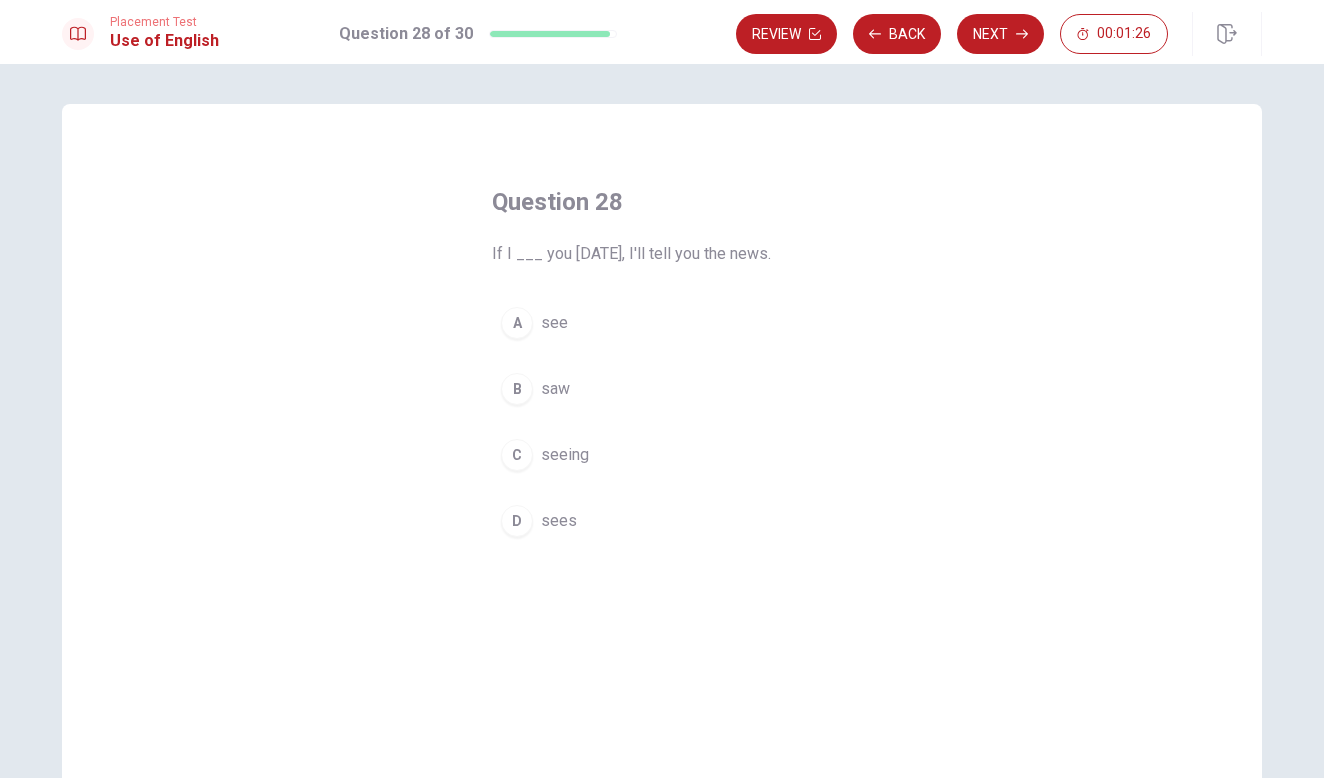 click on "A see" at bounding box center (662, 323) 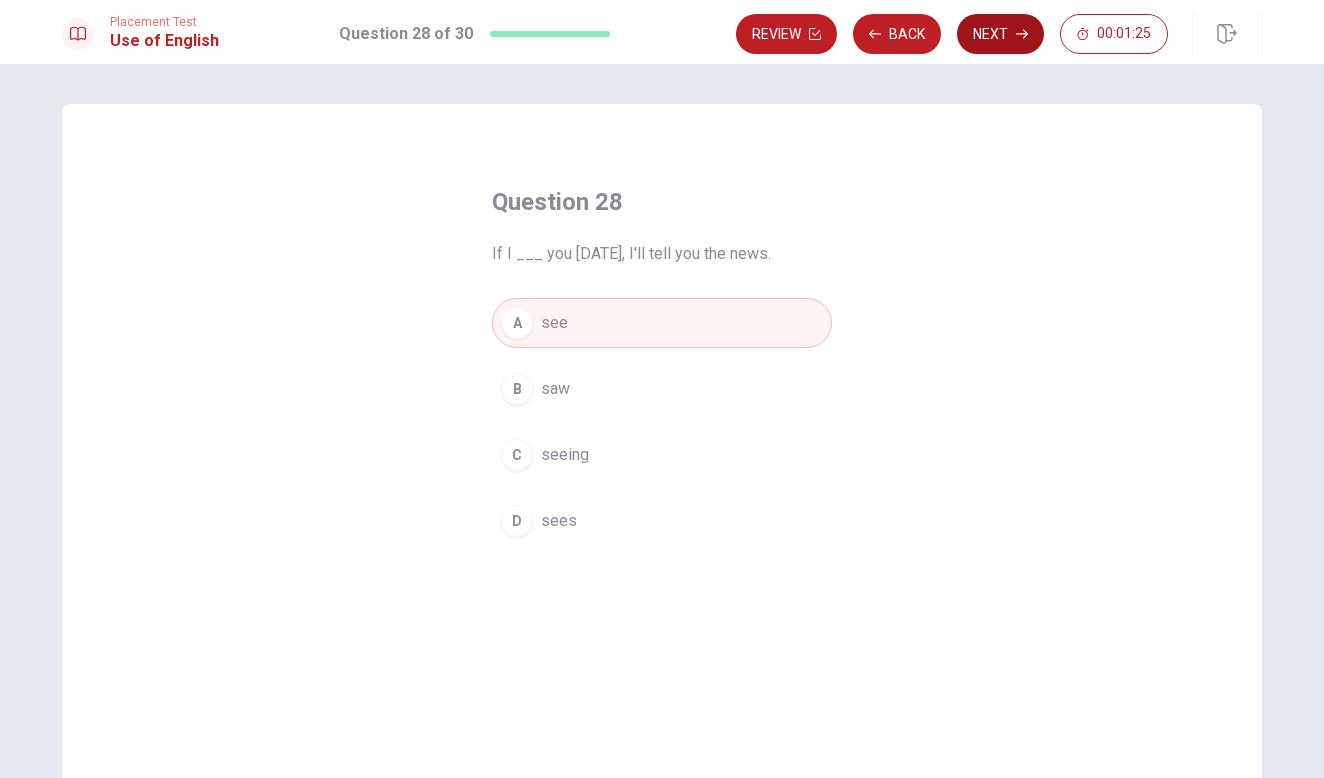 click on "Next" at bounding box center (1000, 34) 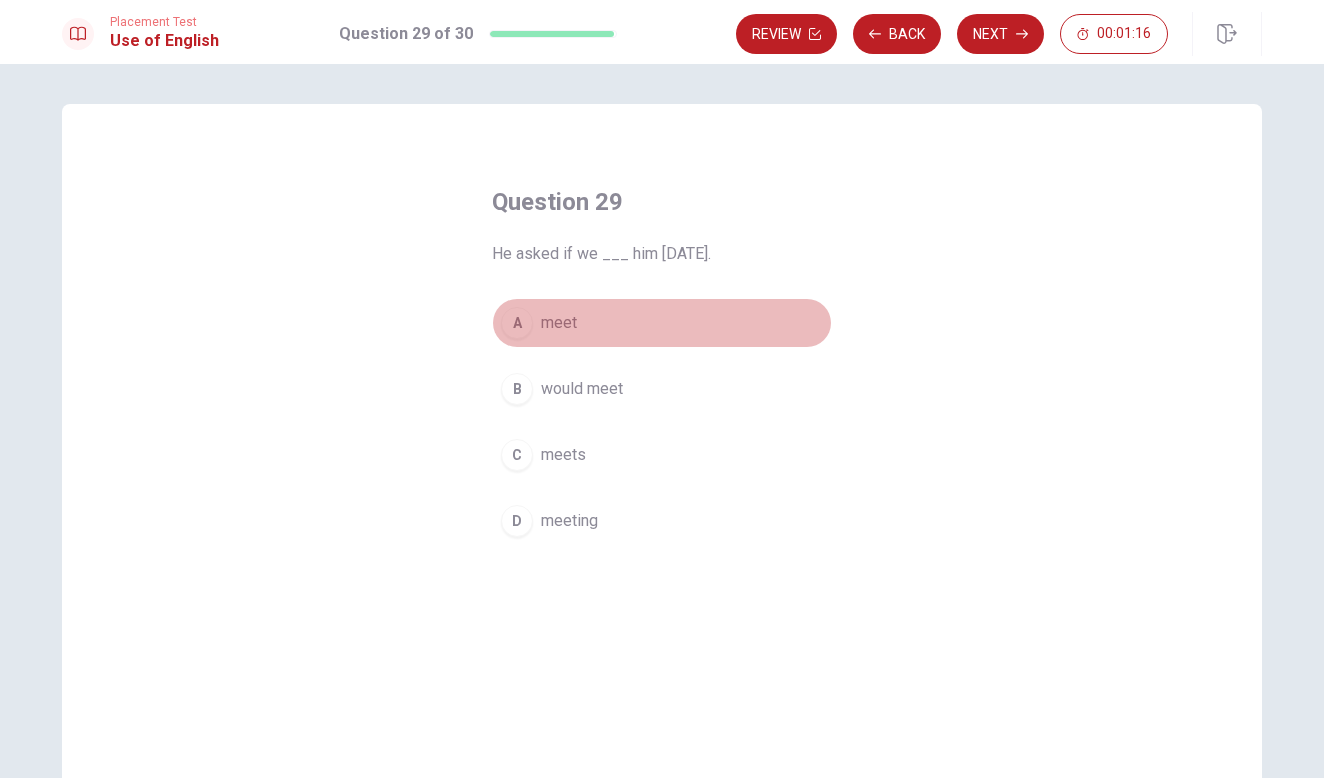 click on "A meet" at bounding box center [662, 323] 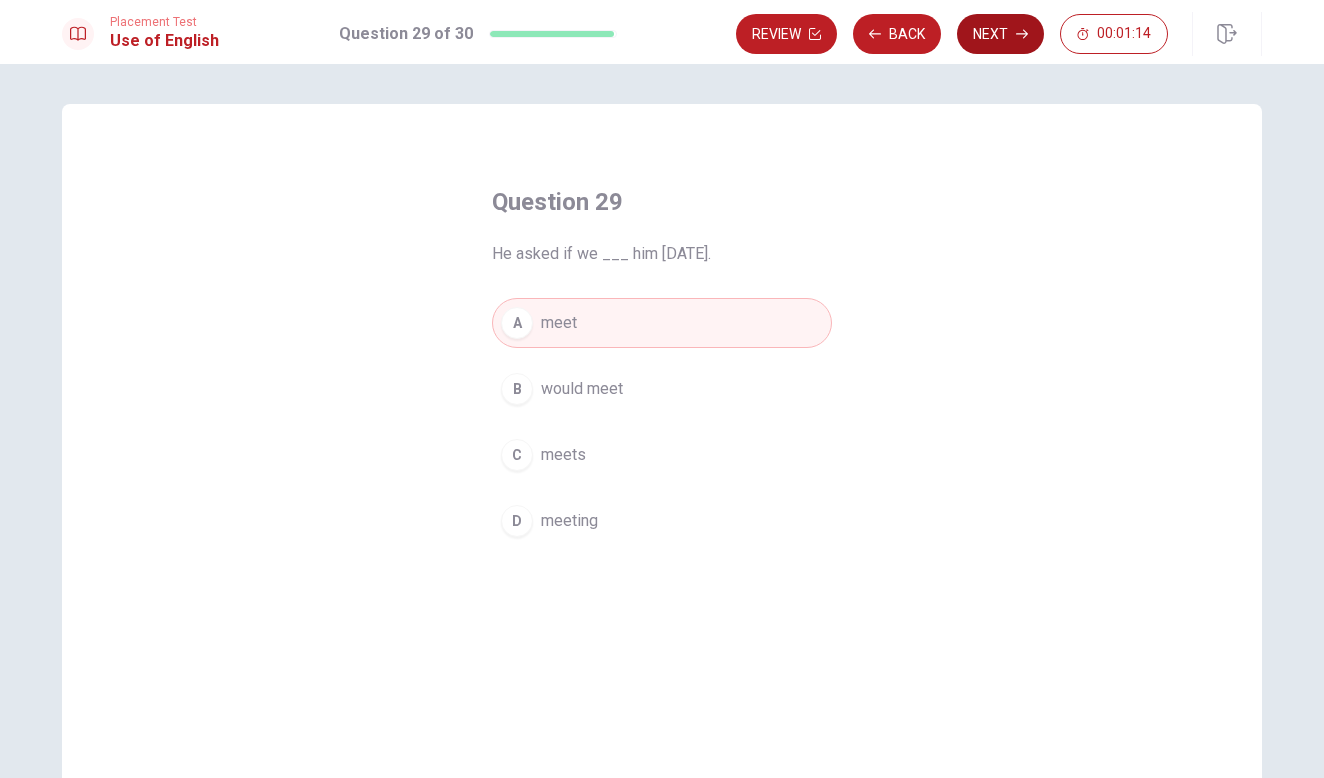 click 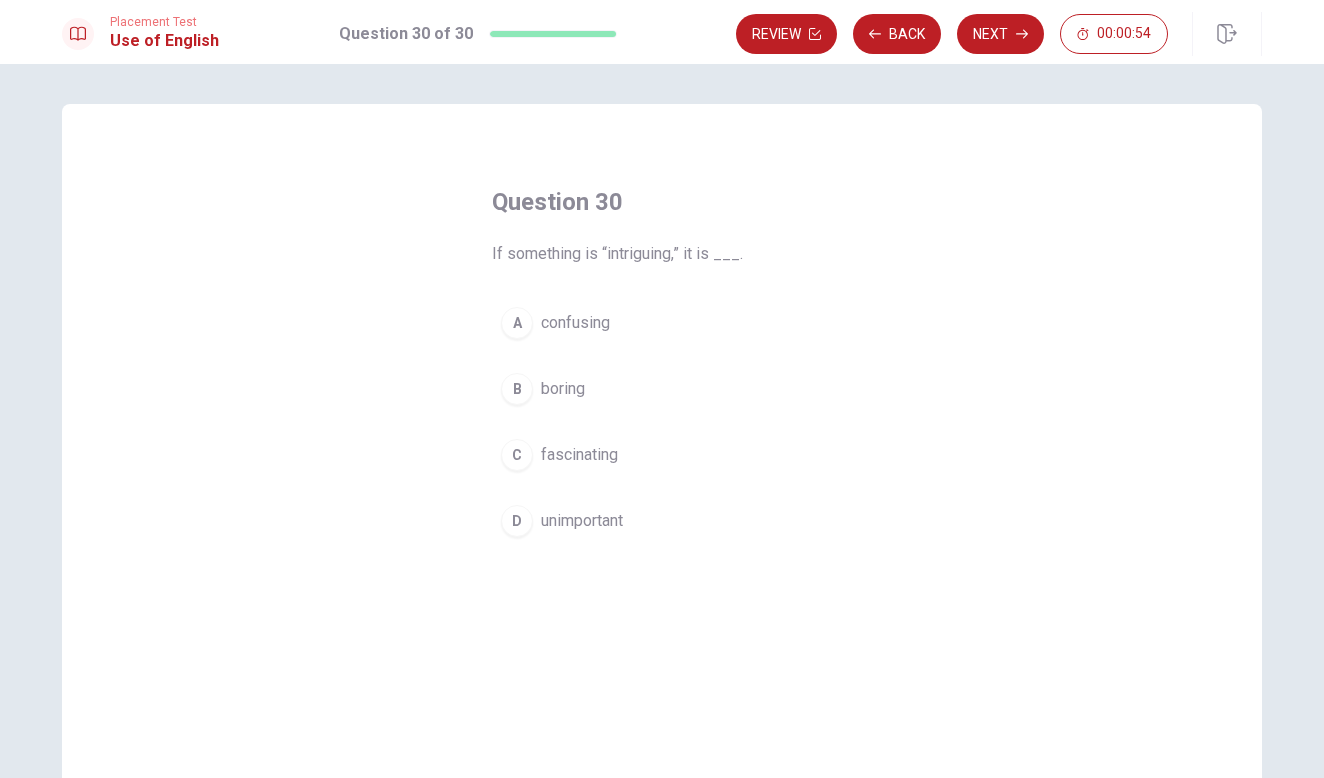 click on "fascinating" at bounding box center (579, 455) 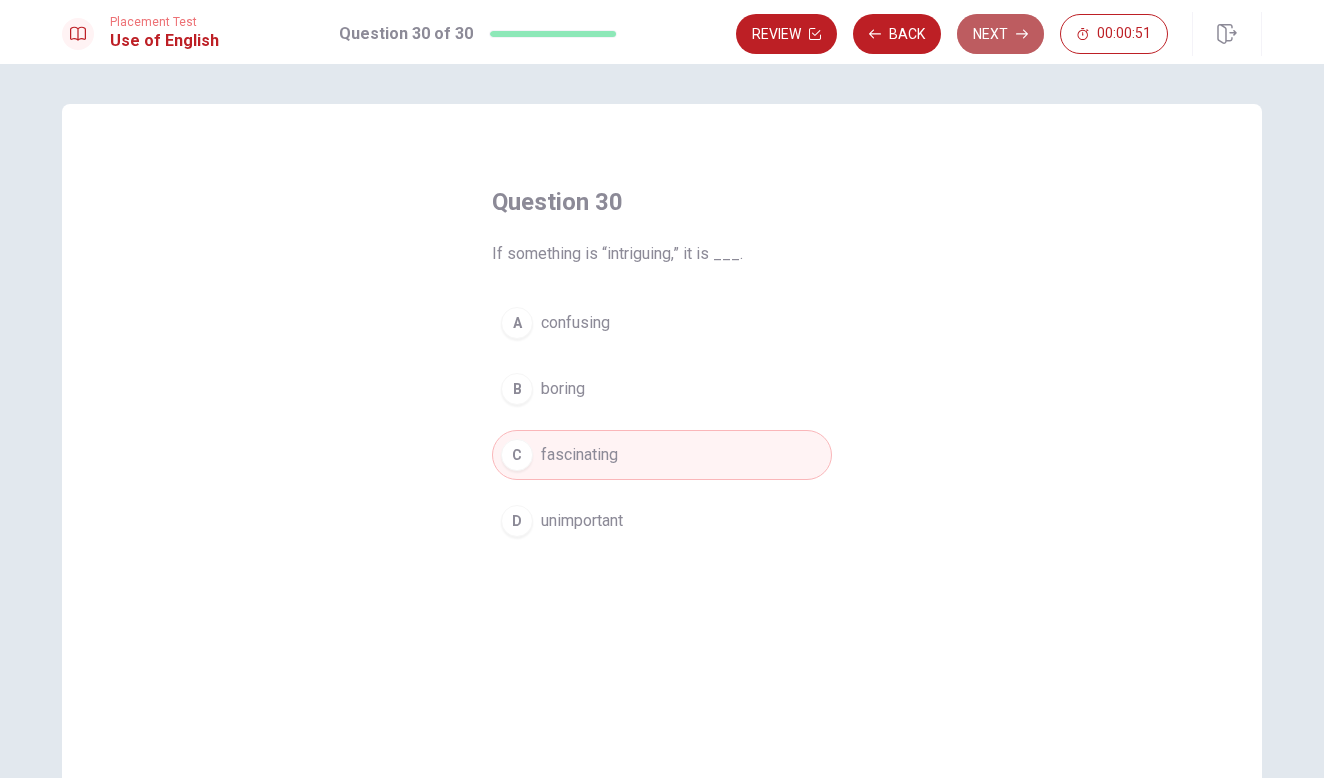 click on "Next" at bounding box center [1000, 34] 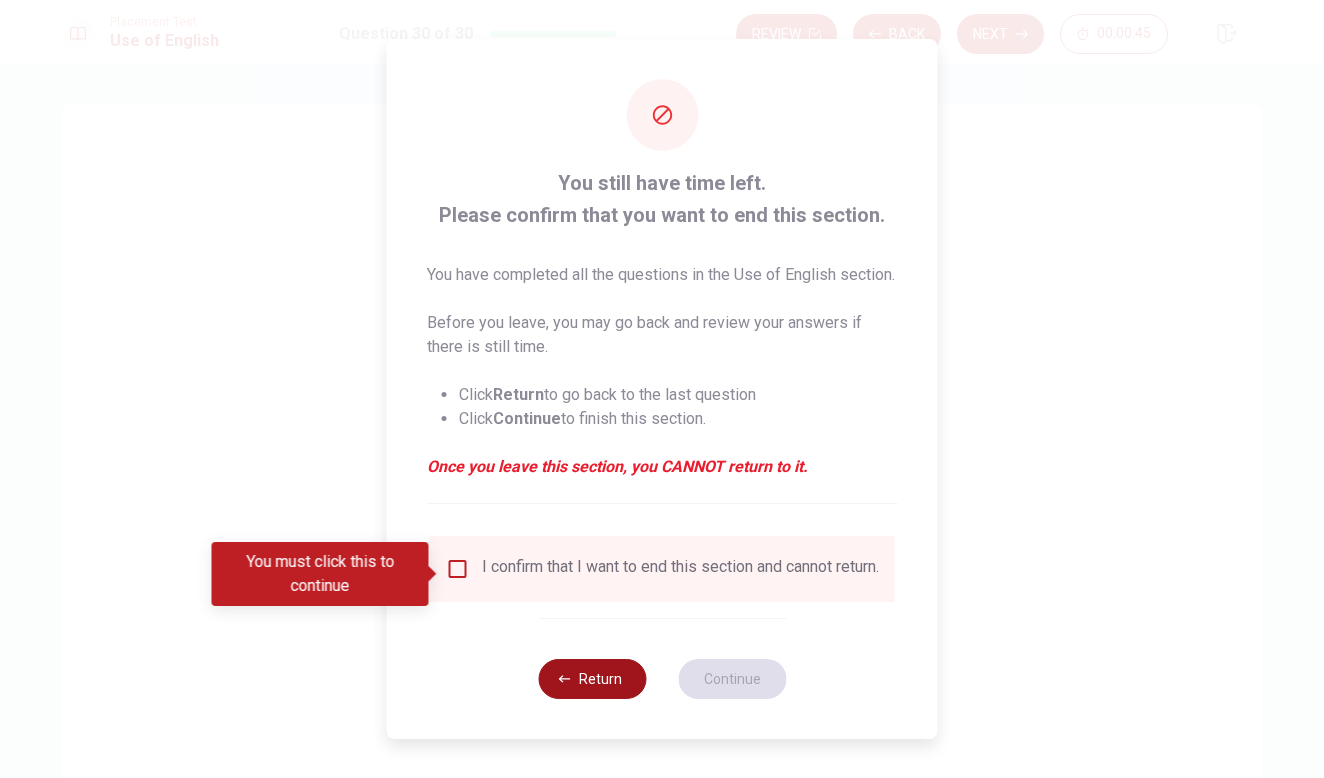 click on "Return" at bounding box center [592, 679] 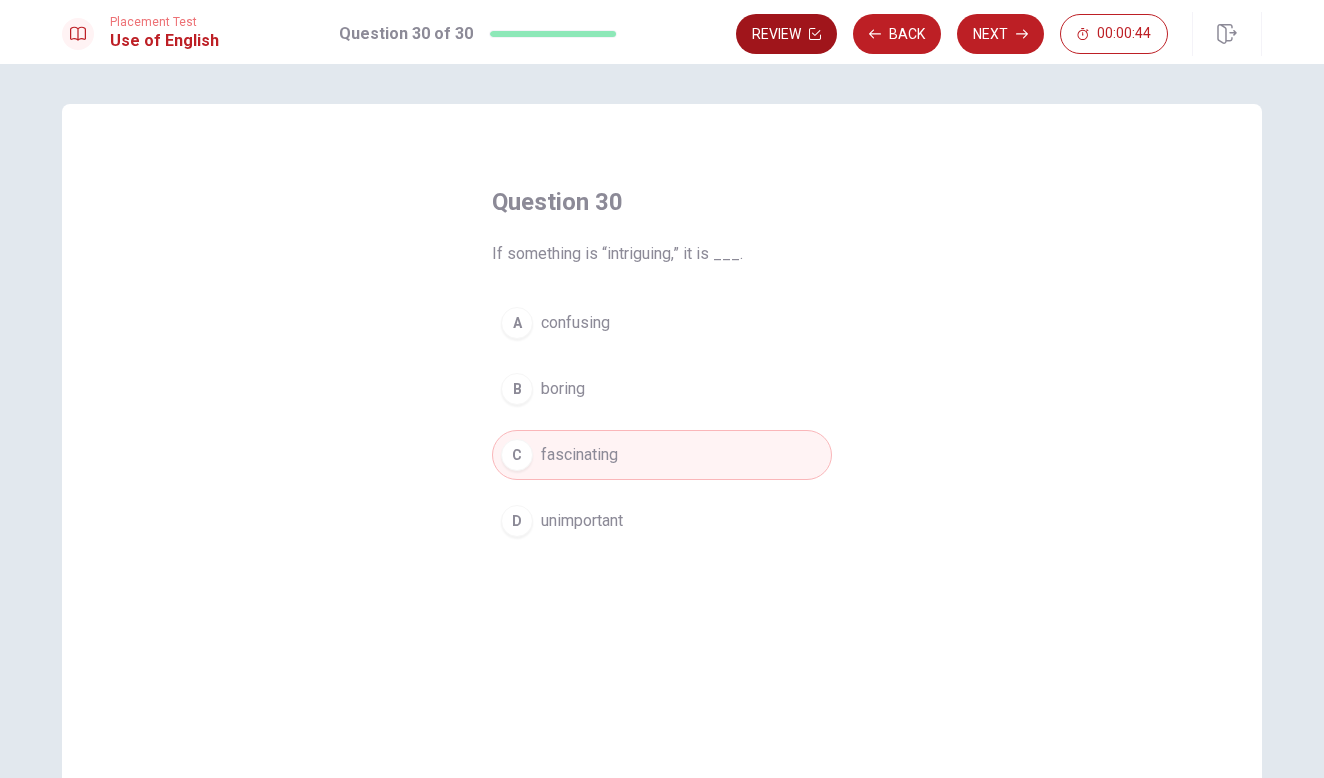 click on "Review" at bounding box center (786, 34) 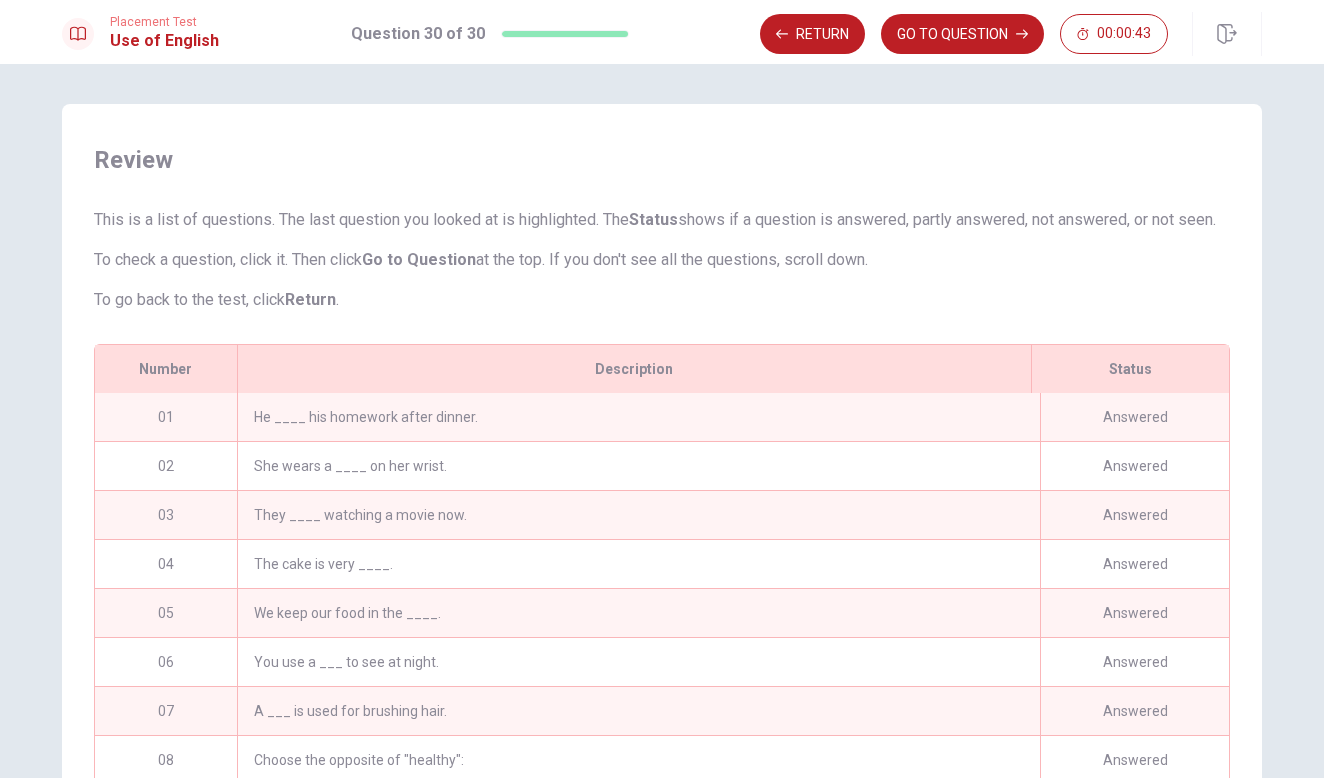 scroll, scrollTop: 1021, scrollLeft: 0, axis: vertical 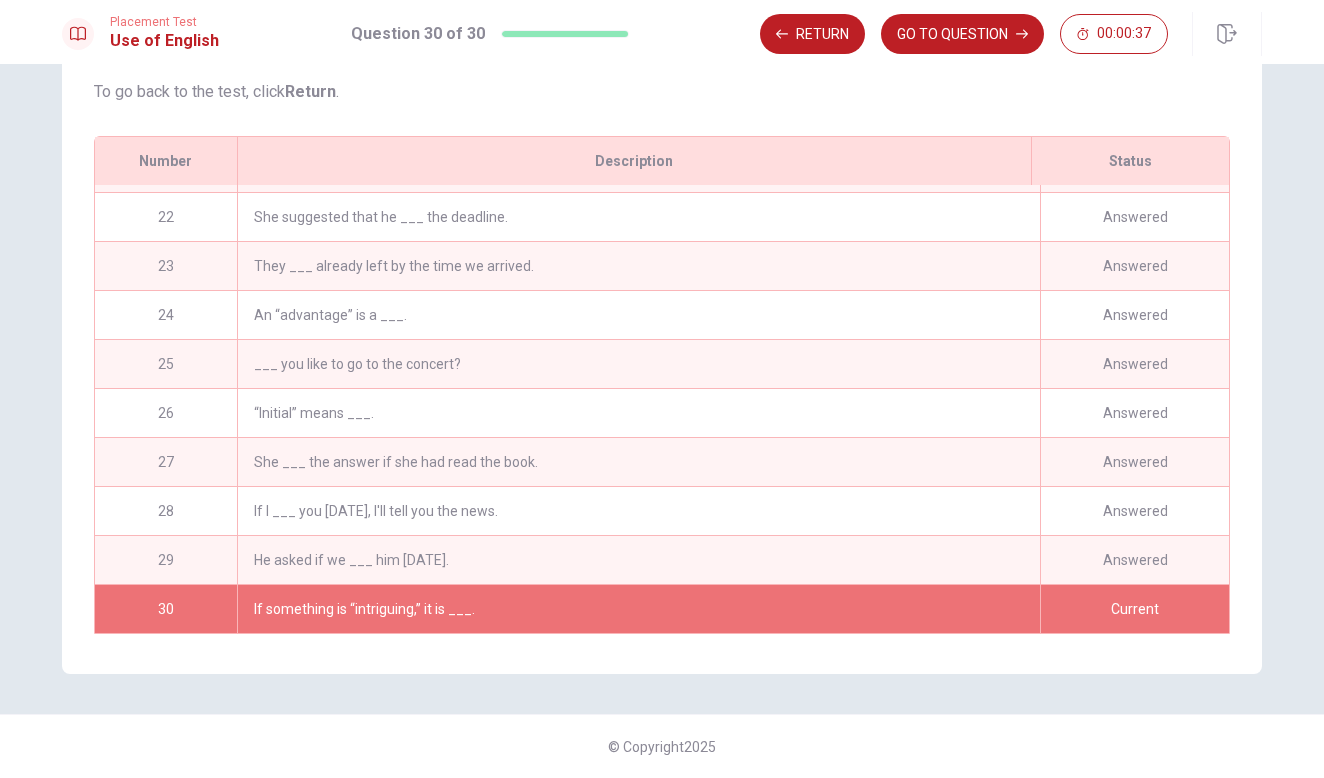click on "She ___ the answer if she had read the book." at bounding box center (638, 462) 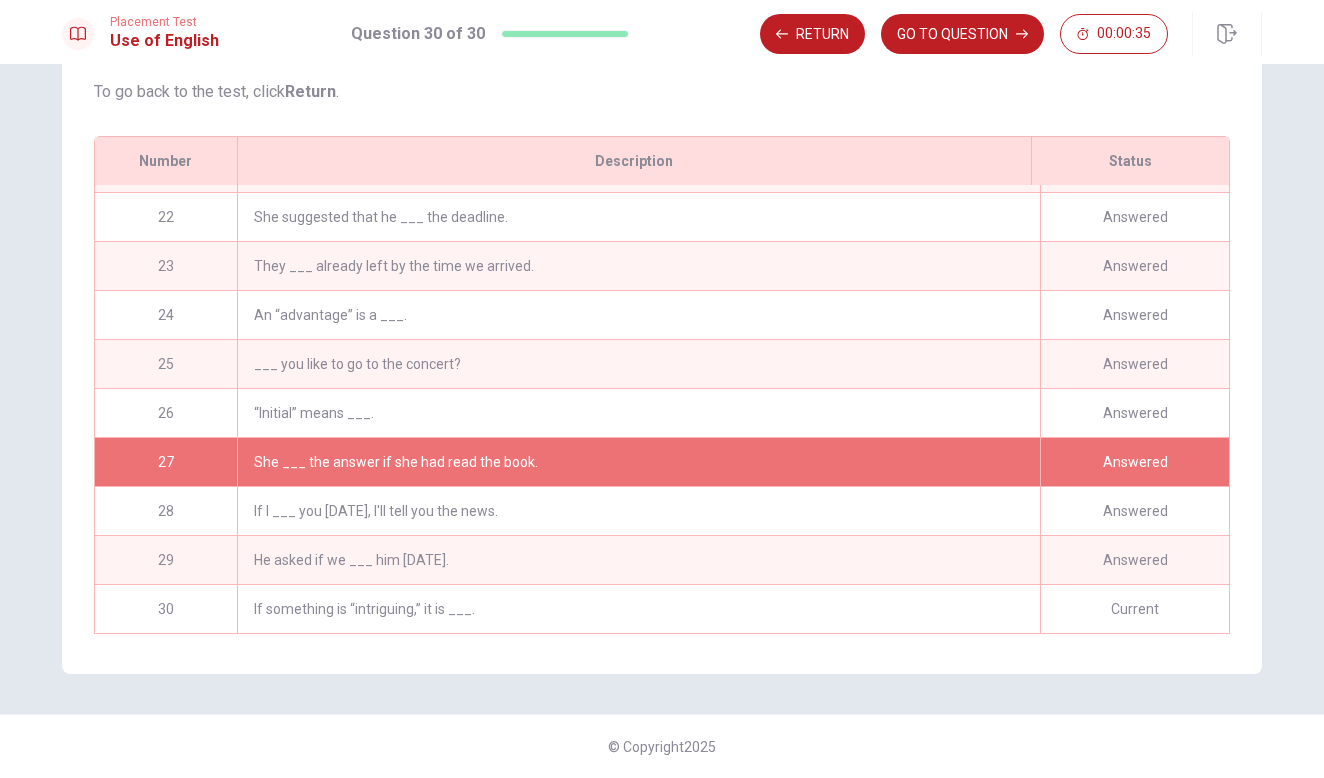 click on "If something is “intriguing,” it is ___." at bounding box center (638, 609) 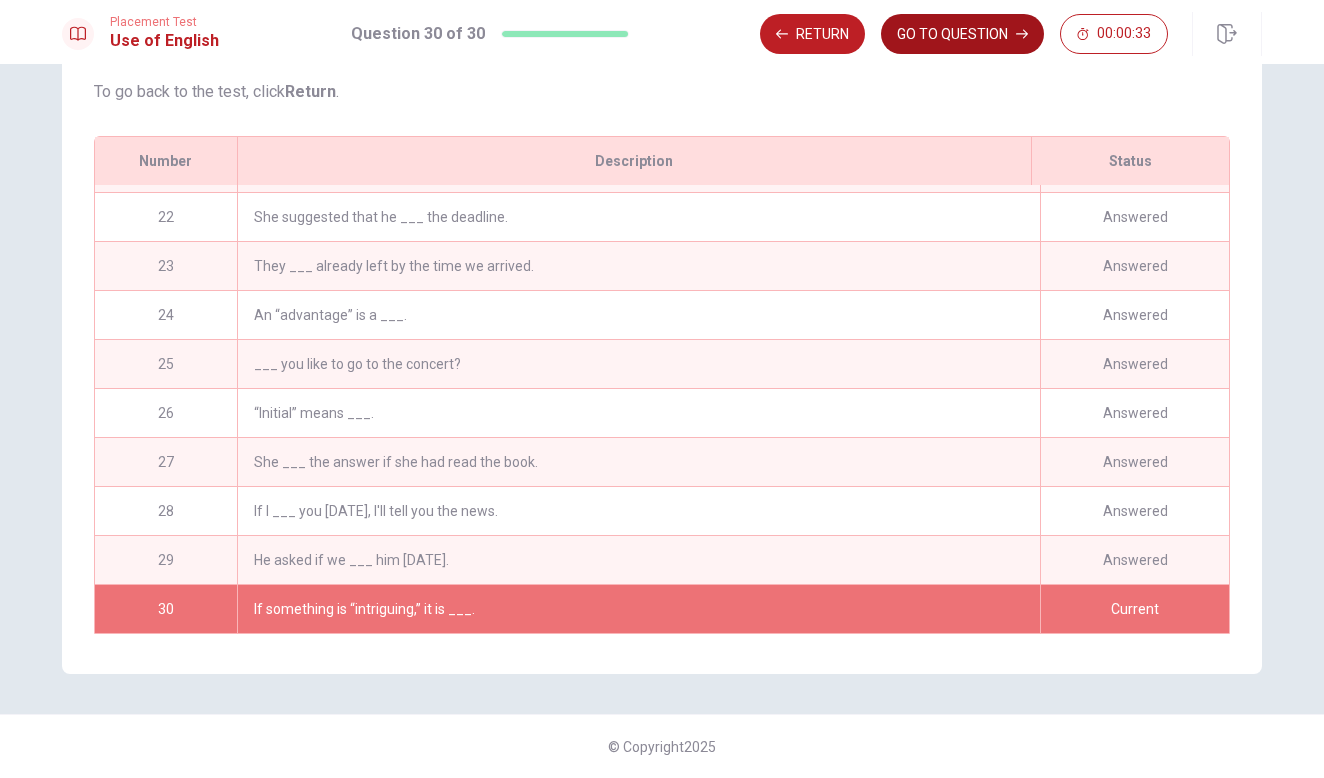 click on "GO TO QUESTION" at bounding box center [962, 34] 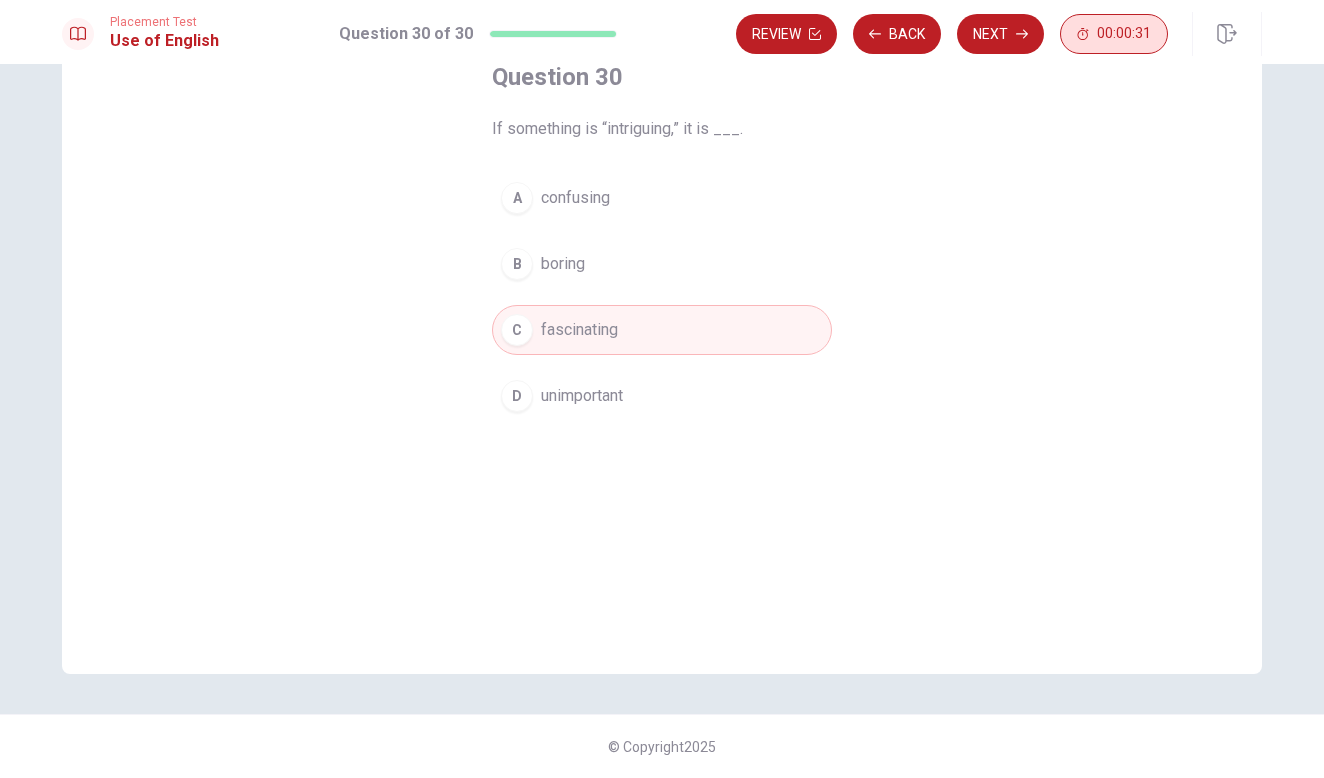 scroll, scrollTop: 0, scrollLeft: 0, axis: both 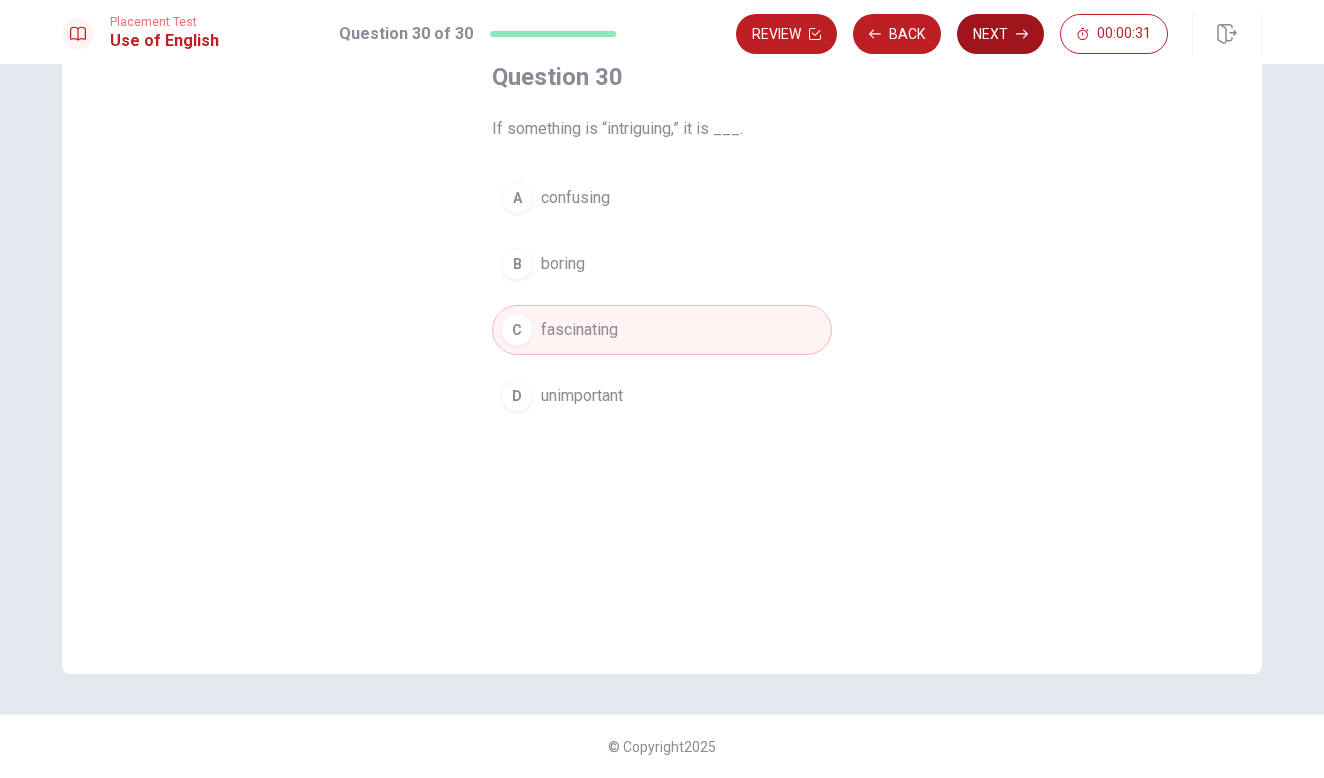 click on "Next" at bounding box center [1000, 34] 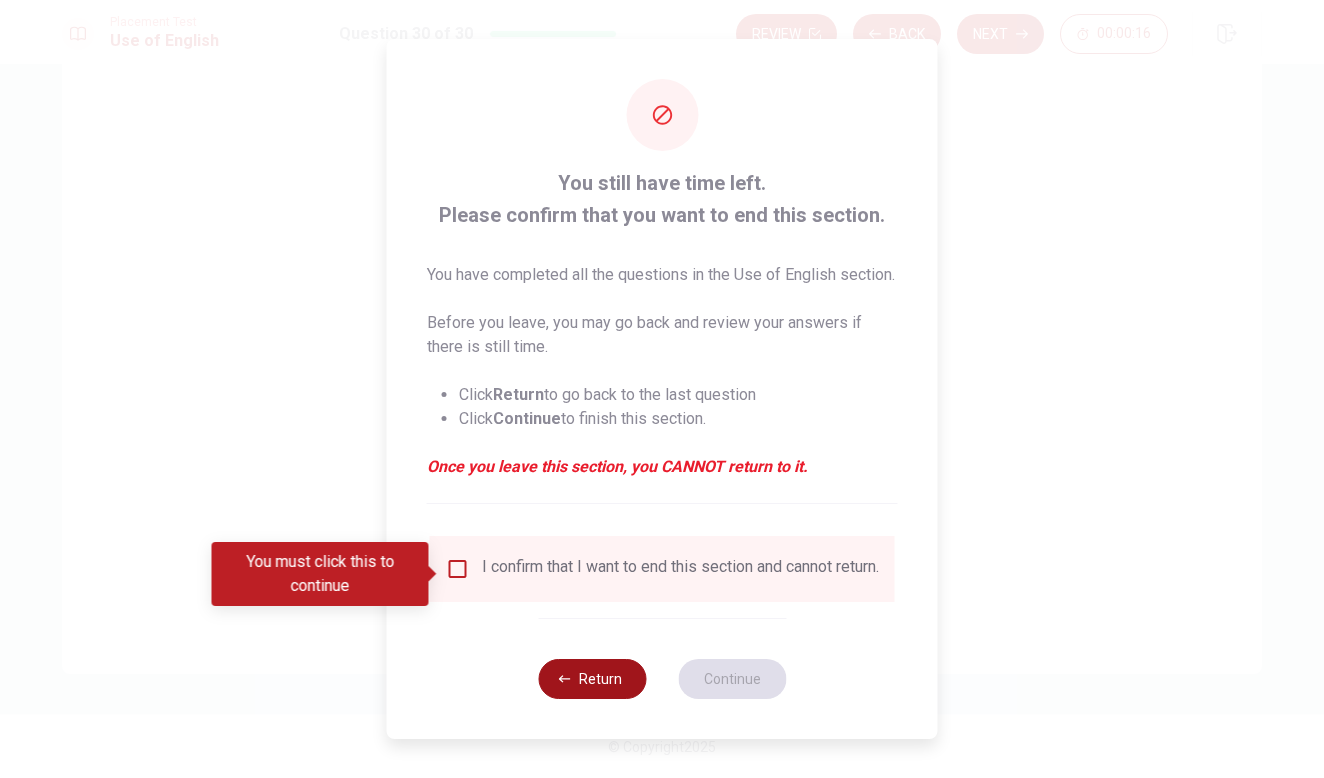 click on "Return" at bounding box center [592, 679] 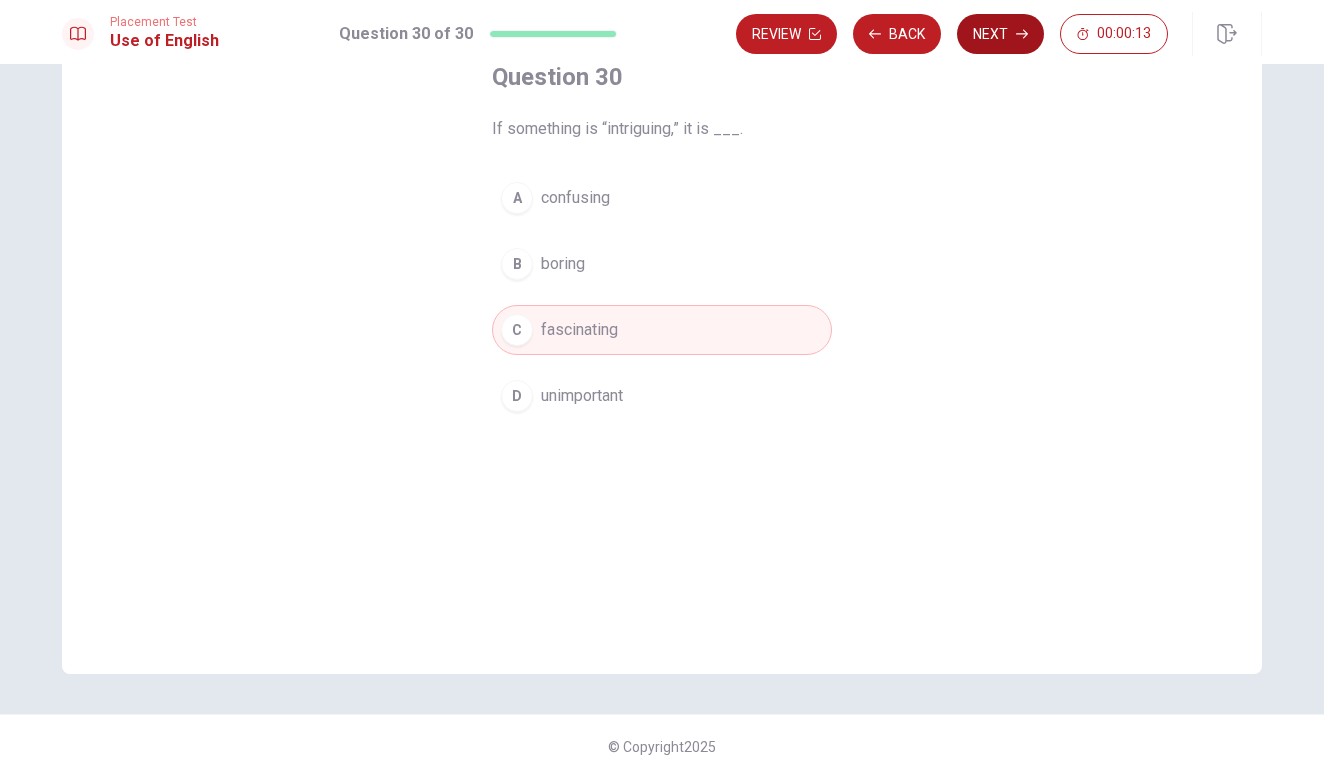 click on "Next" at bounding box center (1000, 34) 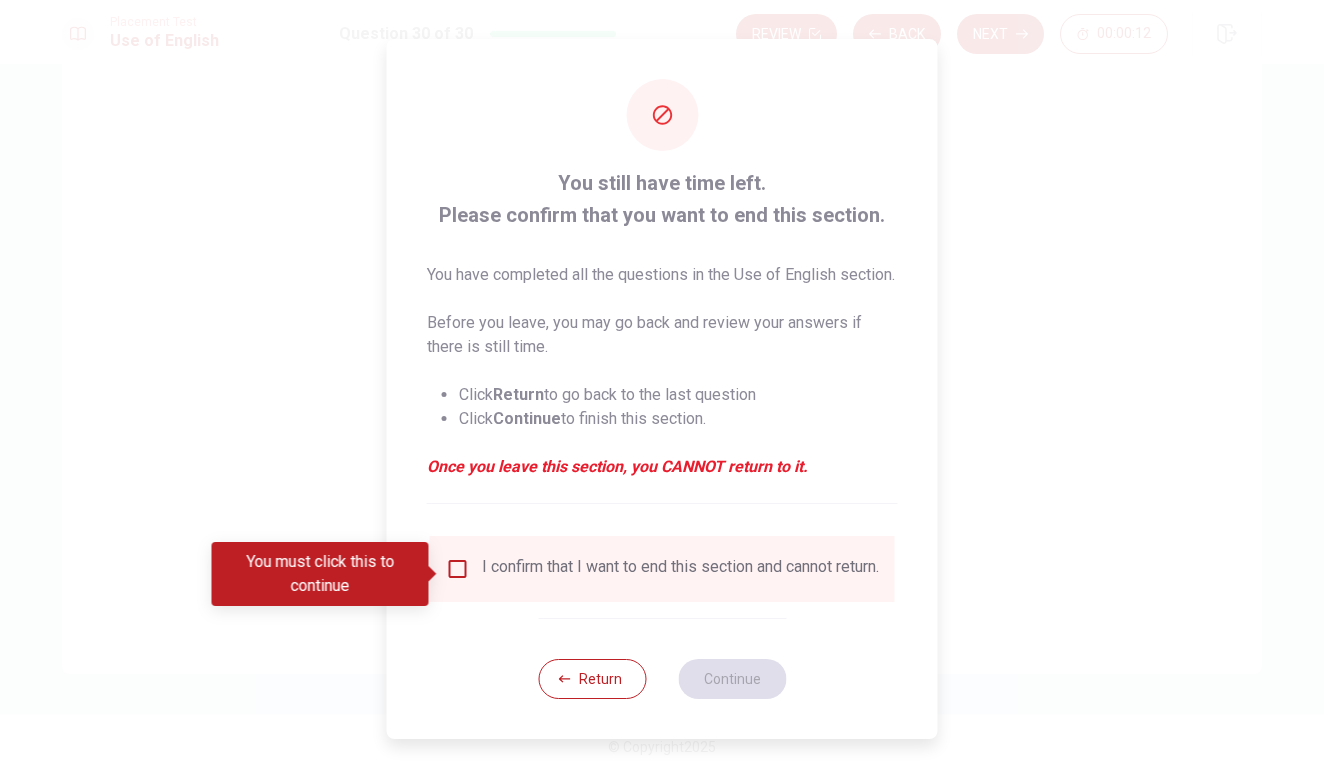 click at bounding box center (434, 574) 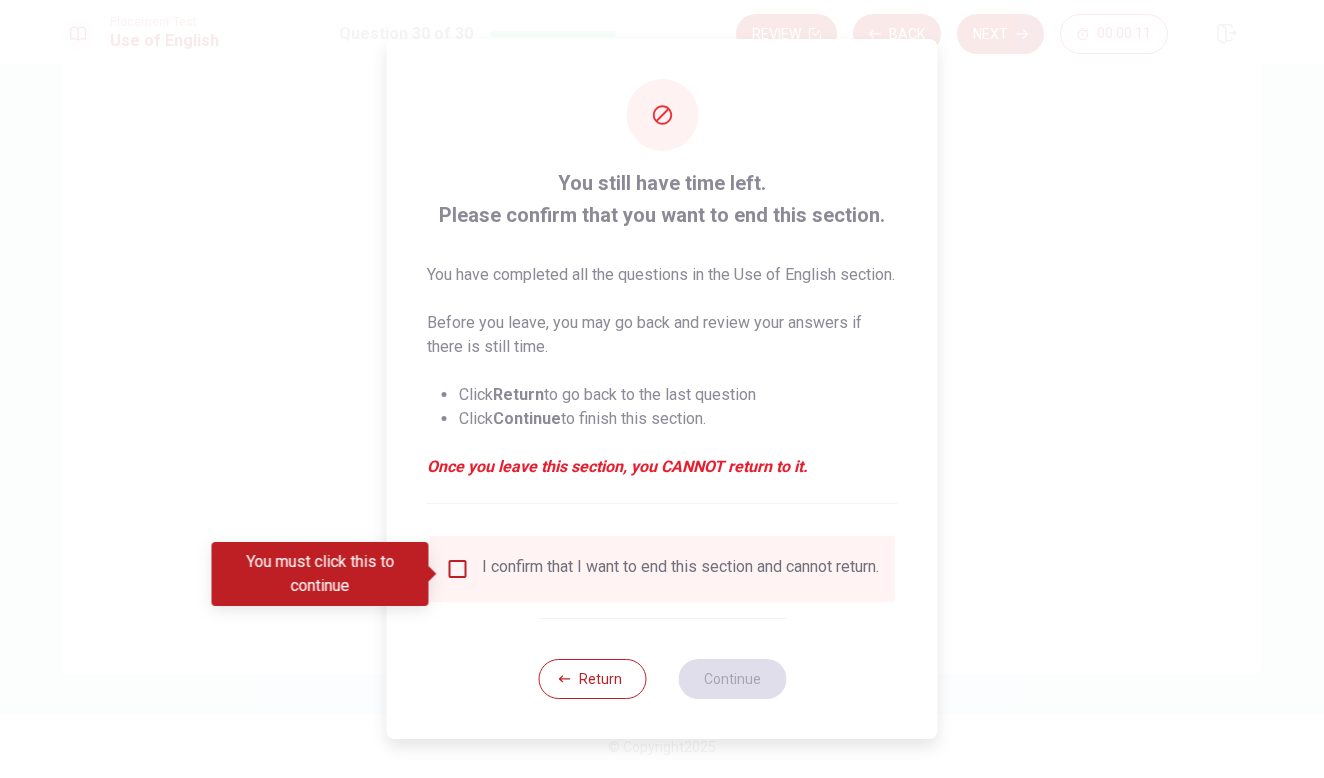 click on "I confirm that I want to end this section and cannot return." at bounding box center [662, 569] 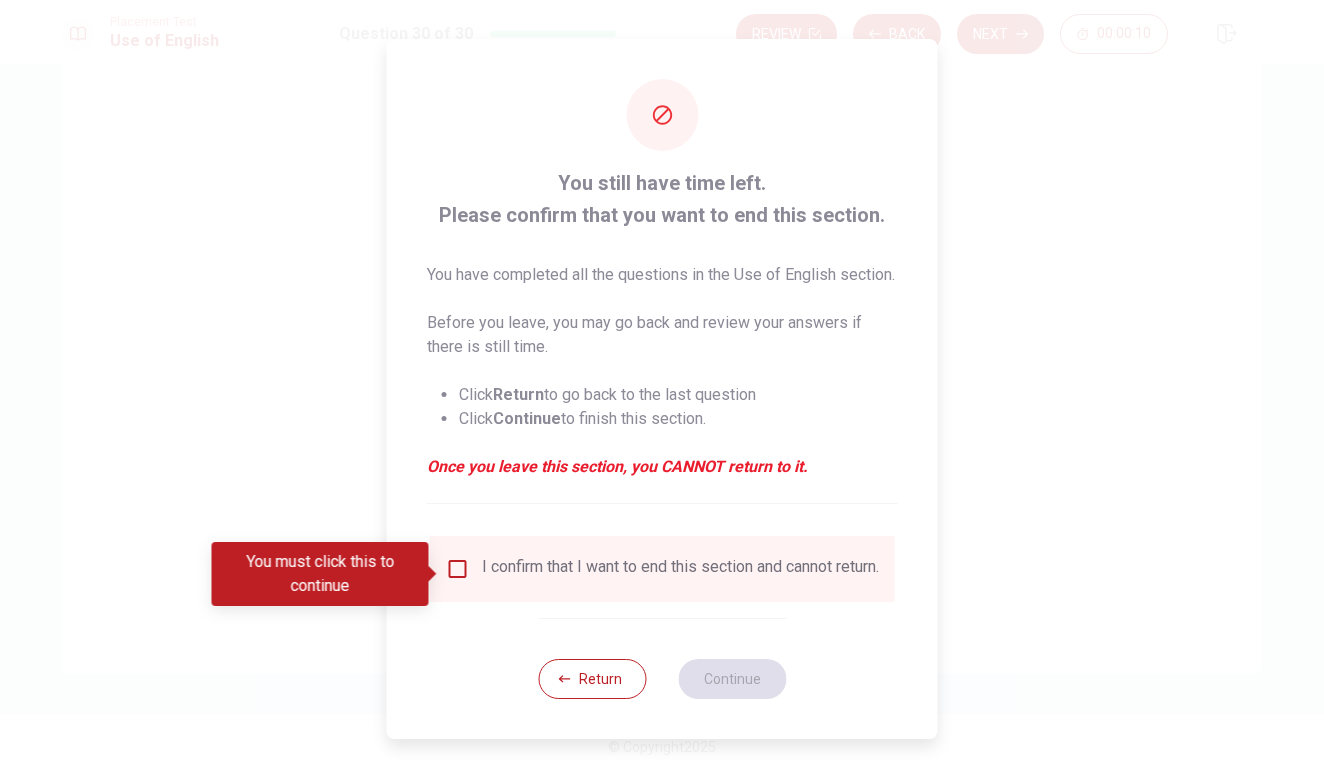 click at bounding box center (458, 569) 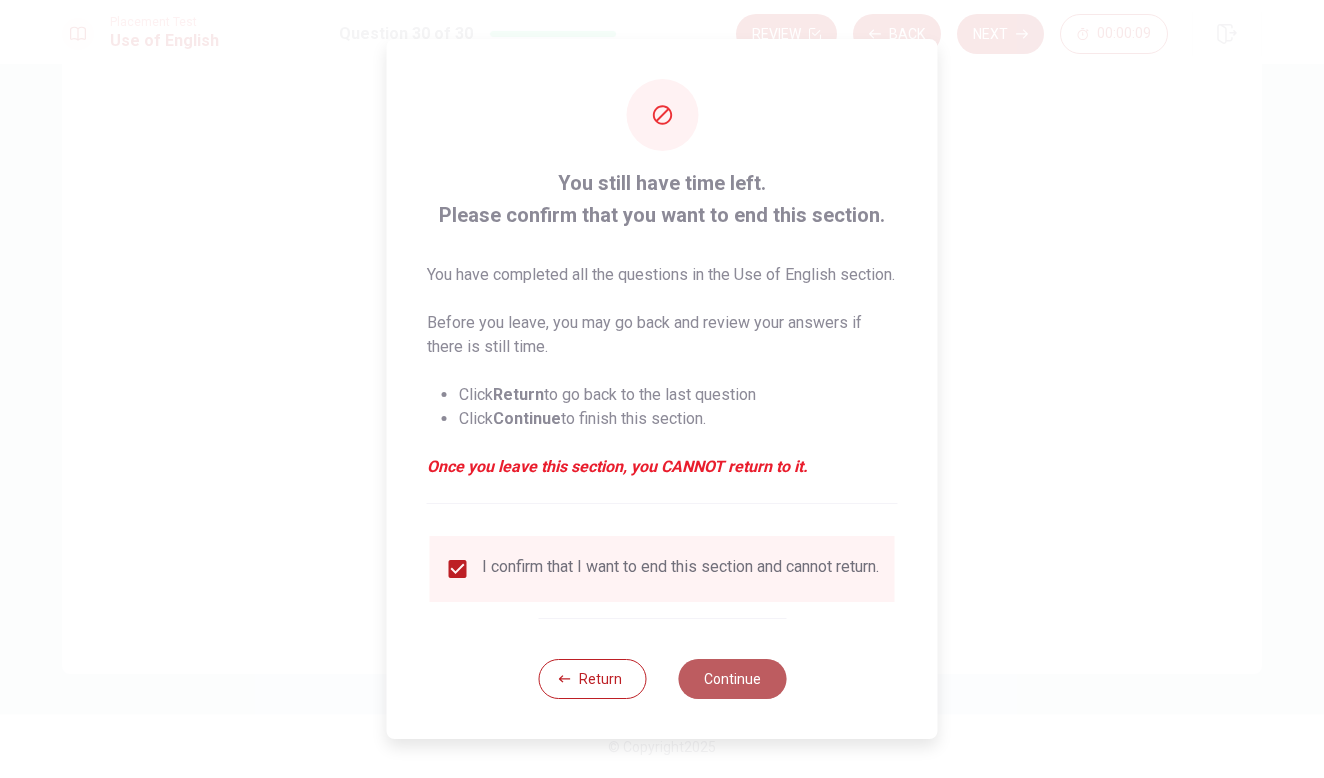 click on "Continue" at bounding box center [732, 679] 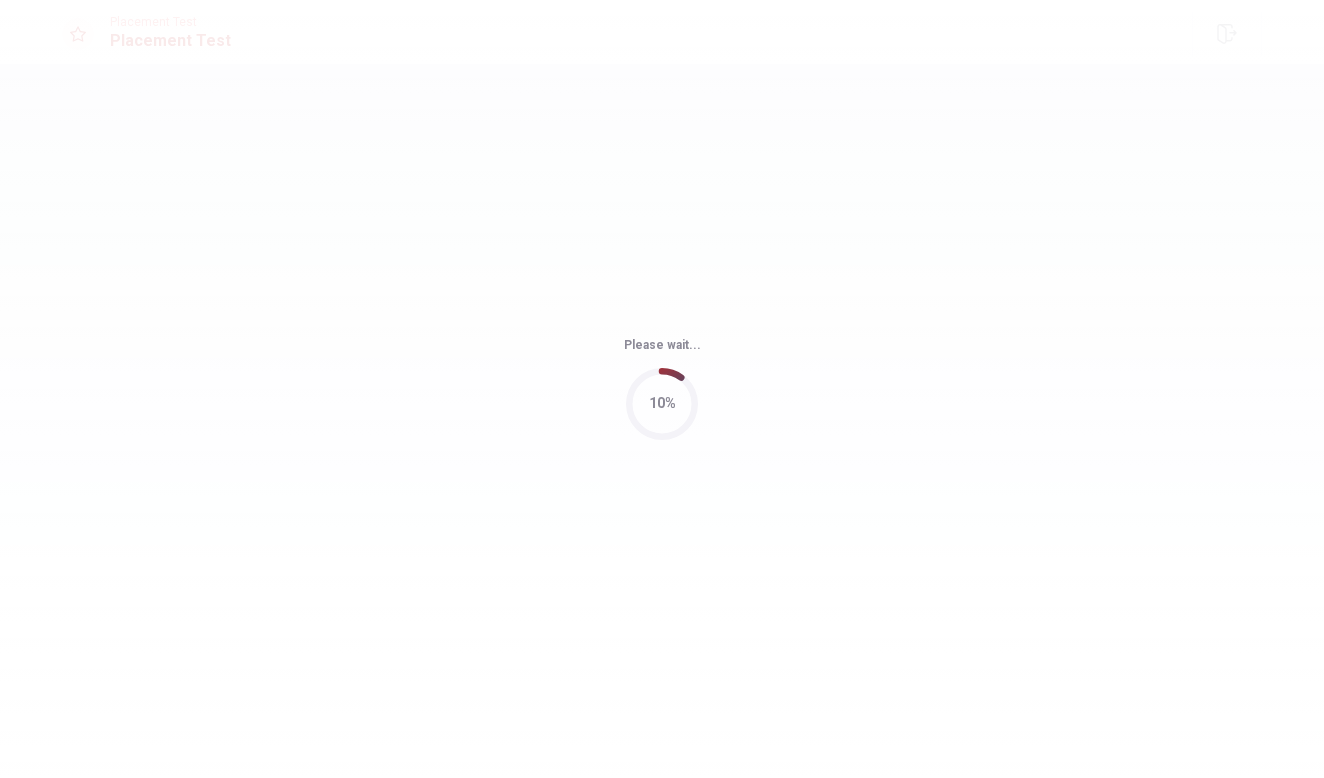 scroll, scrollTop: 0, scrollLeft: 0, axis: both 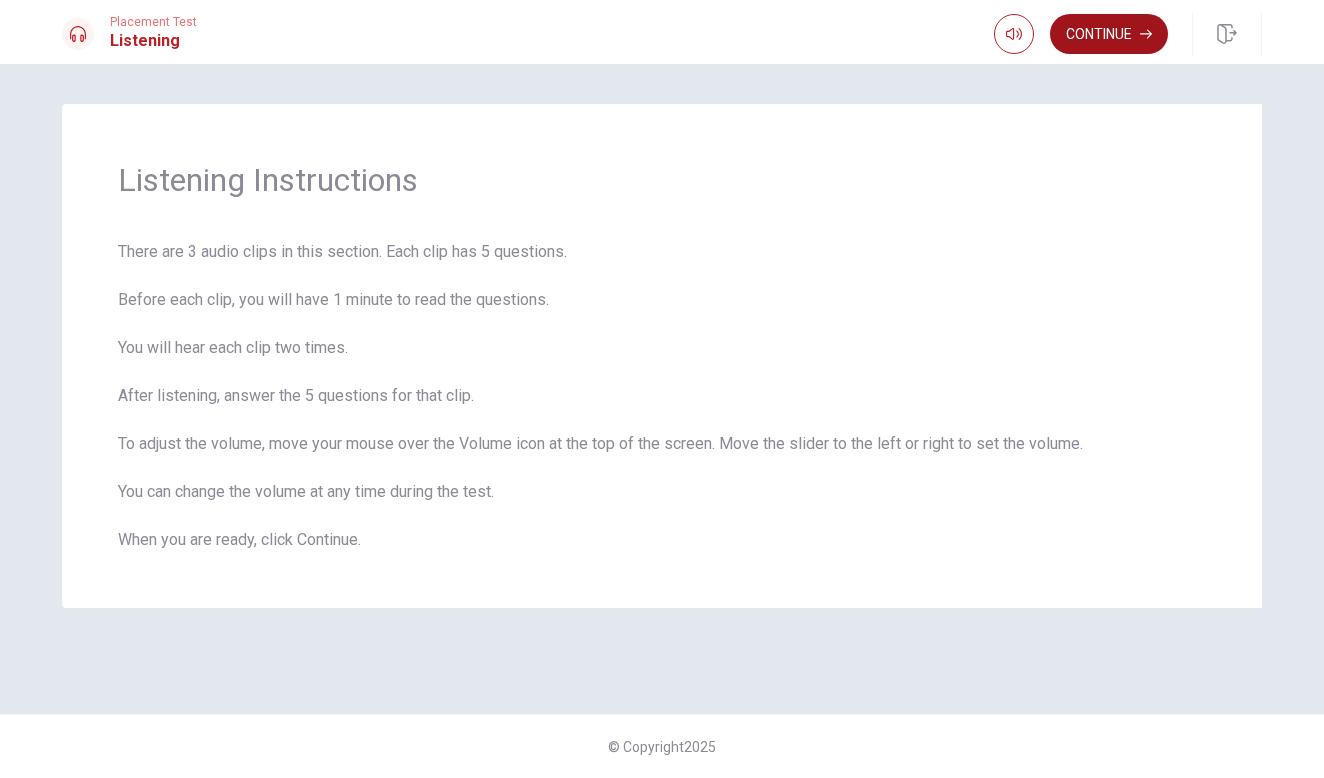 click on "Continue" at bounding box center (1109, 34) 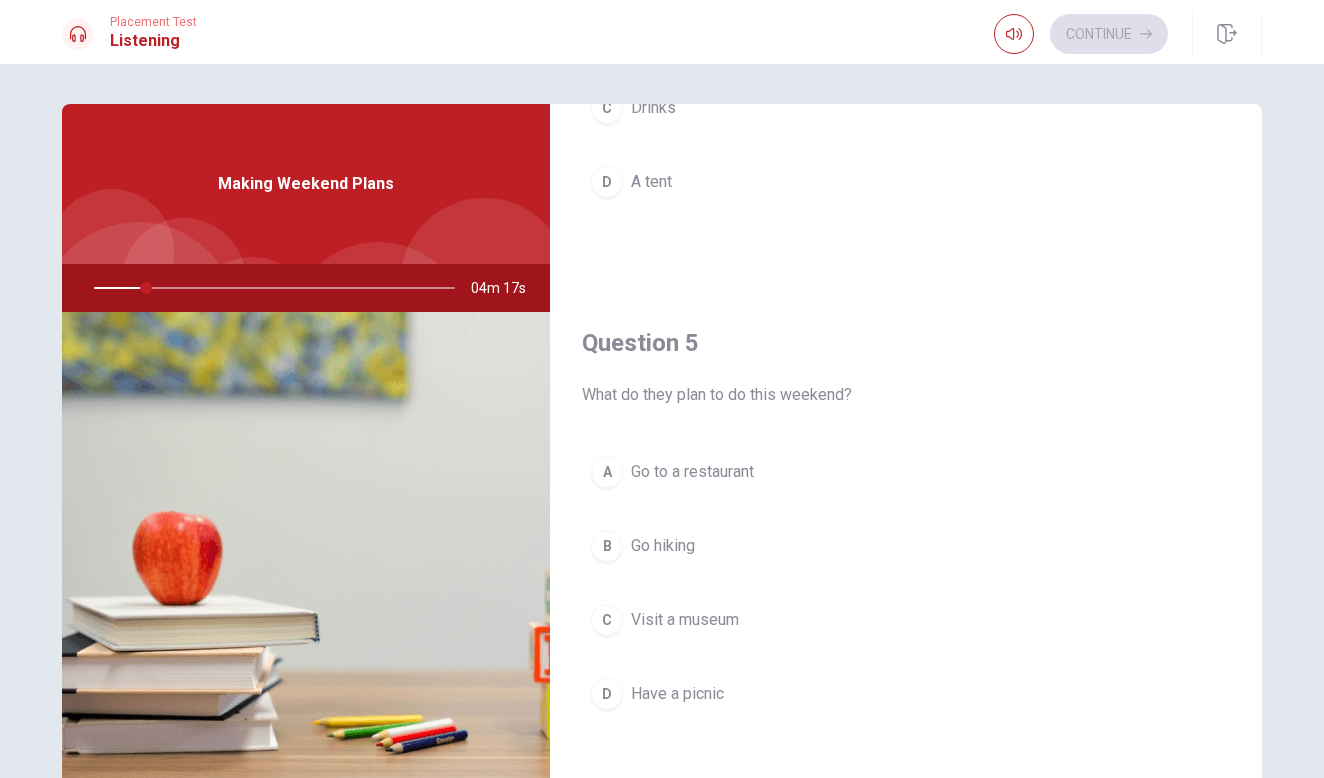 scroll, scrollTop: 1865, scrollLeft: 0, axis: vertical 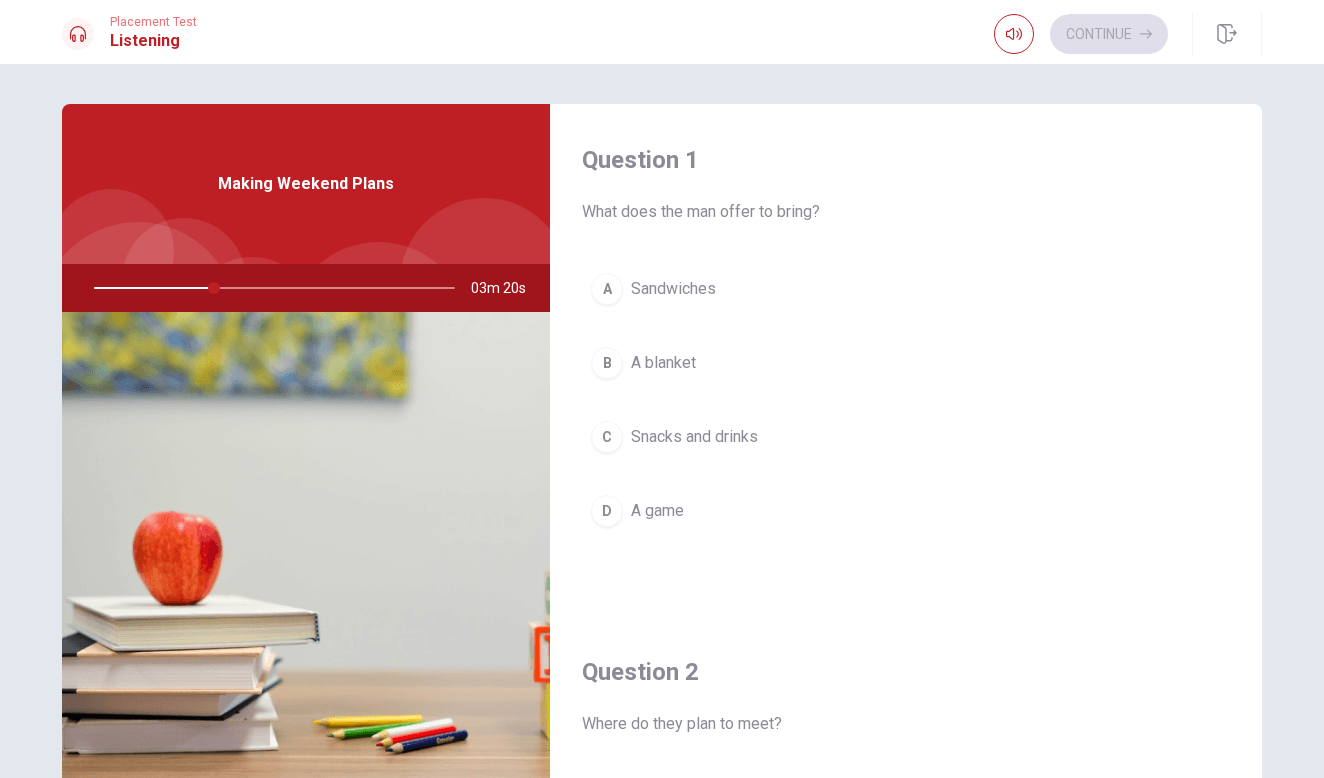 click on "C Snacks and drinks" at bounding box center [906, 437] 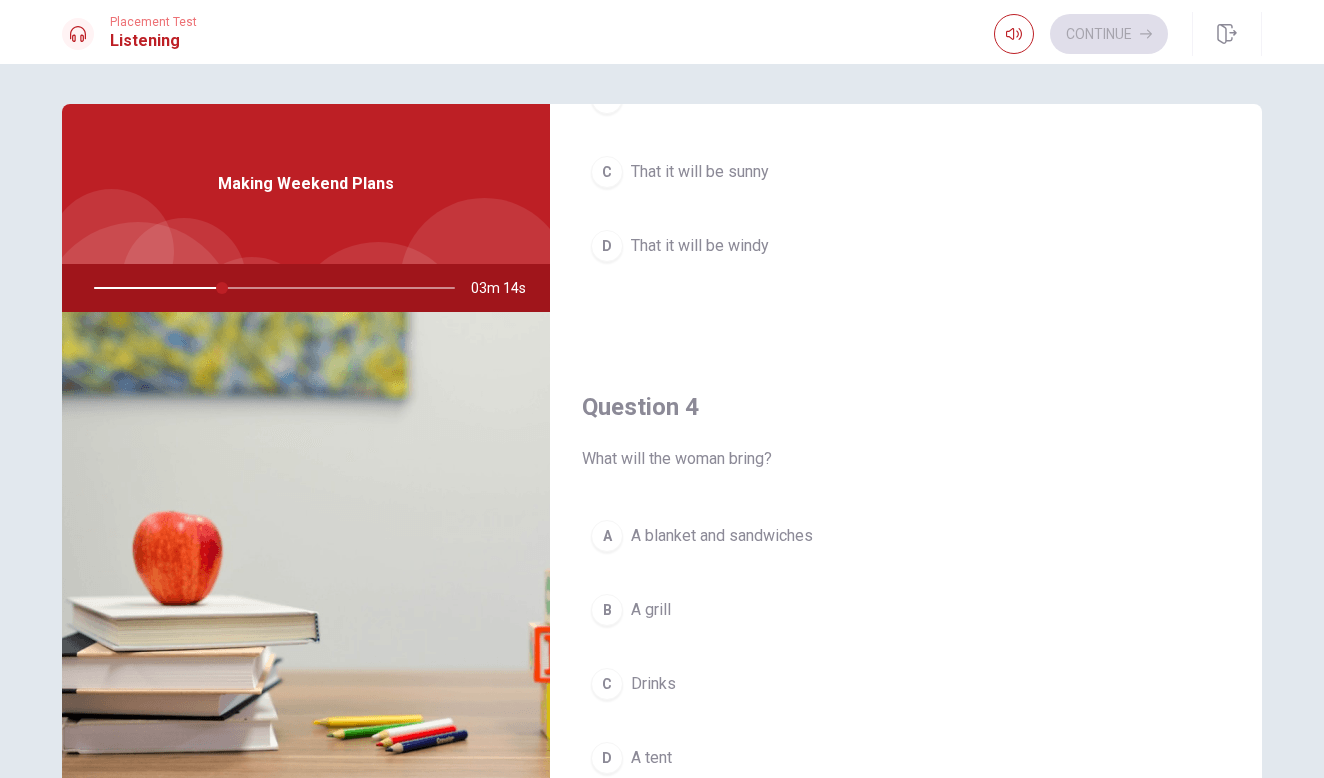 scroll, scrollTop: 1327, scrollLeft: 0, axis: vertical 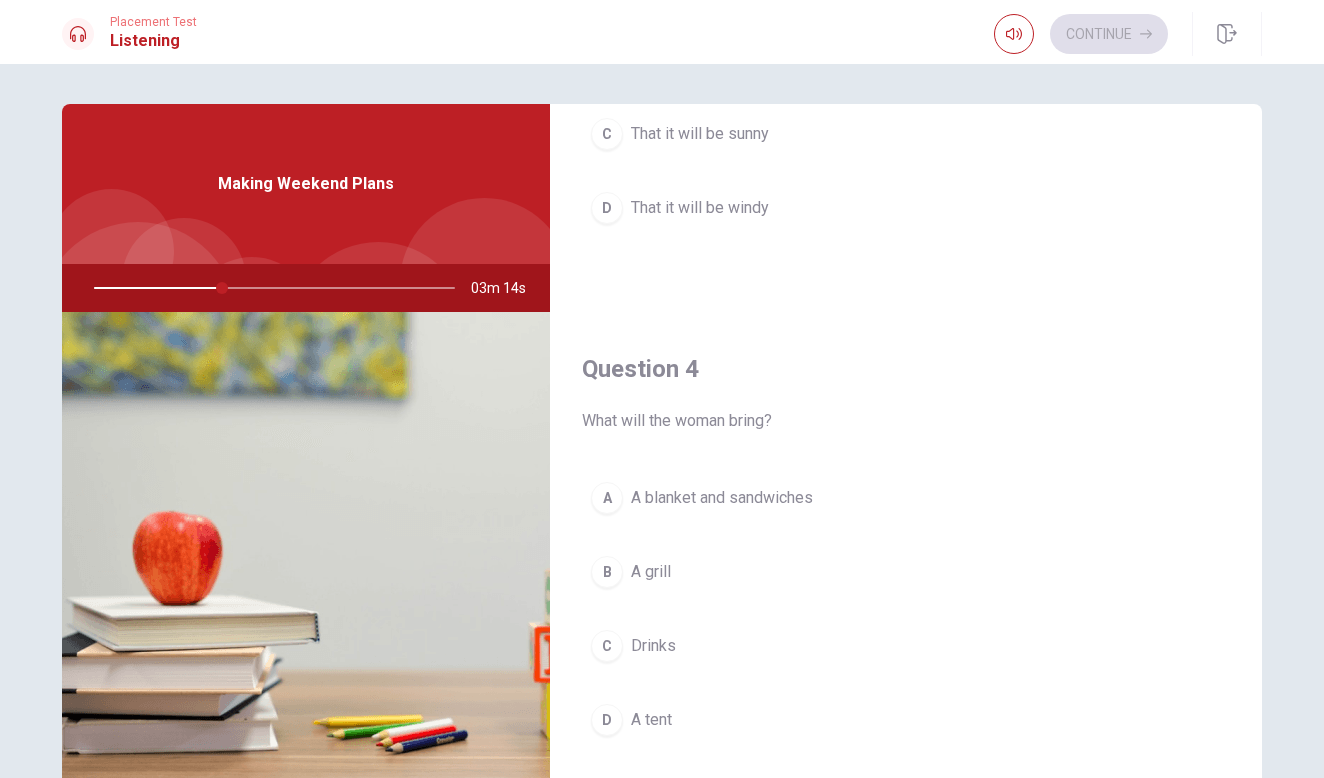 click on "A blanket and sandwiches" at bounding box center (722, 498) 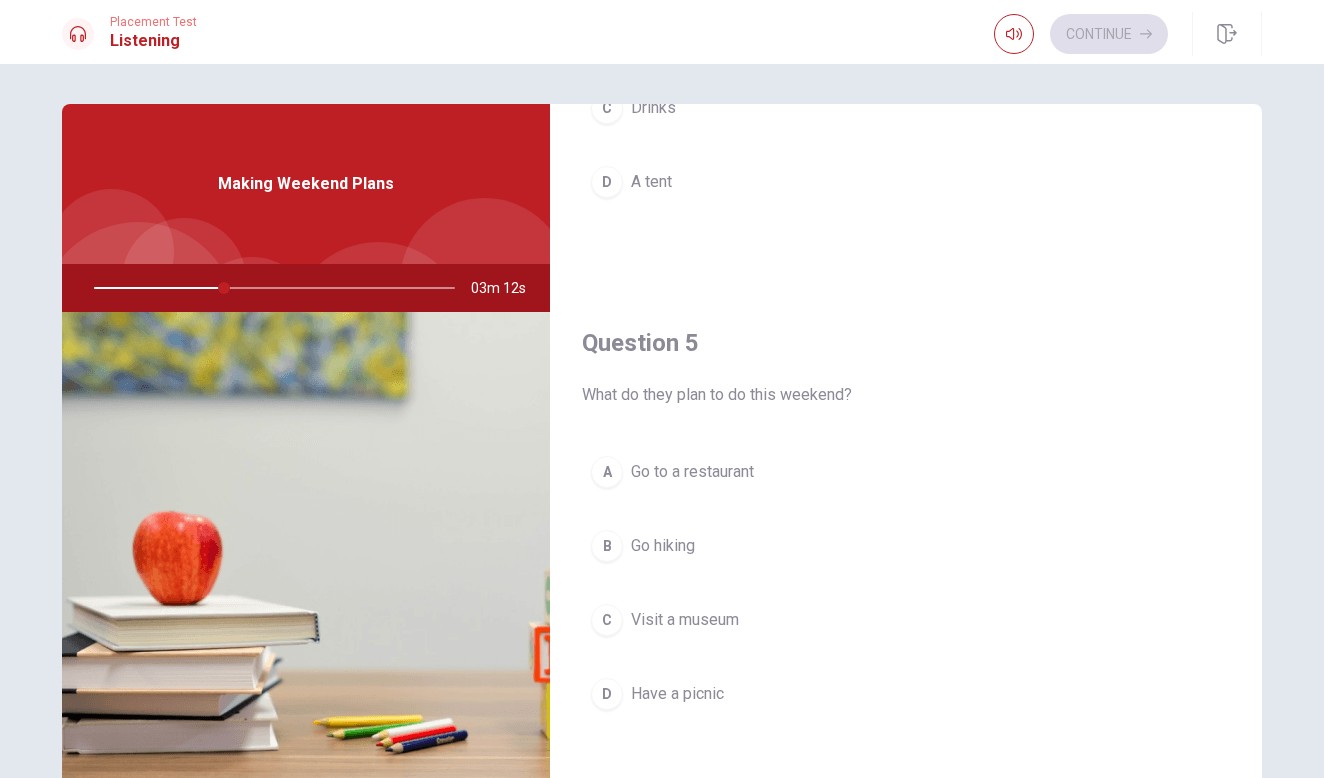 scroll, scrollTop: 1865, scrollLeft: 0, axis: vertical 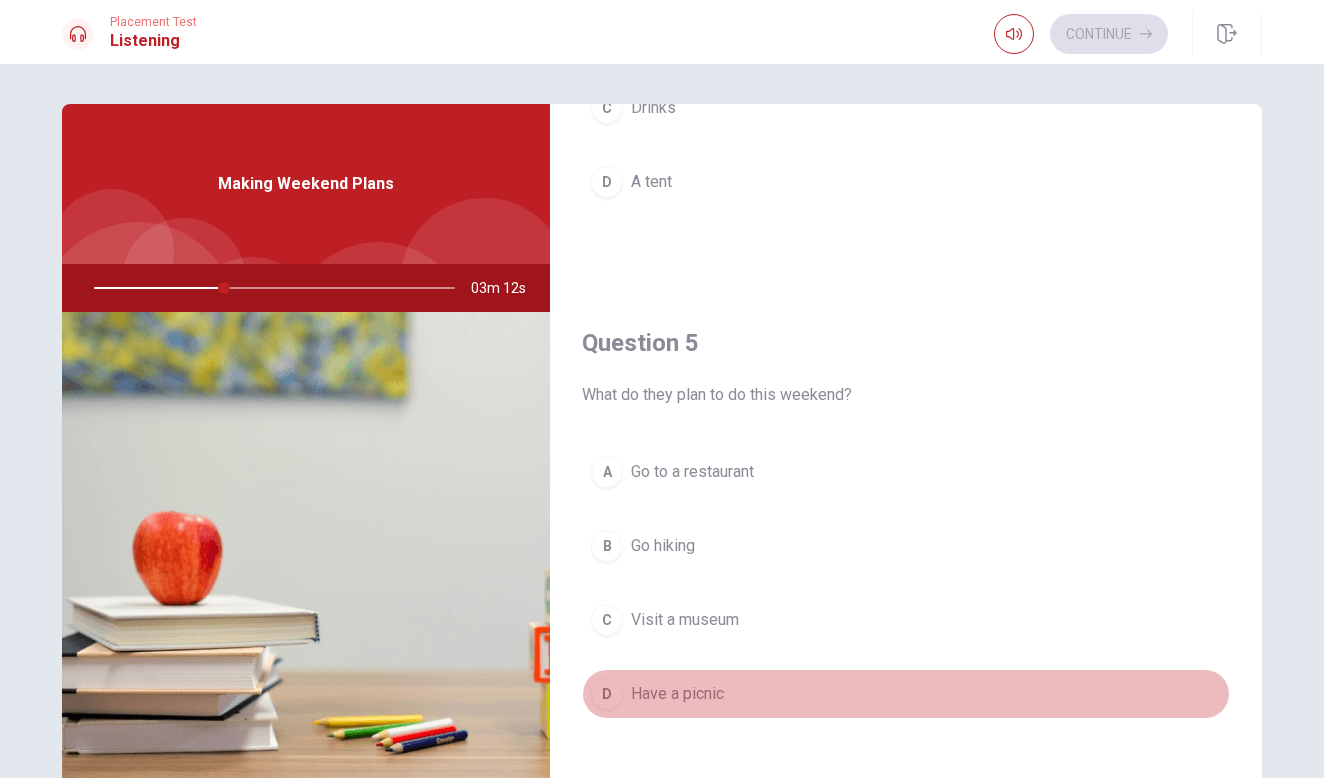 click on "D Have a picnic" at bounding box center [906, 694] 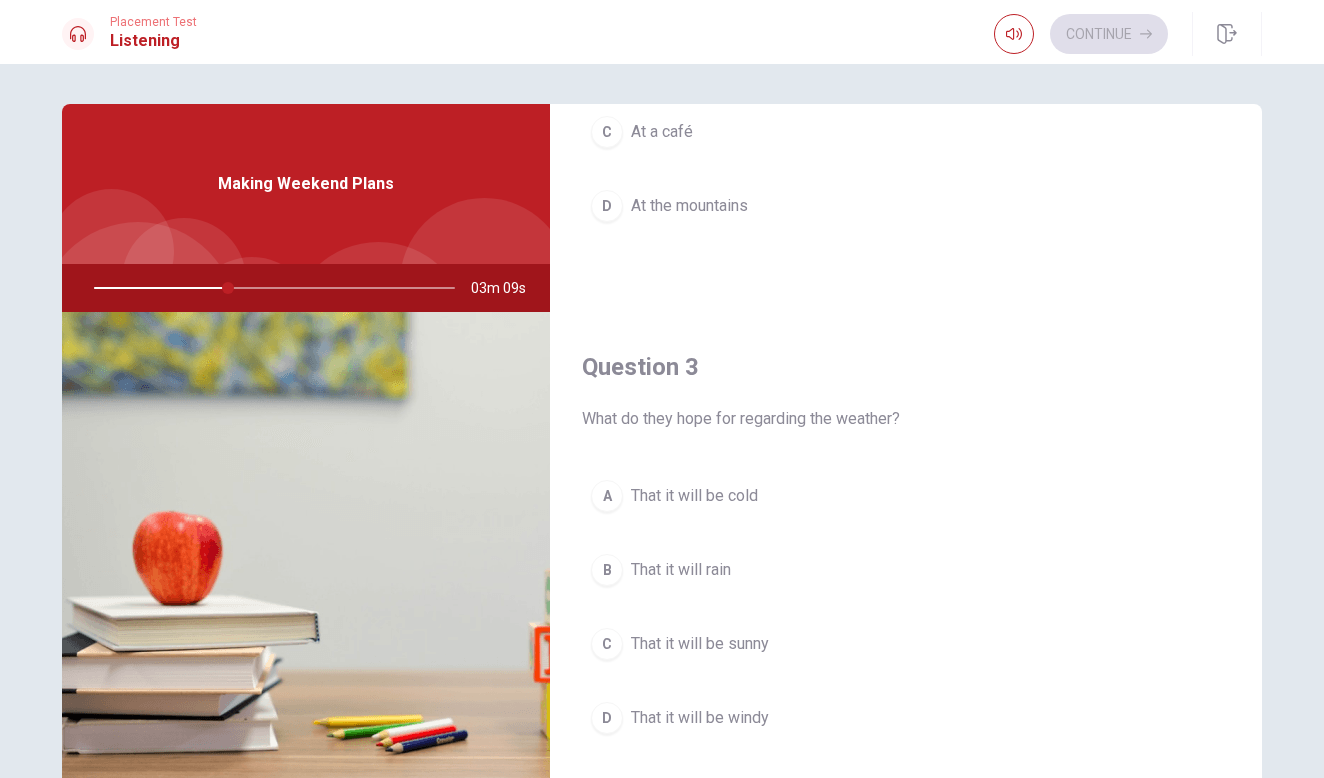 scroll, scrollTop: 832, scrollLeft: 0, axis: vertical 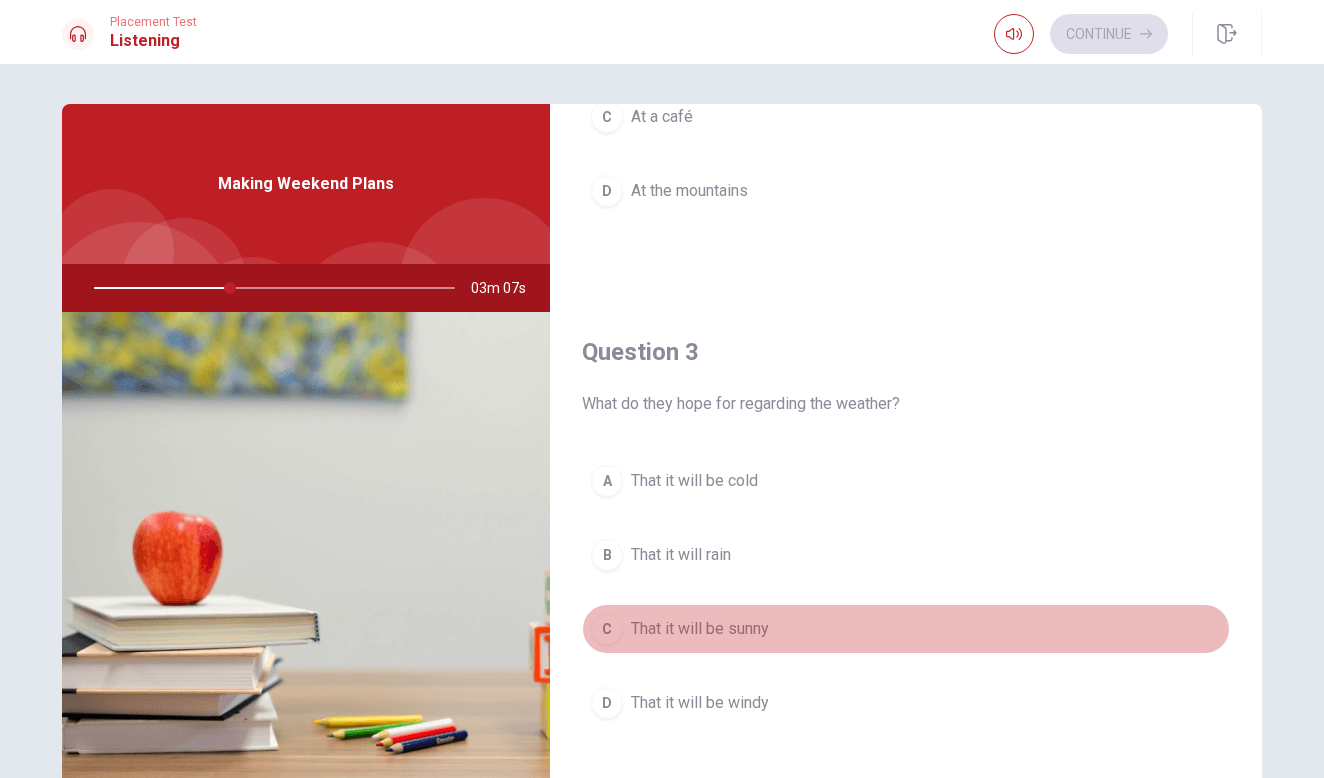 click on "C That it will be sunny" at bounding box center (906, 629) 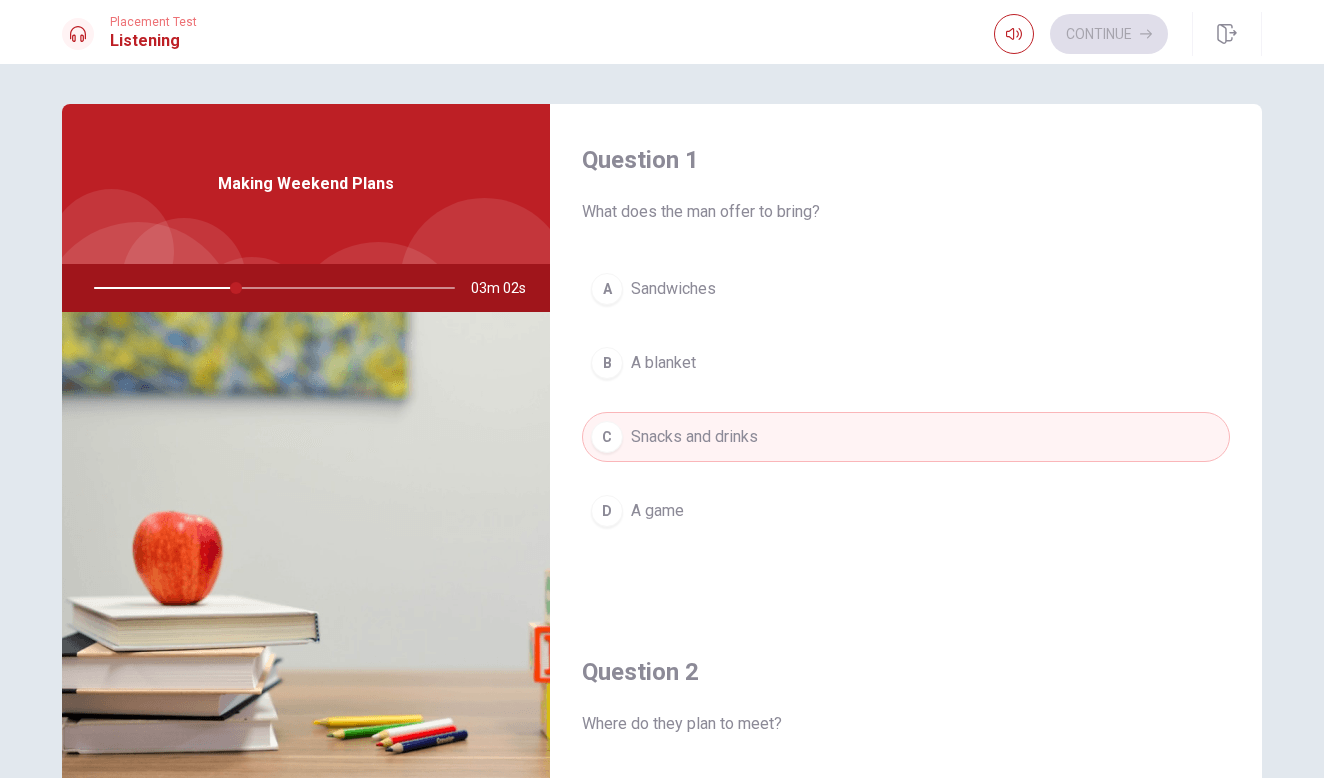 scroll, scrollTop: 0, scrollLeft: 0, axis: both 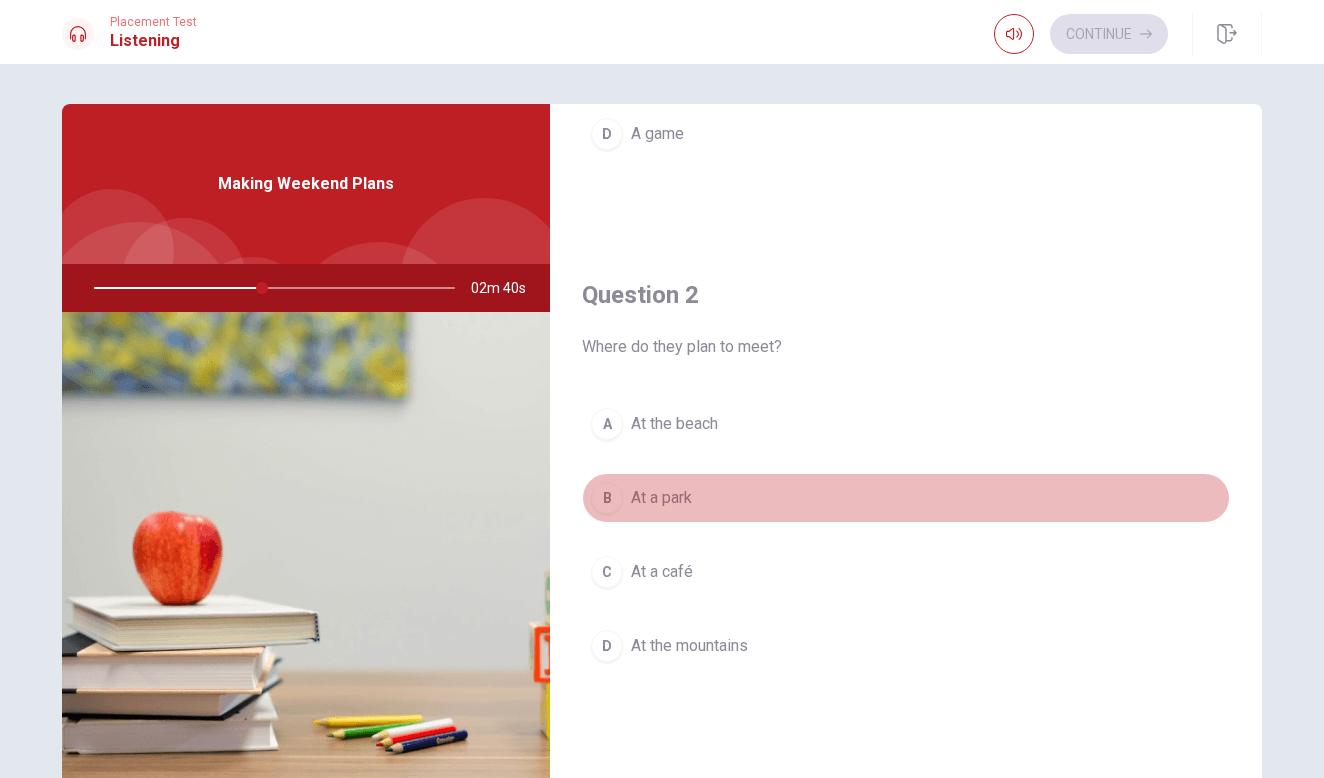 click on "B At a park" at bounding box center (906, 498) 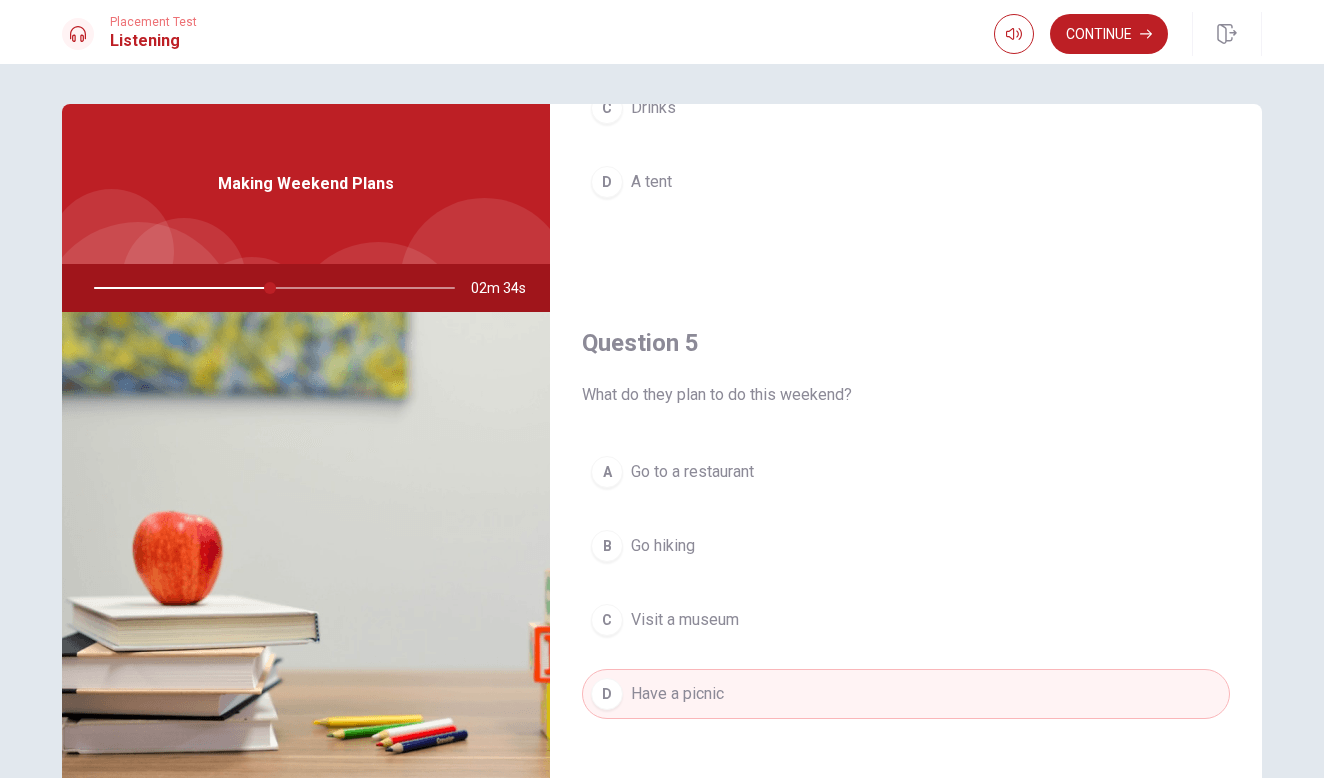 scroll, scrollTop: 1865, scrollLeft: 0, axis: vertical 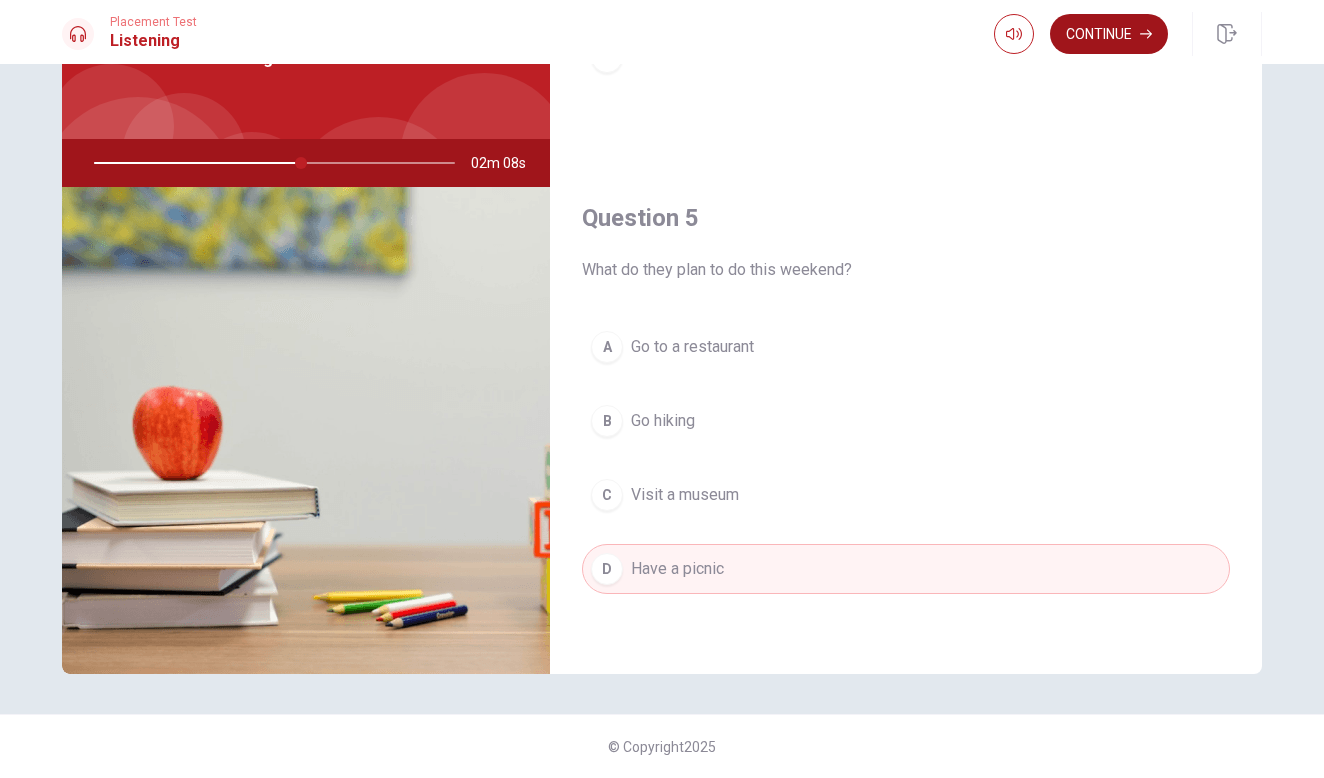 click 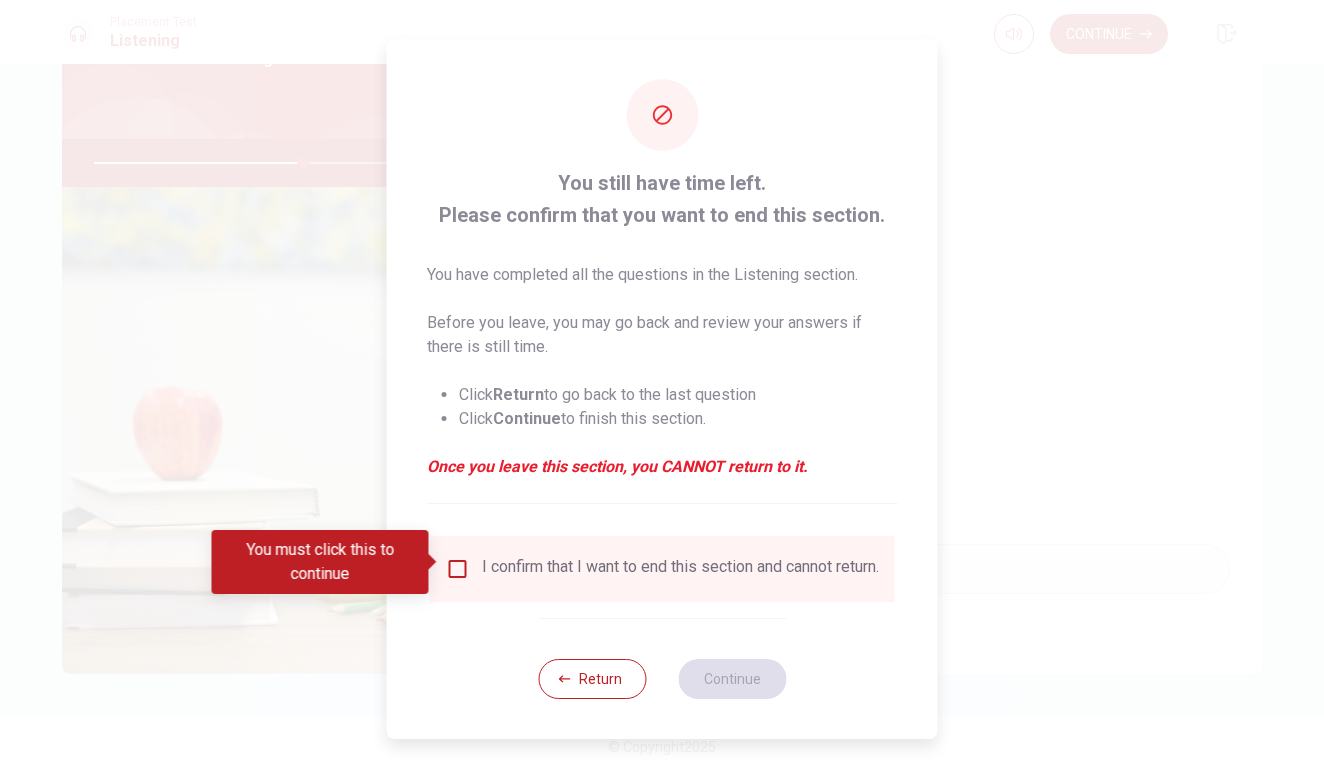 click on "I confirm that I want to end this section and cannot return." at bounding box center (662, 569) 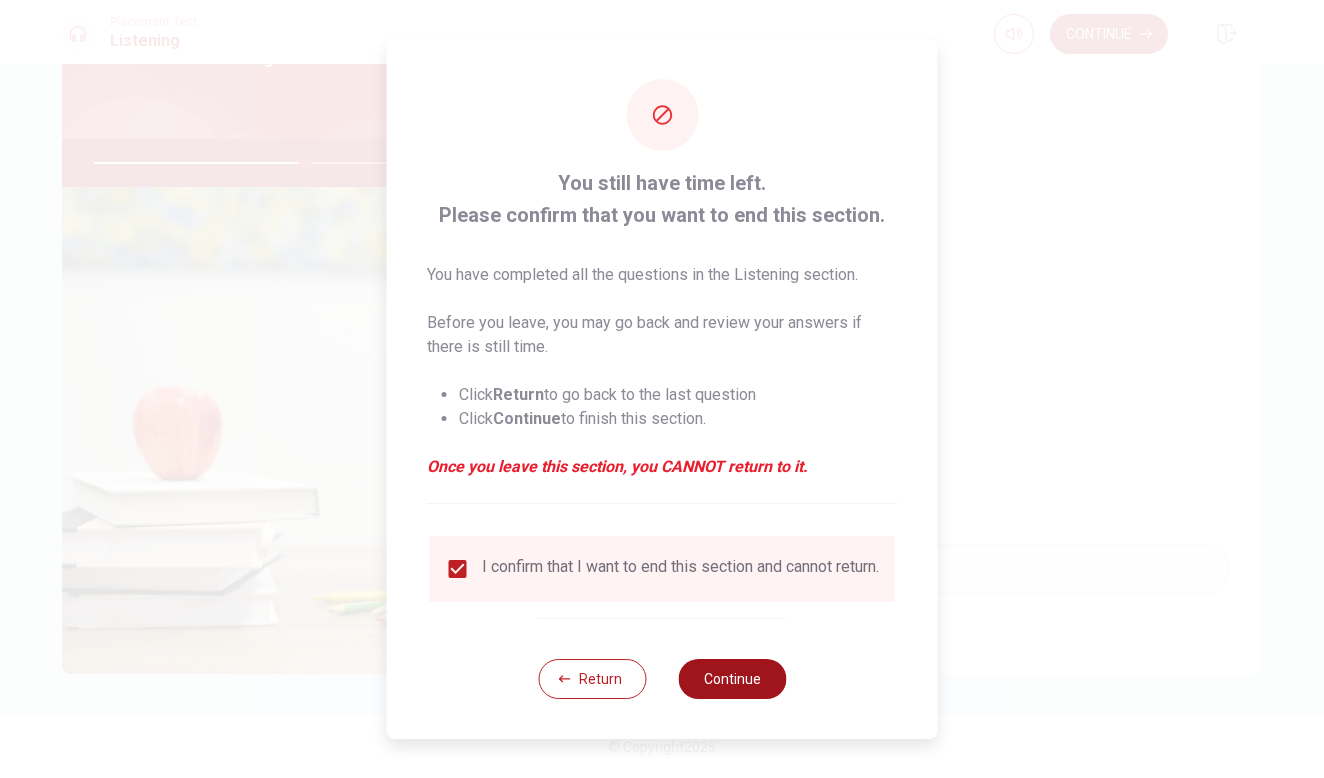 click on "Continue" at bounding box center [732, 679] 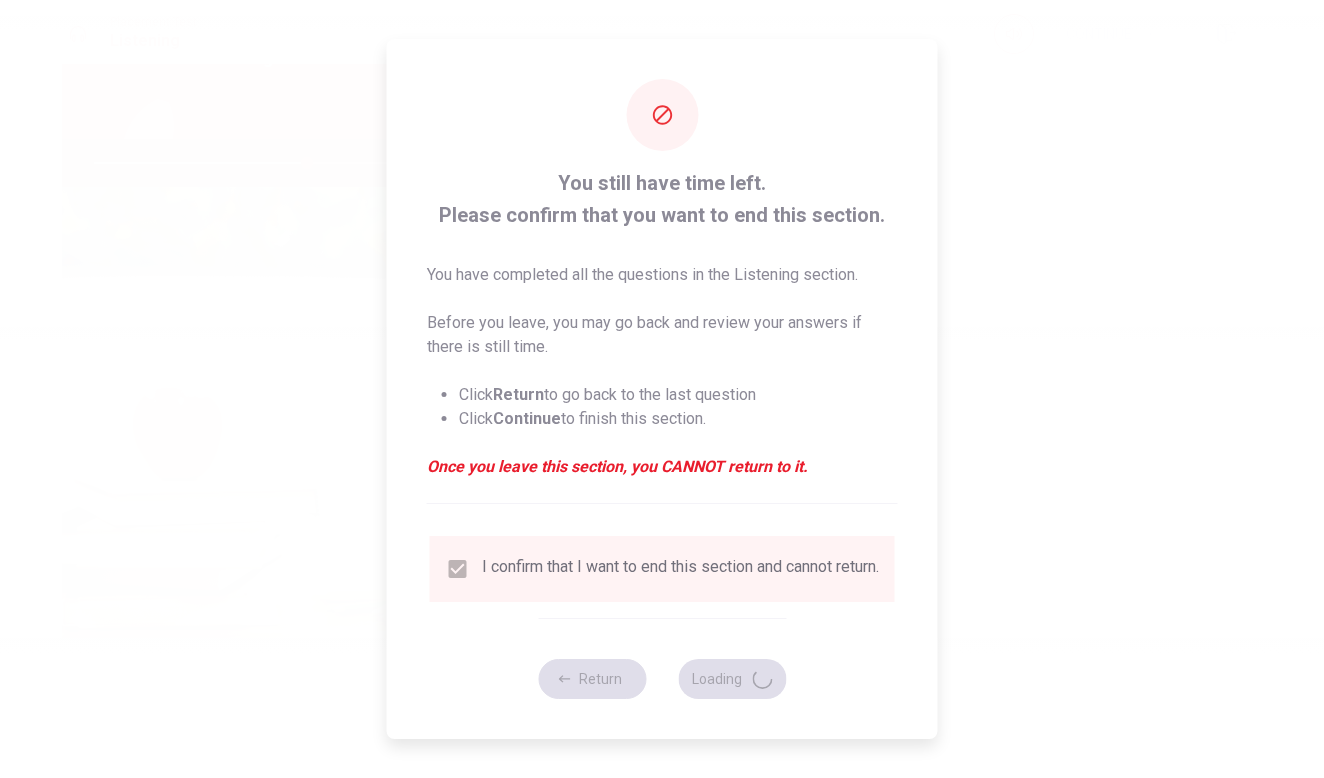 type on "59" 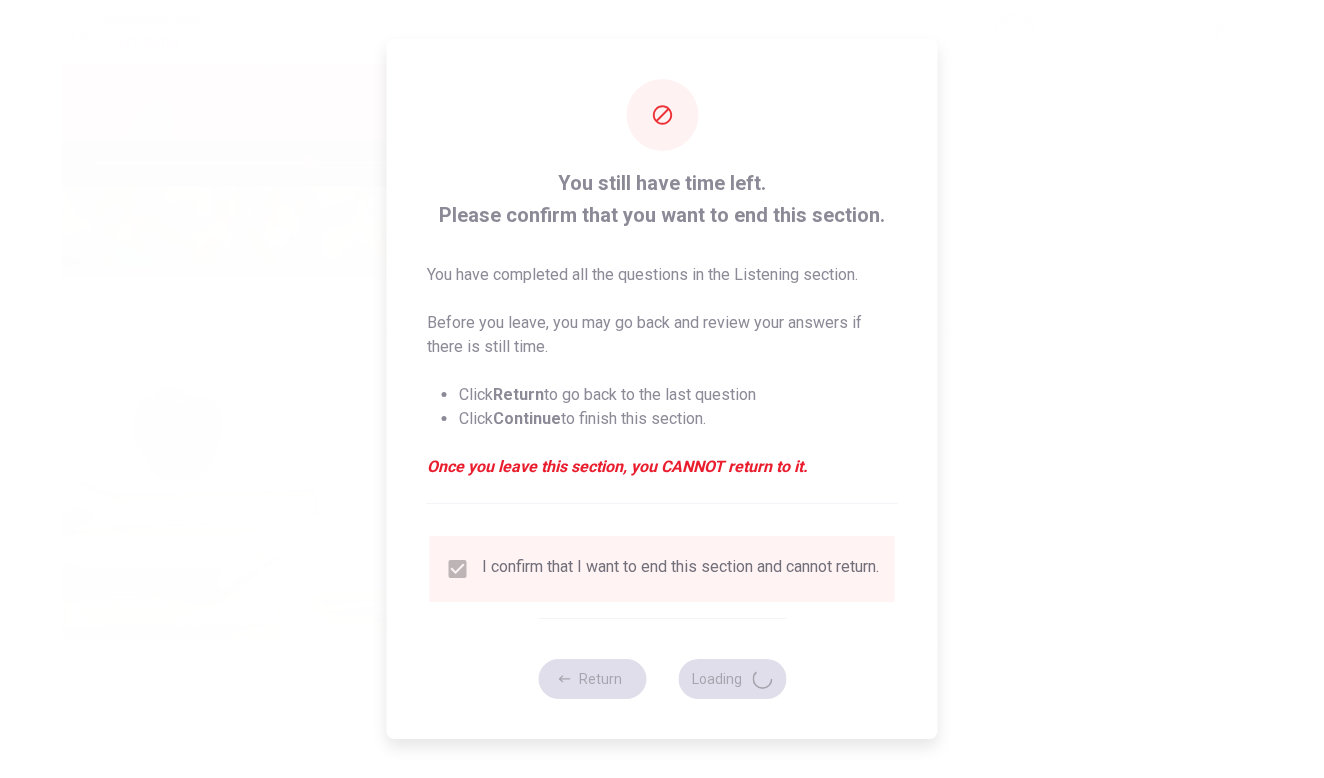 scroll, scrollTop: 0, scrollLeft: 0, axis: both 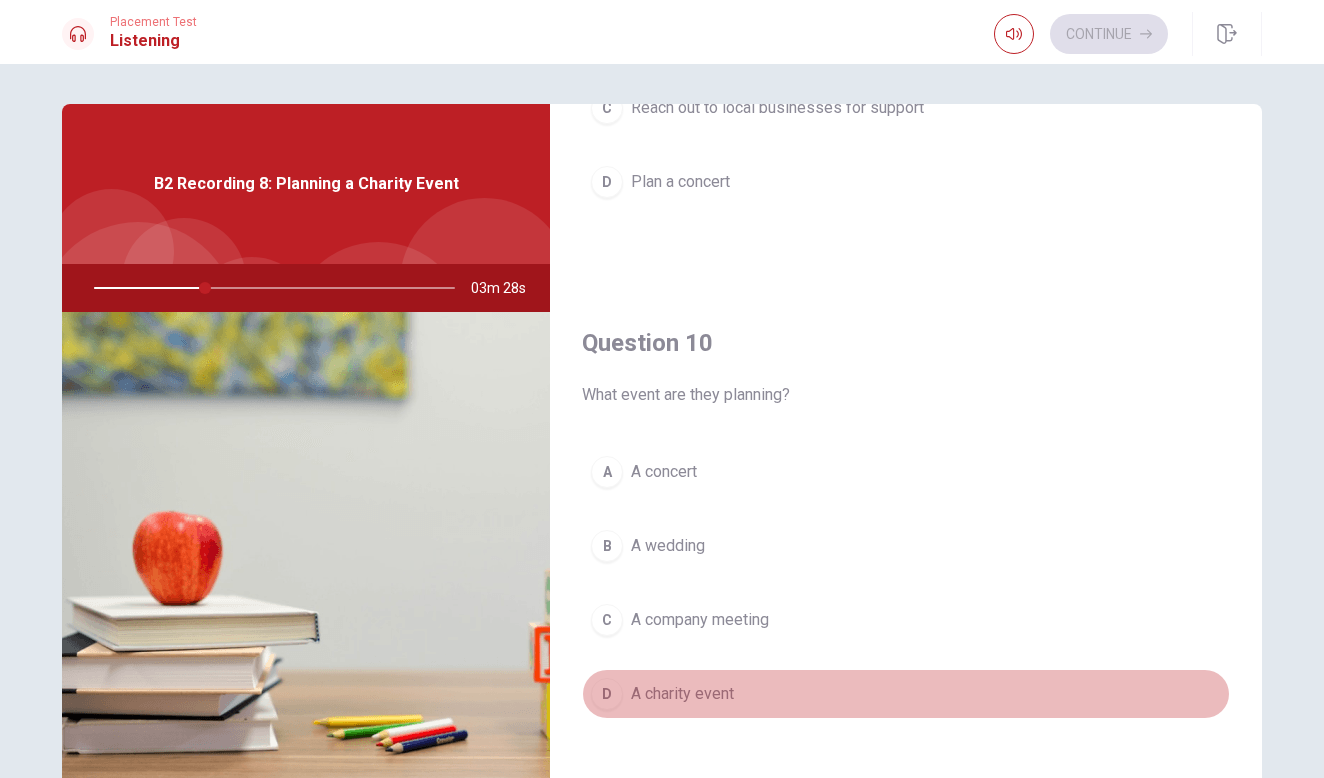 click on "A charity event" at bounding box center [682, 694] 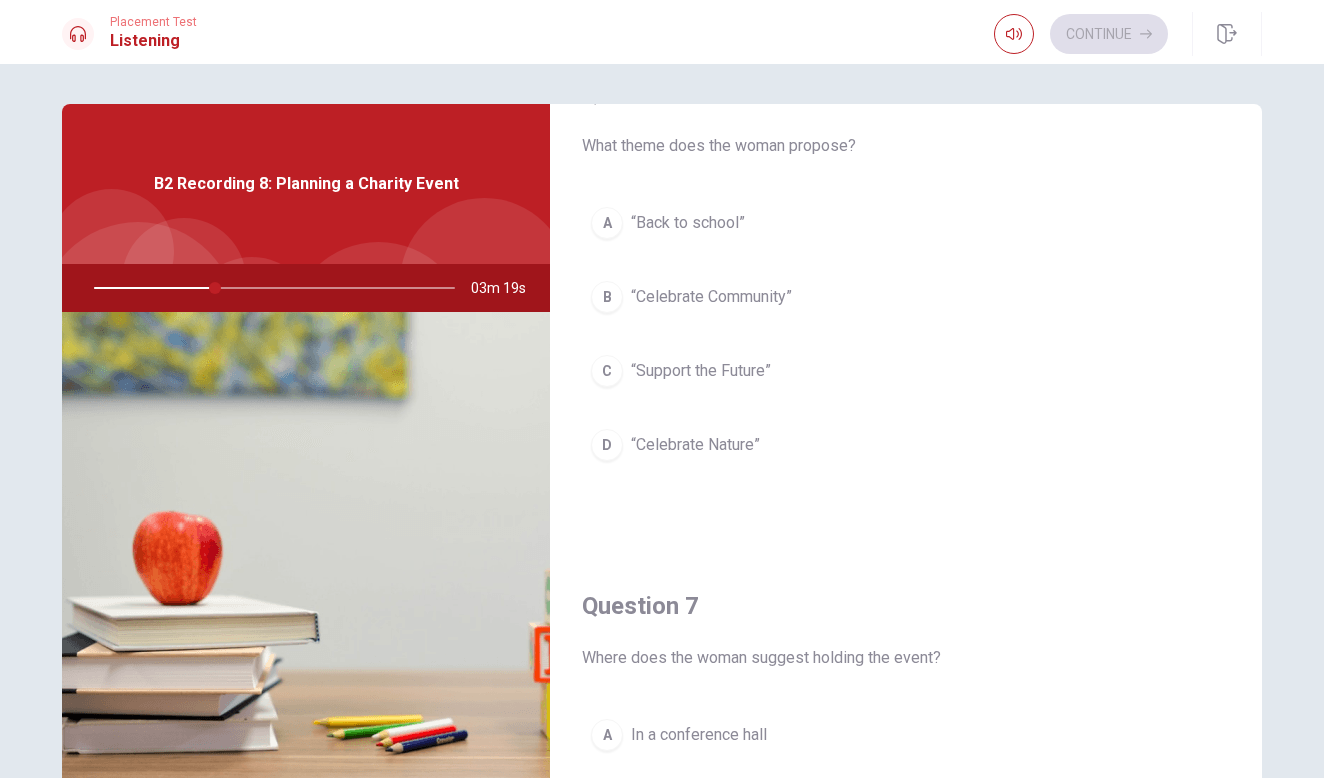 scroll, scrollTop: 75, scrollLeft: 0, axis: vertical 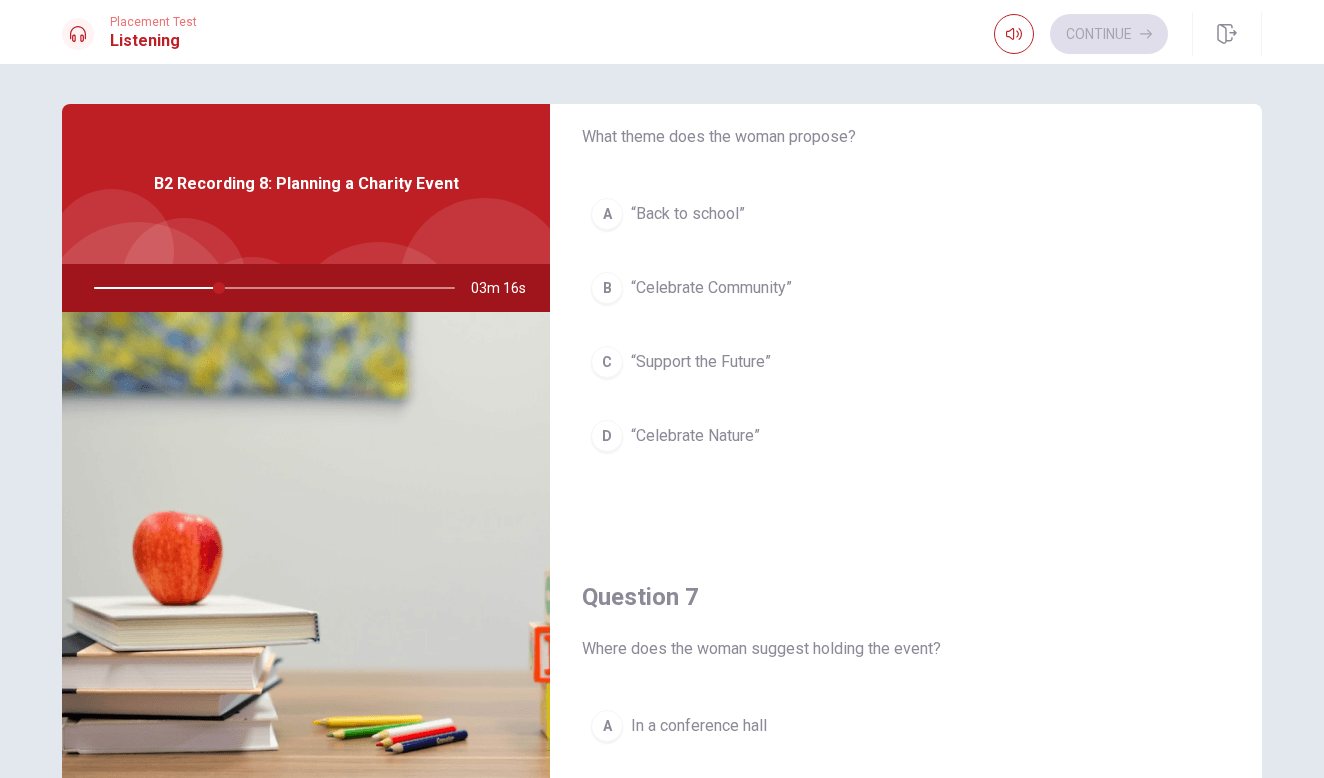 click on "B “Celebrate Community”" at bounding box center (906, 288) 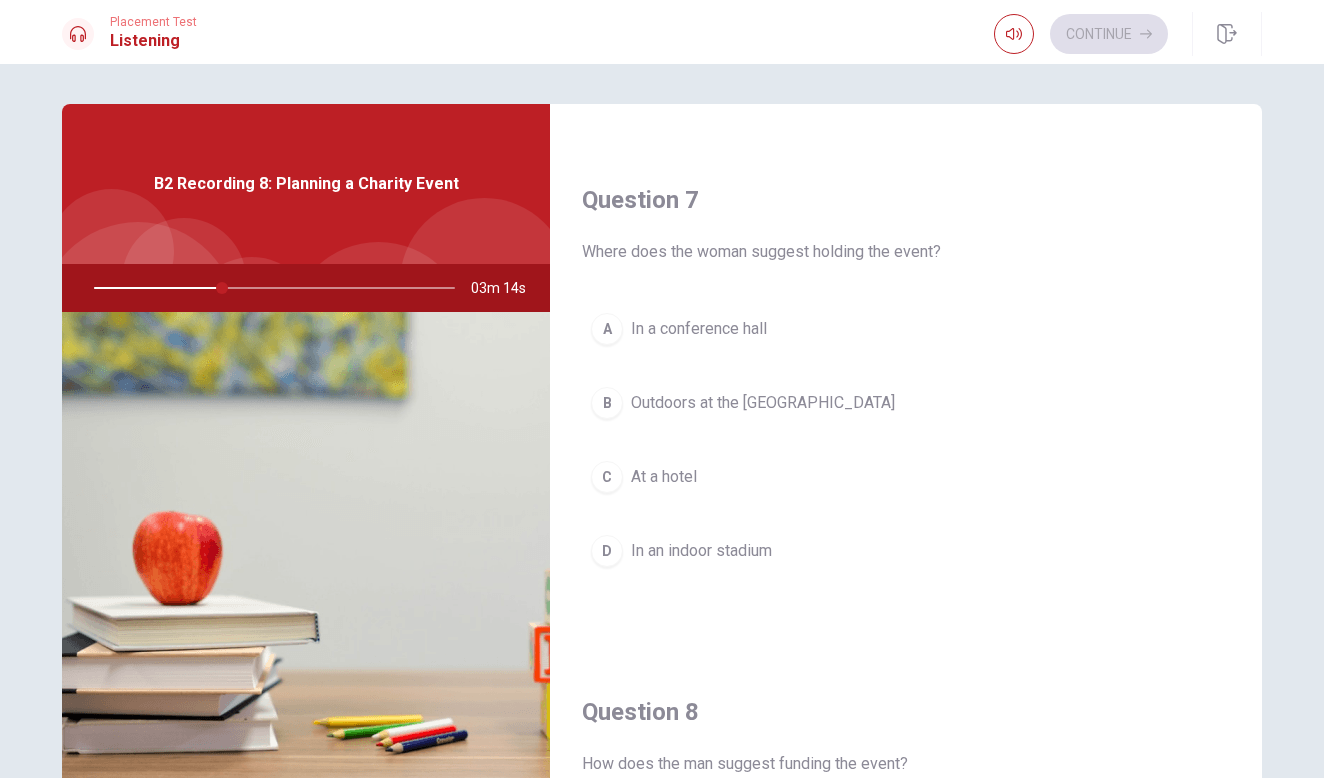 scroll, scrollTop: 474, scrollLeft: 0, axis: vertical 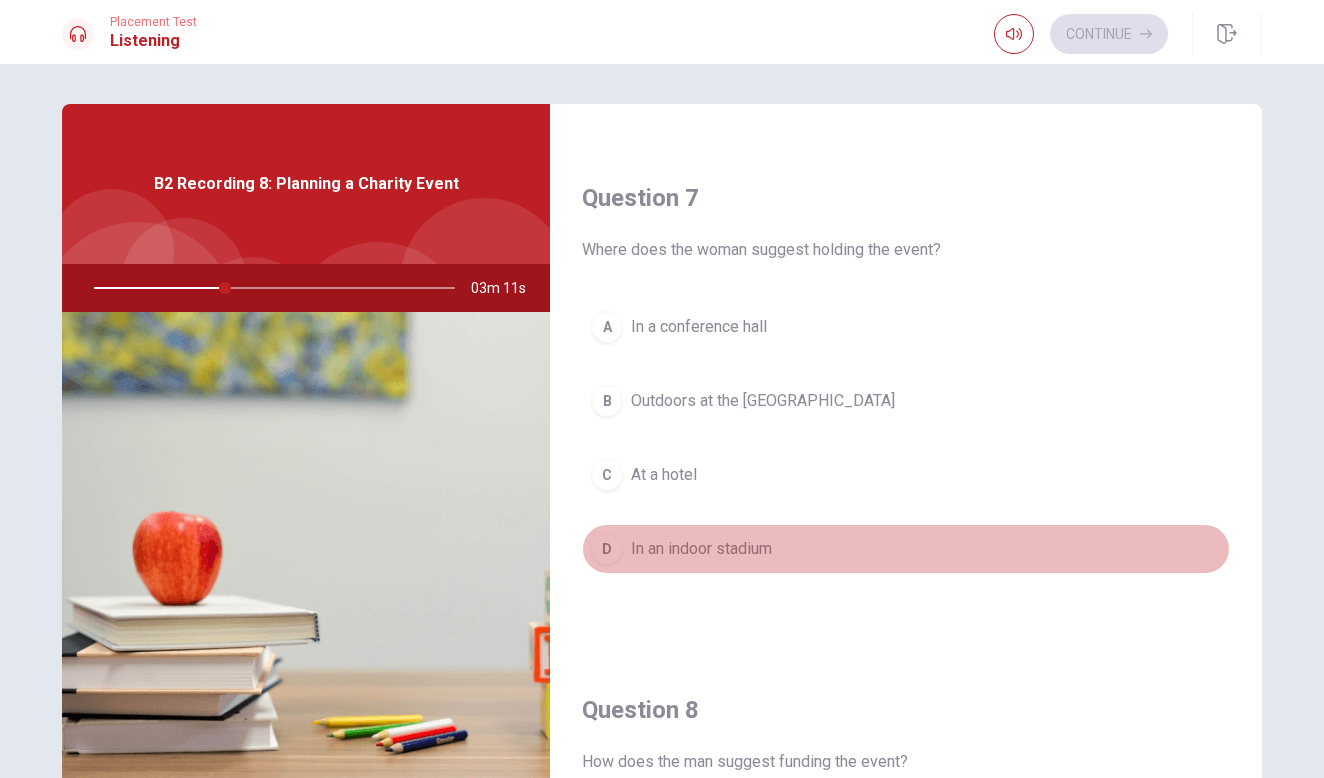 click on "D In an indoor stadium" at bounding box center (906, 549) 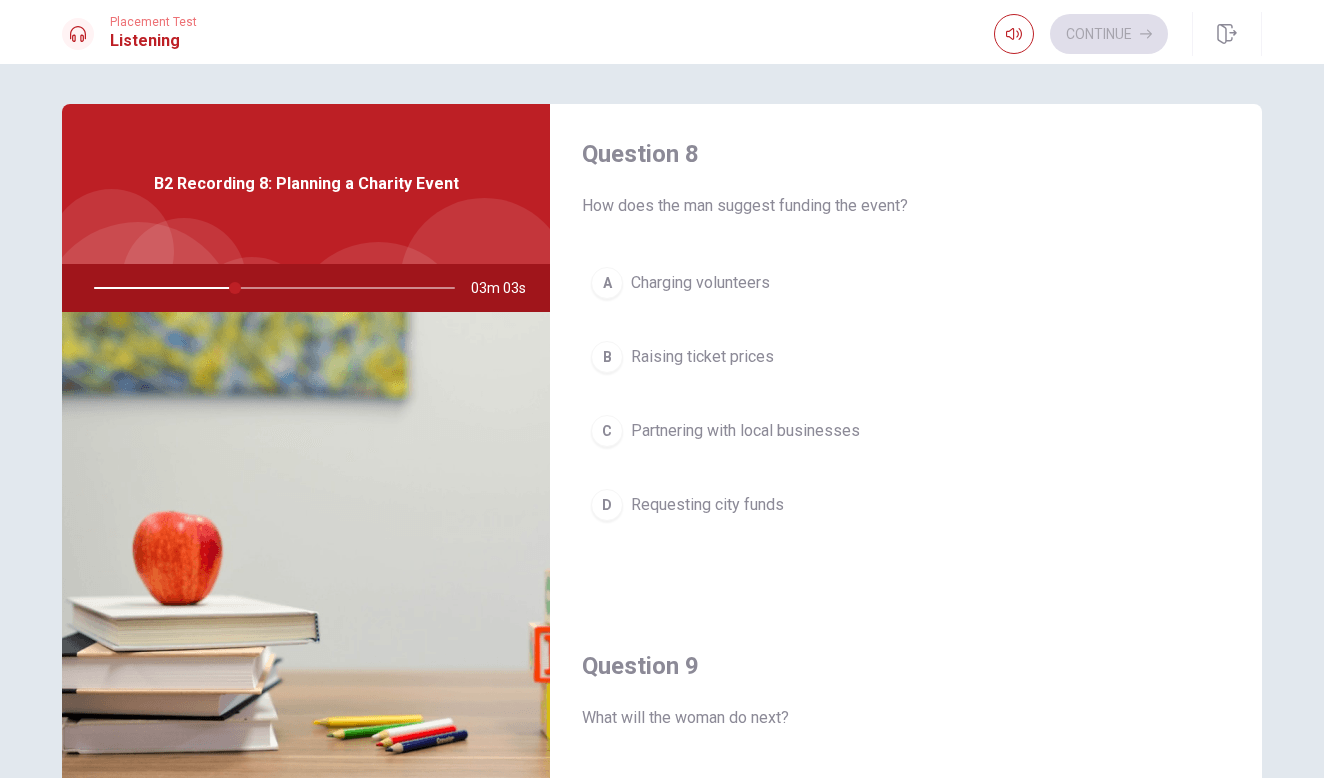 scroll, scrollTop: 1024, scrollLeft: 0, axis: vertical 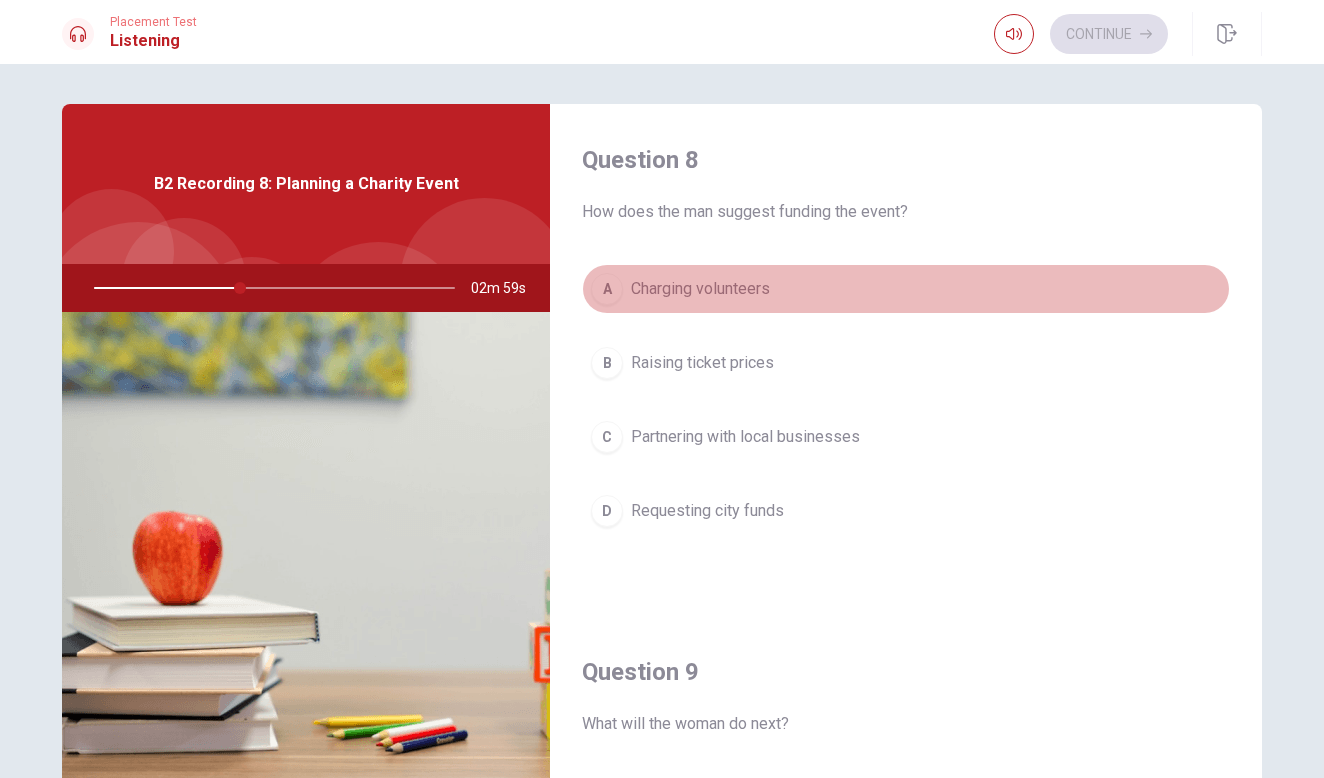 click on "A Charging volunteers" at bounding box center [906, 289] 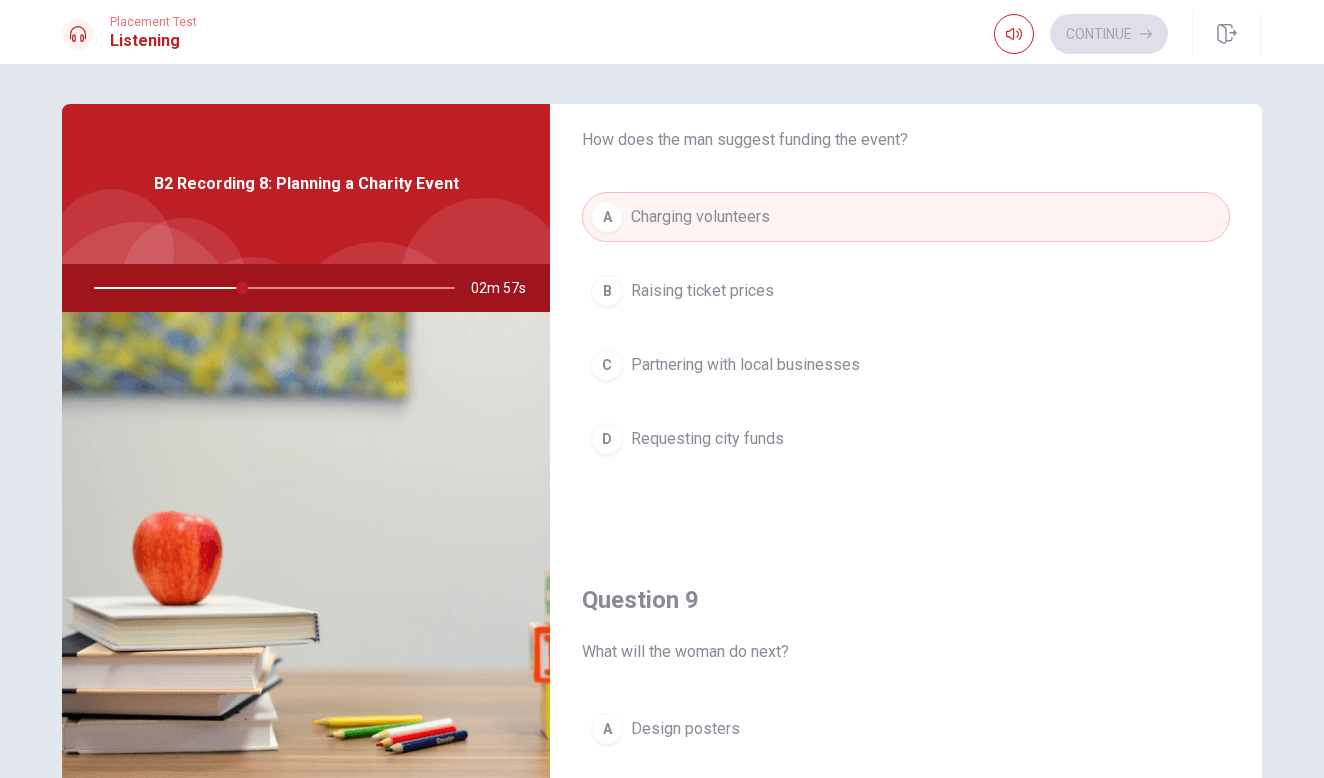 scroll, scrollTop: 1099, scrollLeft: 0, axis: vertical 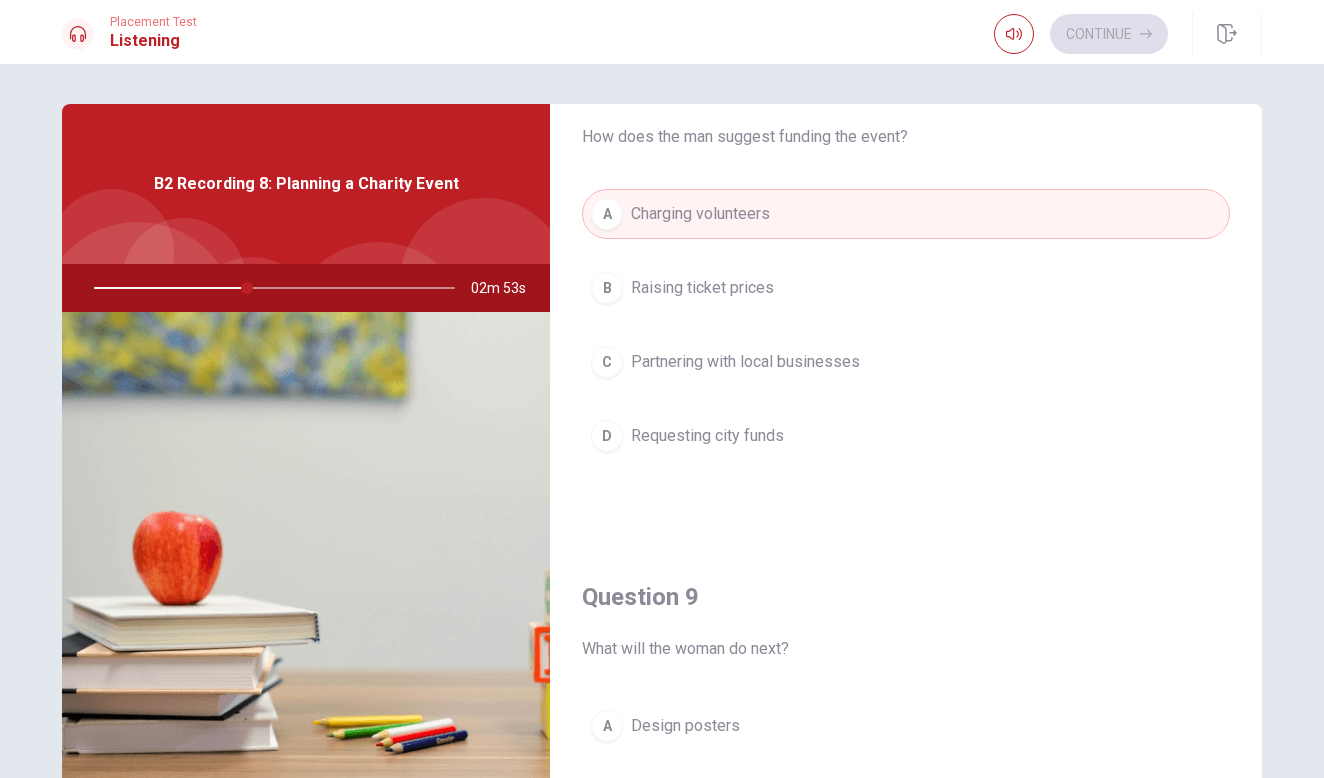 click on "C Partnering with local businesses" at bounding box center [906, 362] 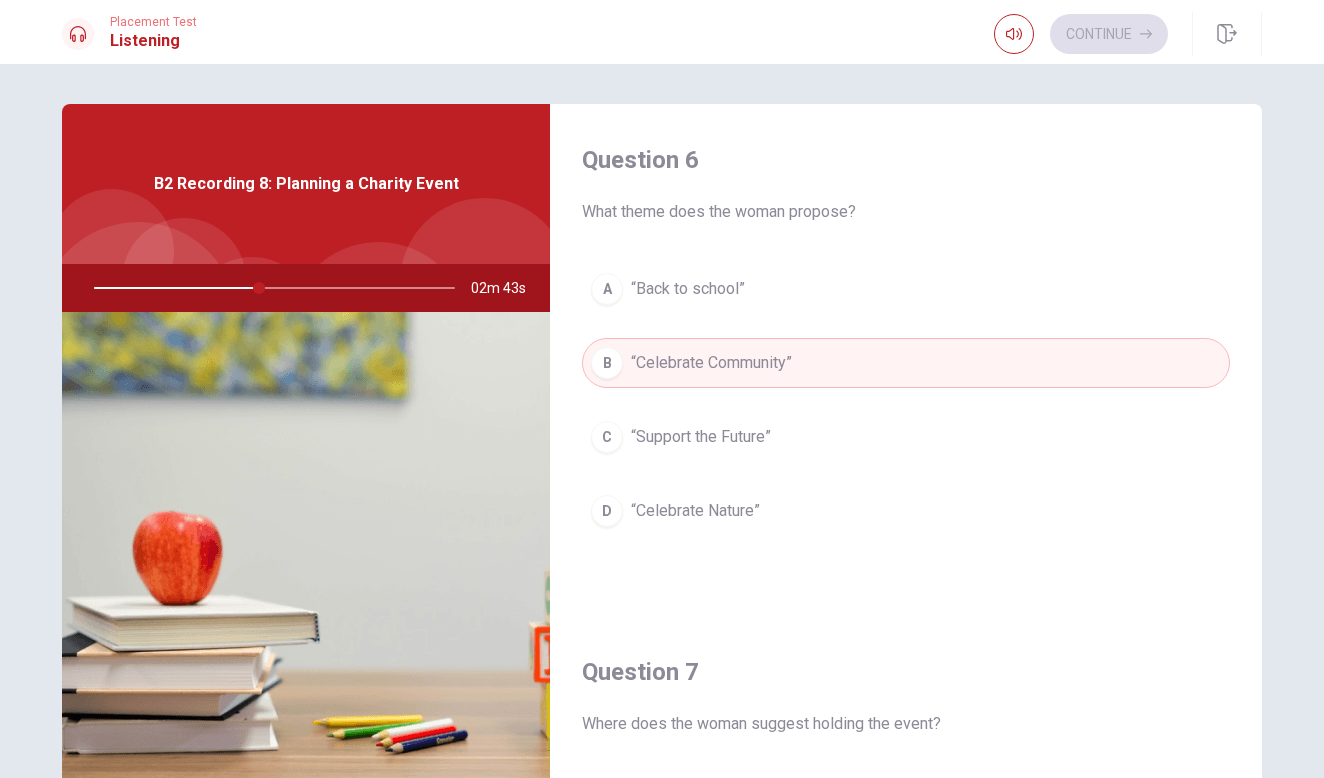 scroll, scrollTop: 0, scrollLeft: 0, axis: both 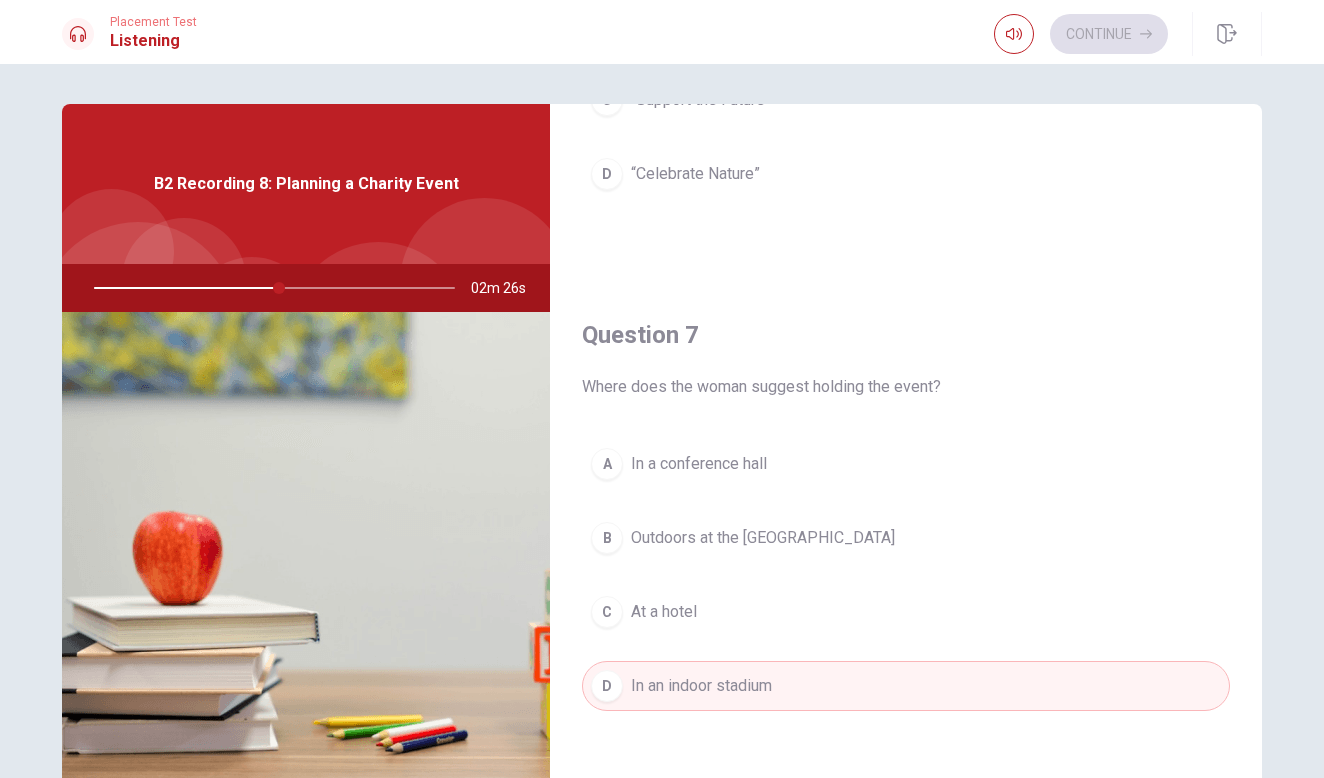 click on "Outdoors at the [GEOGRAPHIC_DATA]" at bounding box center (763, 538) 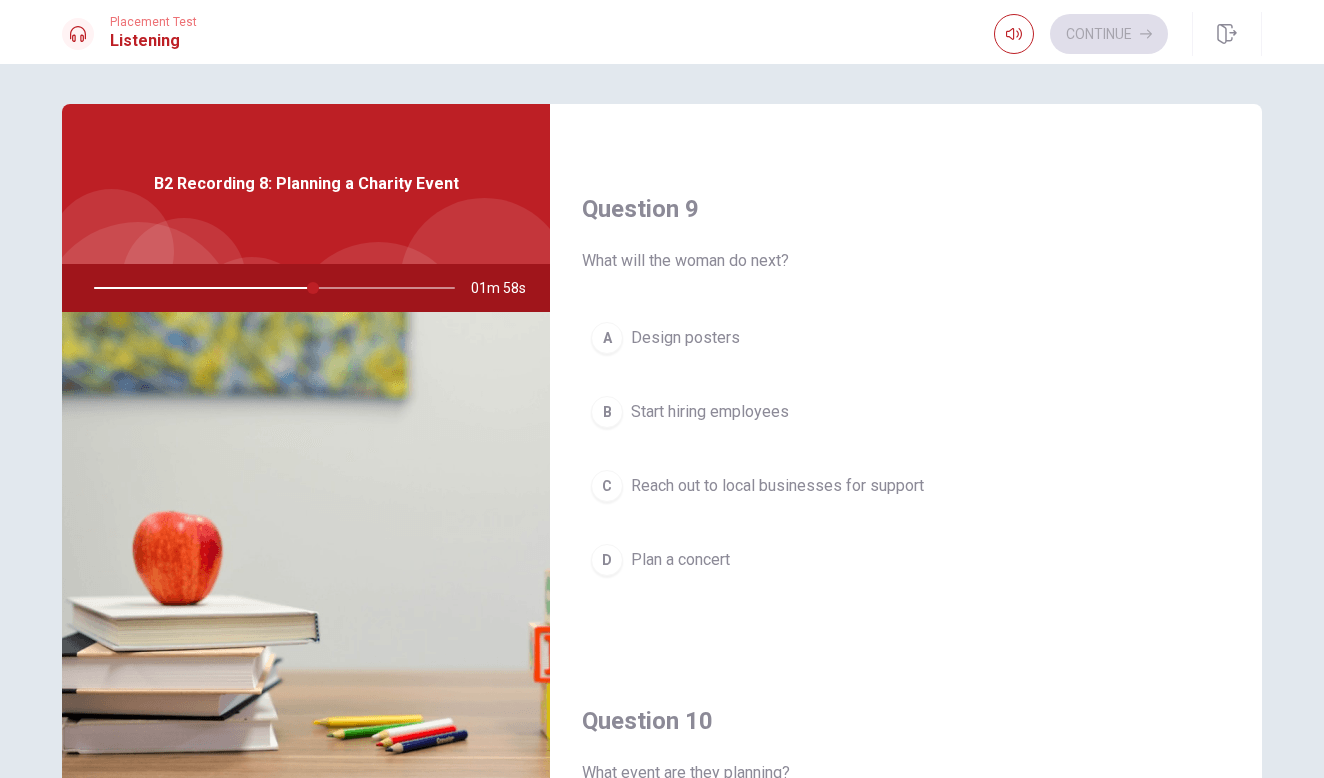 scroll, scrollTop: 1490, scrollLeft: 0, axis: vertical 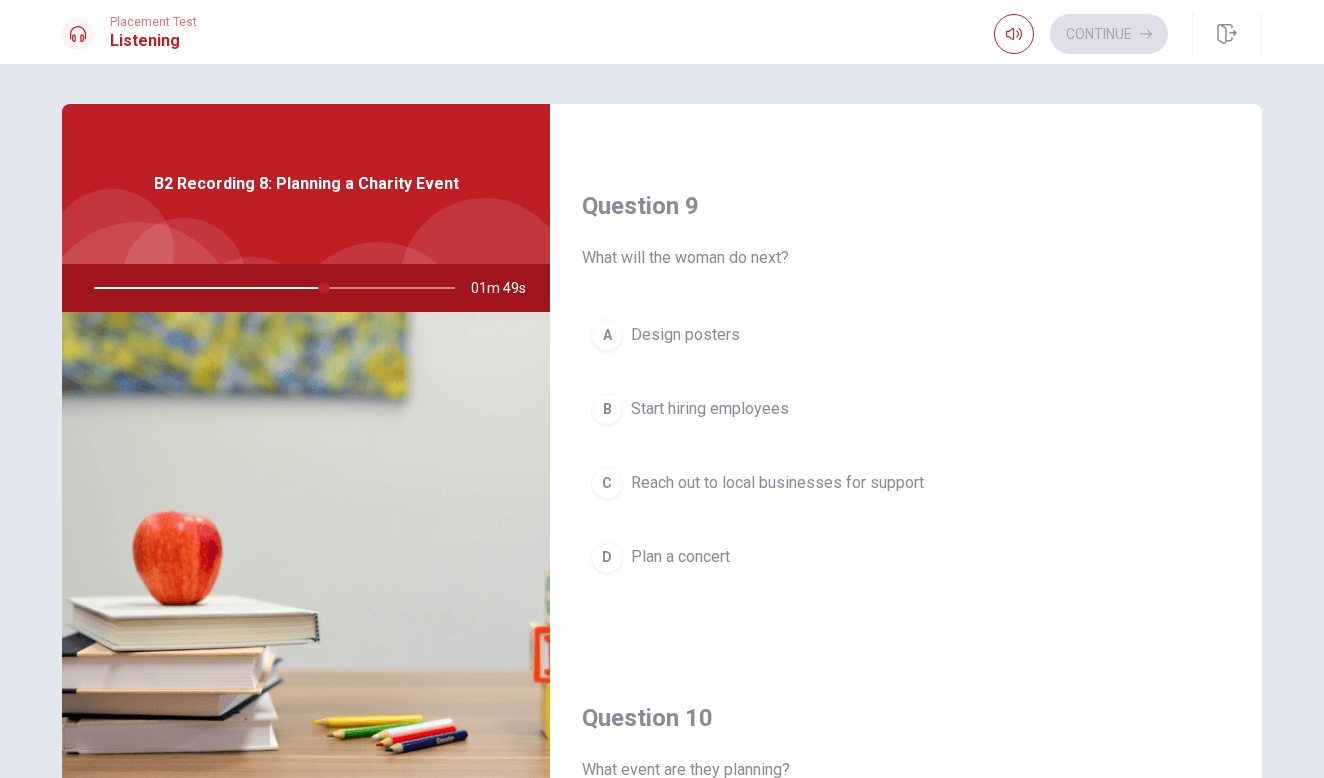 click on "Reach out to local businesses for support" at bounding box center [777, 483] 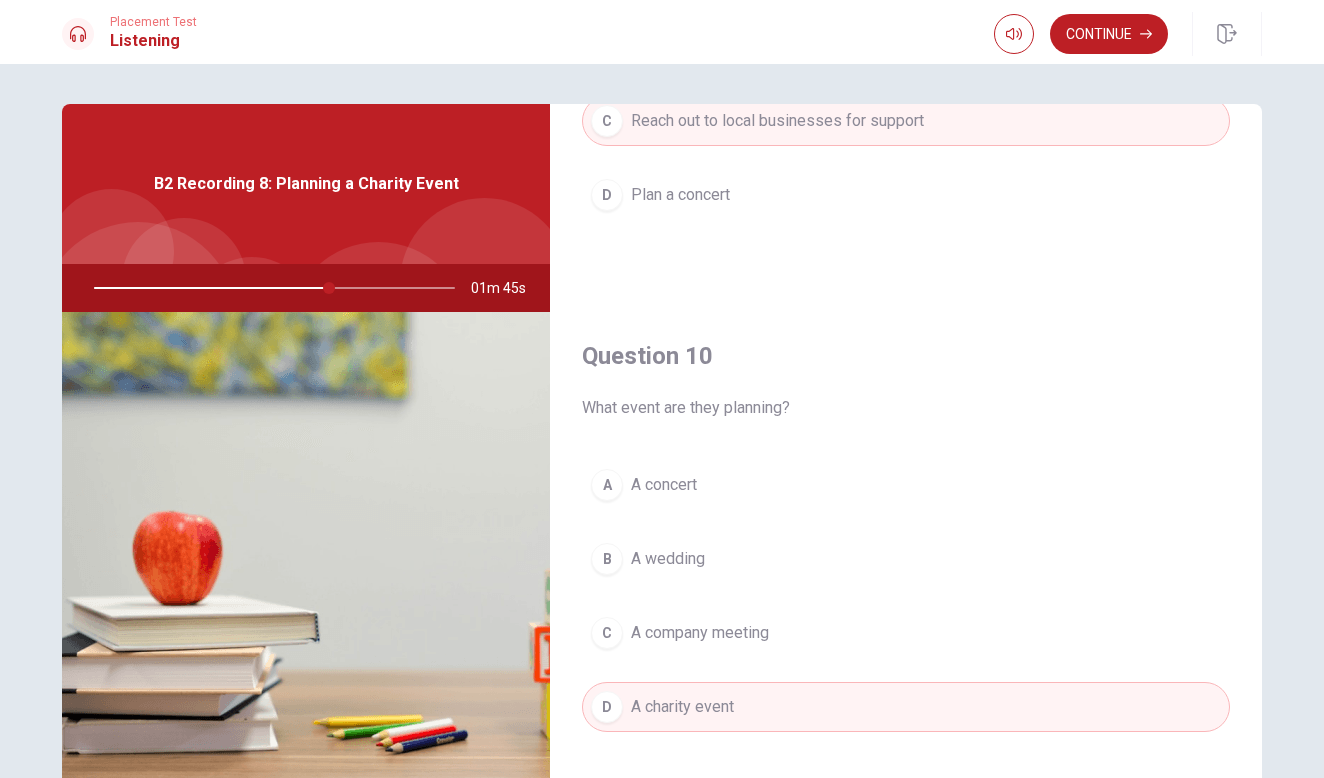 scroll, scrollTop: 1866, scrollLeft: 0, axis: vertical 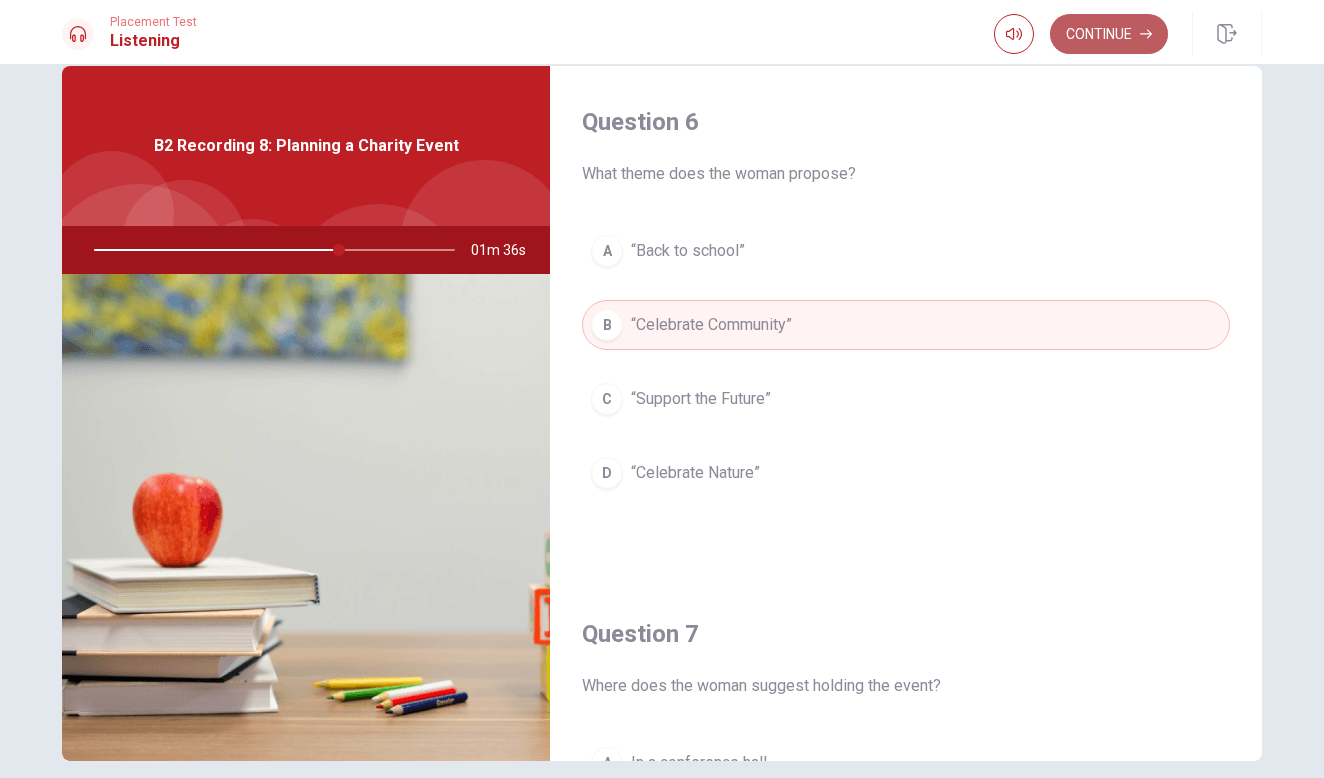click on "Continue" at bounding box center [1109, 34] 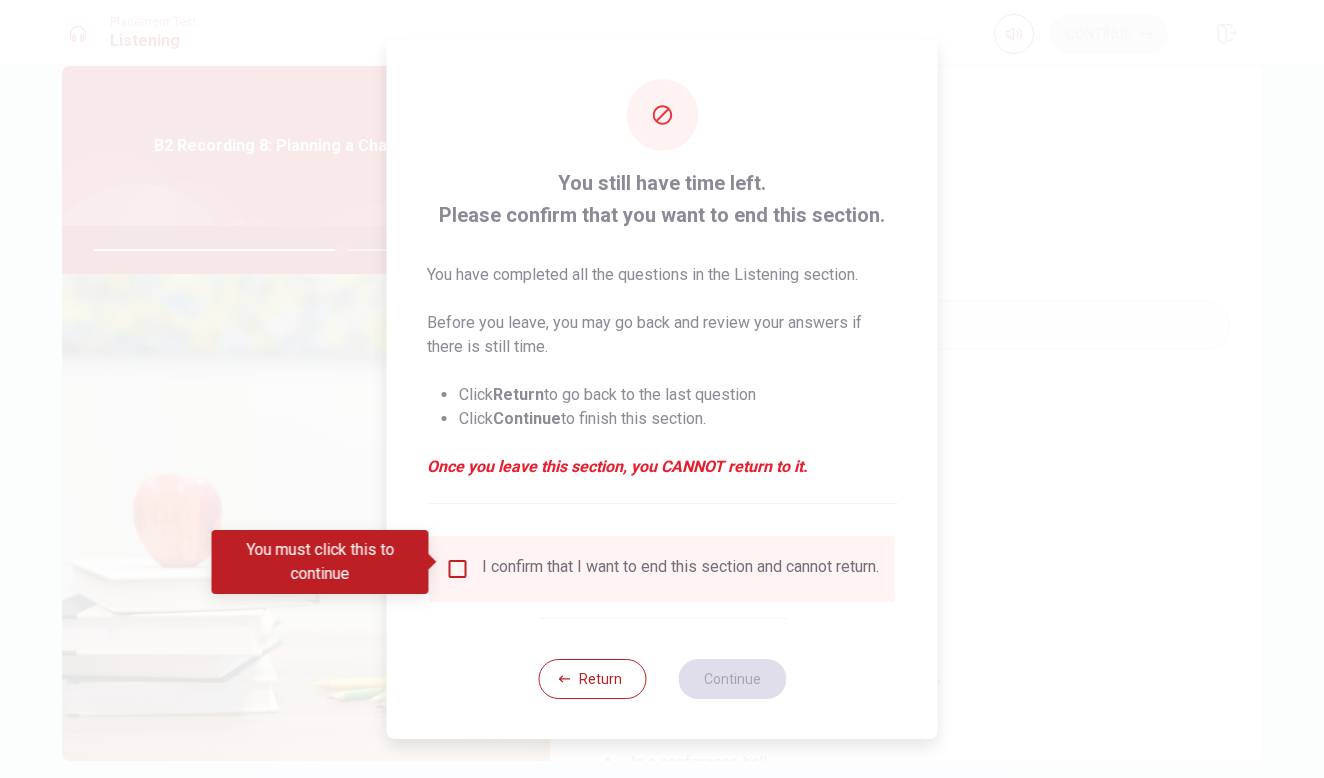 click on "I confirm that I want to end this section and cannot return." at bounding box center [662, 569] 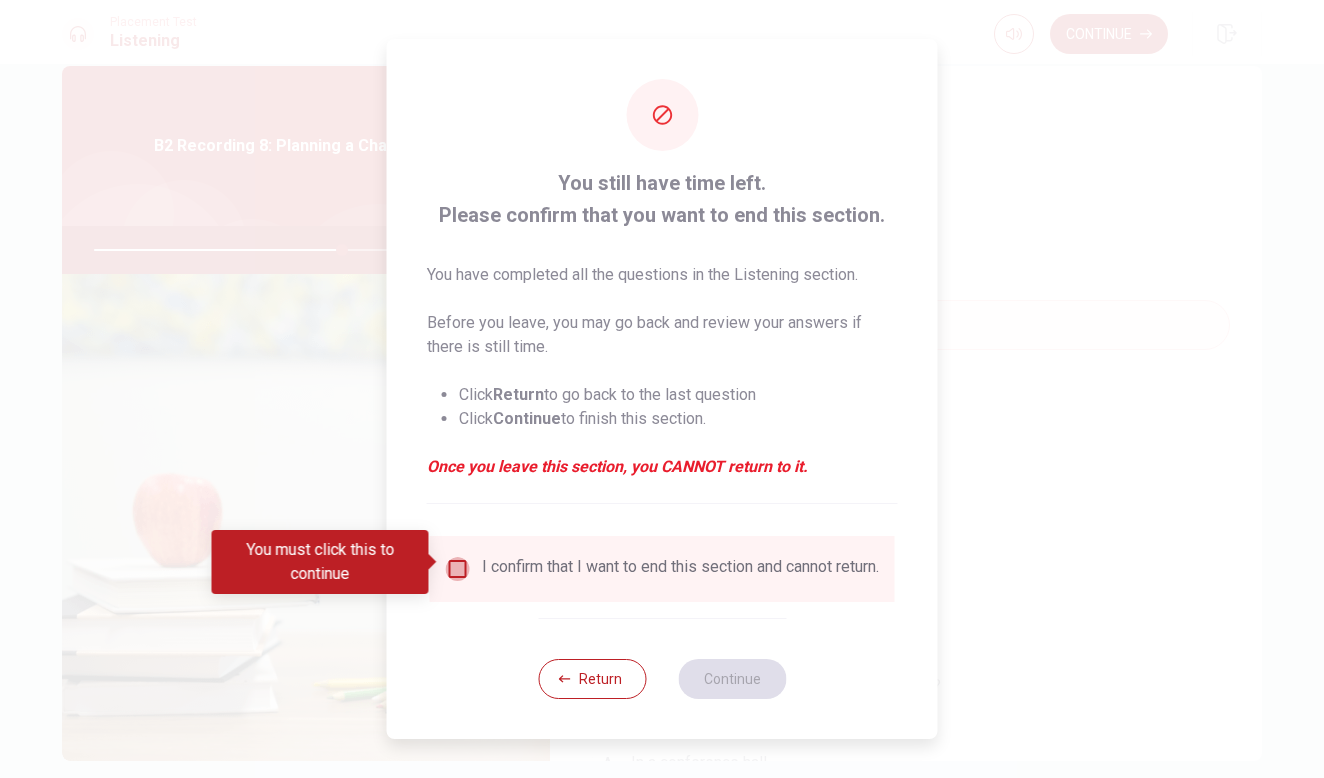 click at bounding box center [458, 569] 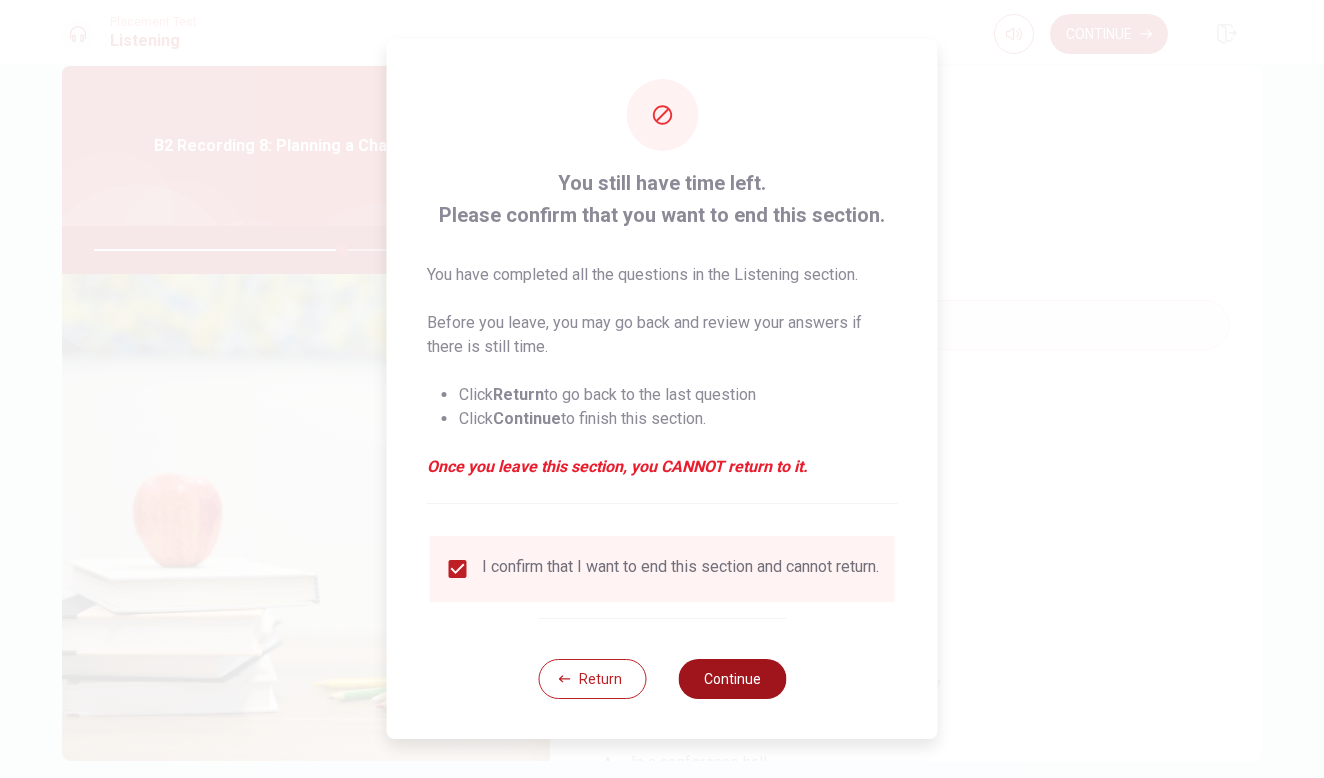 click on "Continue" at bounding box center [732, 679] 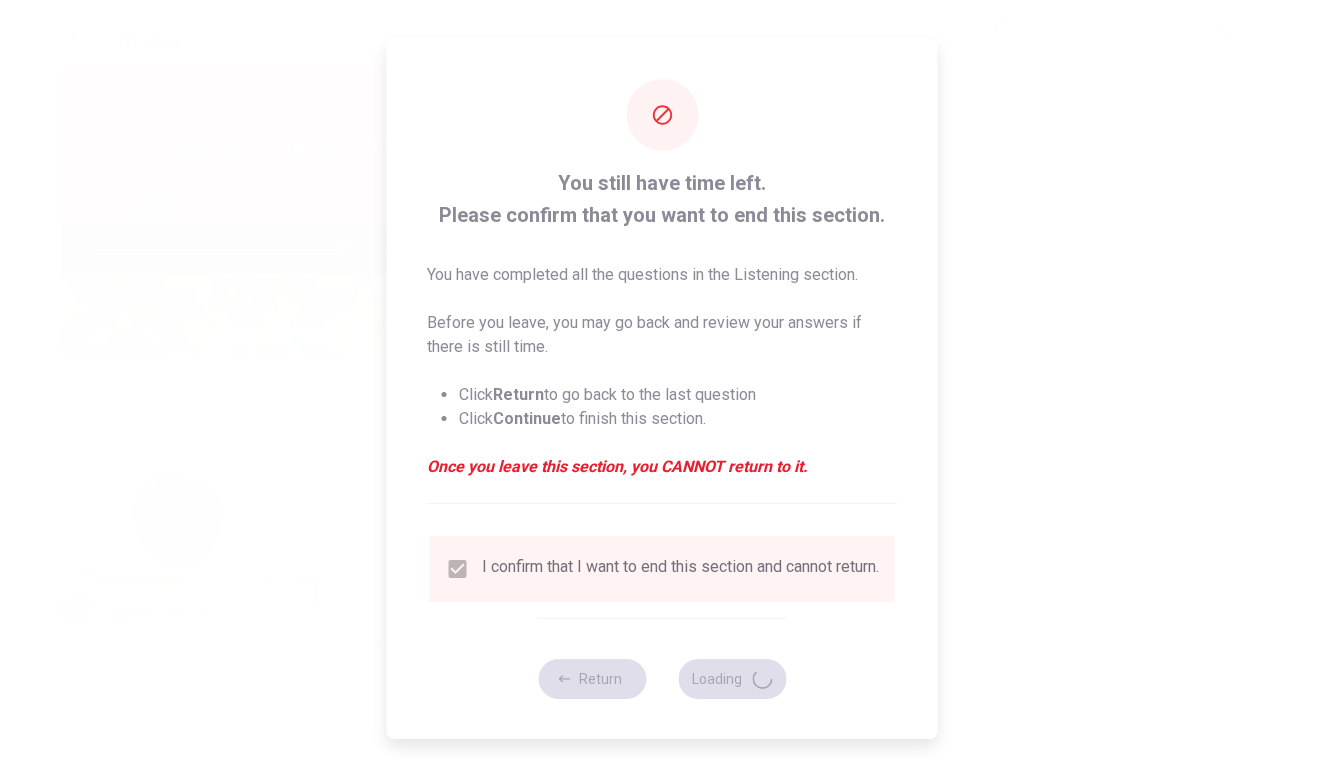 type on "70" 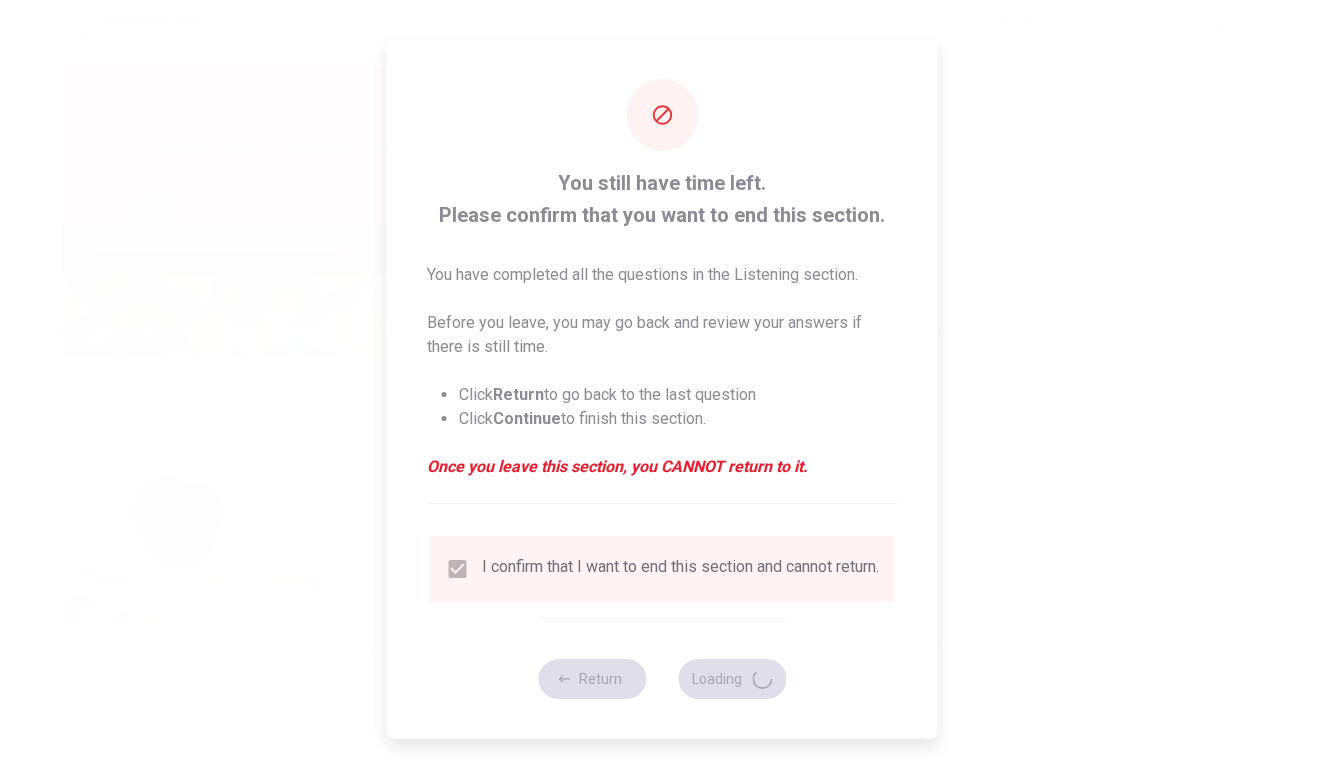 scroll, scrollTop: 0, scrollLeft: 0, axis: both 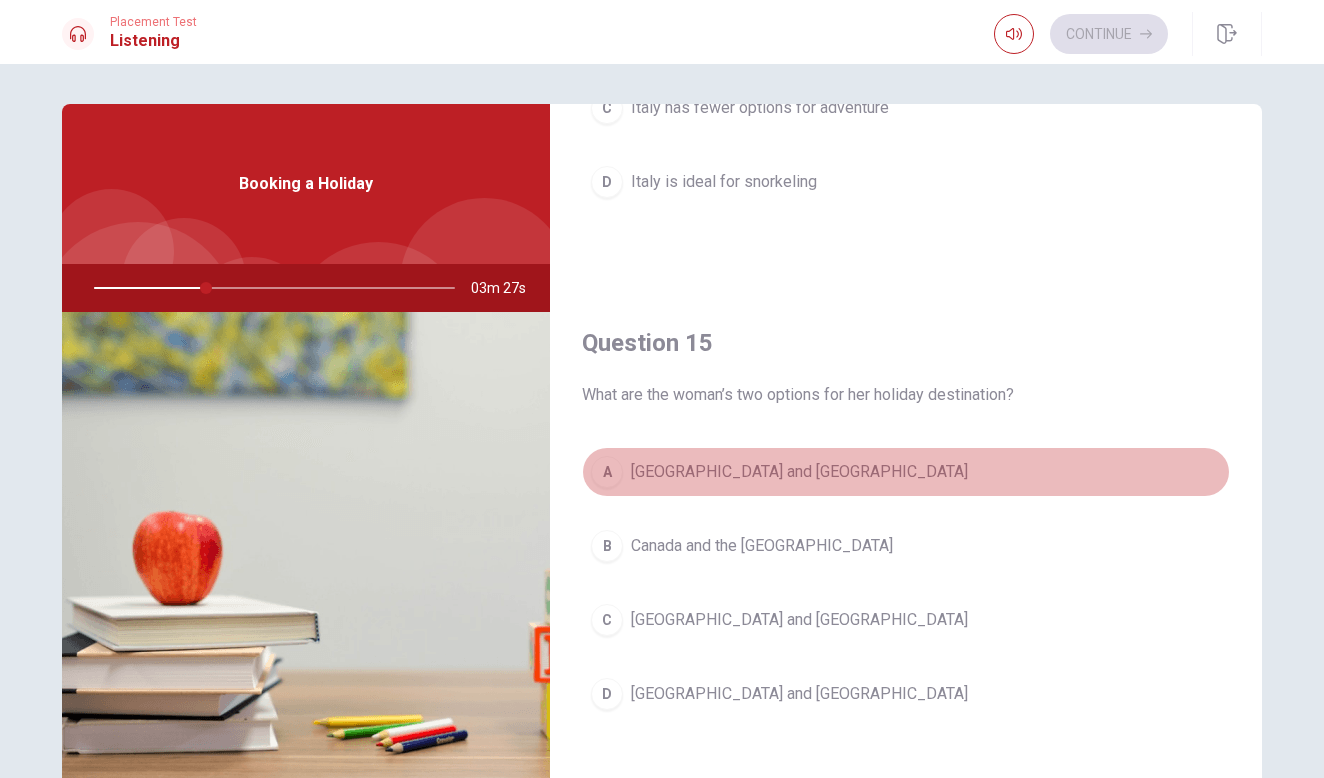 click on "A [GEOGRAPHIC_DATA] and [GEOGRAPHIC_DATA]" at bounding box center (906, 472) 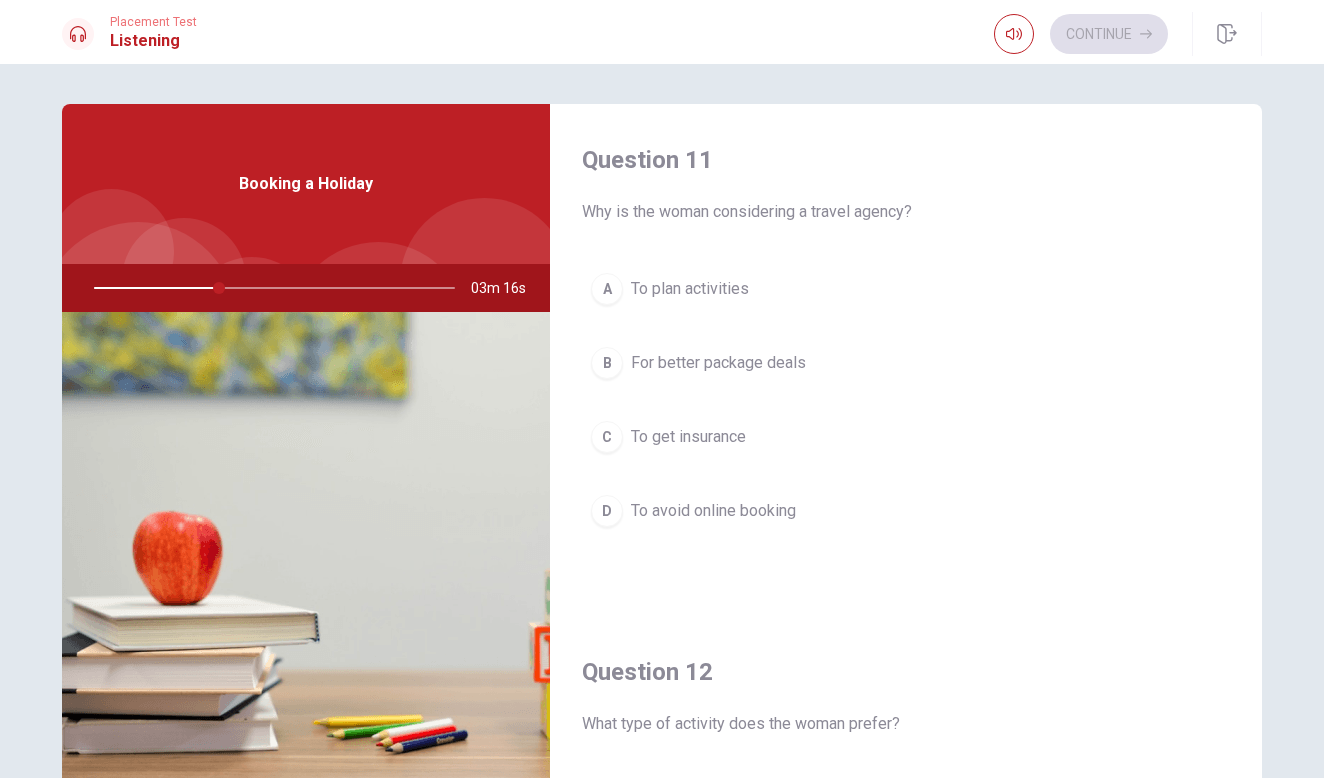 scroll, scrollTop: 0, scrollLeft: 0, axis: both 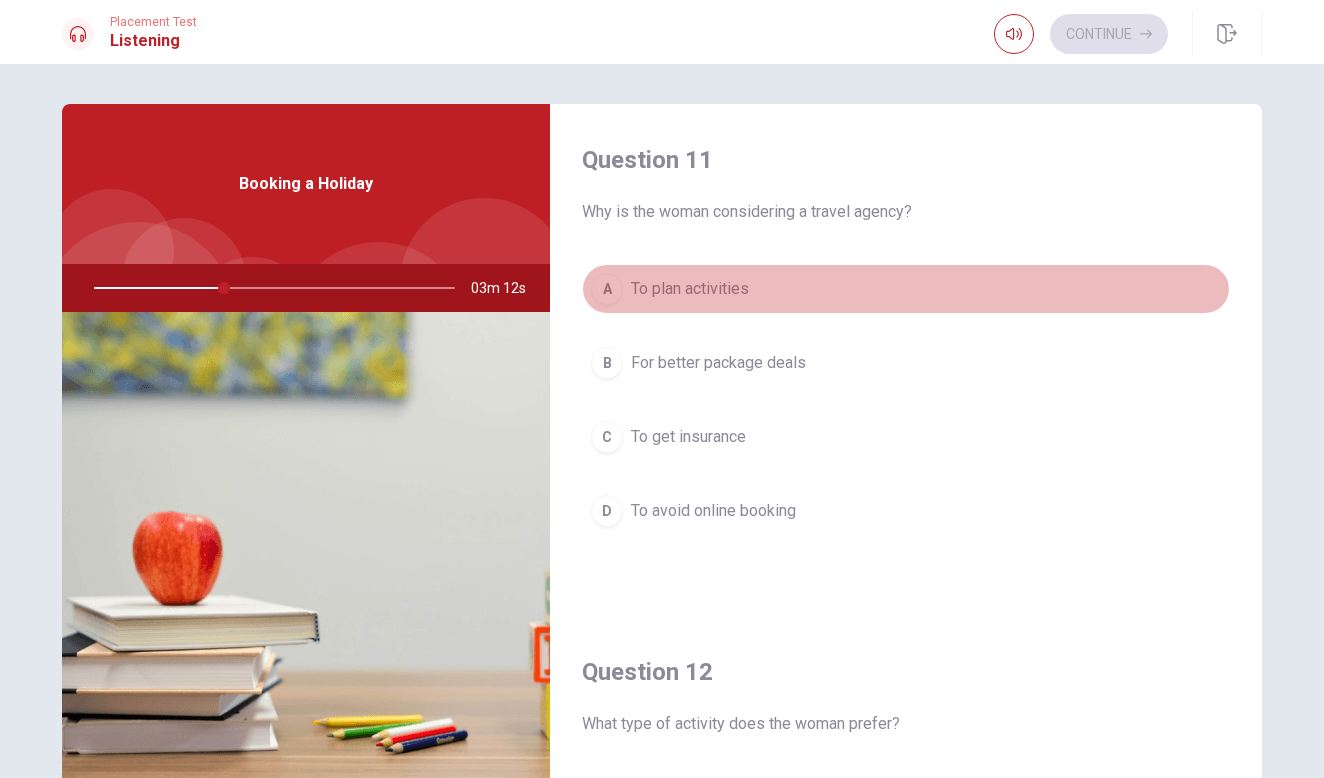 click on "A To plan activities" at bounding box center (906, 289) 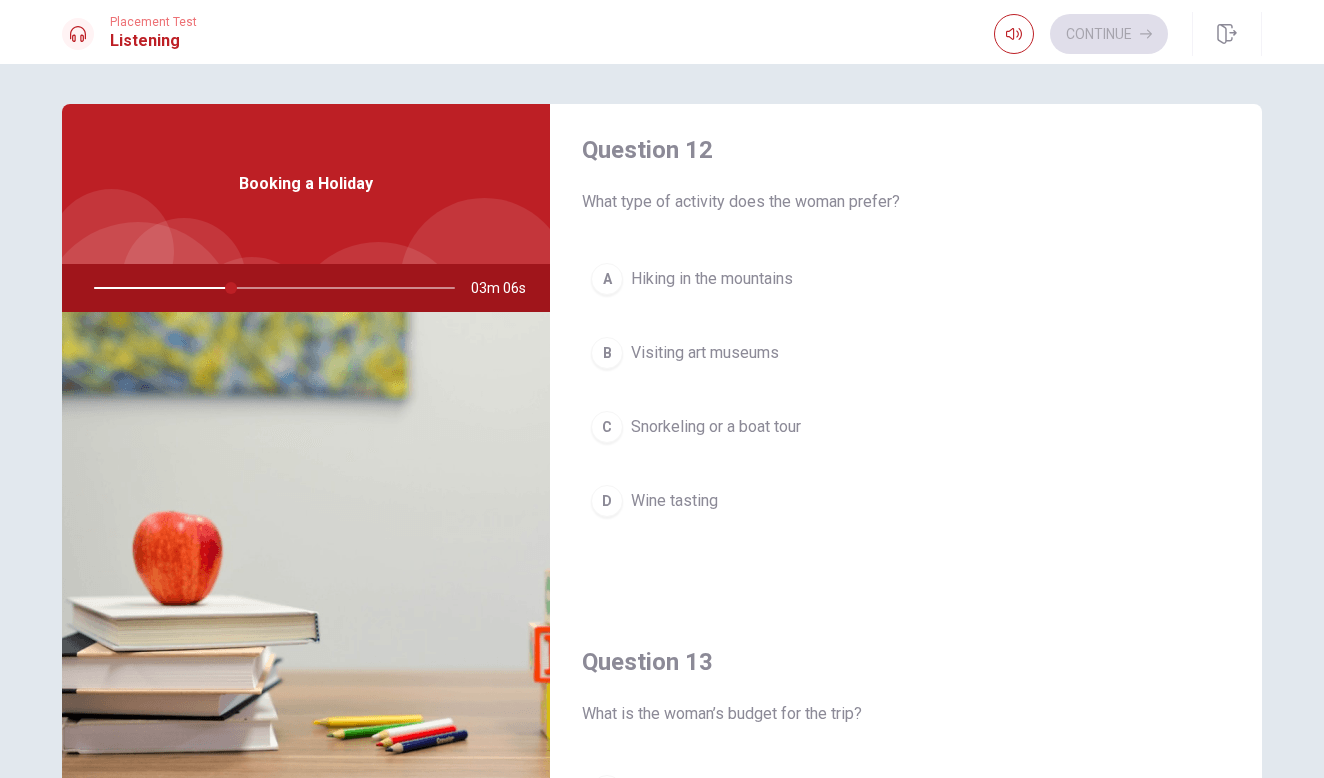 scroll, scrollTop: 519, scrollLeft: 0, axis: vertical 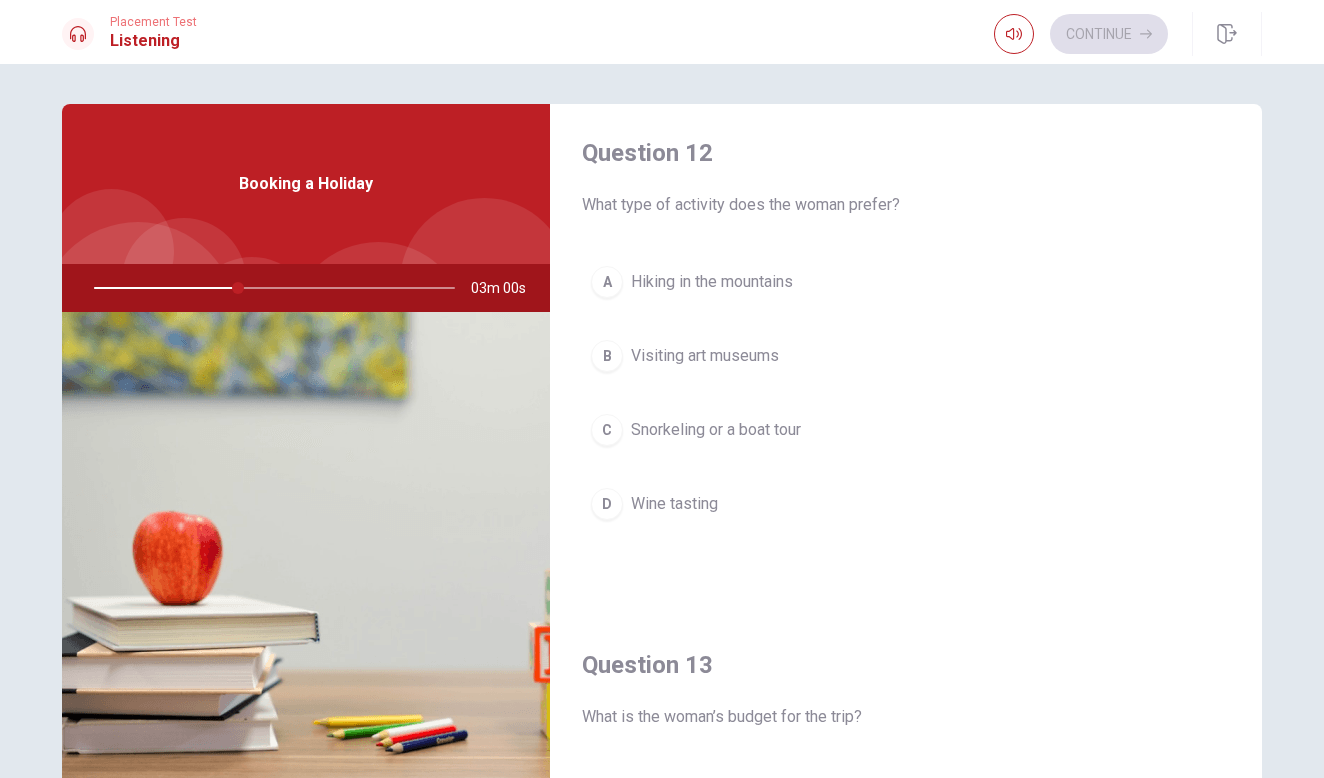 click on "C Snorkeling or a boat tour" at bounding box center (906, 430) 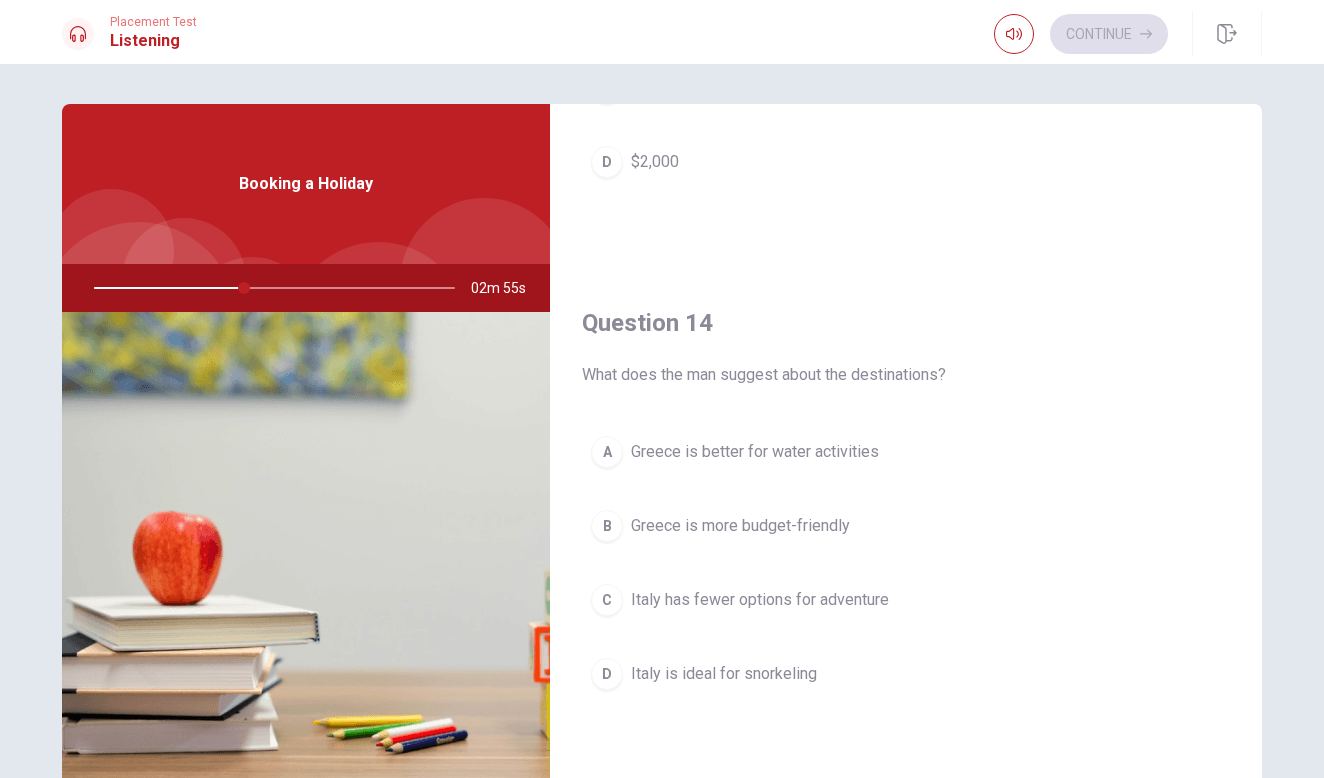 scroll, scrollTop: 1375, scrollLeft: 0, axis: vertical 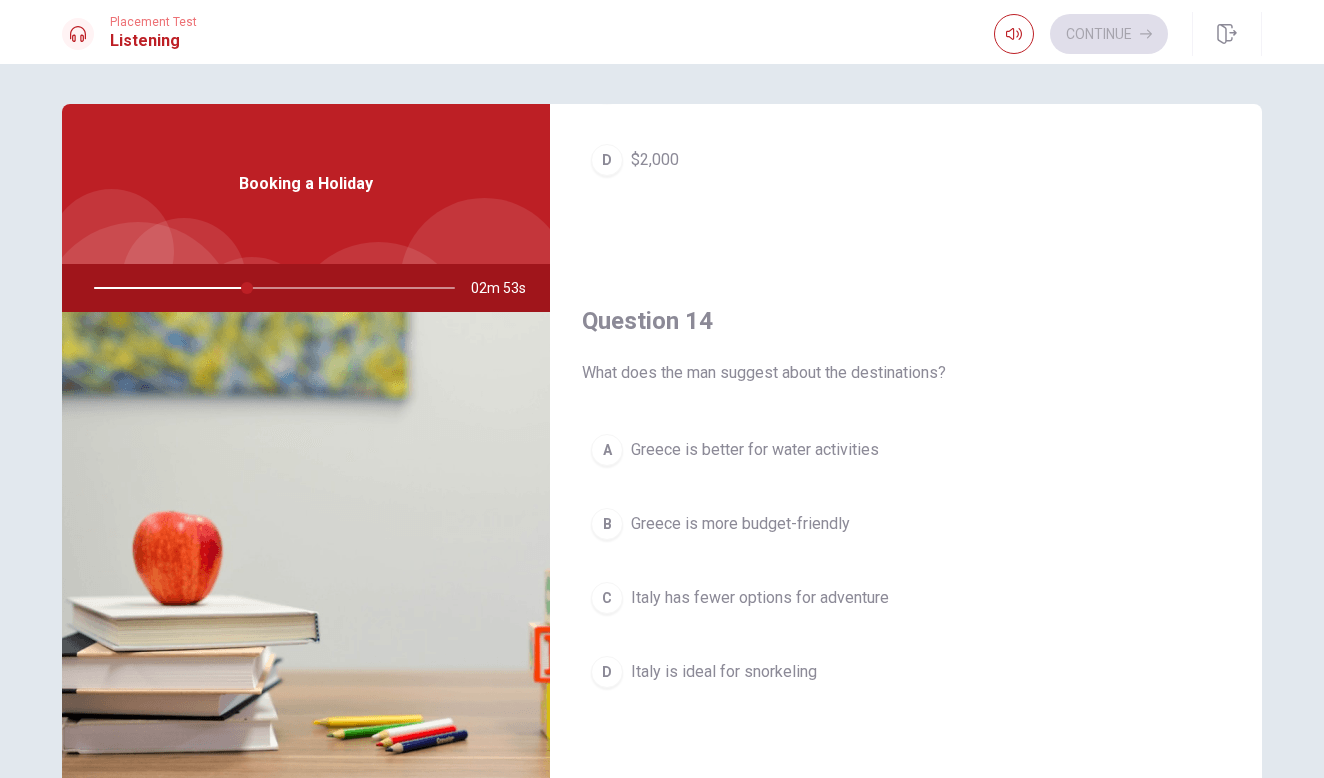 click on "Greece is better for water activities" at bounding box center [755, 450] 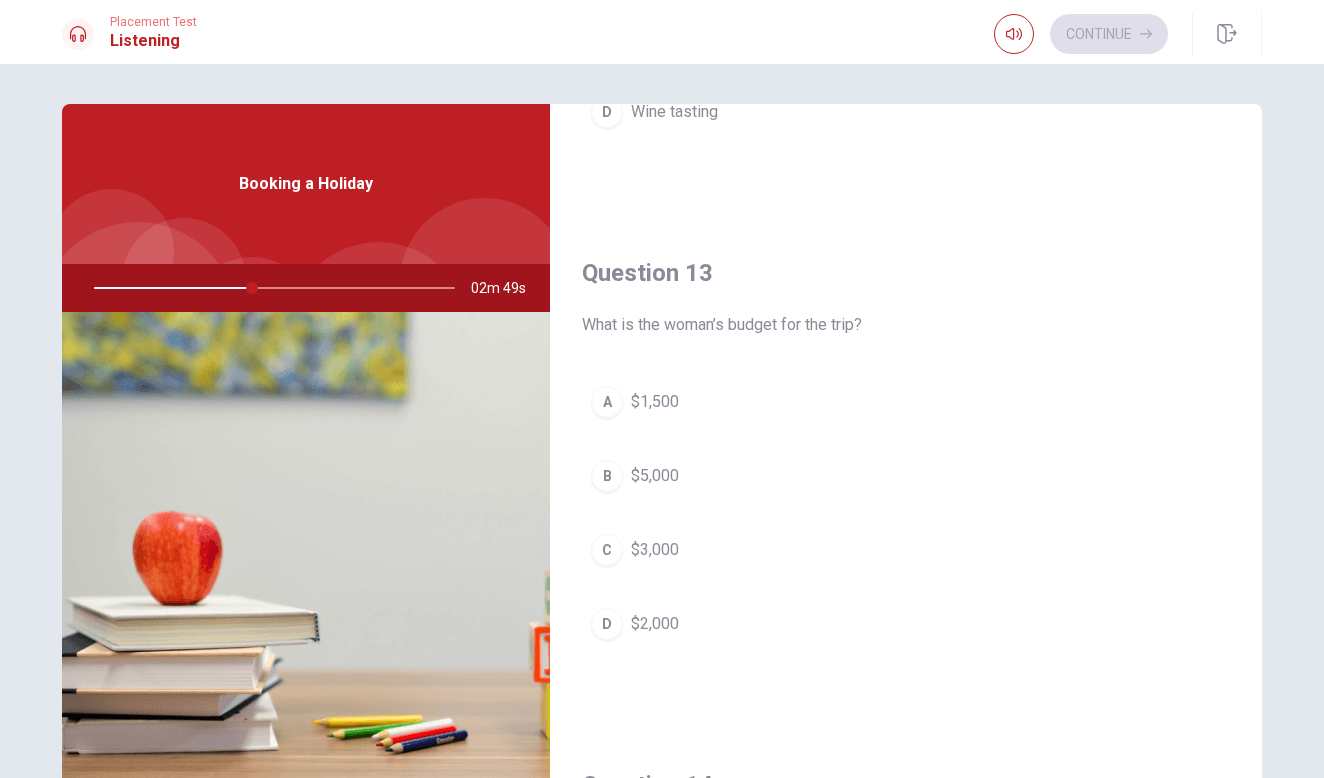 scroll, scrollTop: 908, scrollLeft: 0, axis: vertical 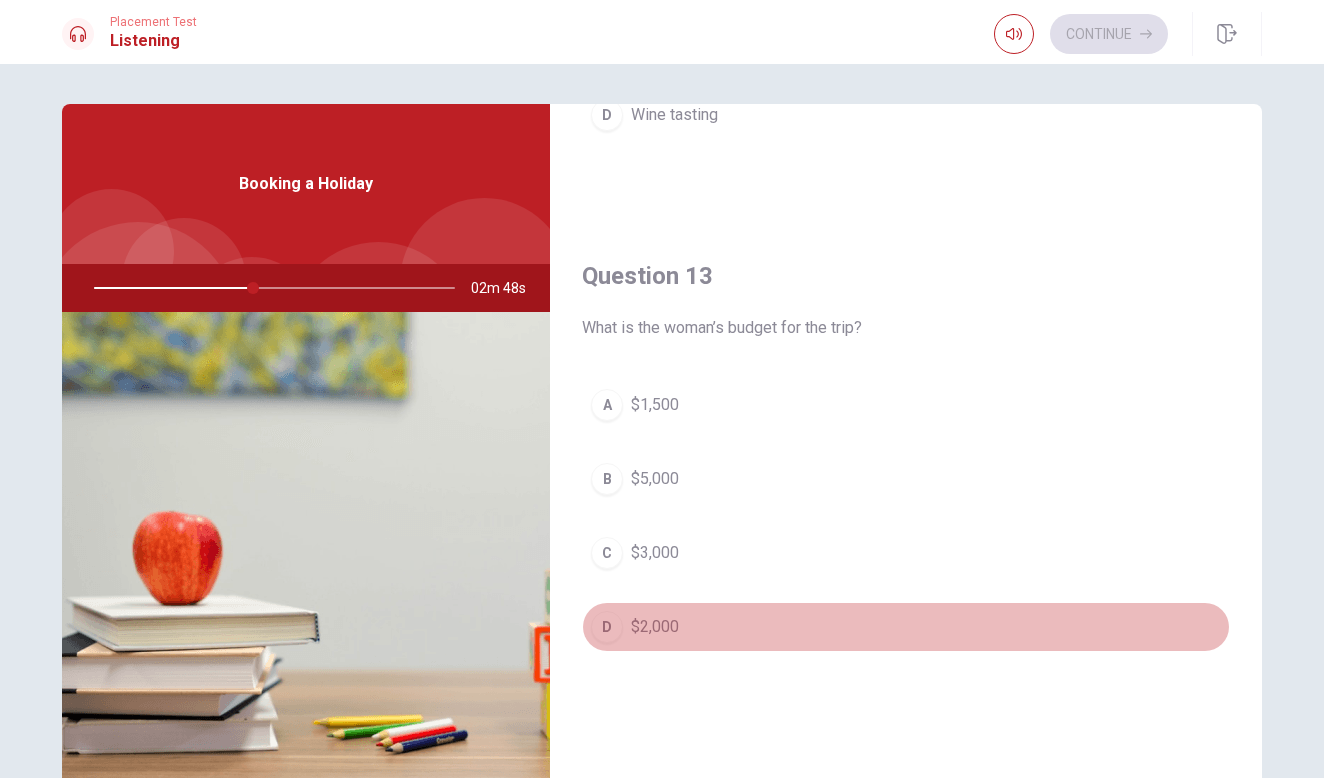 click on "D $2,000" at bounding box center [906, 627] 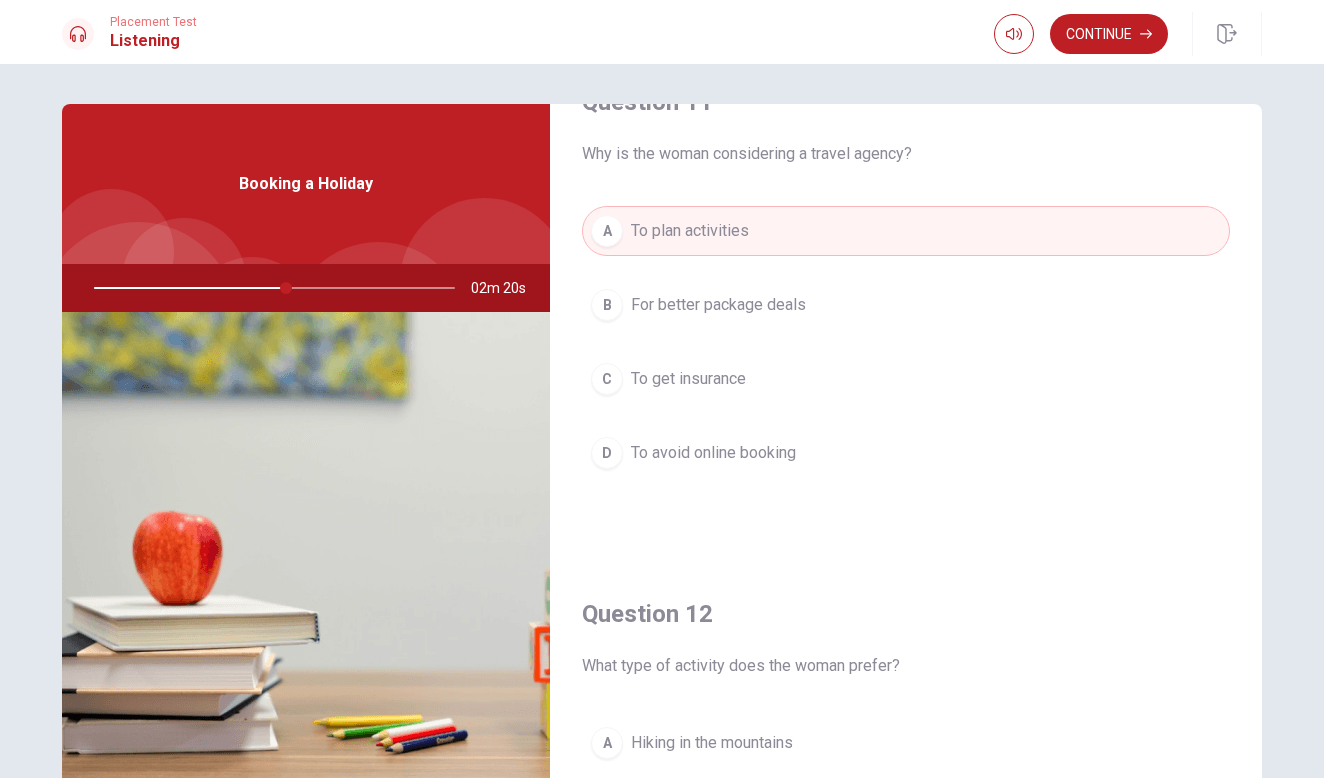 scroll, scrollTop: 54, scrollLeft: 0, axis: vertical 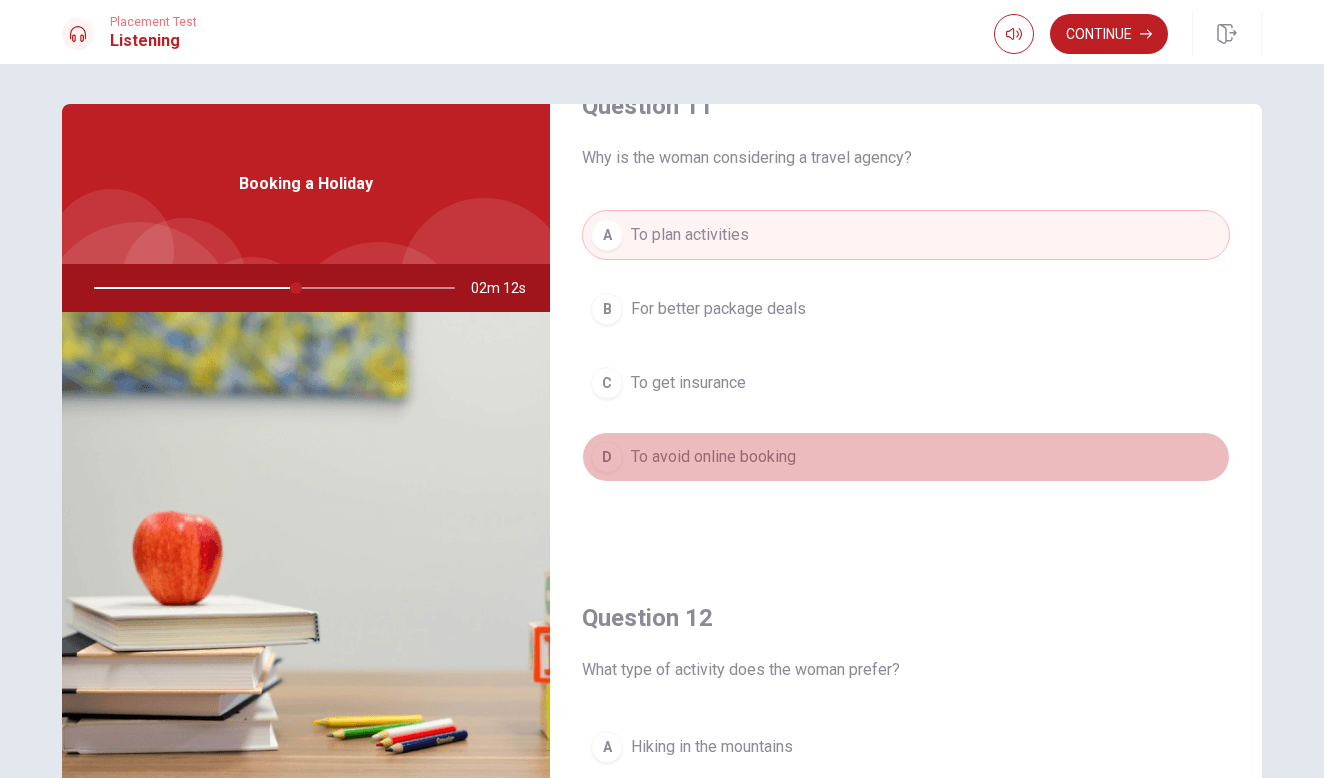 click on "To avoid online booking" at bounding box center [713, 457] 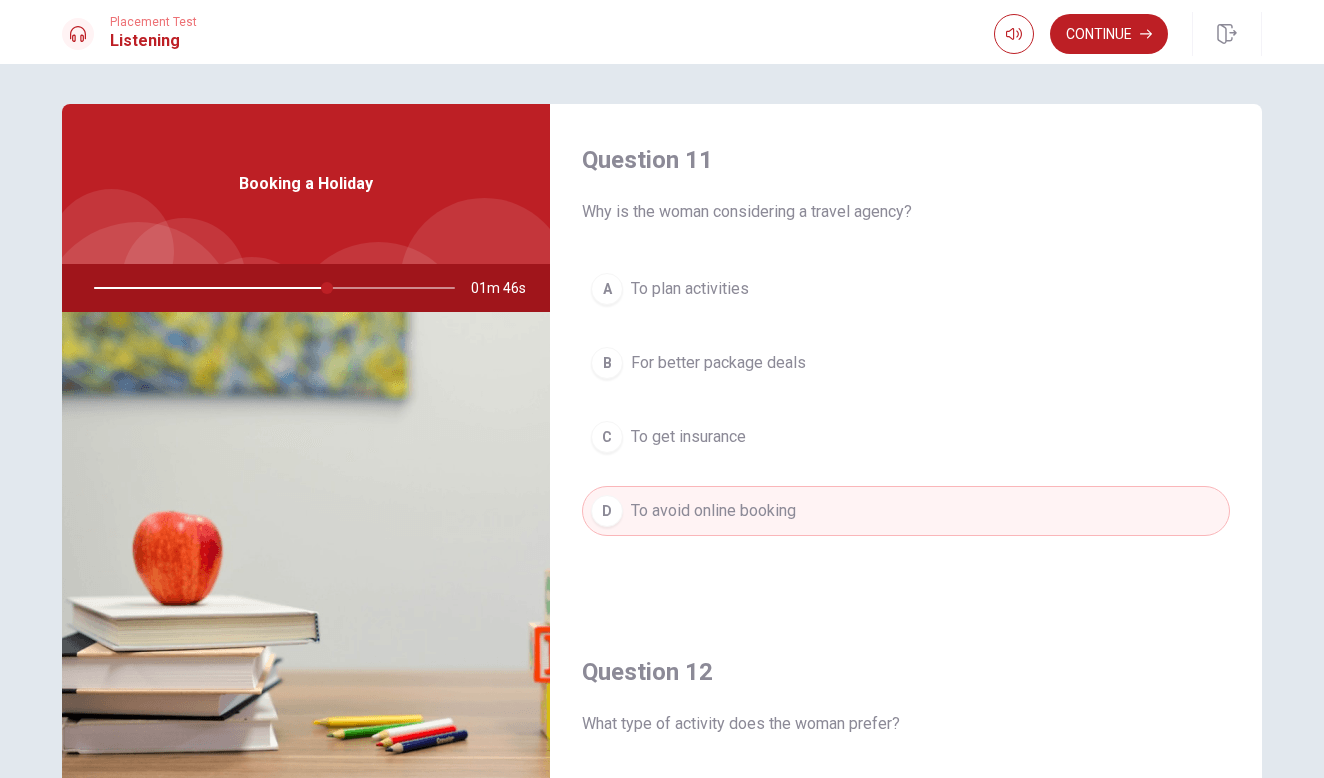 scroll, scrollTop: 0, scrollLeft: 0, axis: both 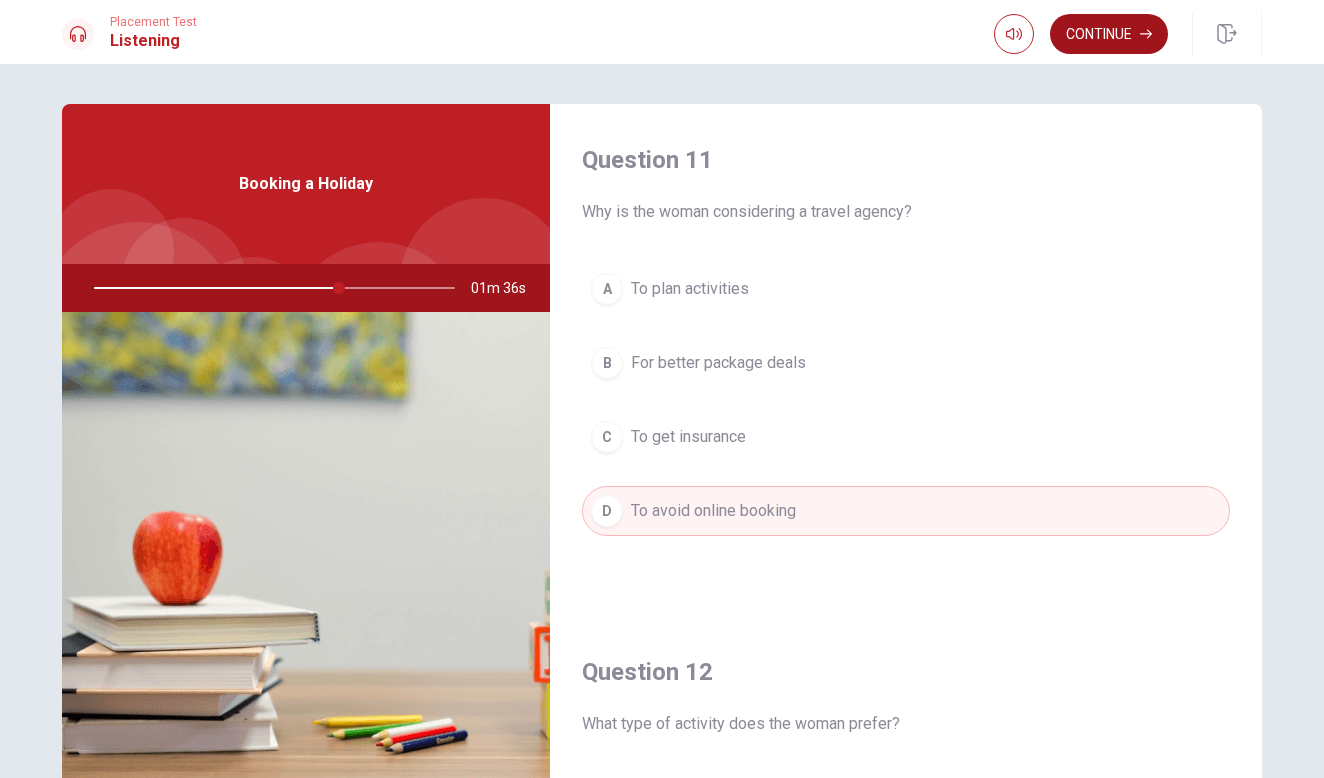 click on "Continue" at bounding box center [1109, 34] 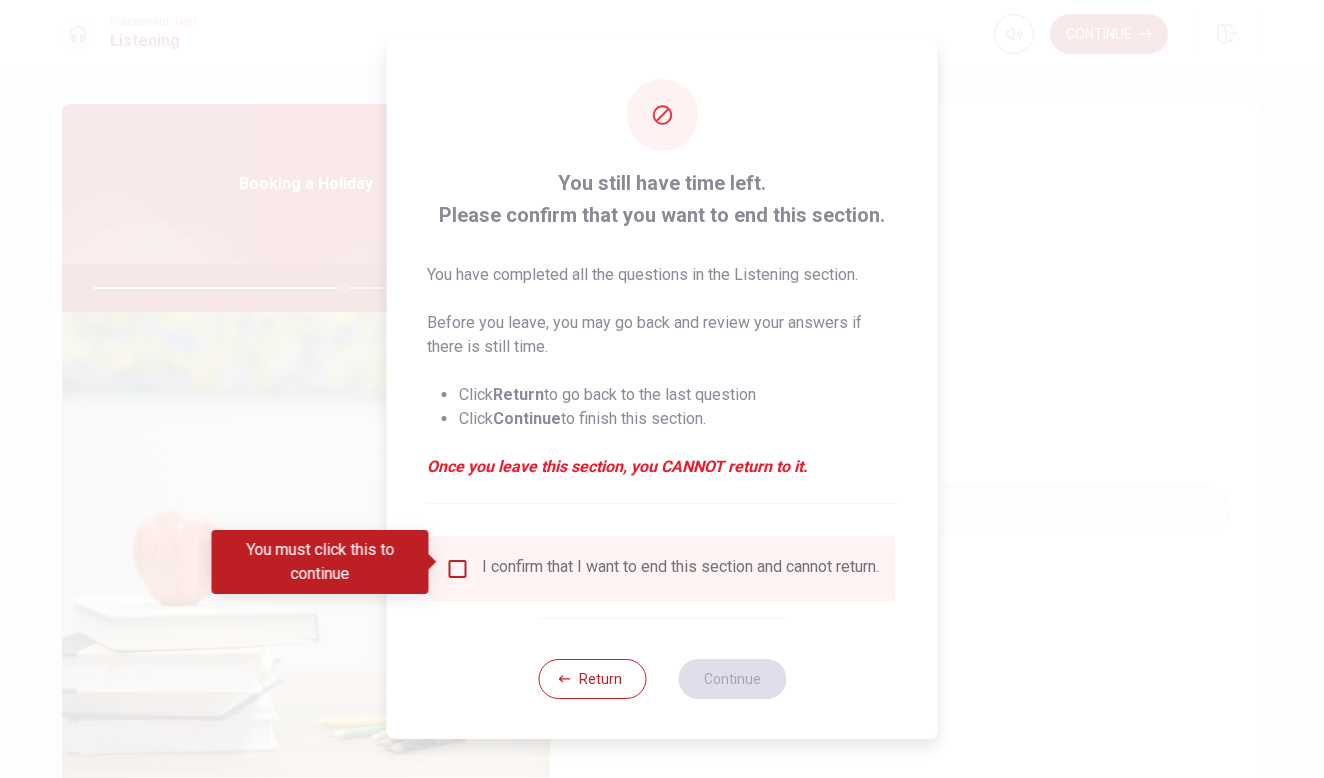 click on "I confirm that I want to end this section and cannot return." at bounding box center (662, 569) 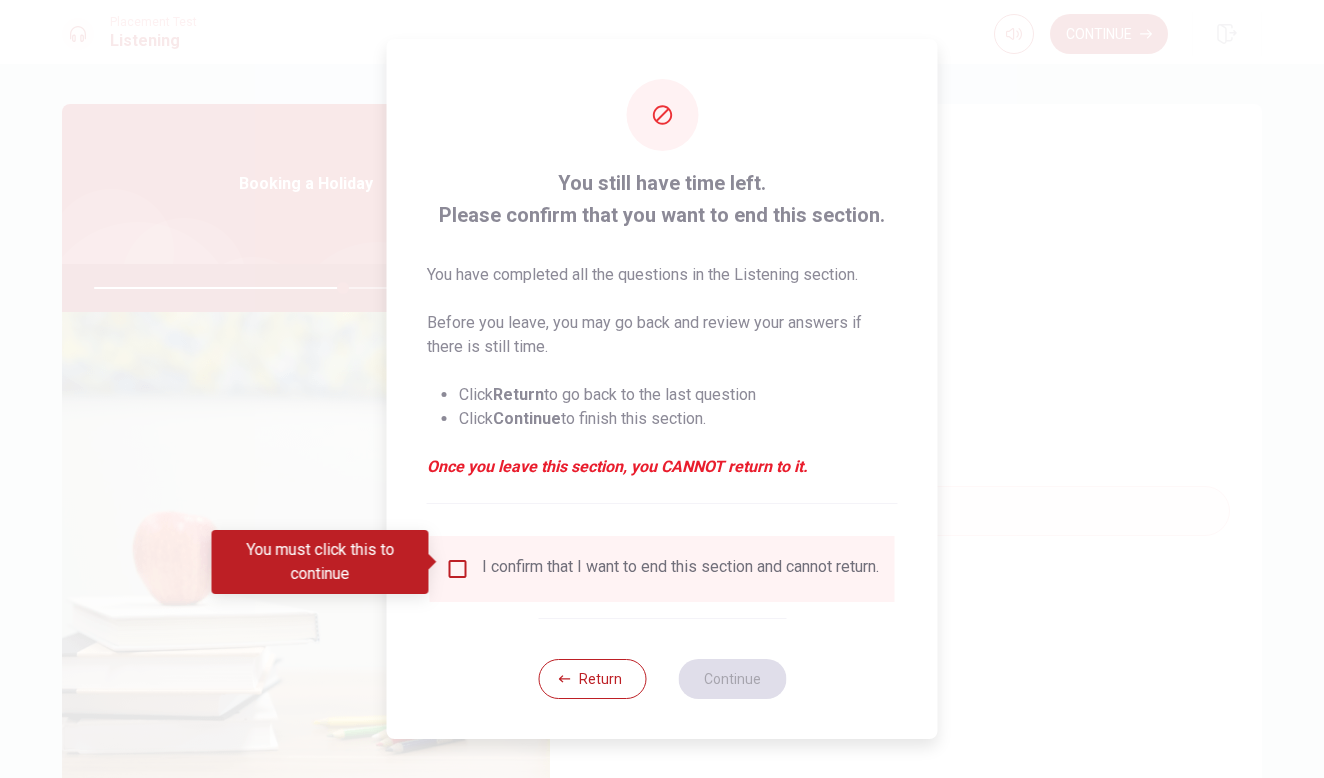 click at bounding box center (458, 569) 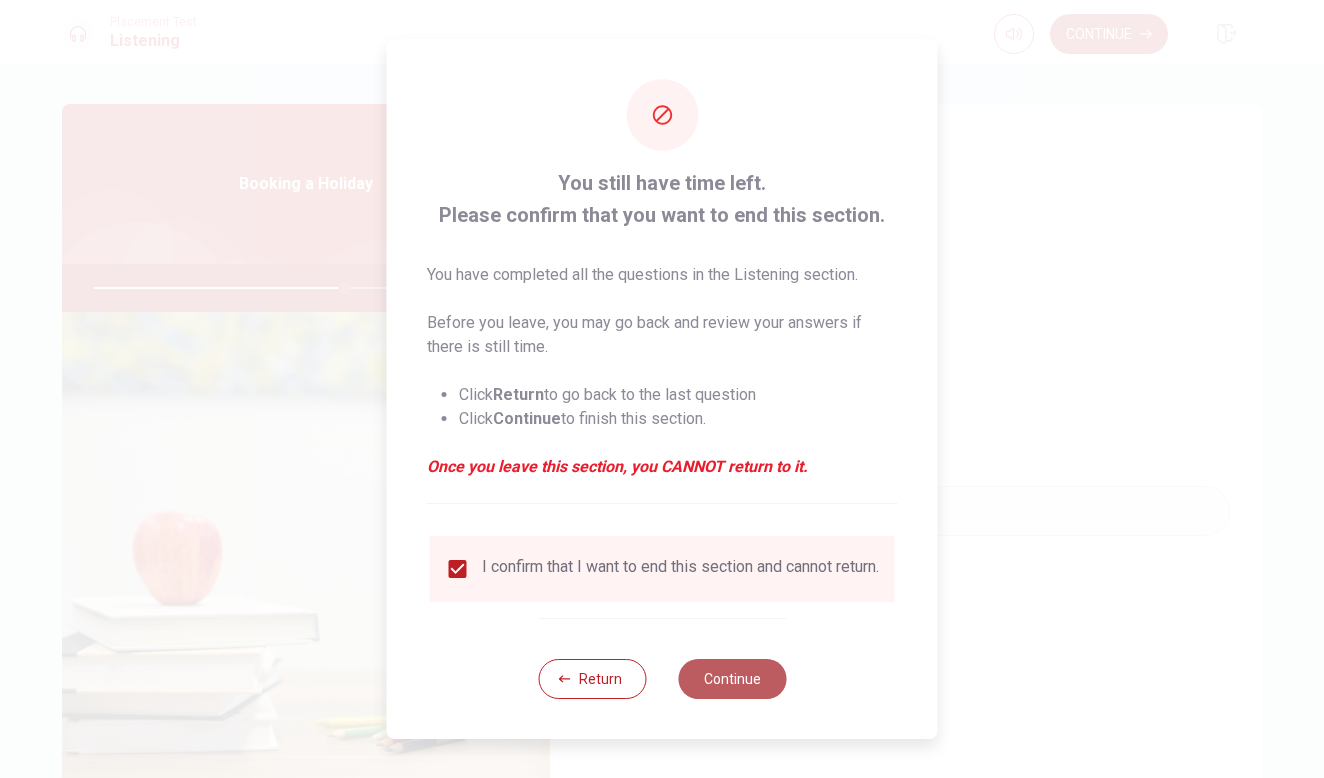 click on "Continue" at bounding box center [732, 679] 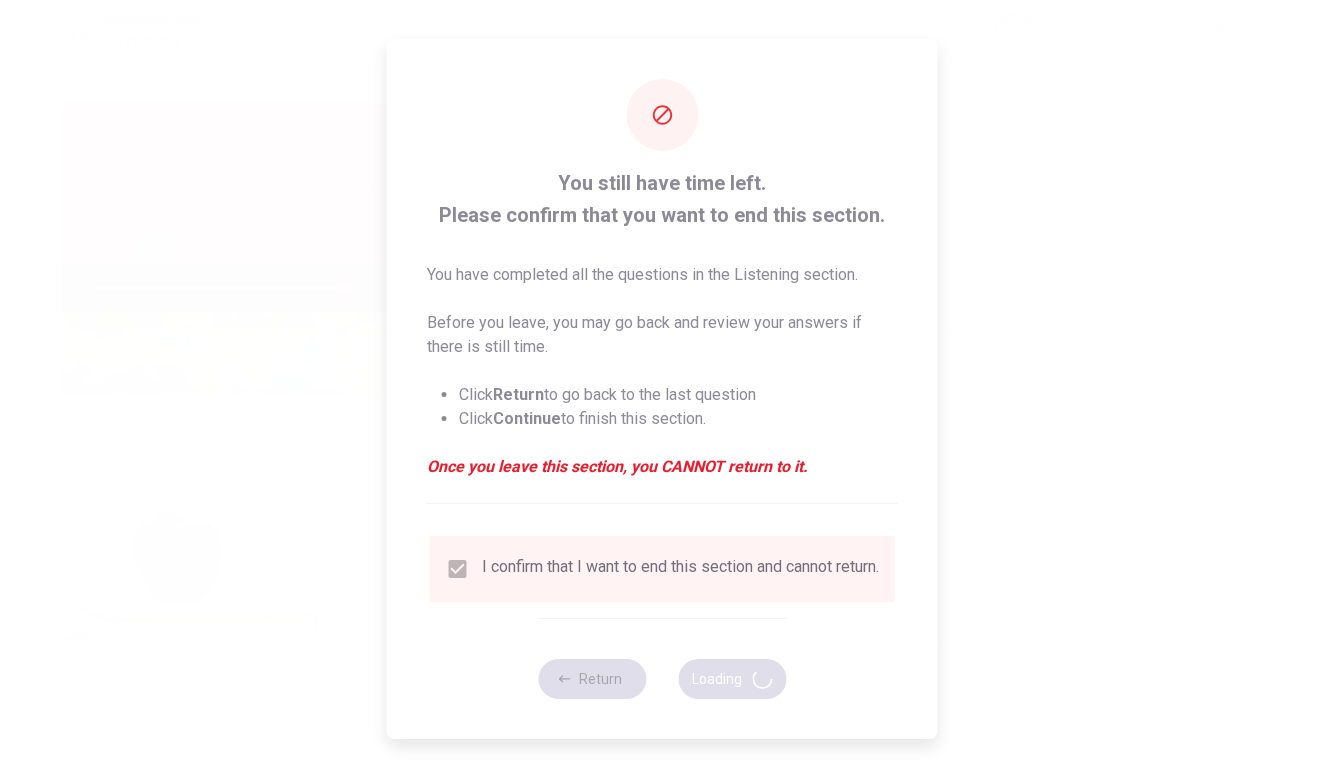type on "70" 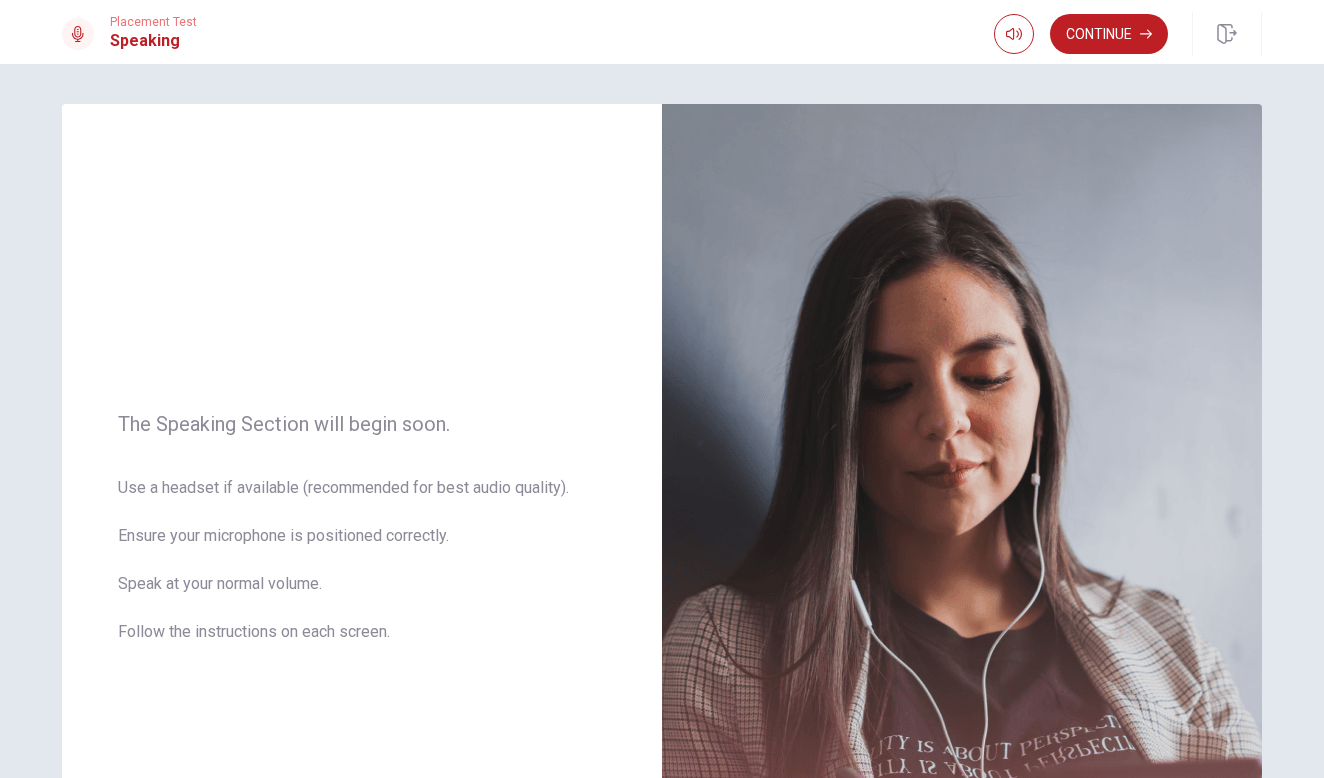 scroll, scrollTop: 0, scrollLeft: 0, axis: both 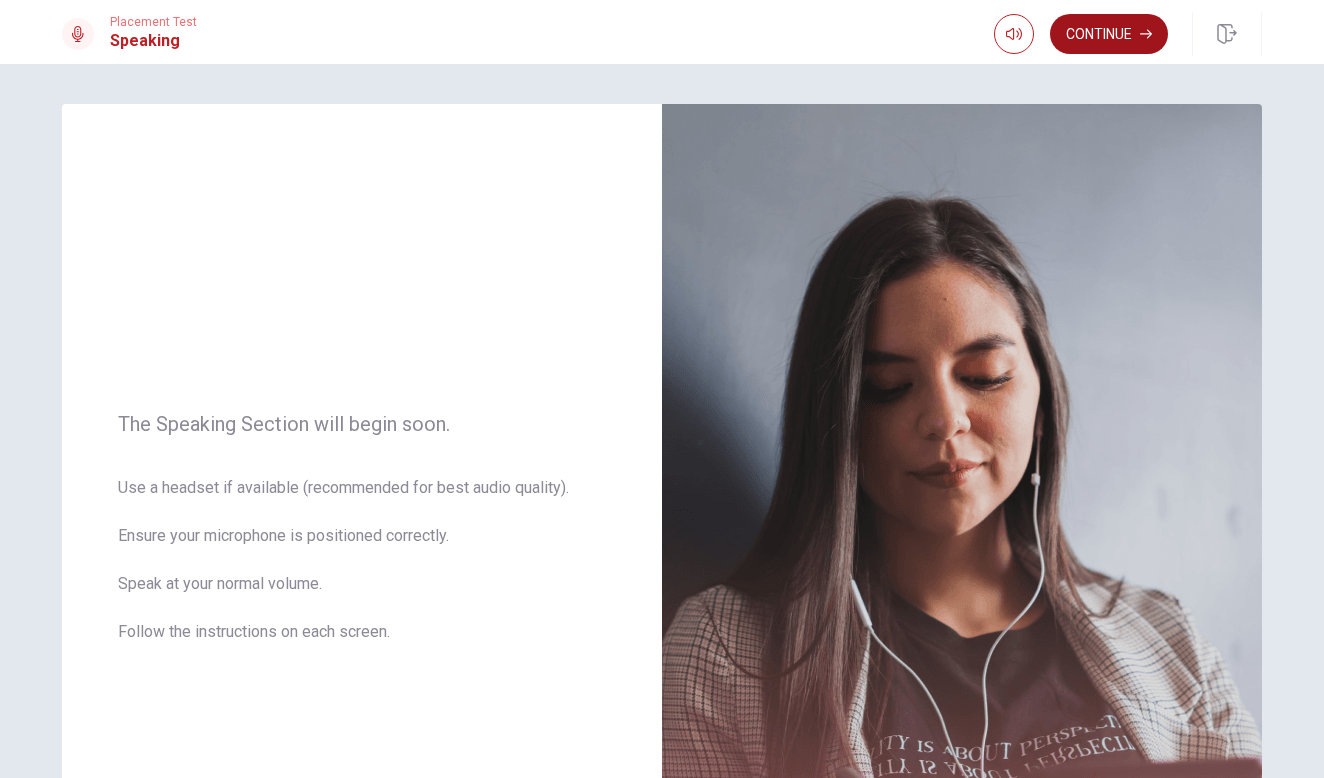 click on "Continue" at bounding box center [1109, 34] 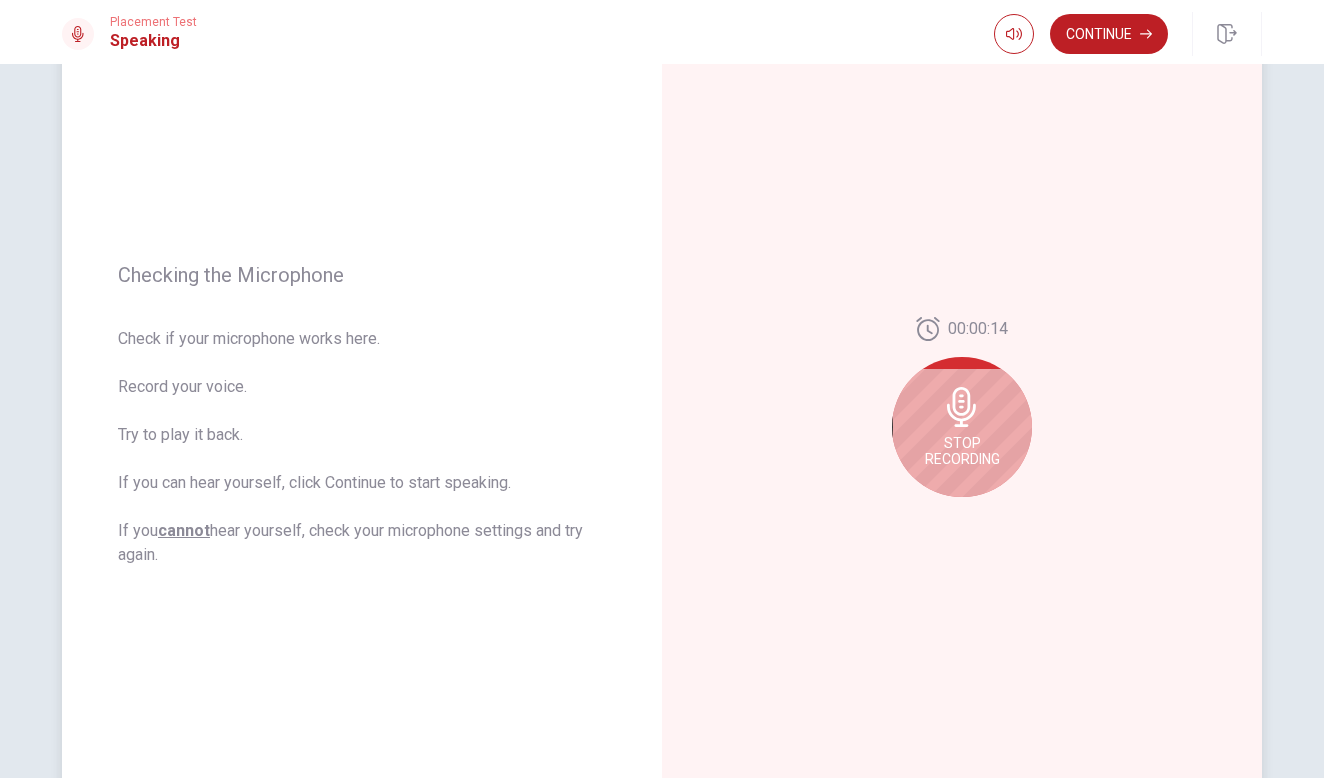 scroll, scrollTop: 137, scrollLeft: 0, axis: vertical 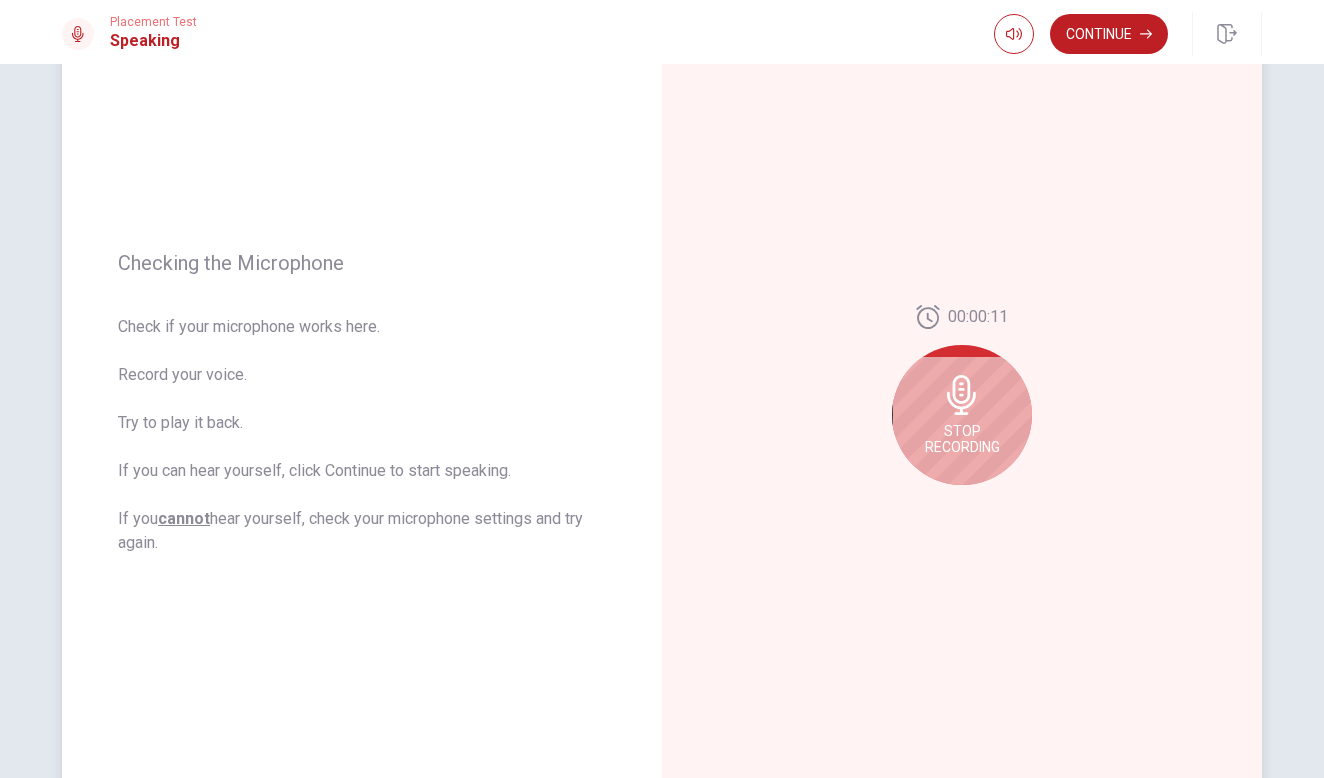 click 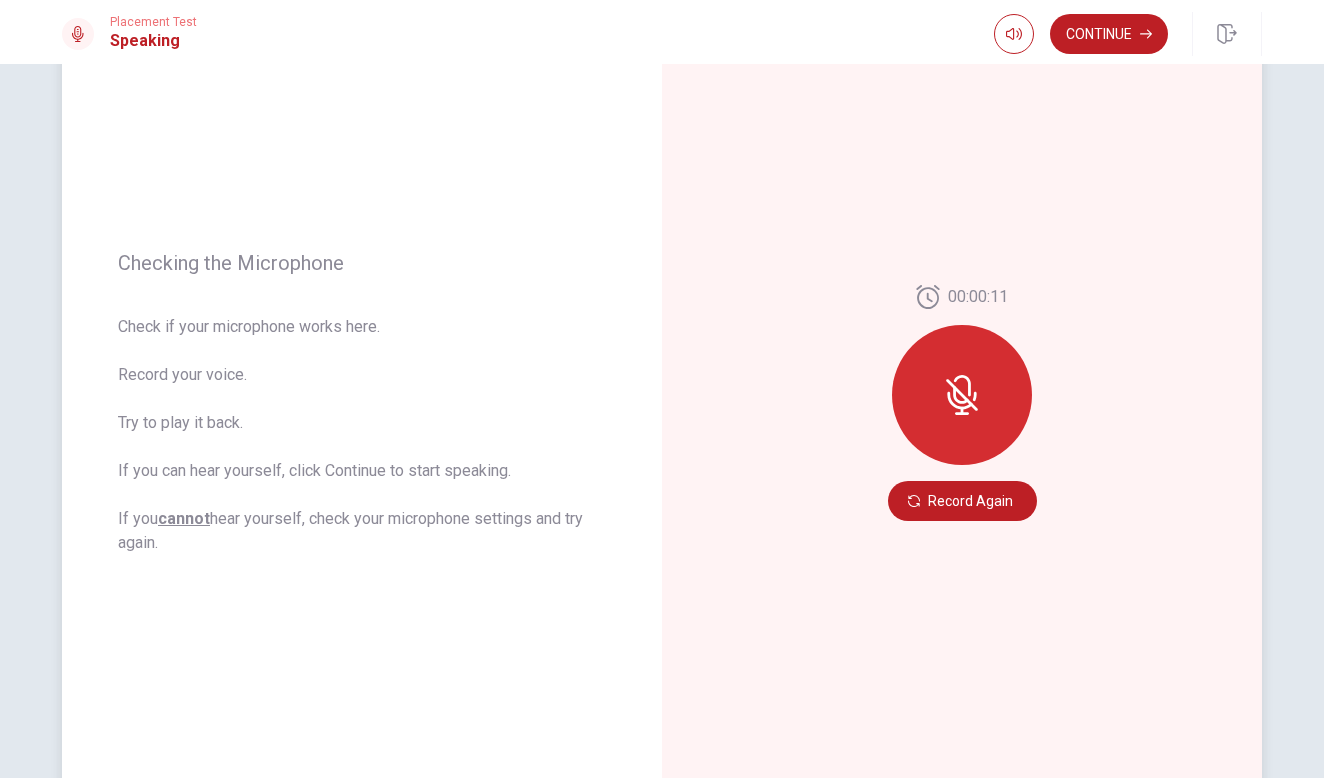 click at bounding box center [962, 395] 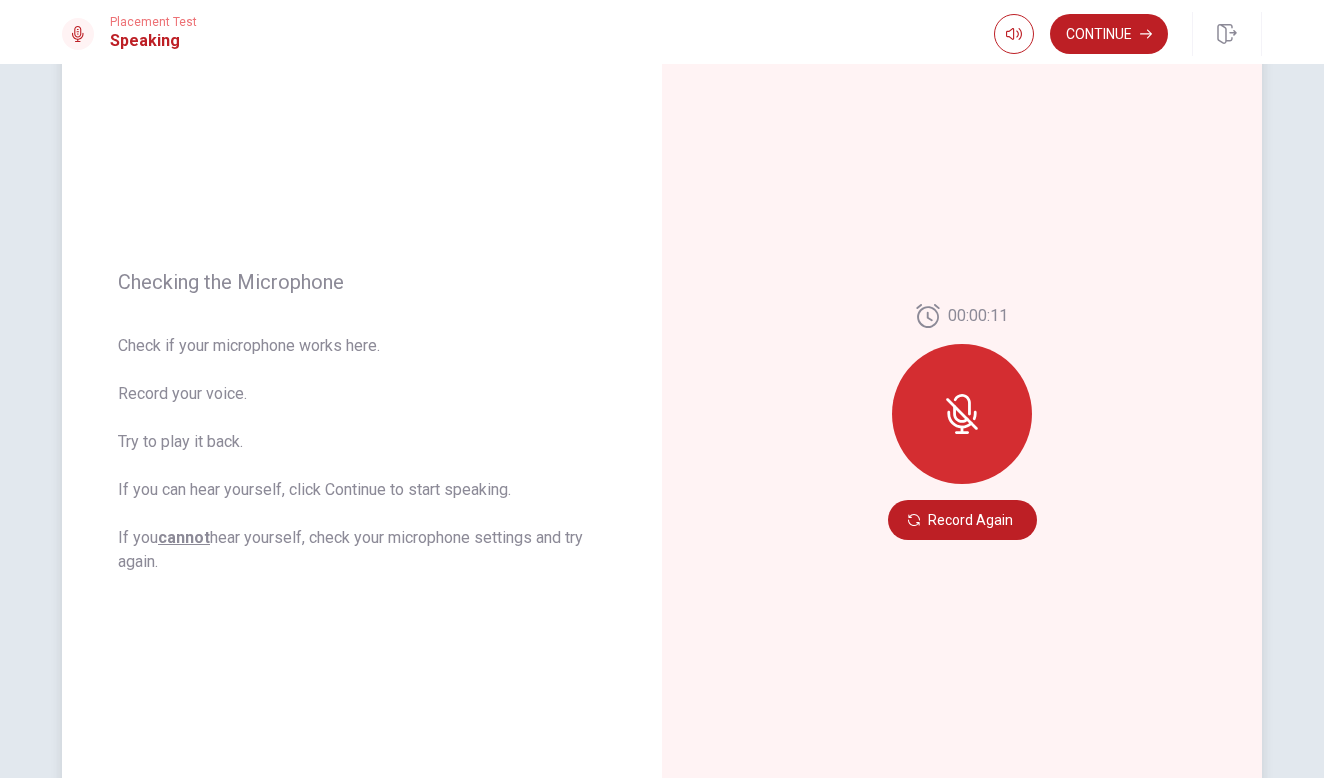 scroll, scrollTop: 115, scrollLeft: 0, axis: vertical 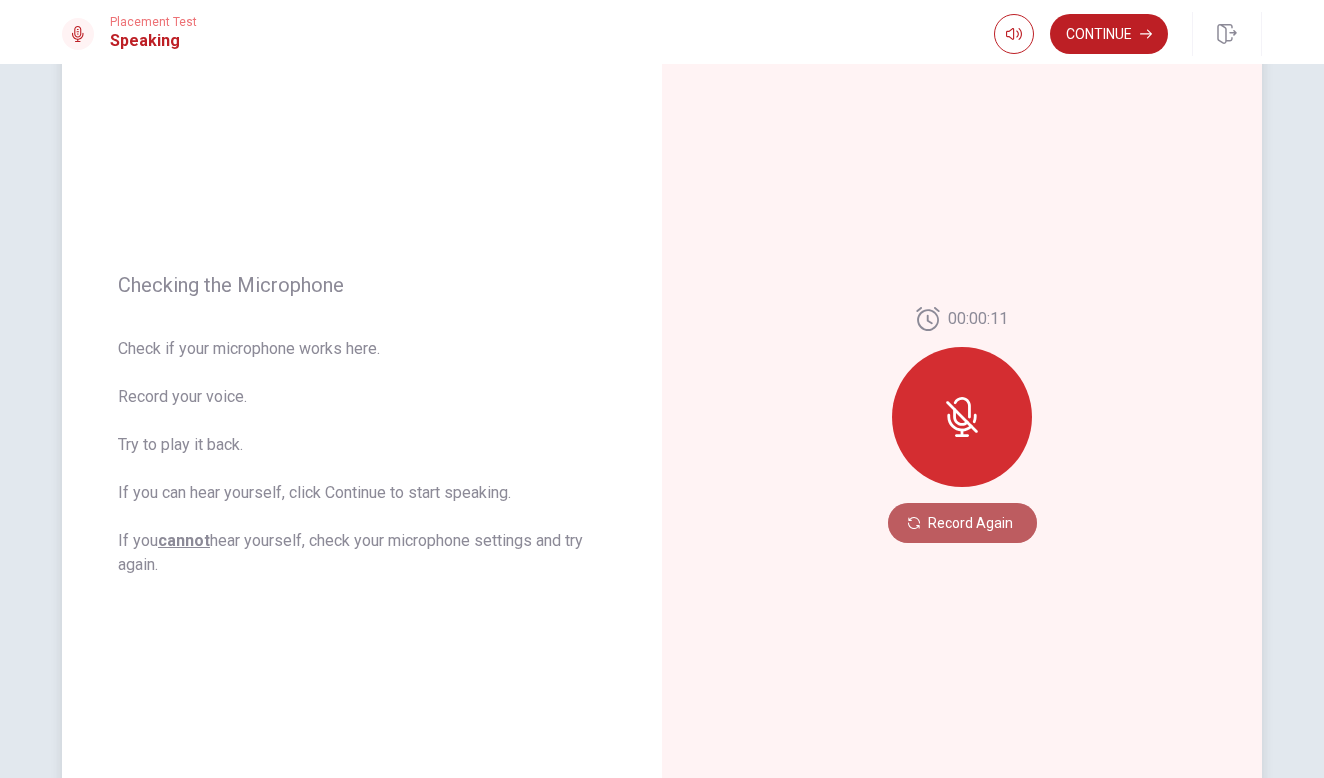 click on "Record Again" at bounding box center [962, 523] 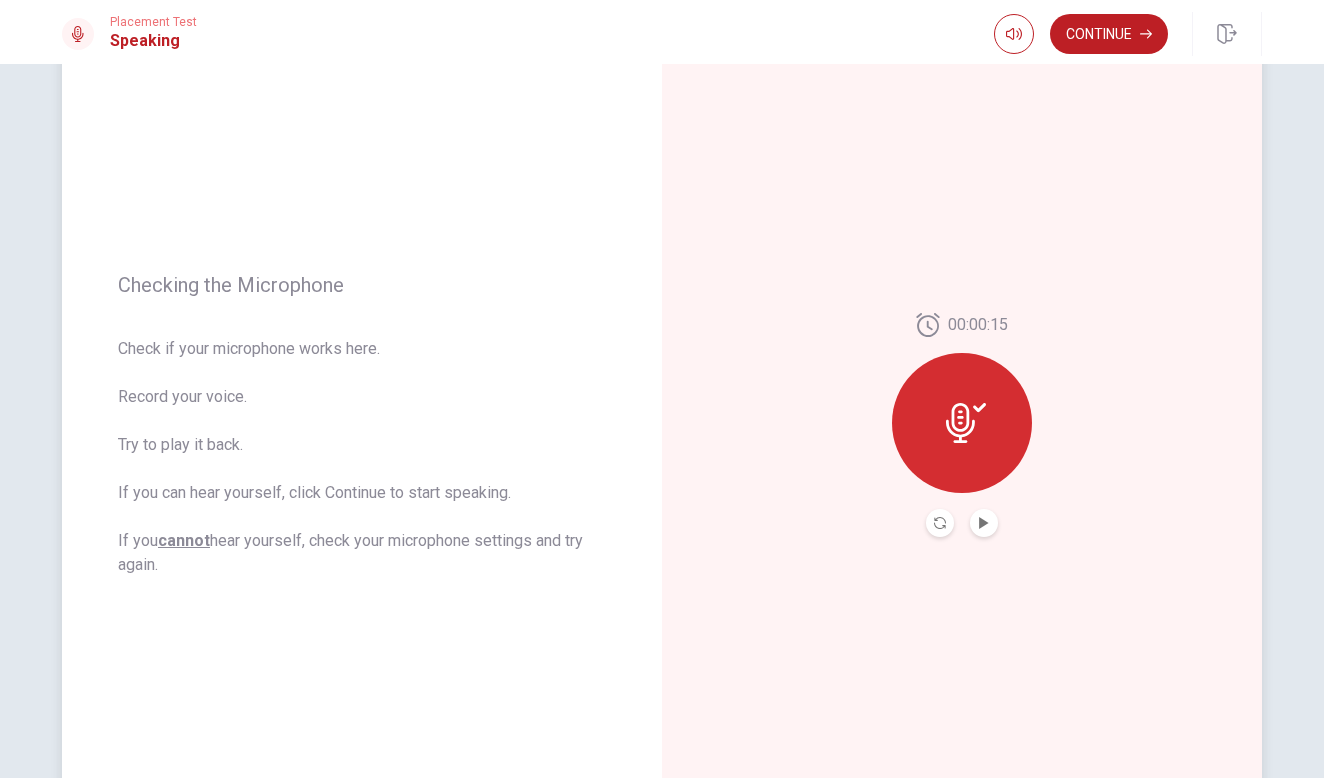 click at bounding box center [984, 523] 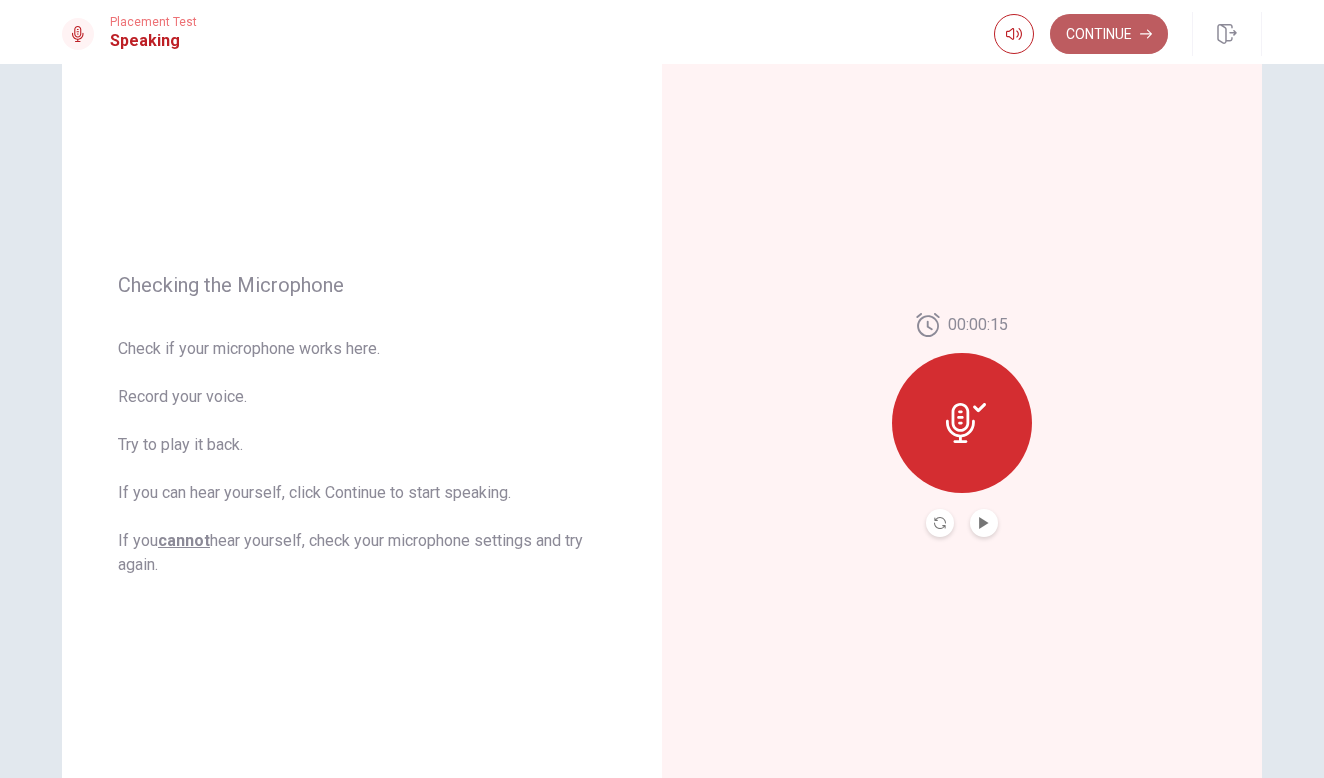click on "Continue" at bounding box center [1109, 34] 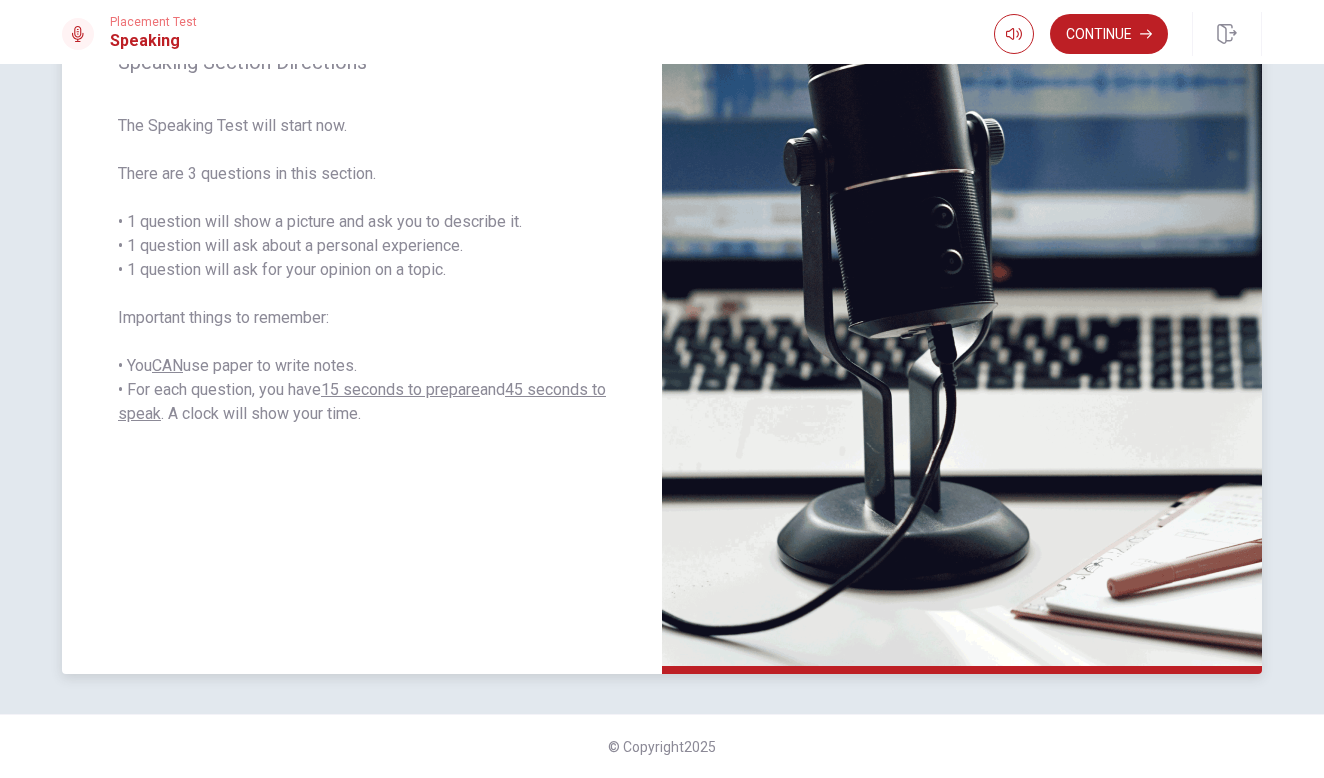 scroll, scrollTop: 302, scrollLeft: 0, axis: vertical 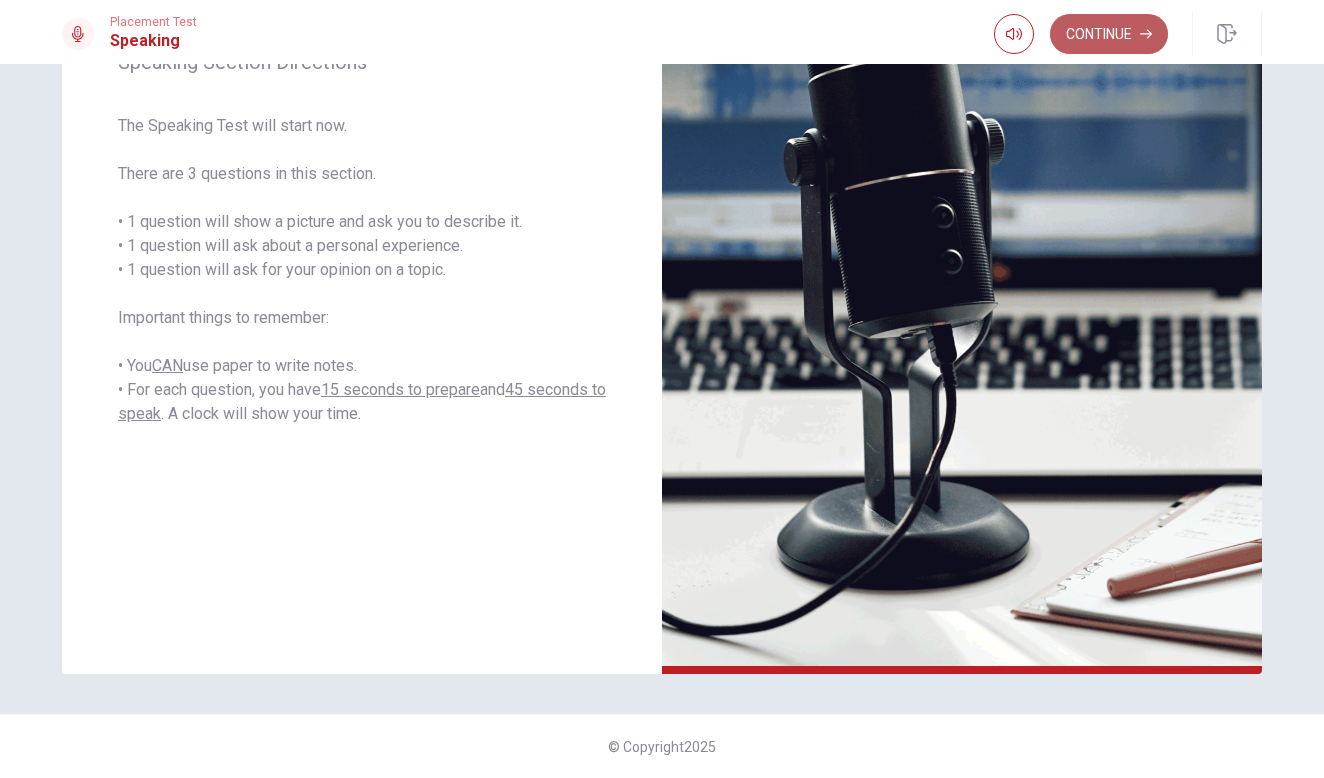 click on "Continue" at bounding box center [1109, 34] 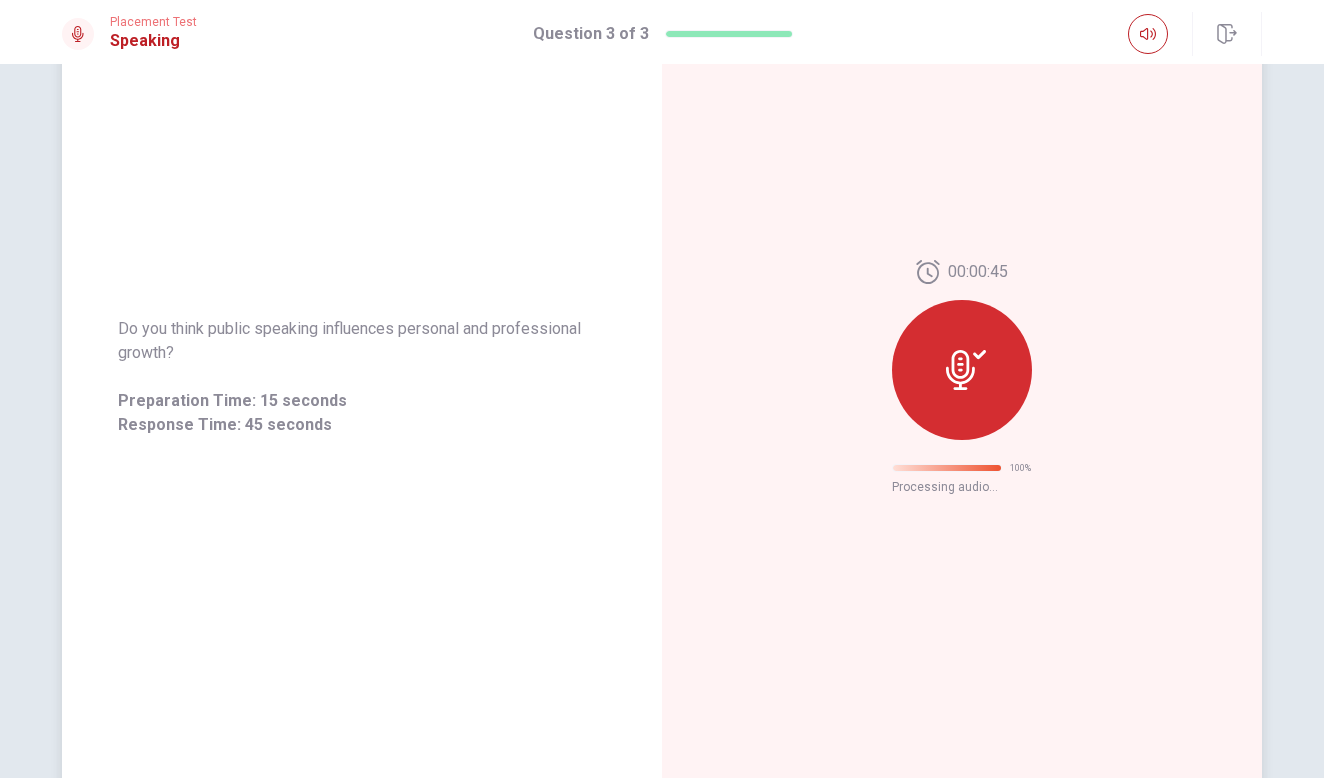 scroll, scrollTop: 0, scrollLeft: 0, axis: both 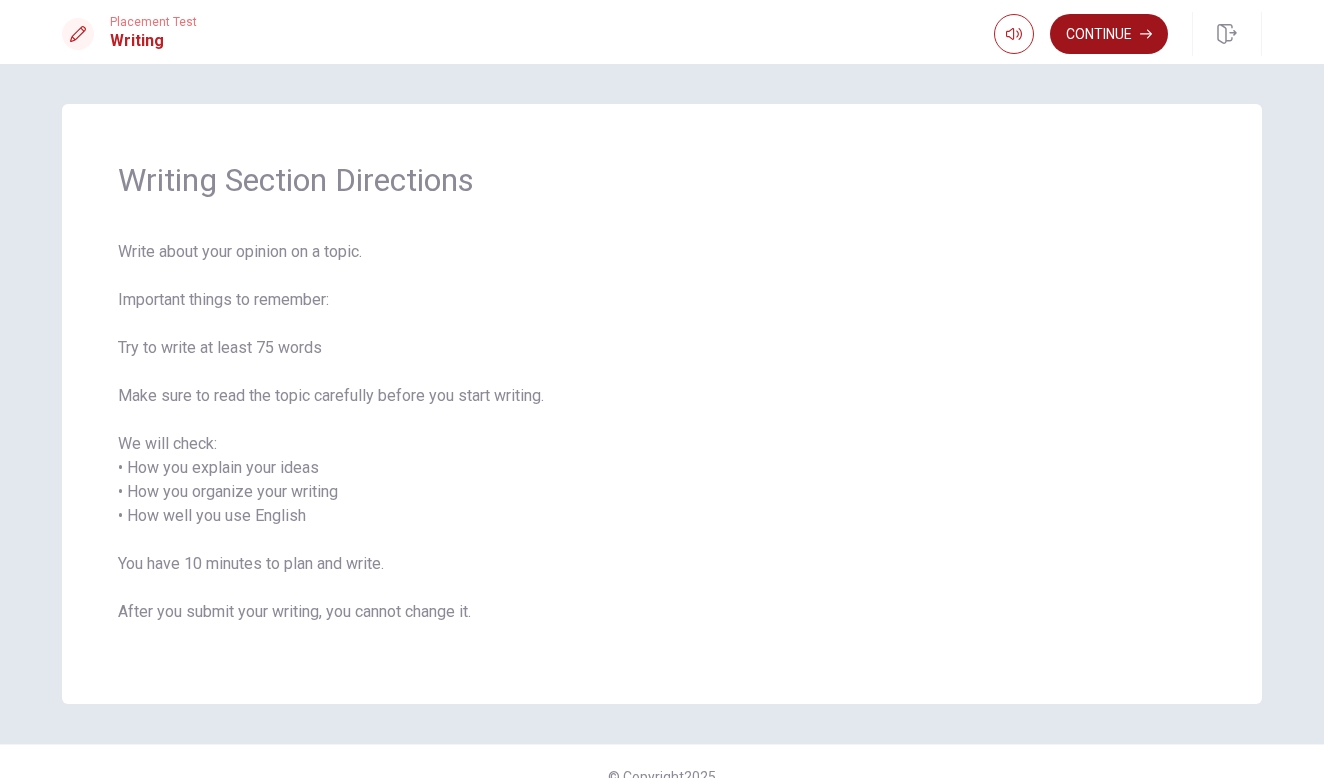 click on "Continue" at bounding box center (1109, 34) 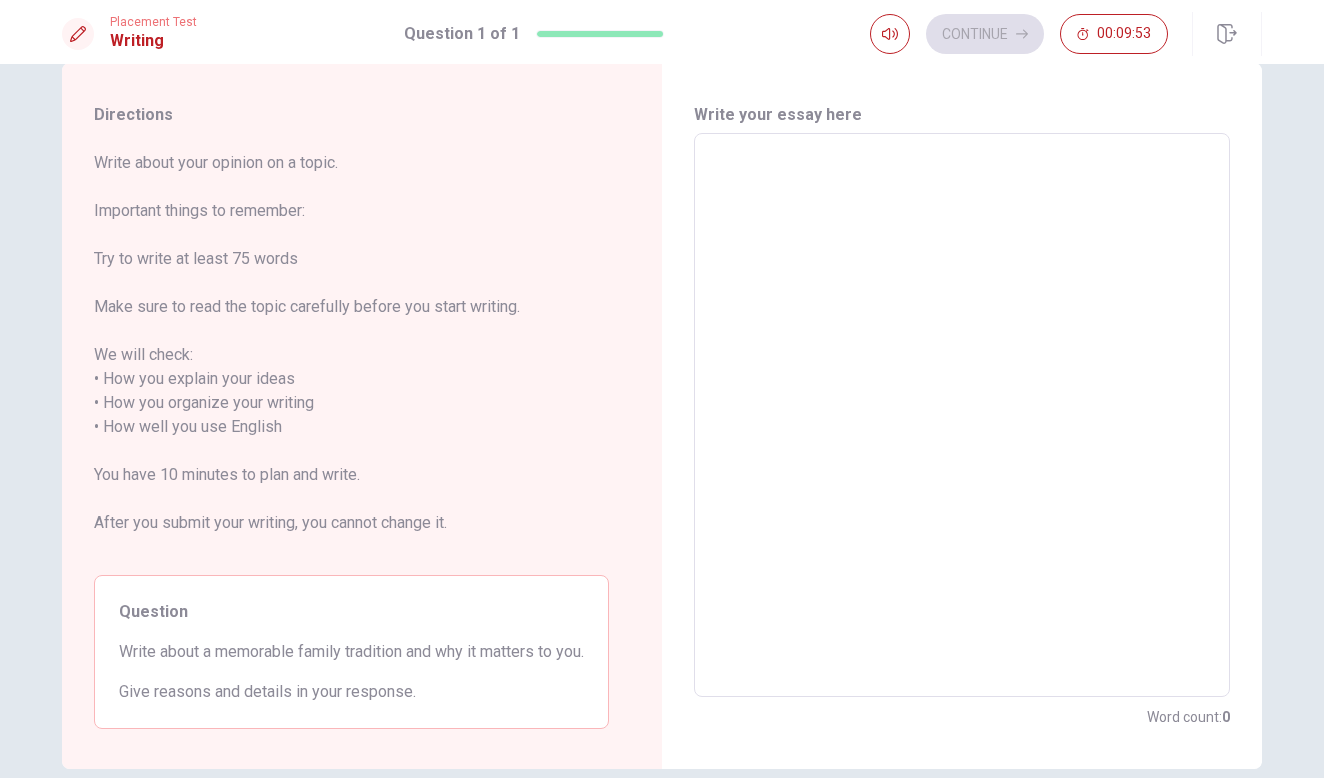 scroll, scrollTop: 44, scrollLeft: 0, axis: vertical 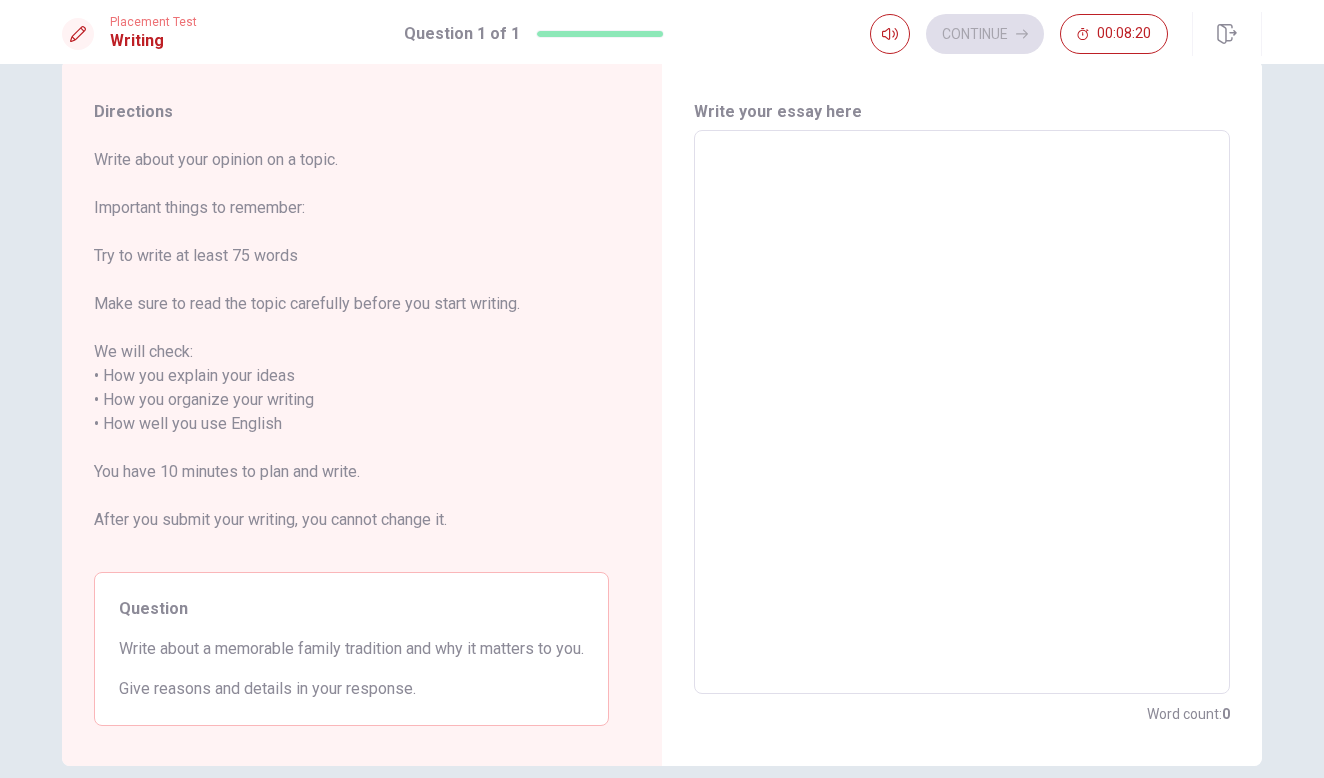 click at bounding box center (962, 412) 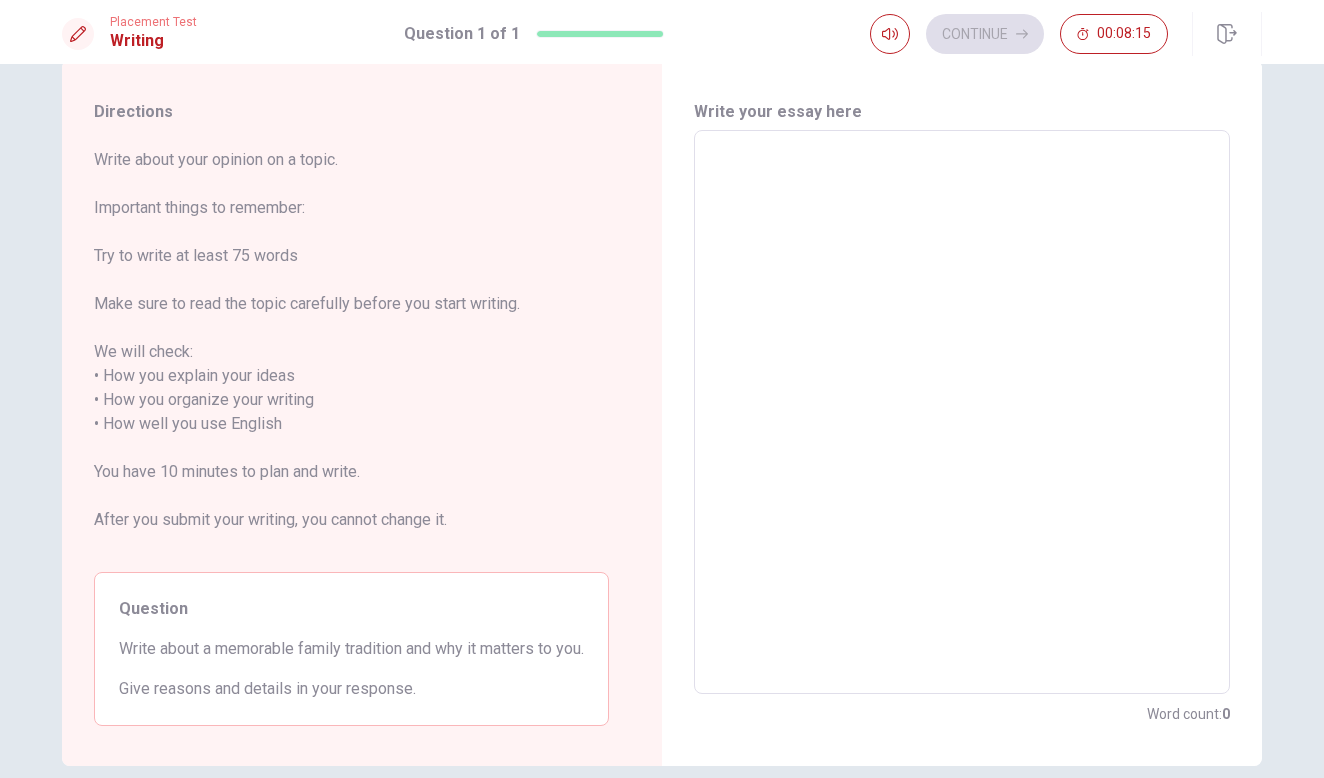 type on "ㄛ" 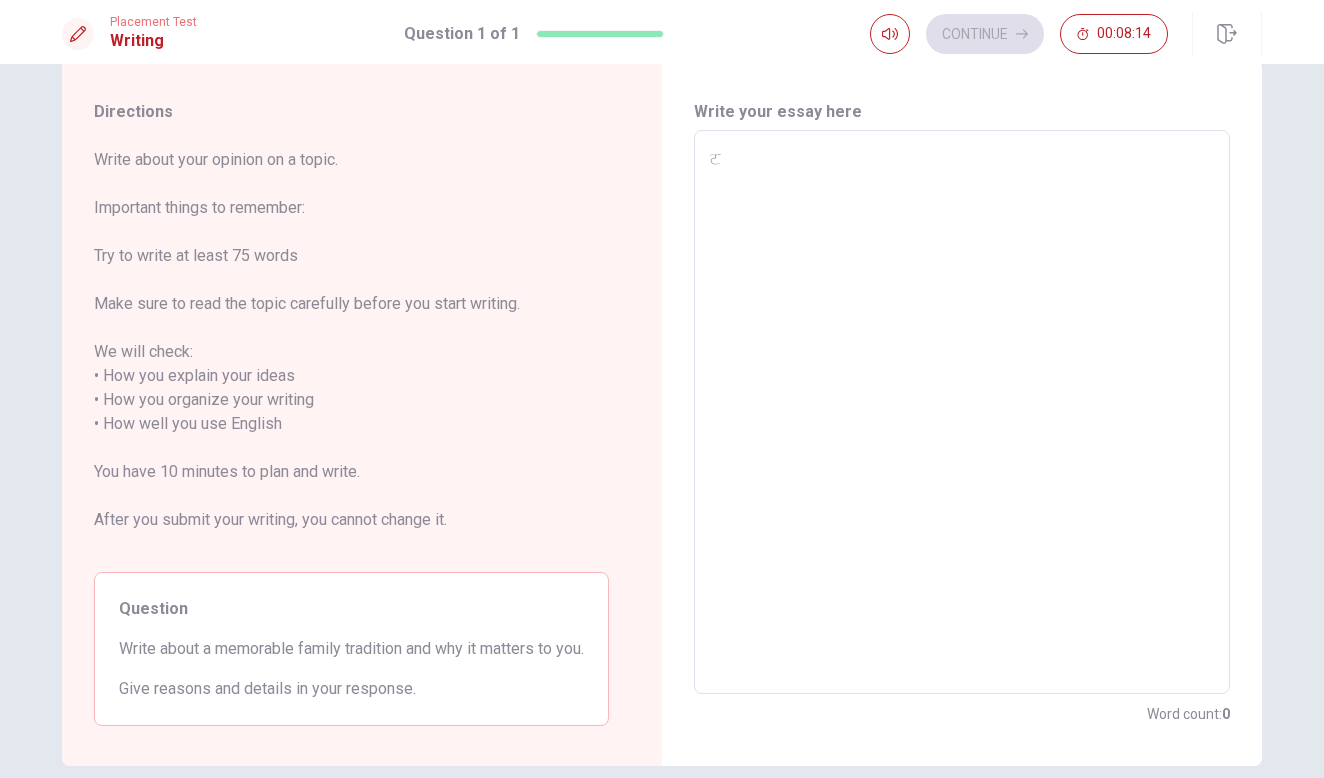 type on "x" 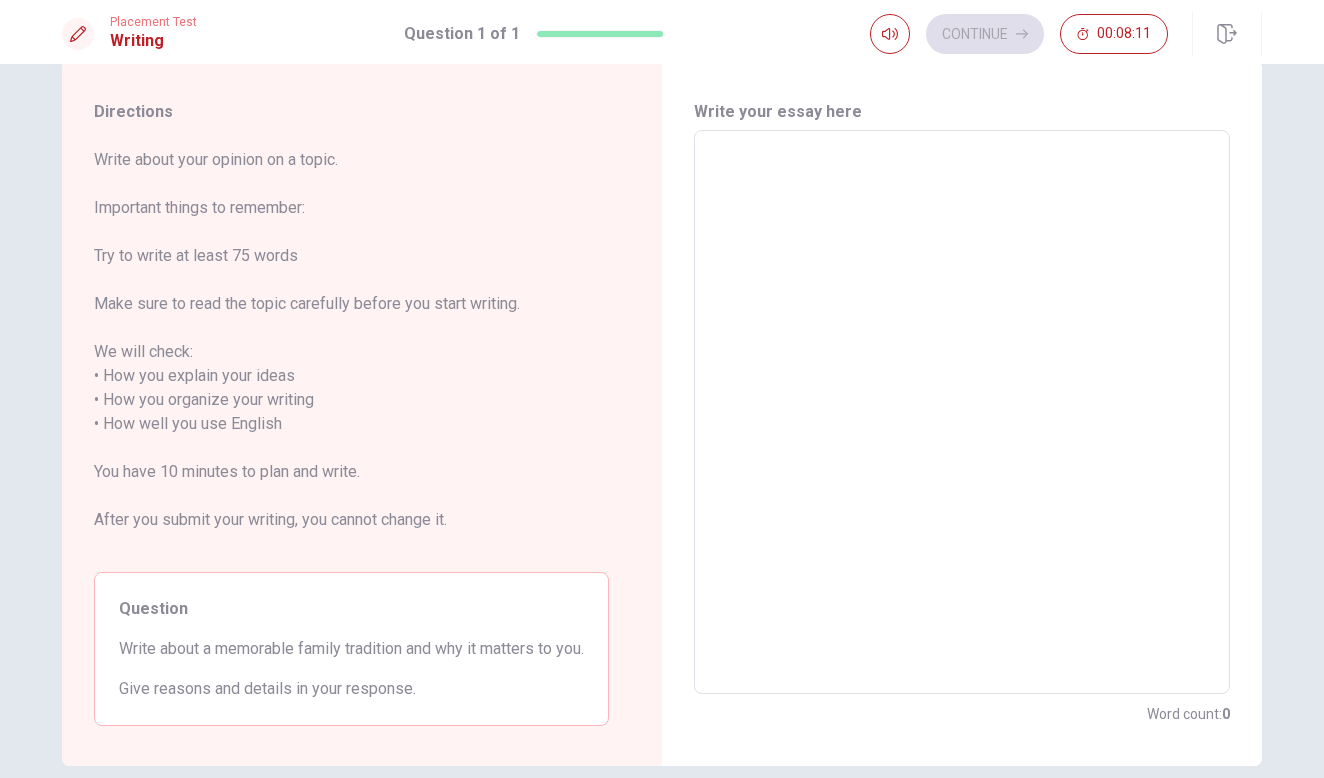 type on "i" 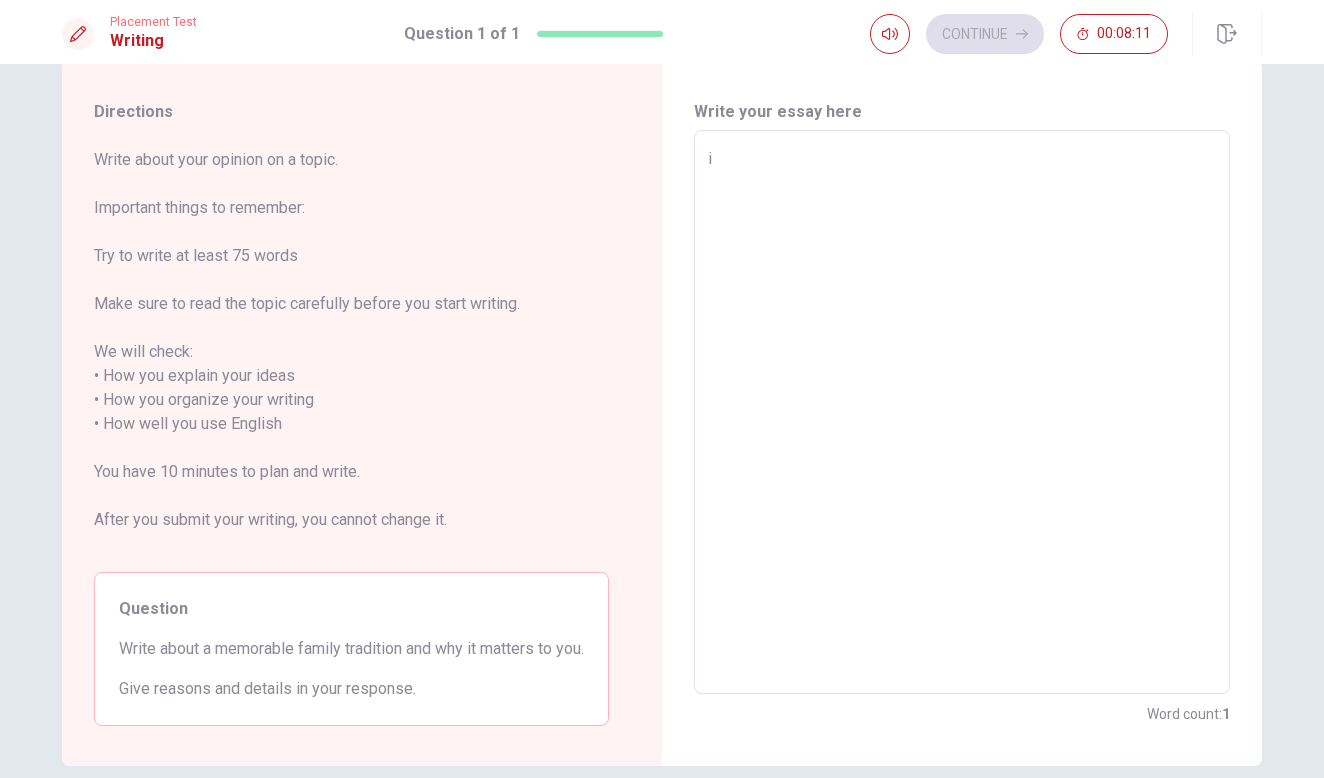 type on "x" 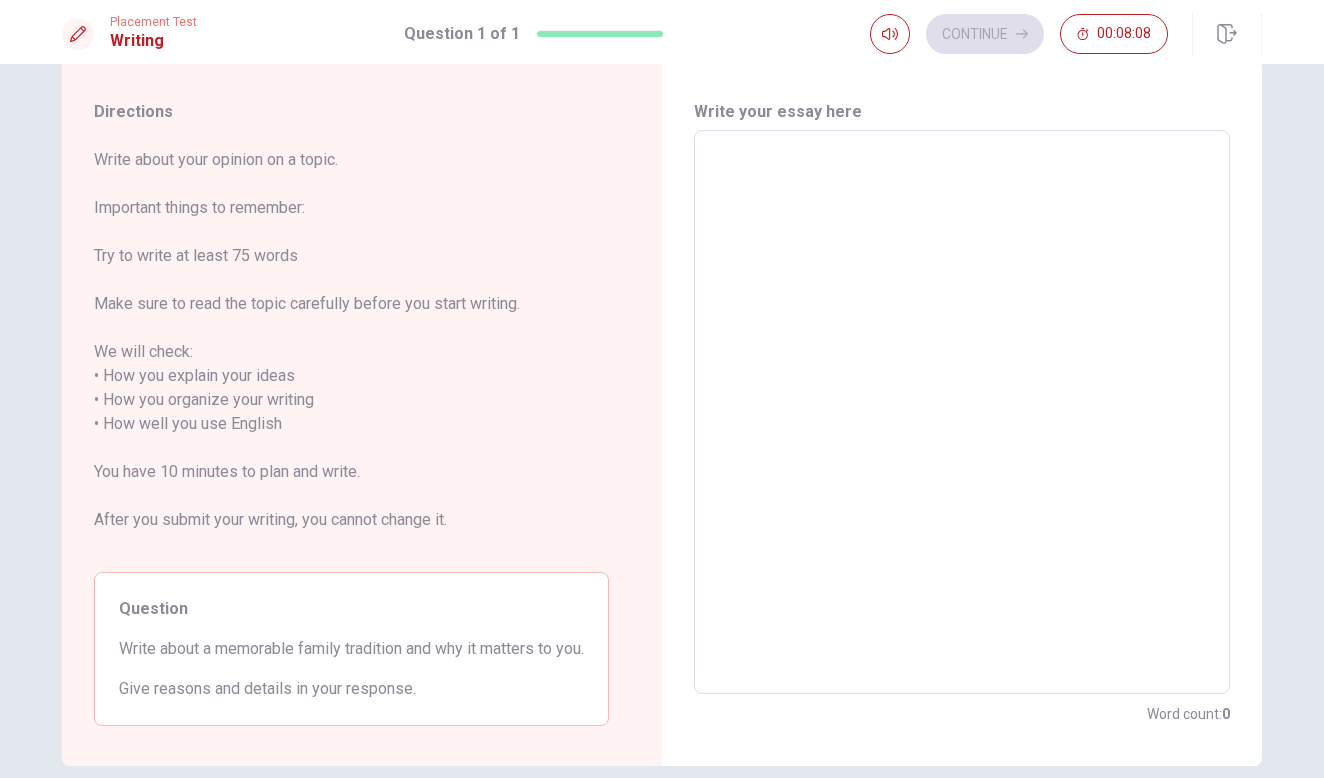type on "I" 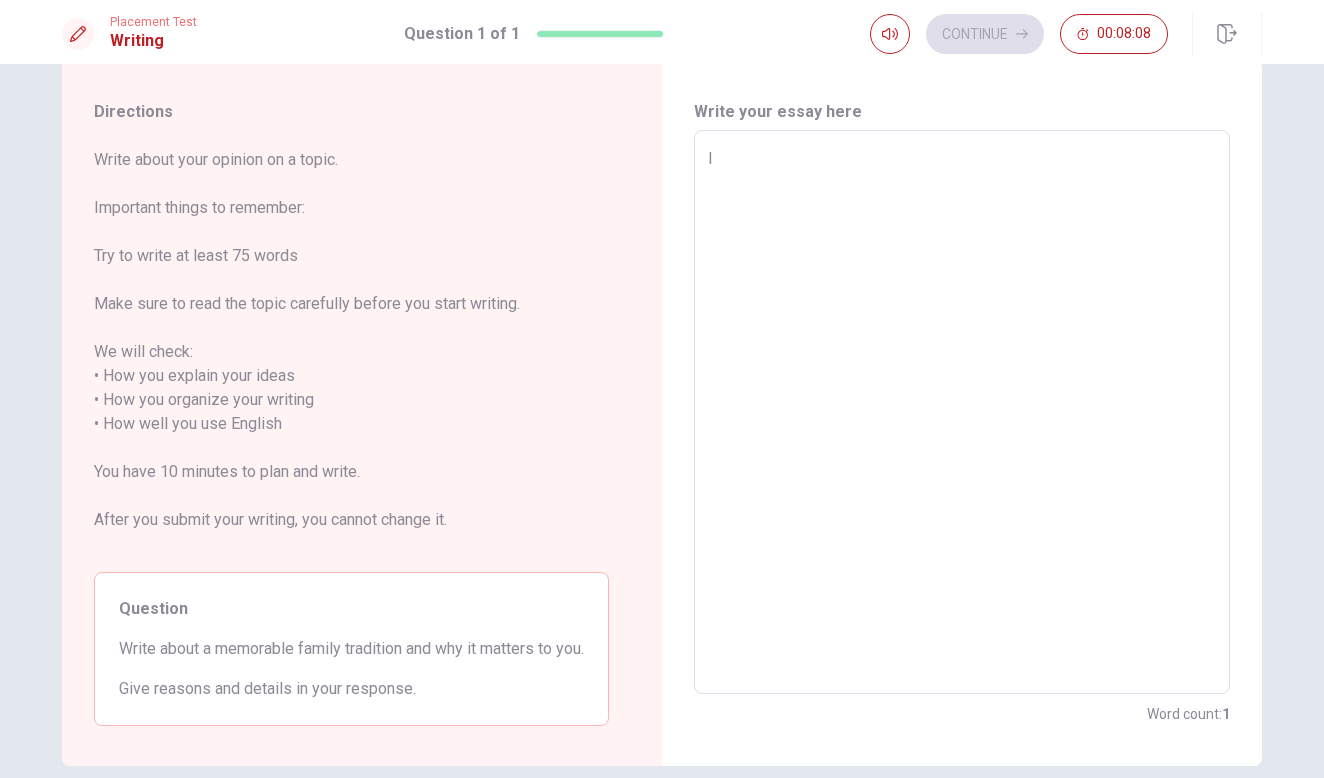 type on "x" 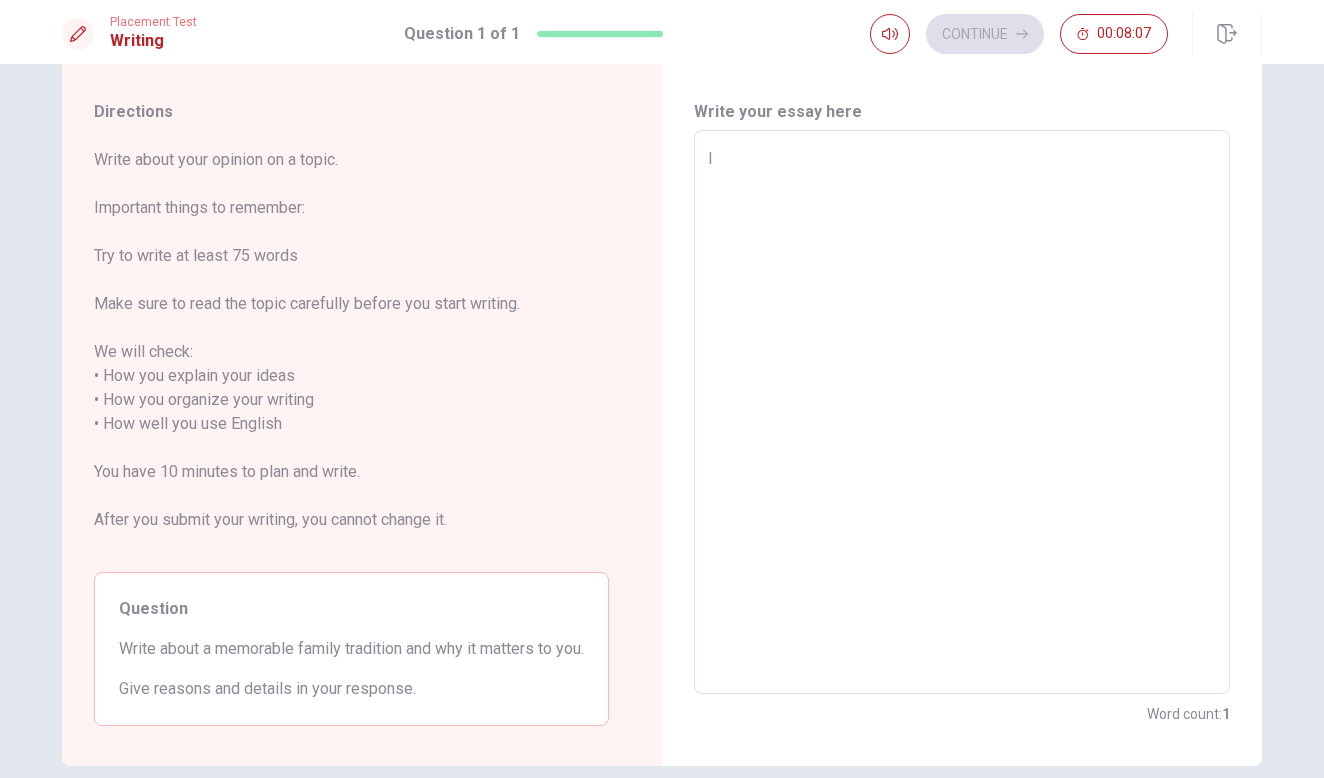 type on "I" 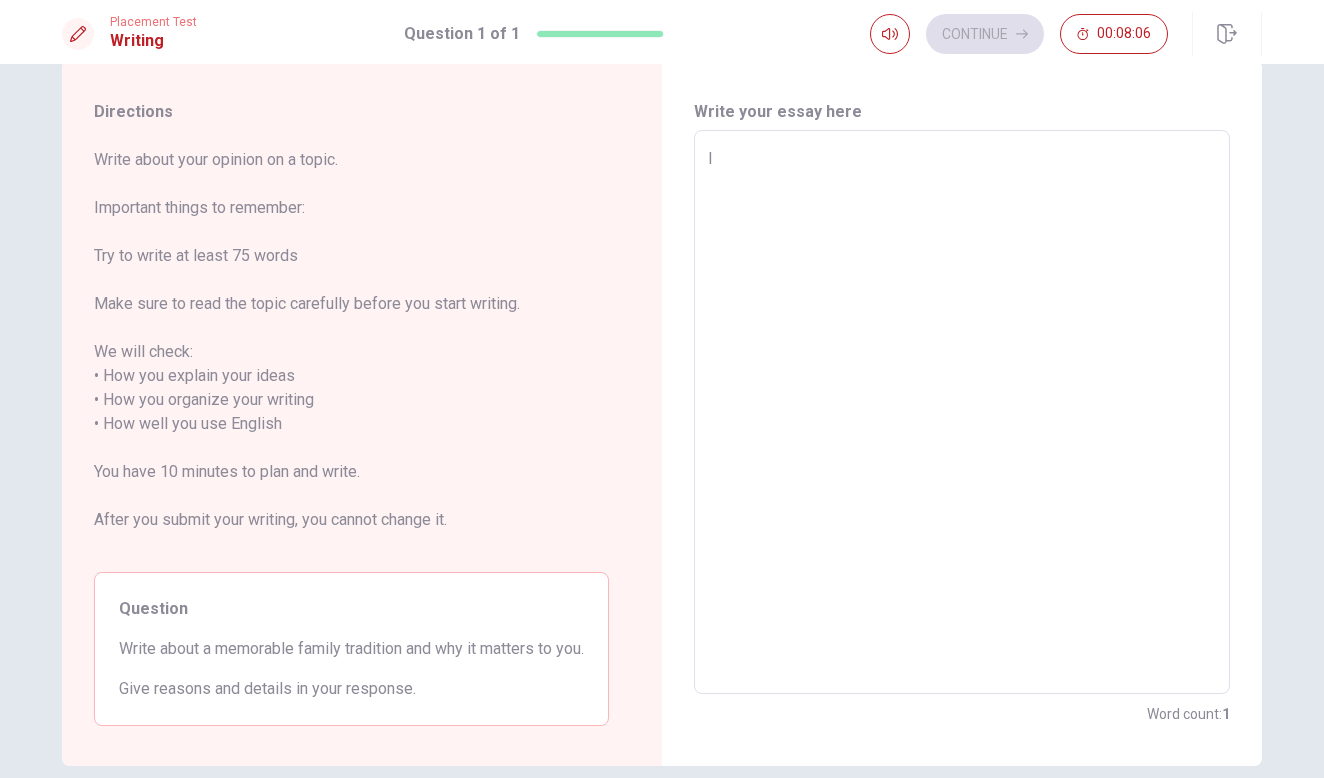 type on "I t" 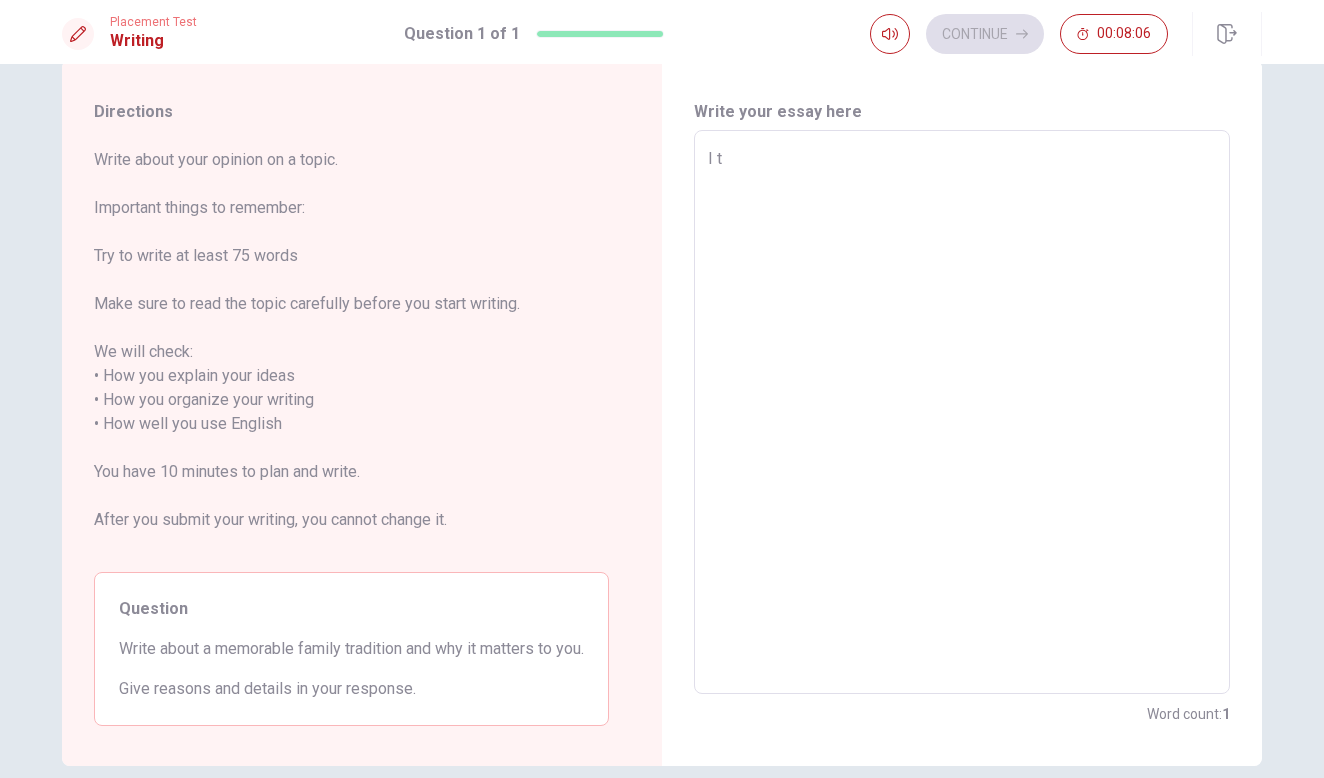 type on "x" 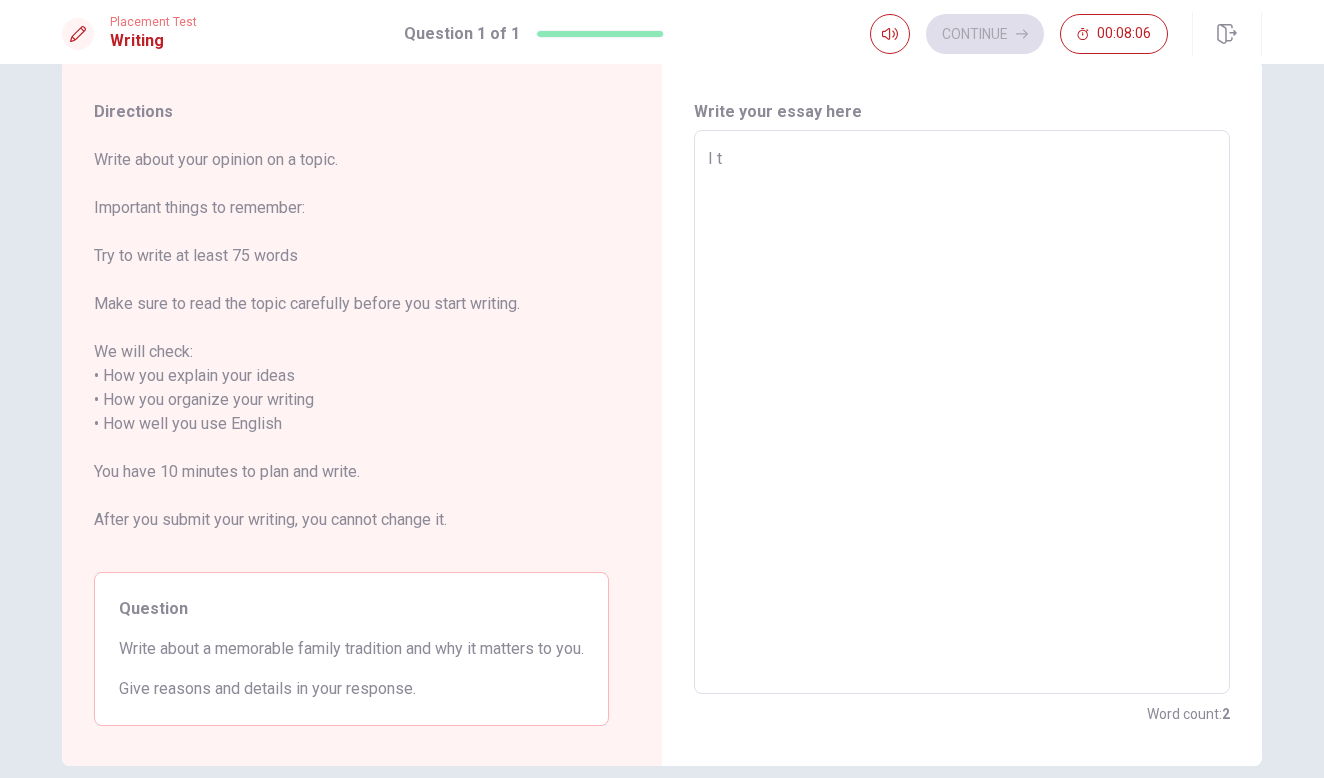 type on "I th" 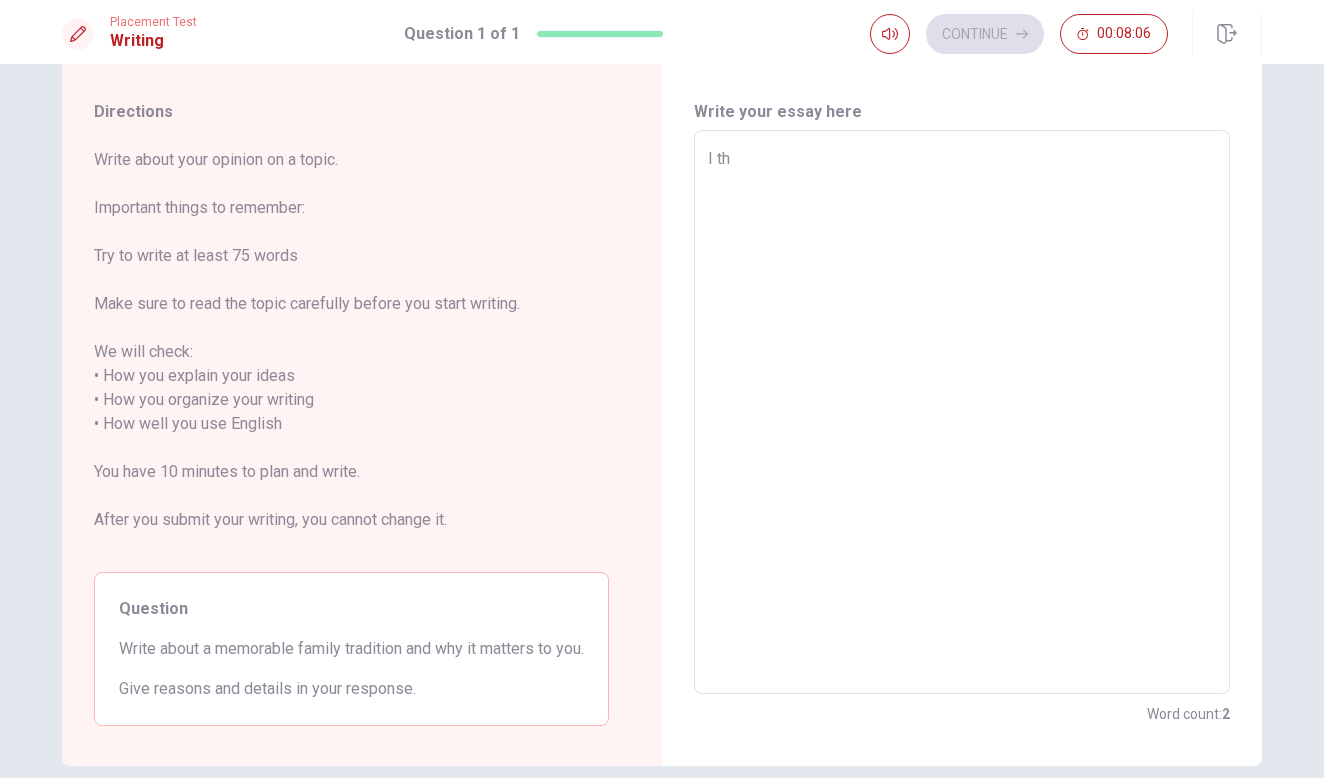 type on "x" 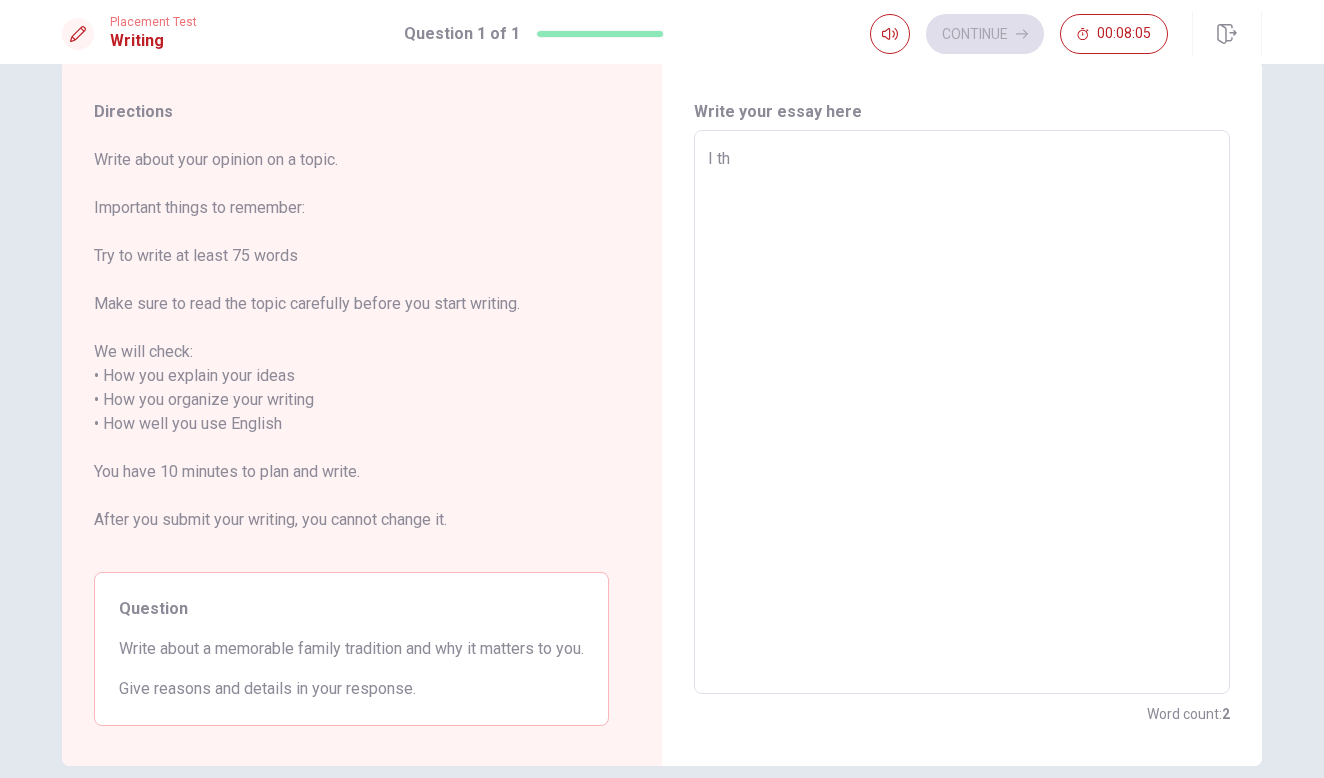 type on "I thi" 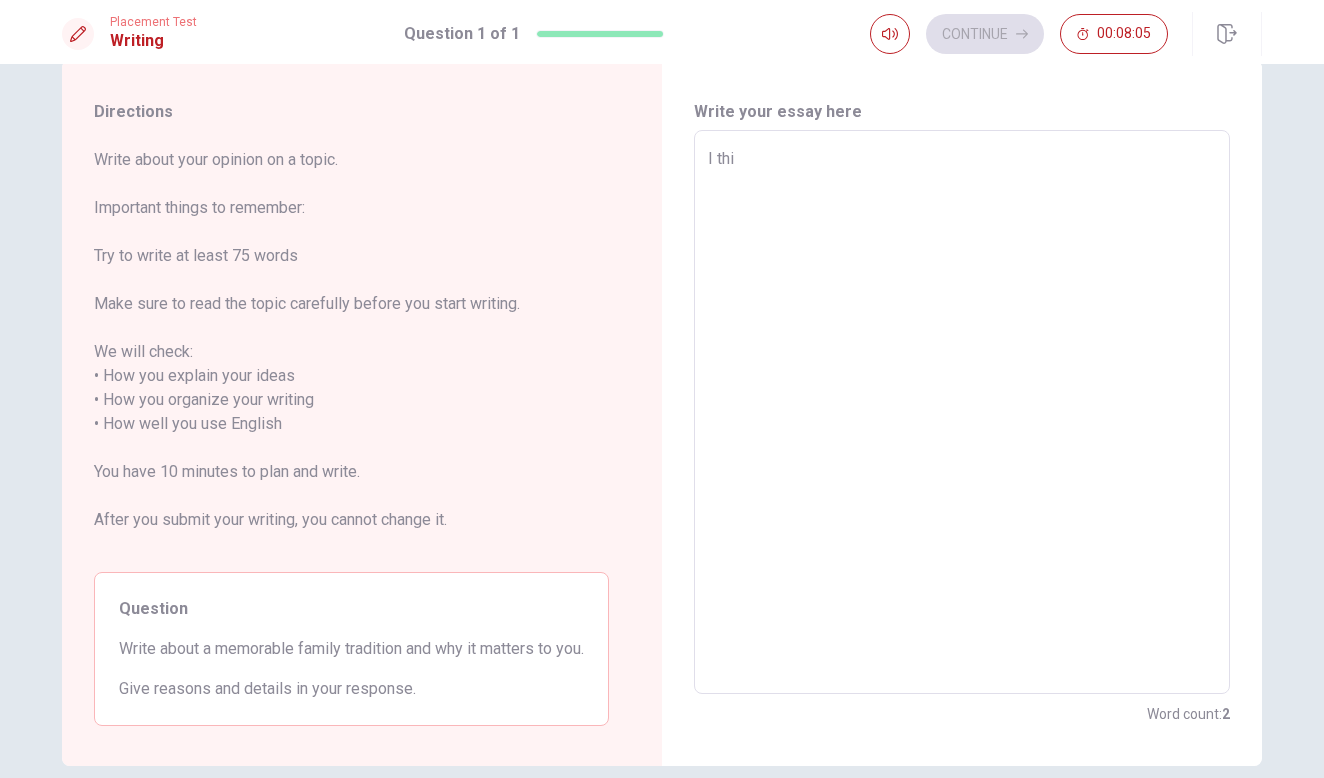 type on "x" 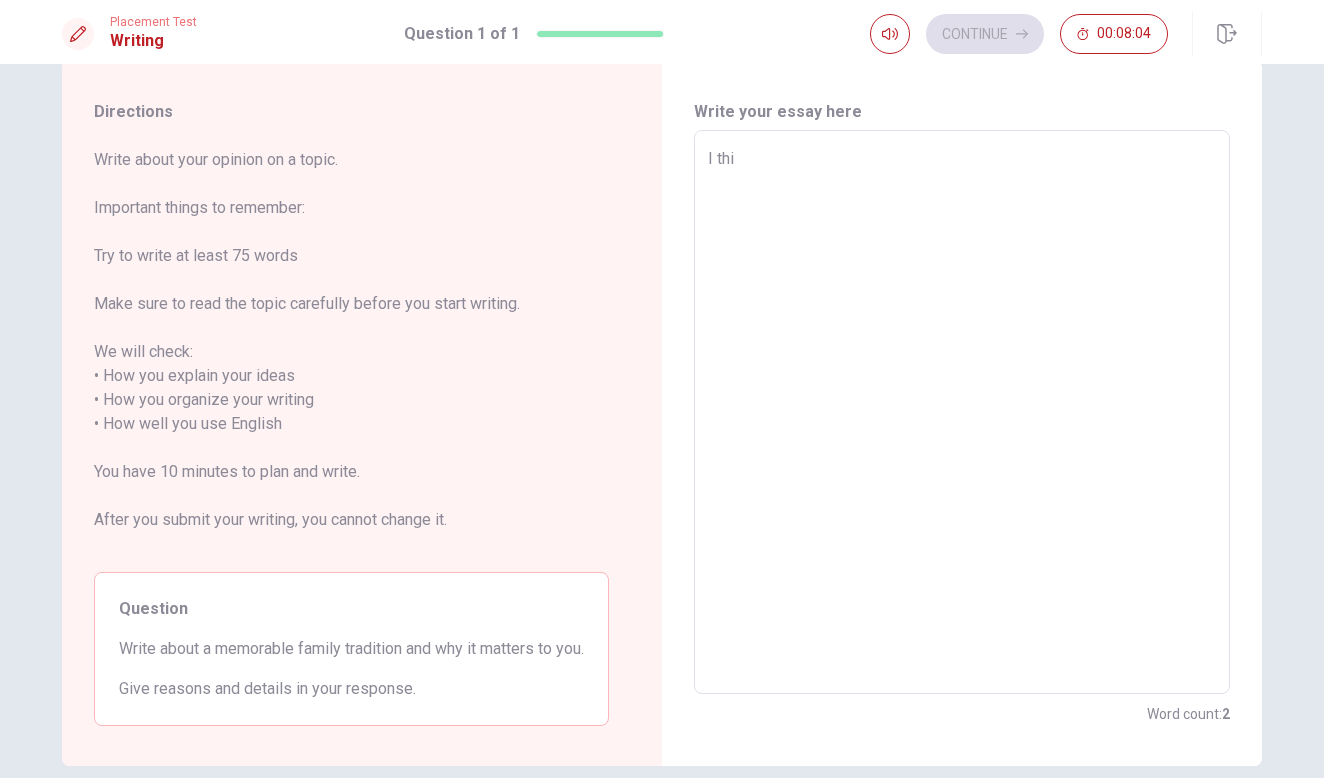 type on "I thin" 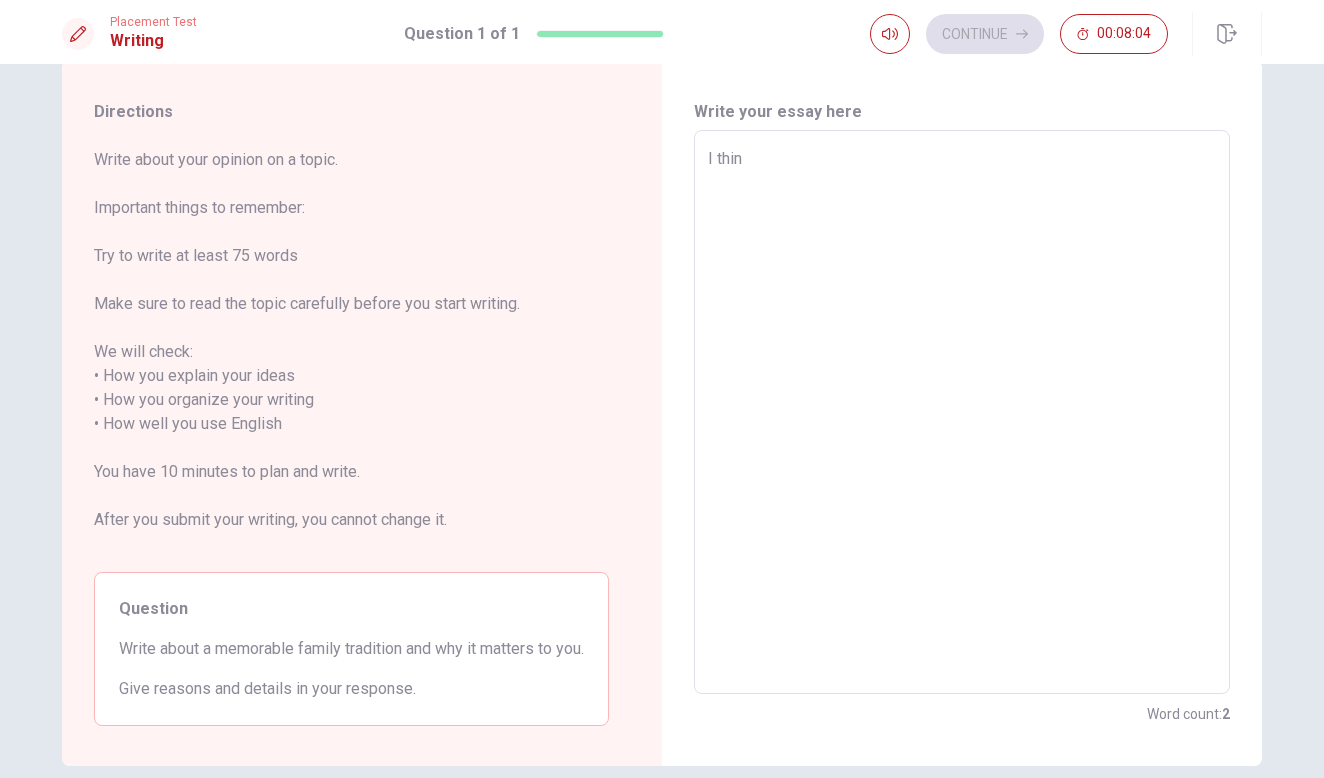 type on "x" 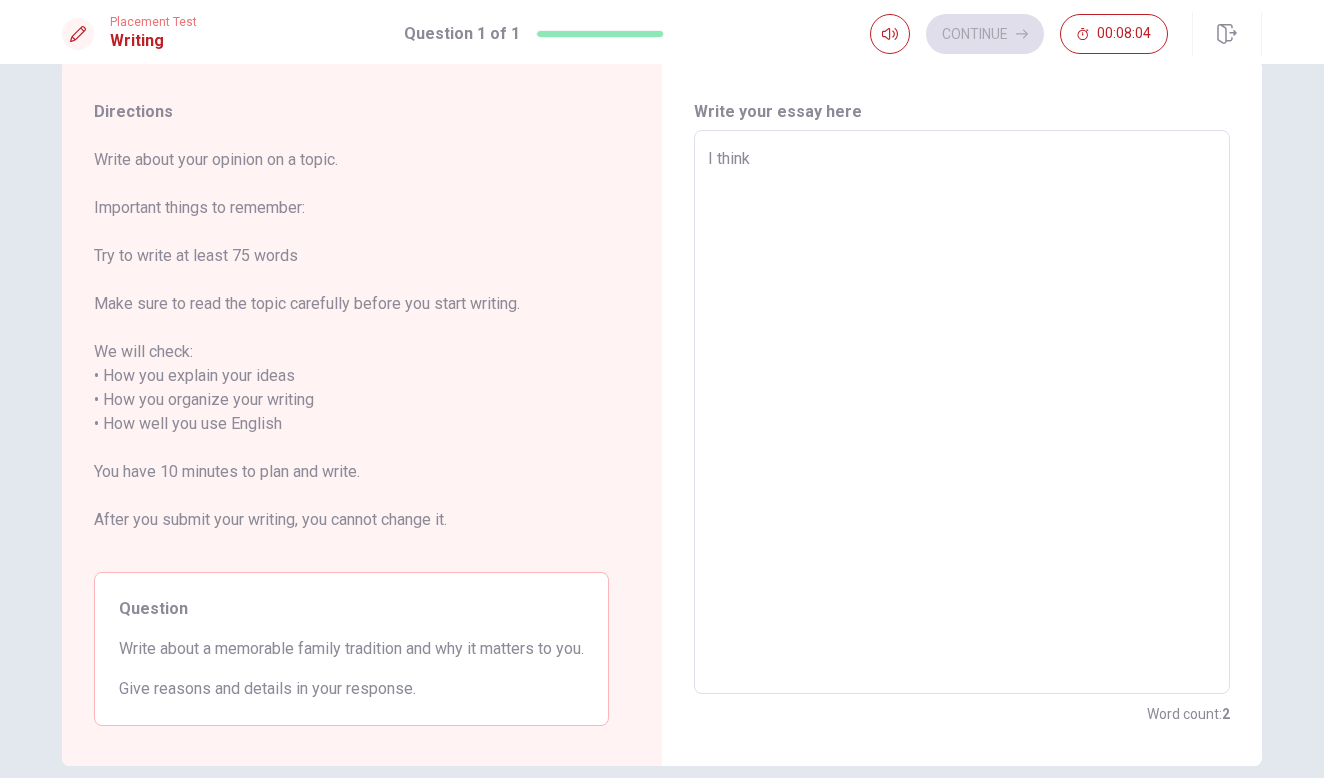 type on "x" 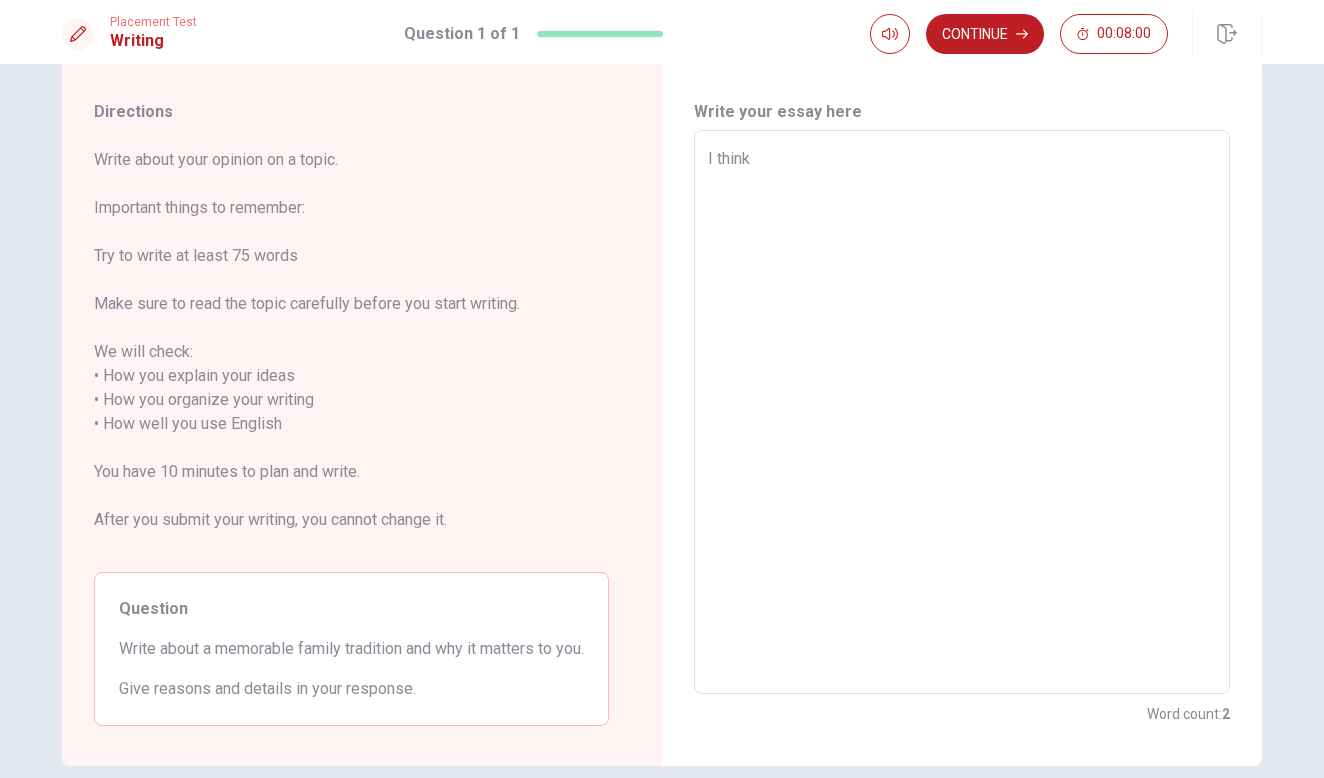 type on "x" 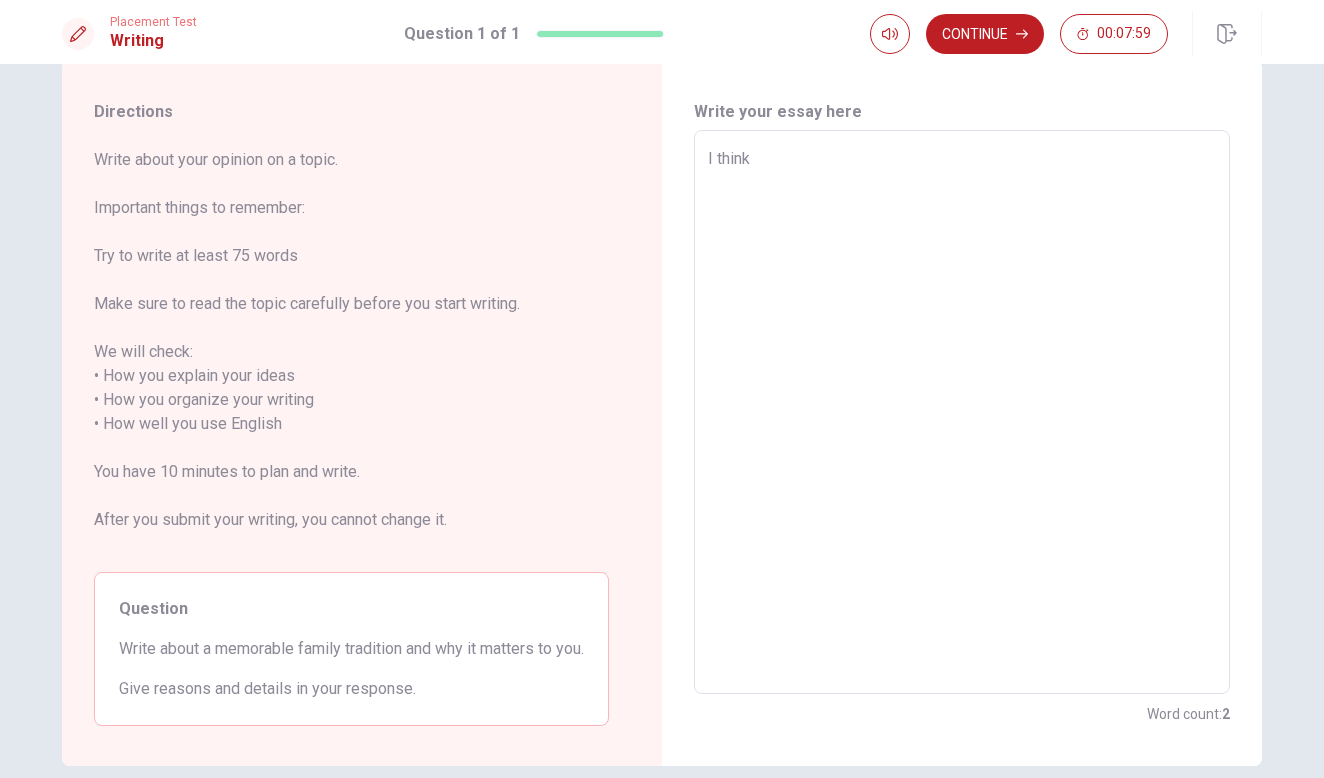 type on "I think t" 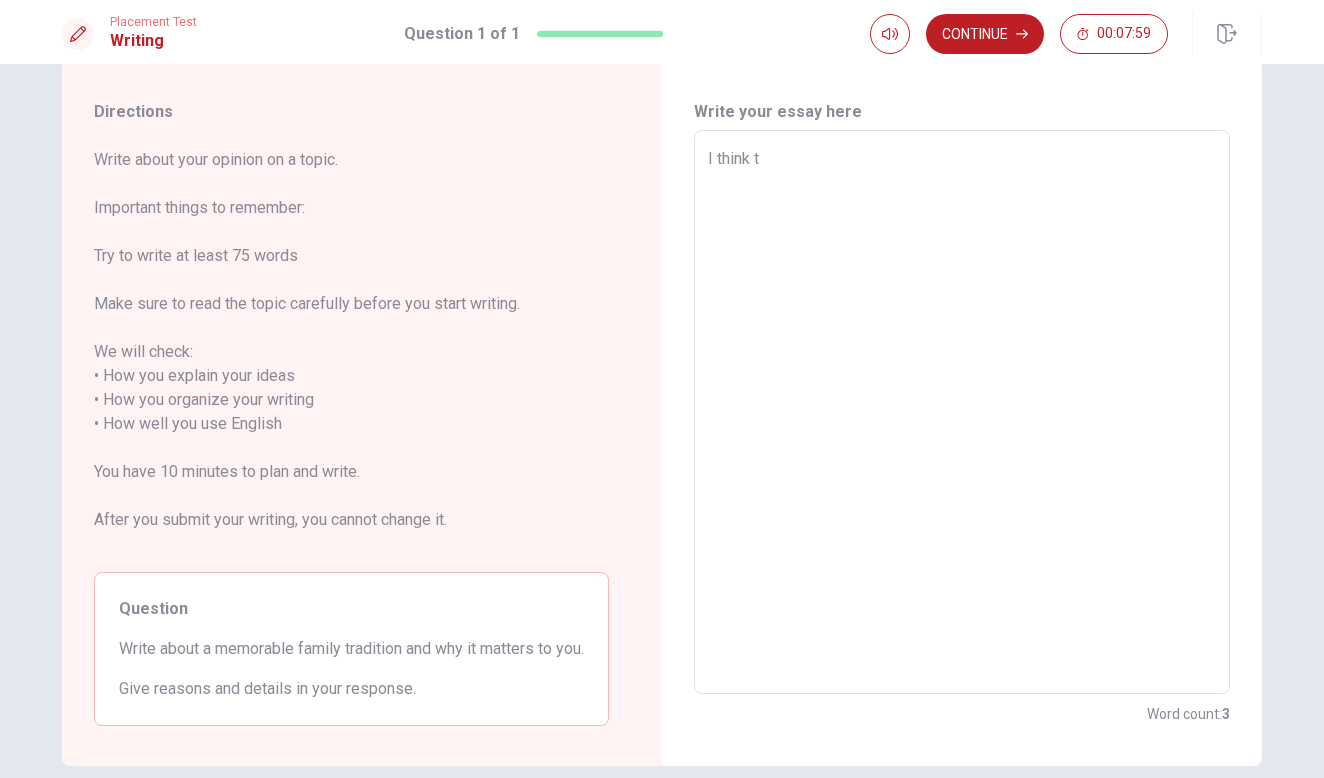 type on "x" 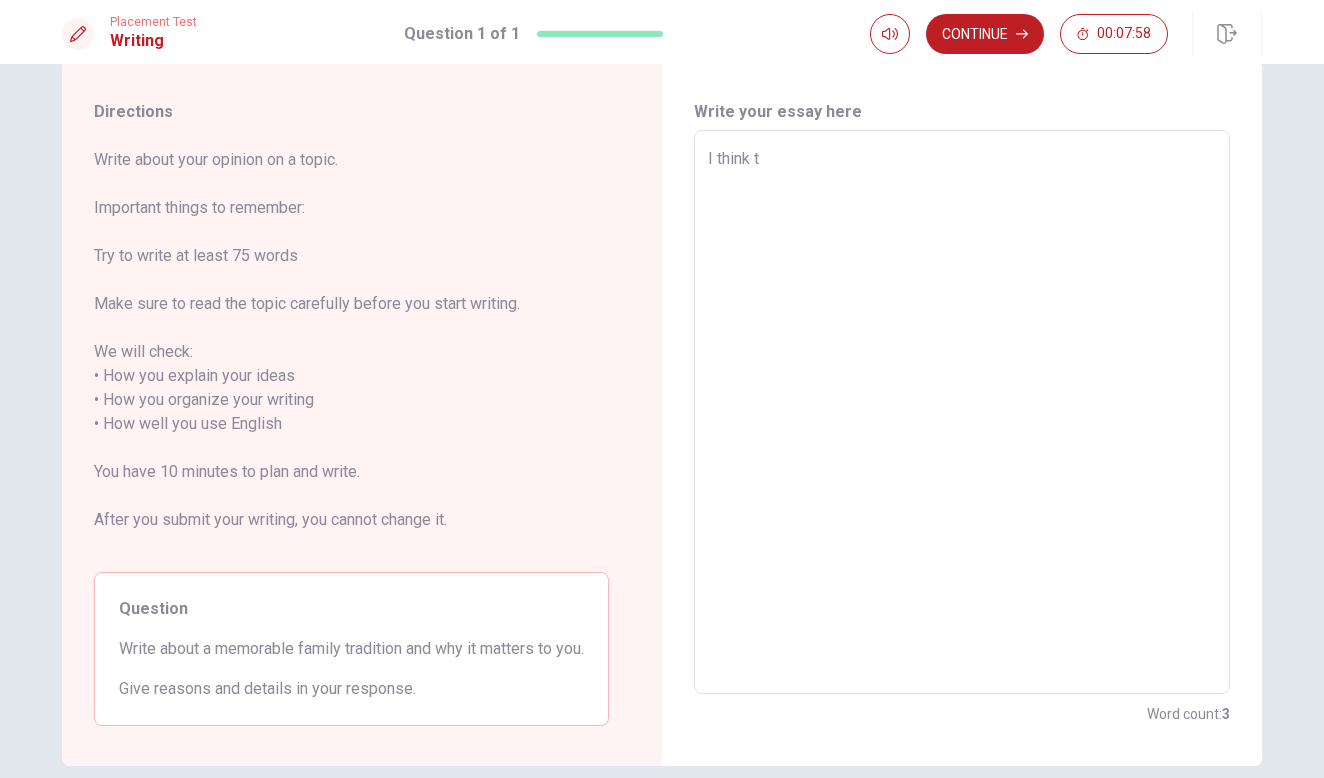 type on "I think th" 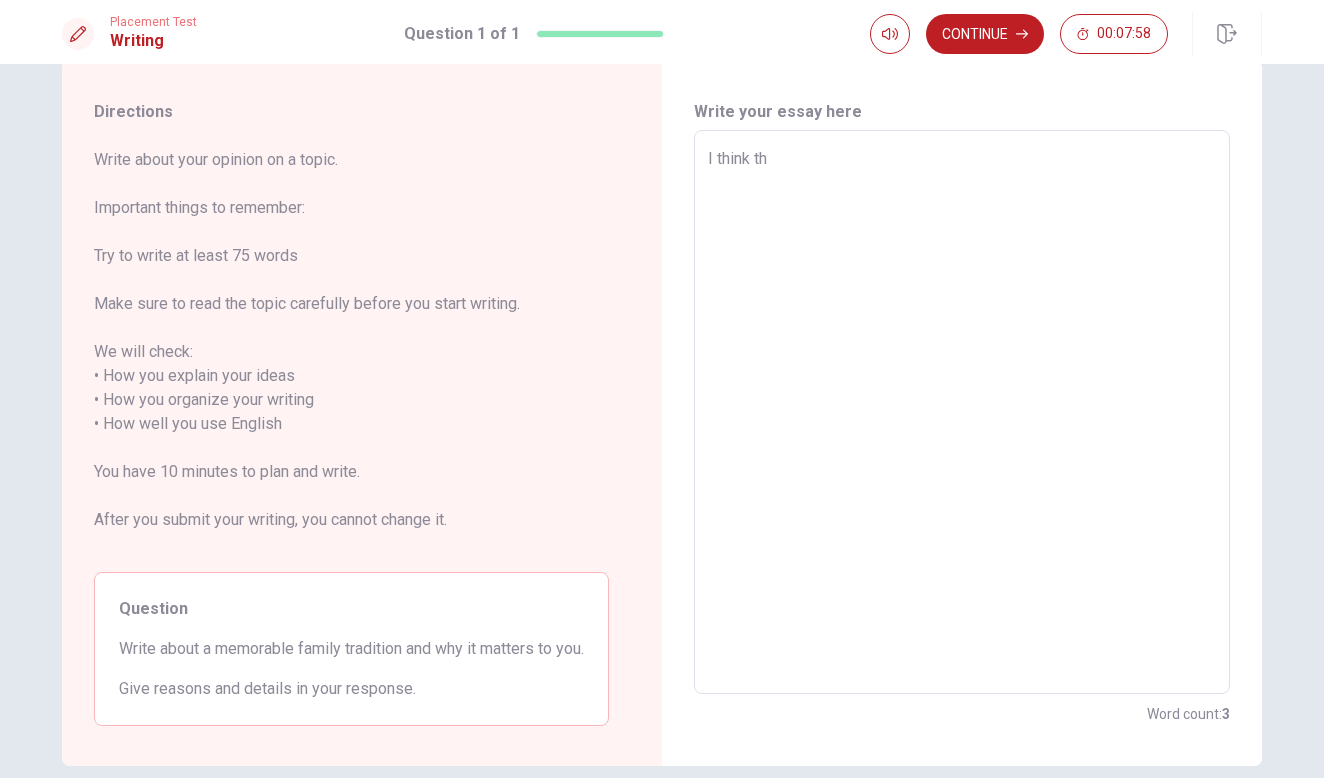 type on "x" 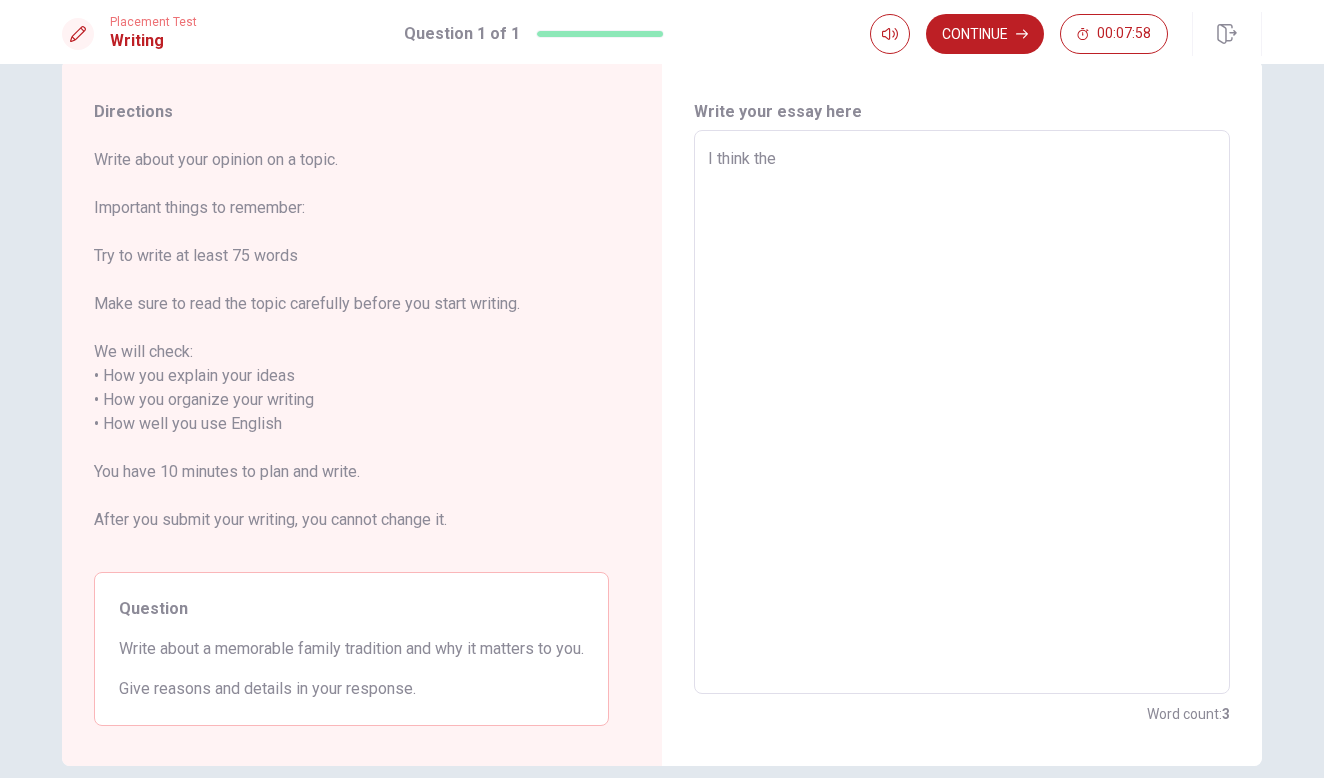 type on "x" 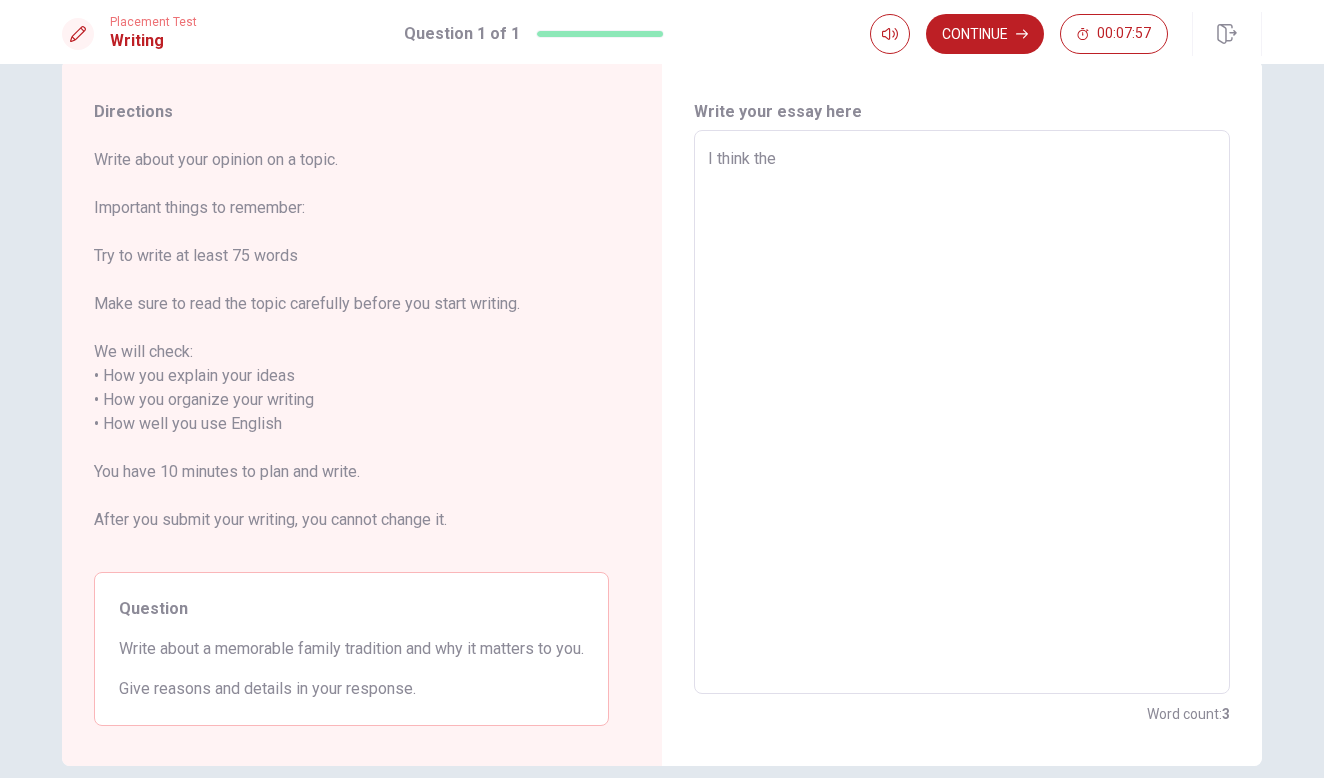 type on "I think the m" 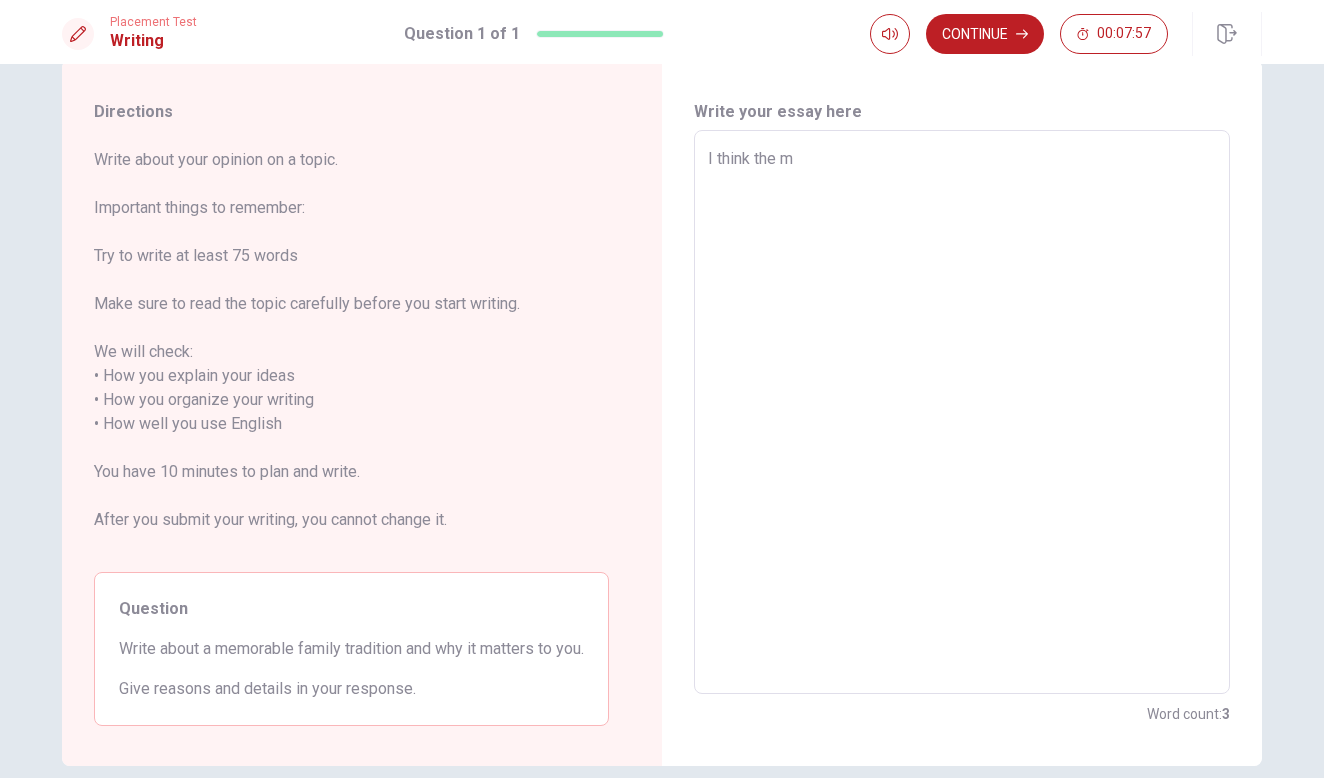 type on "x" 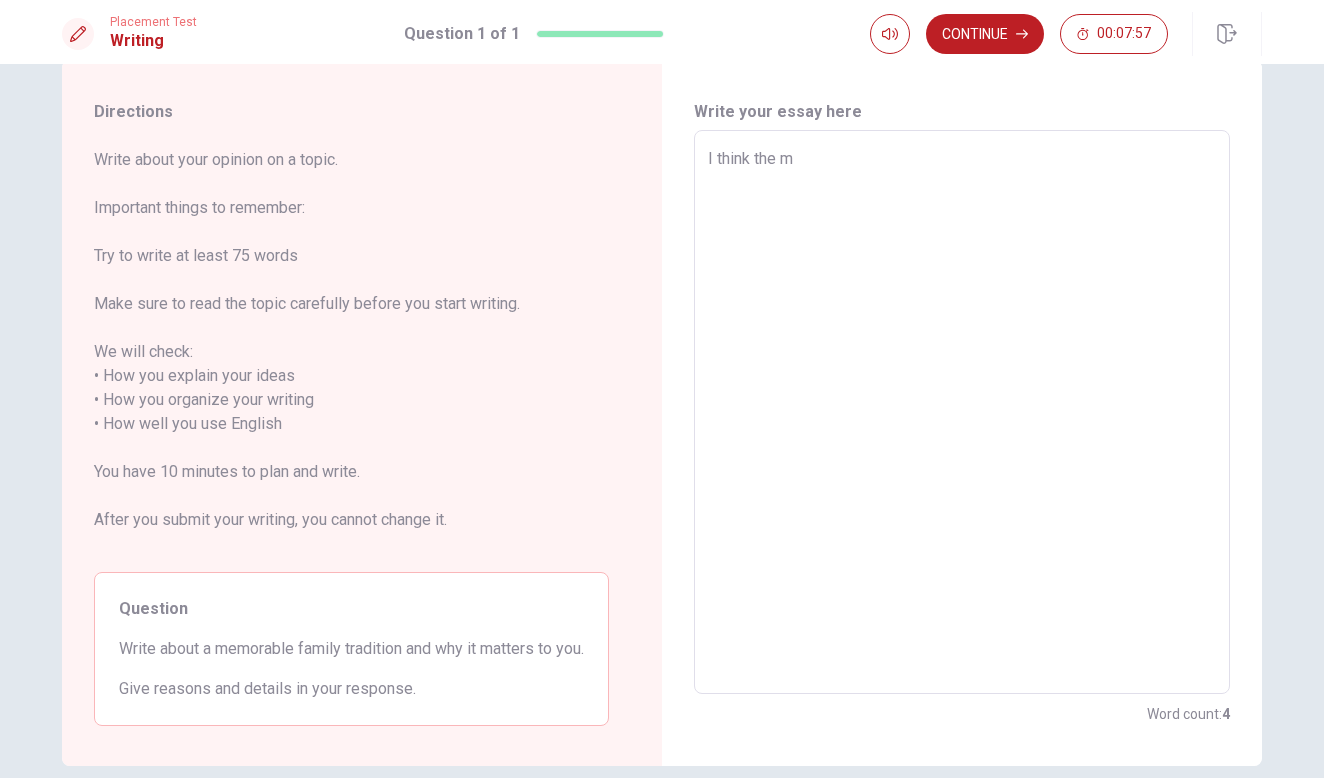 type on "I think the mo" 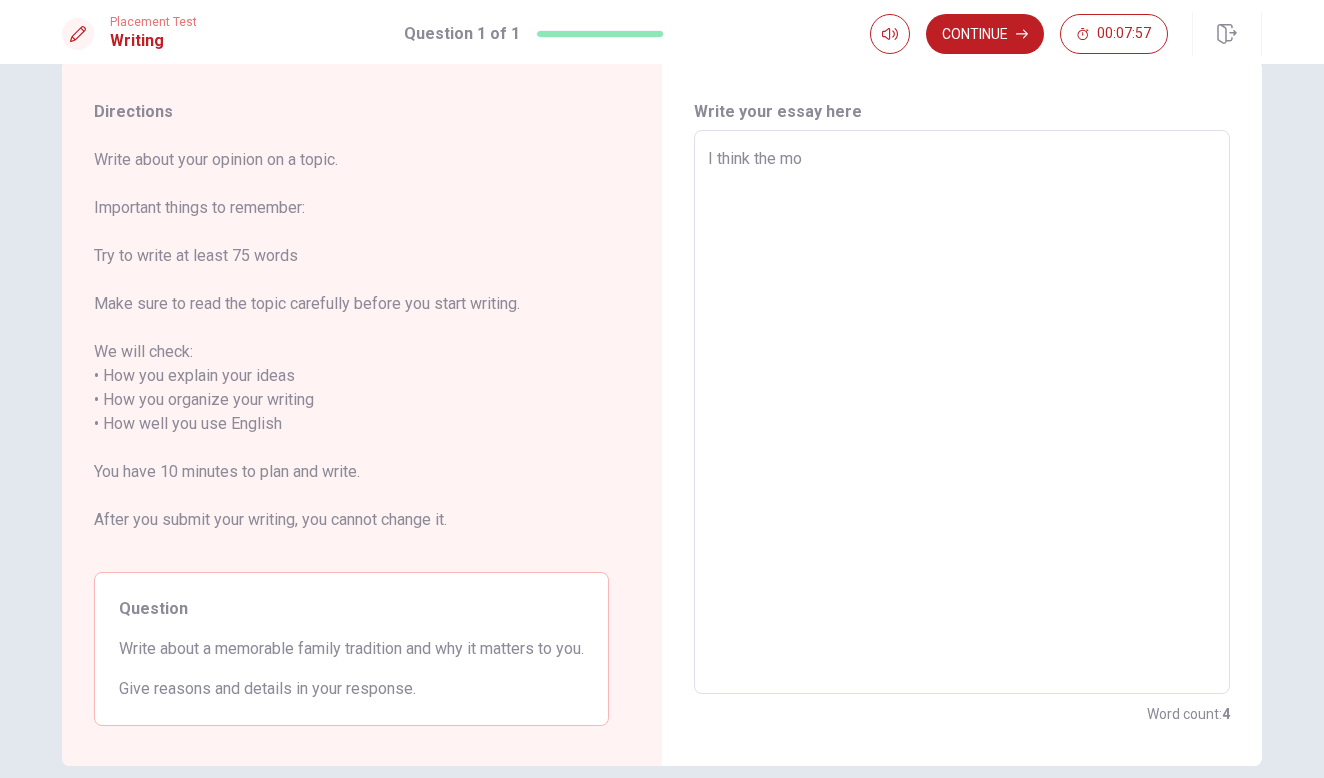 type on "x" 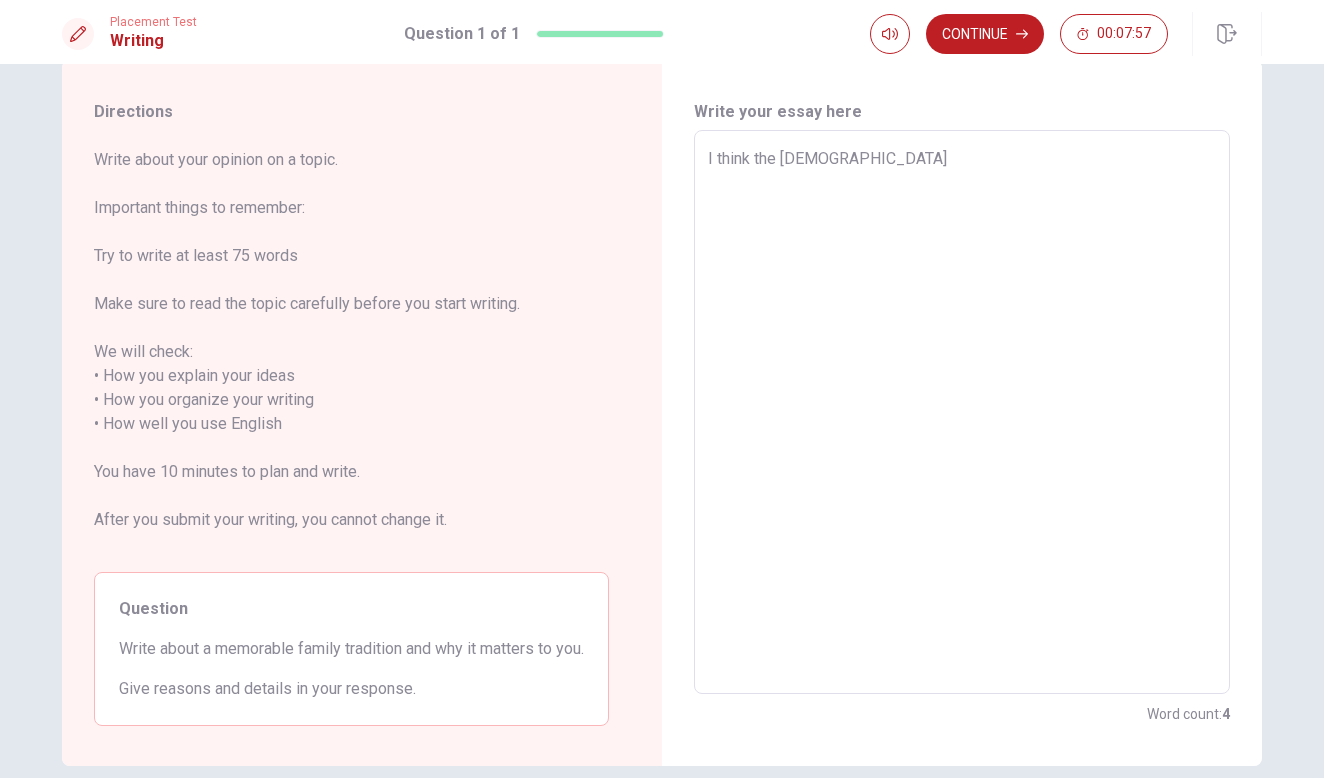type on "x" 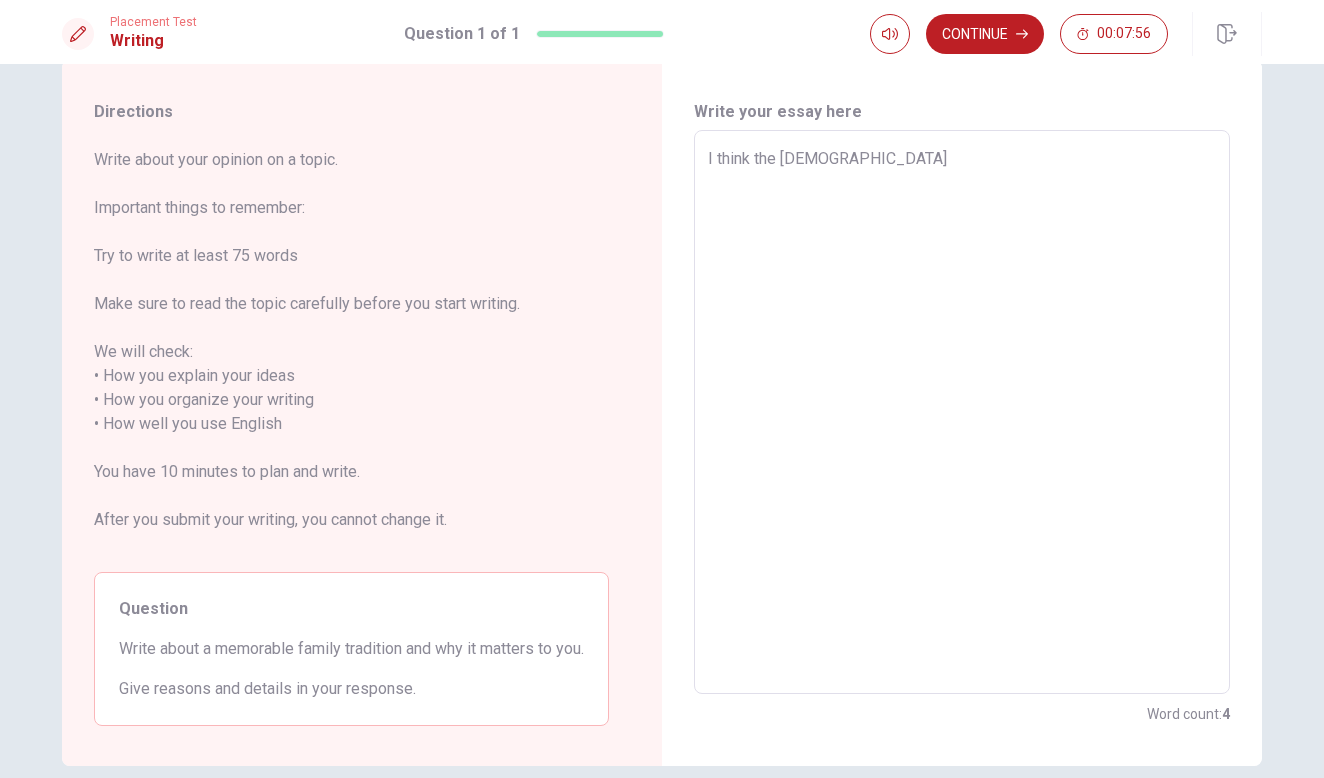 type on "I think the most" 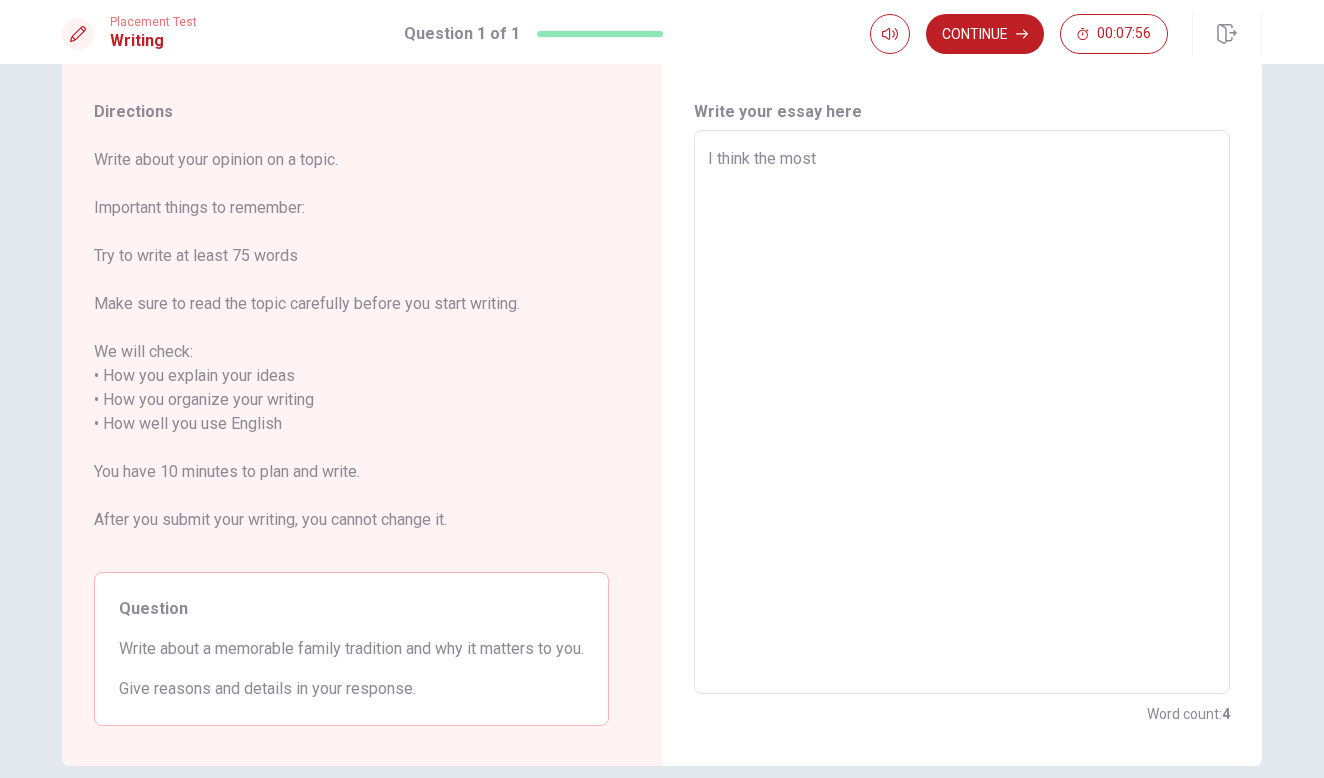 type on "x" 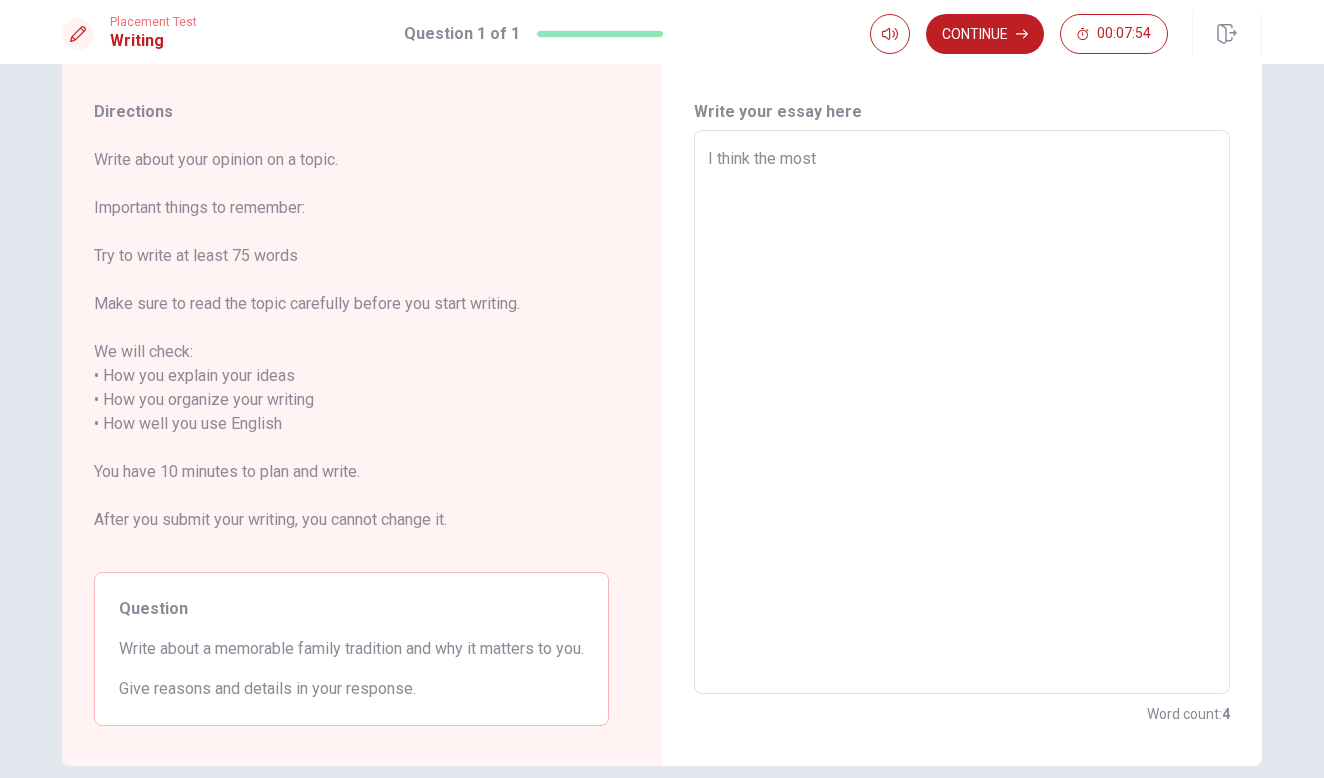 type on "x" 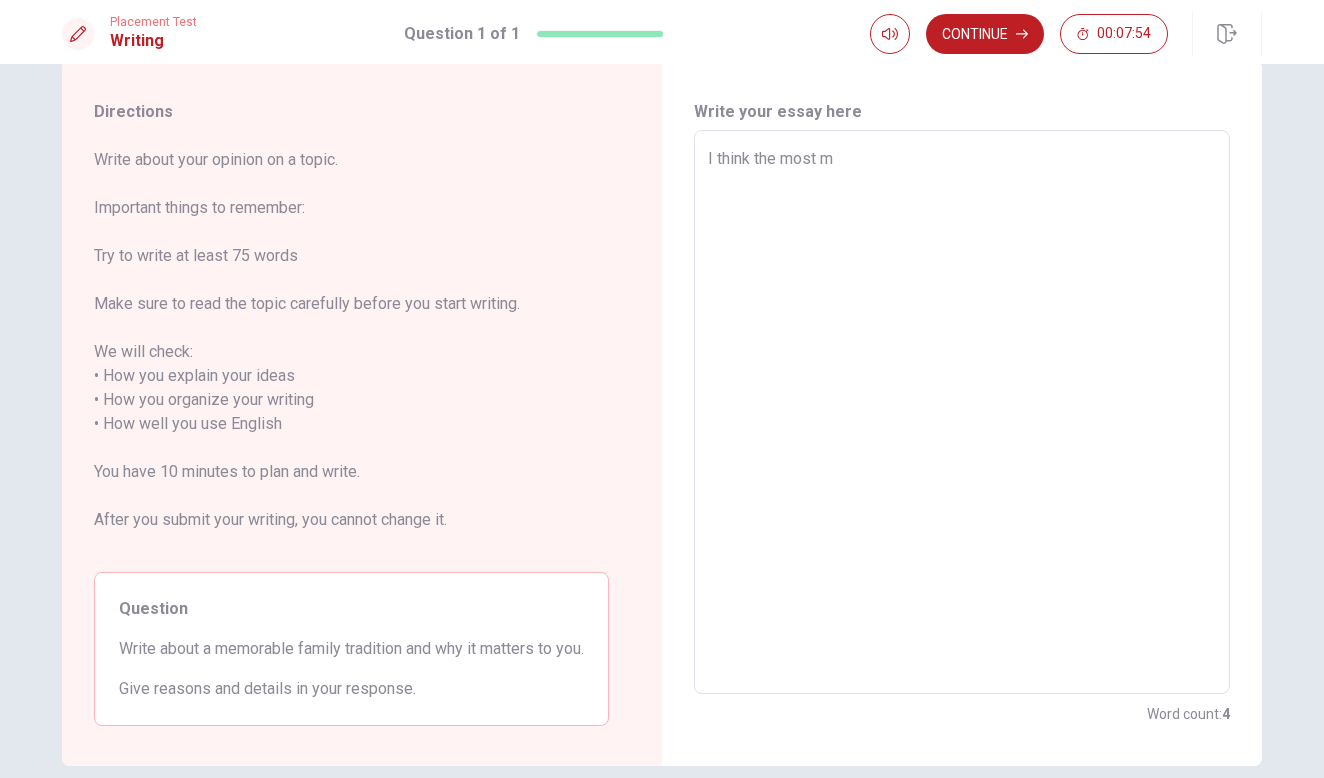 type on "x" 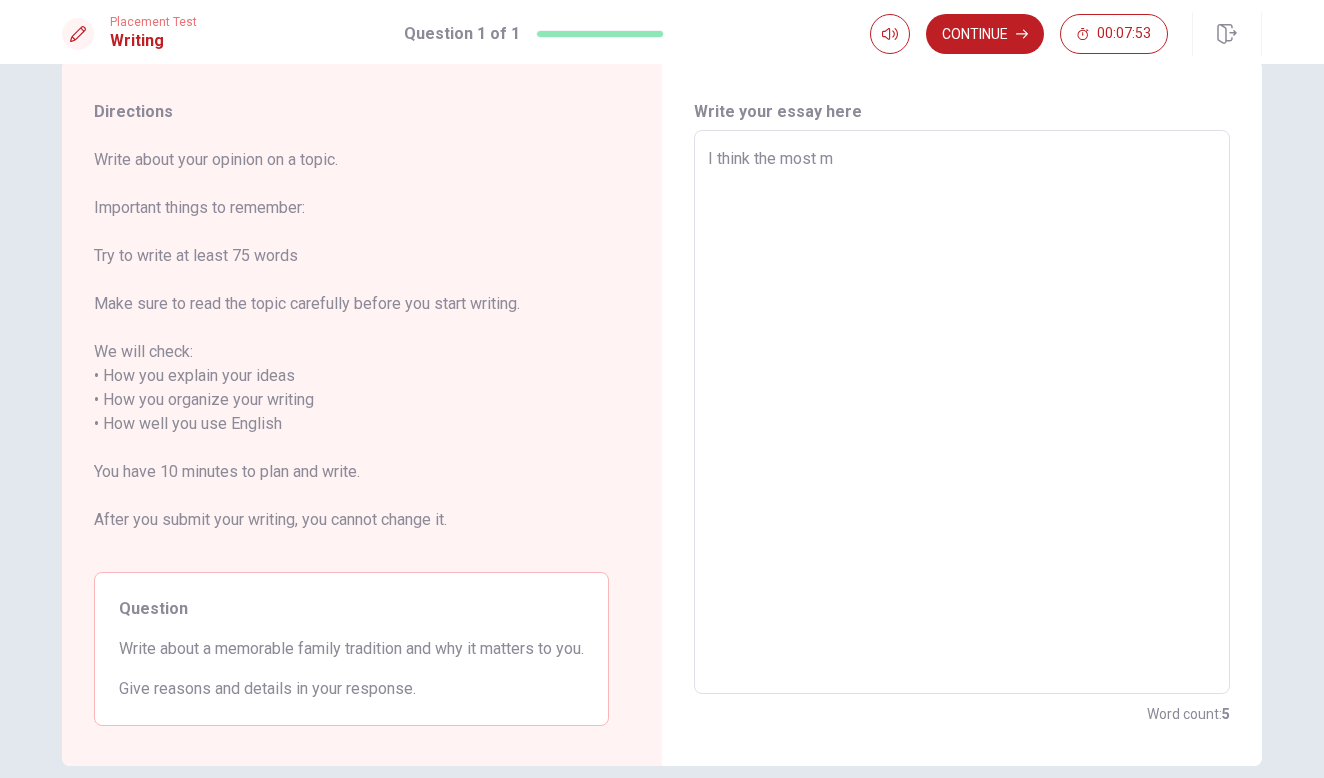 type on "I think the most me" 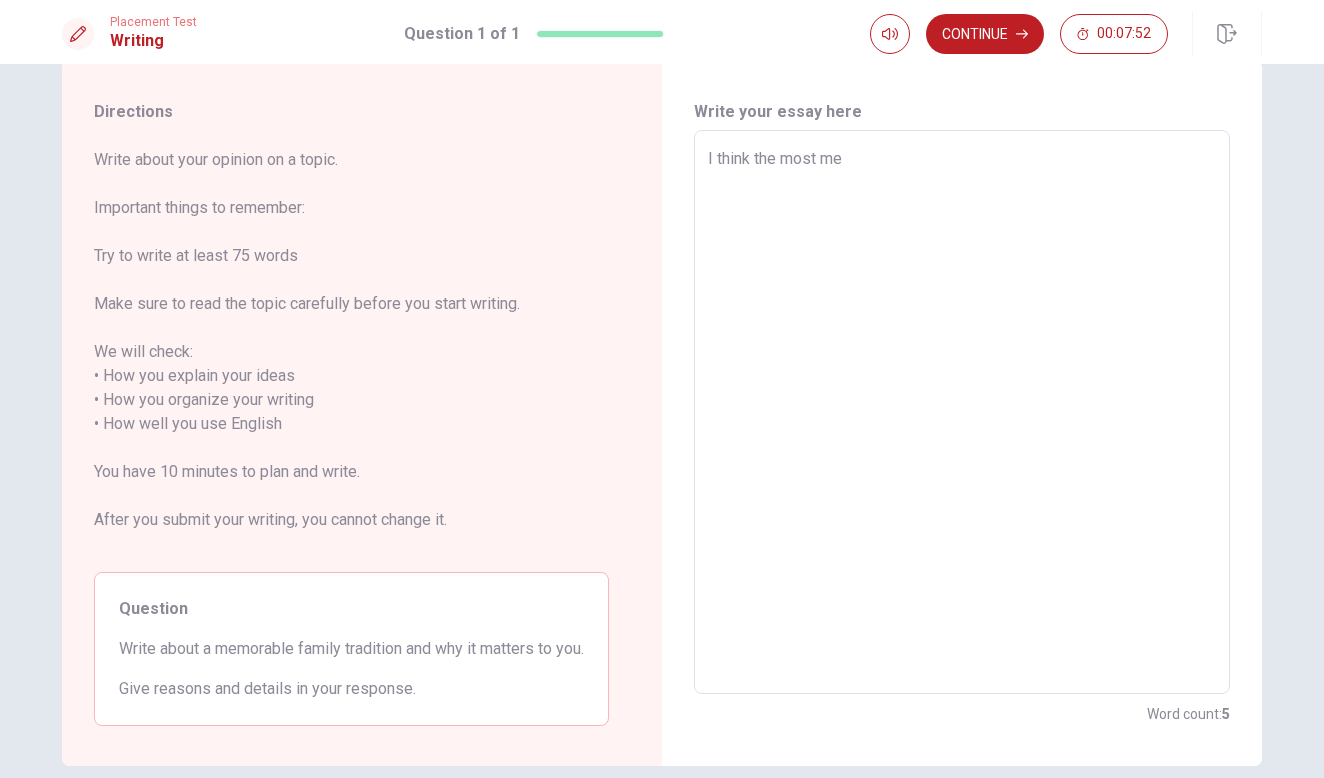 type on "x" 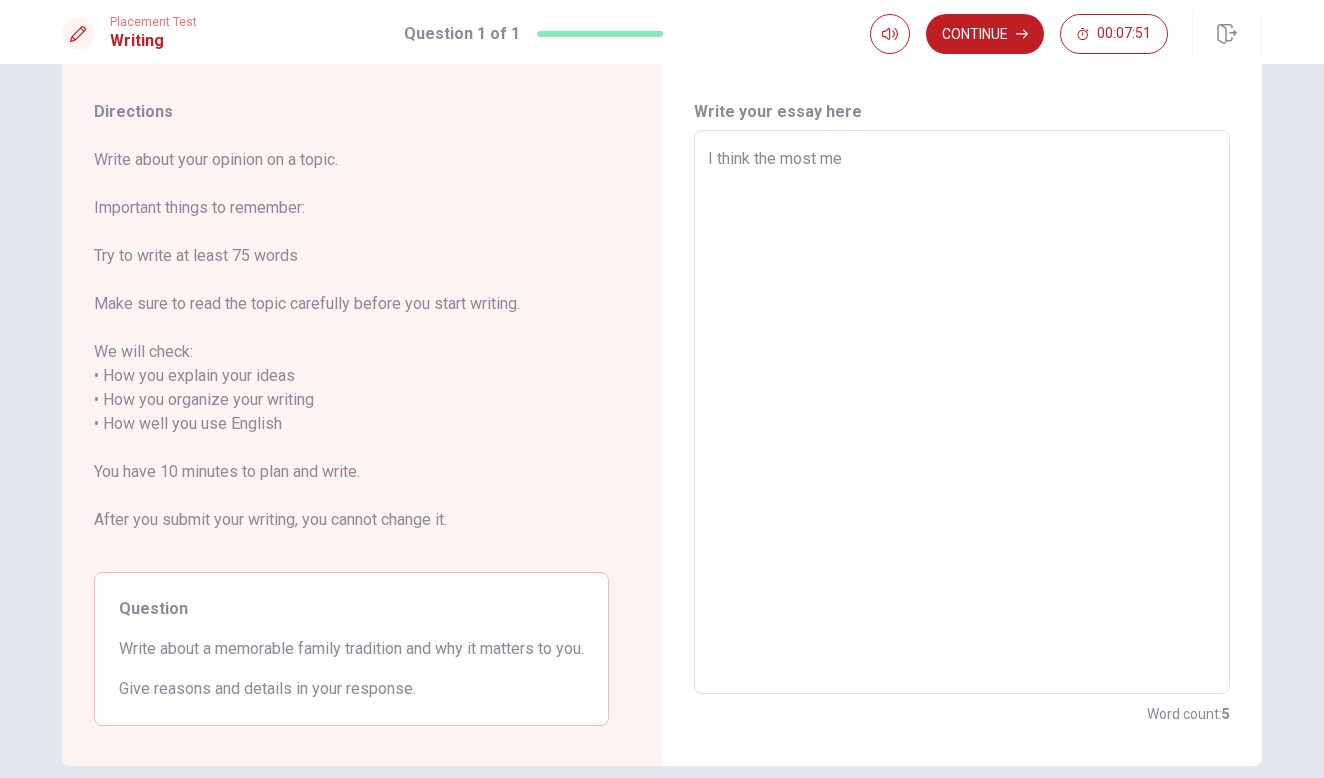 type on "I think the most mem" 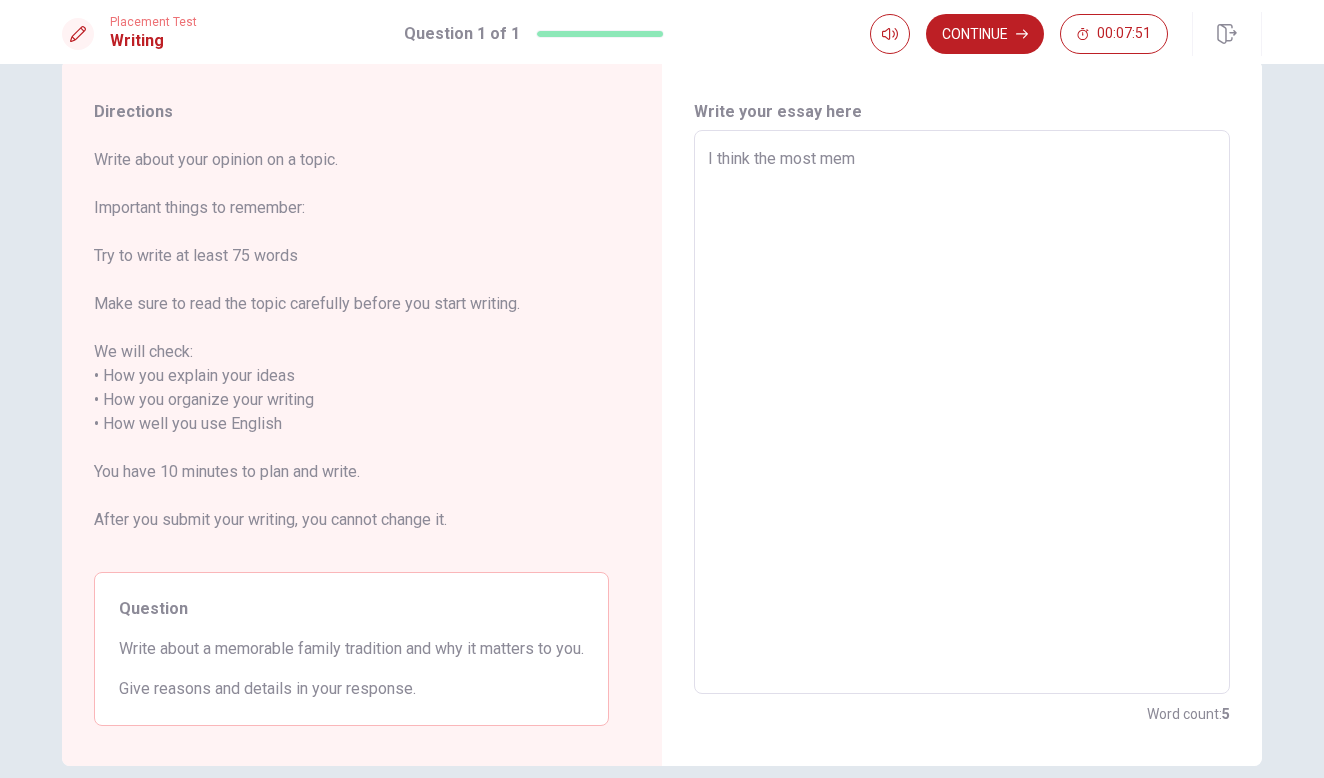 type on "x" 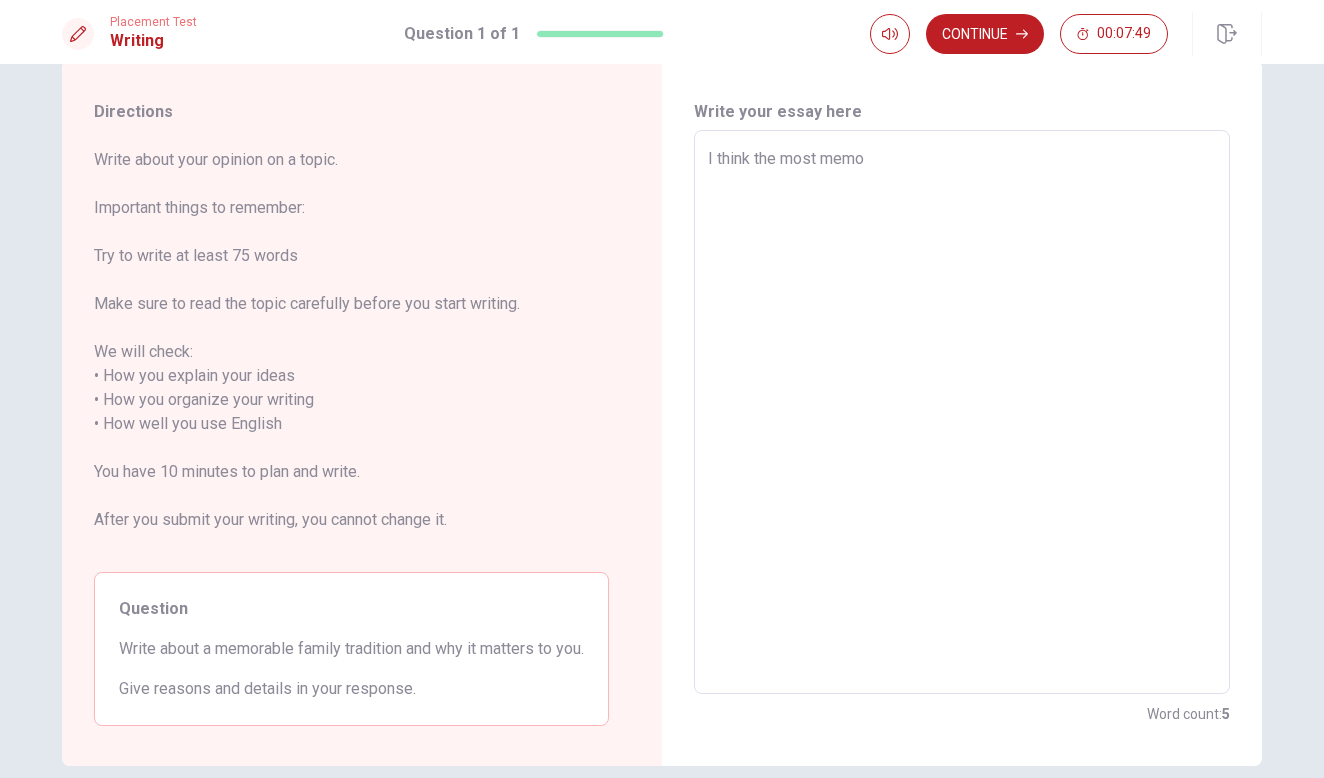 type on "x" 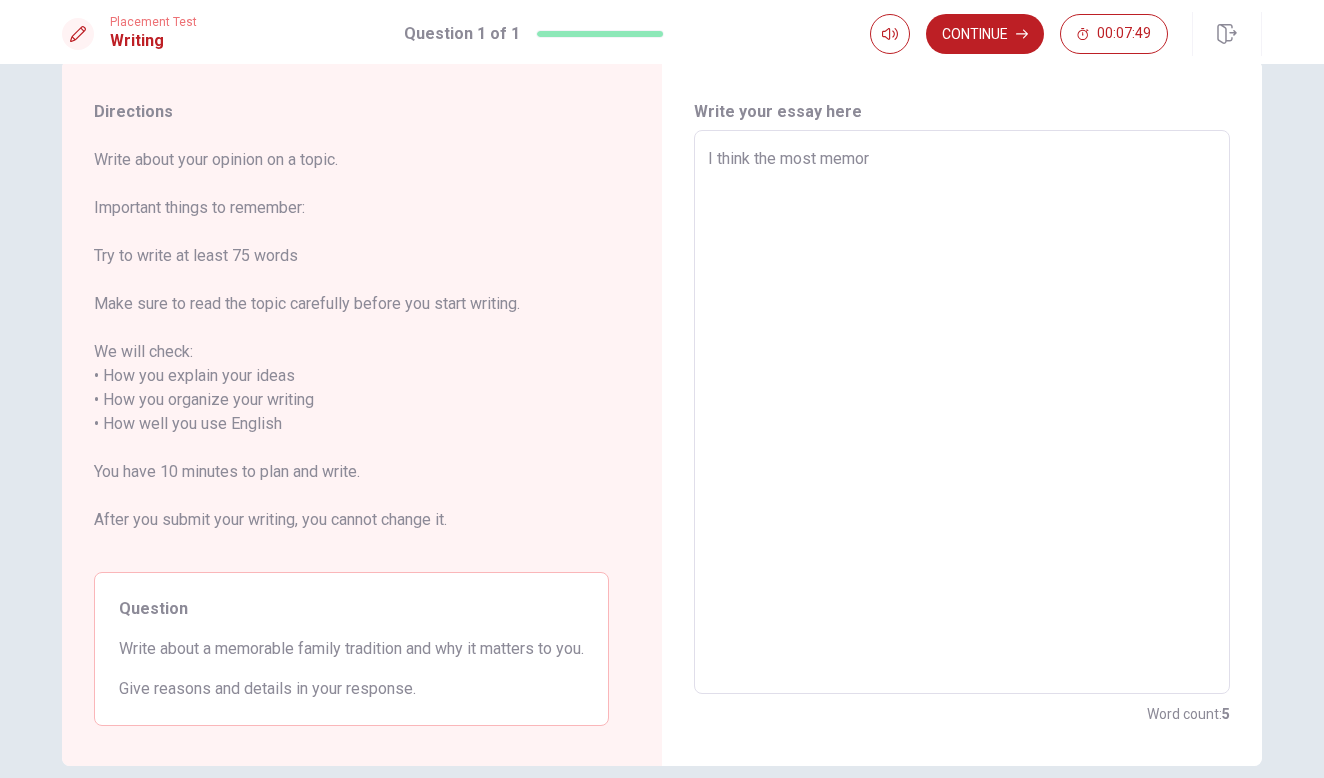 type on "x" 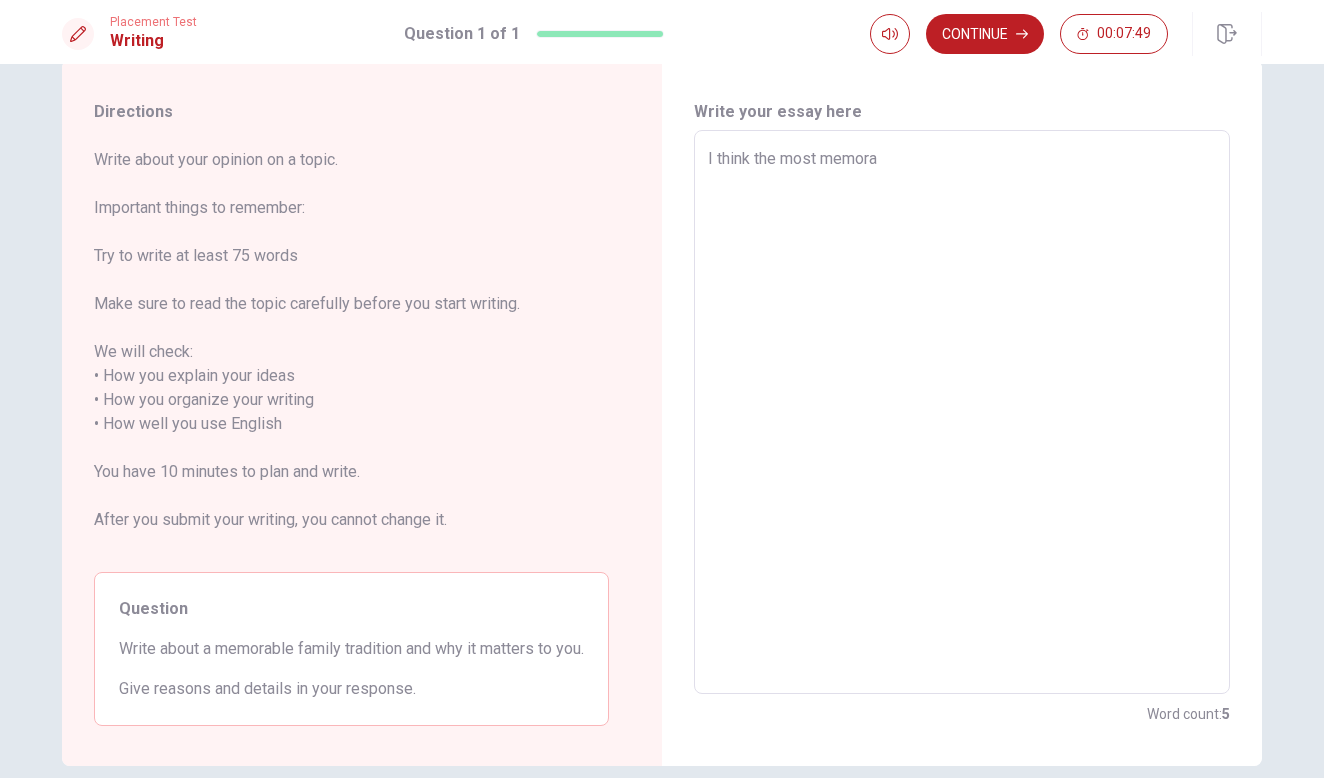 type on "x" 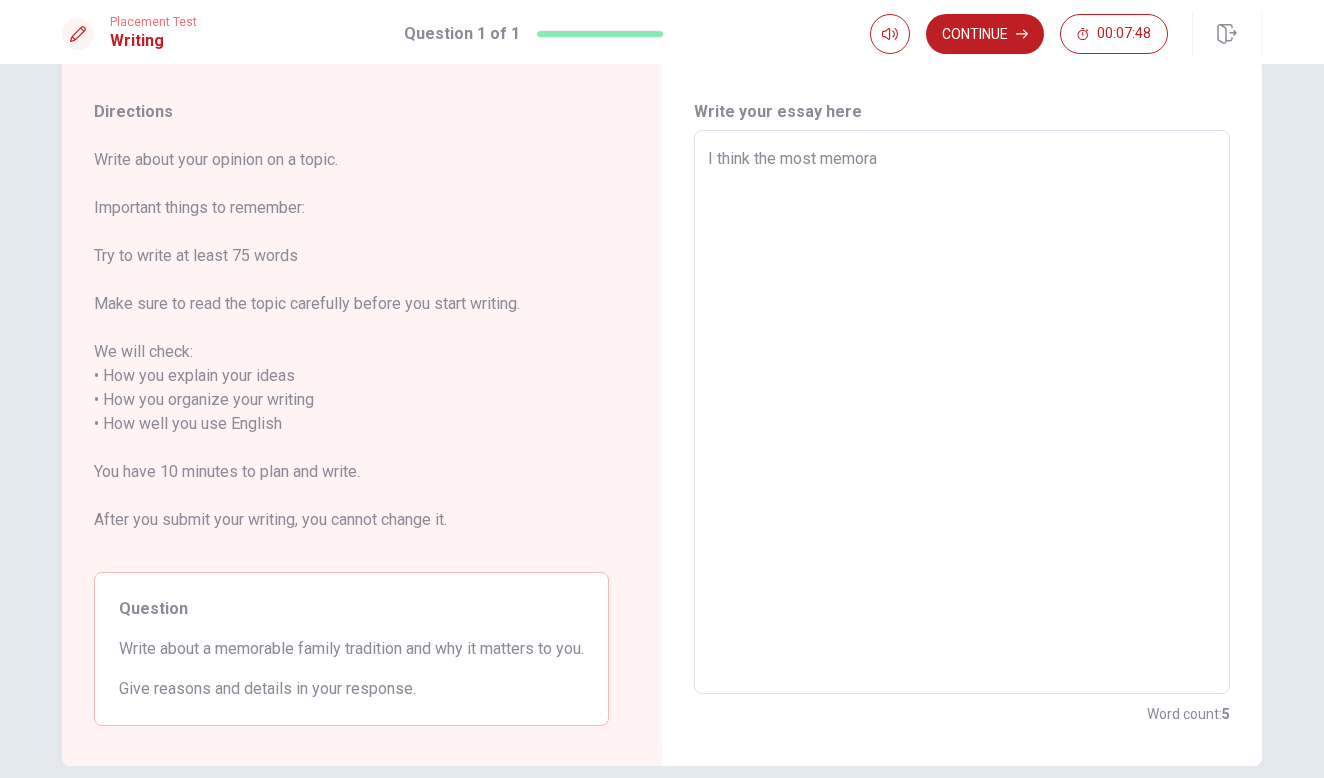 type on "I think the most memorab" 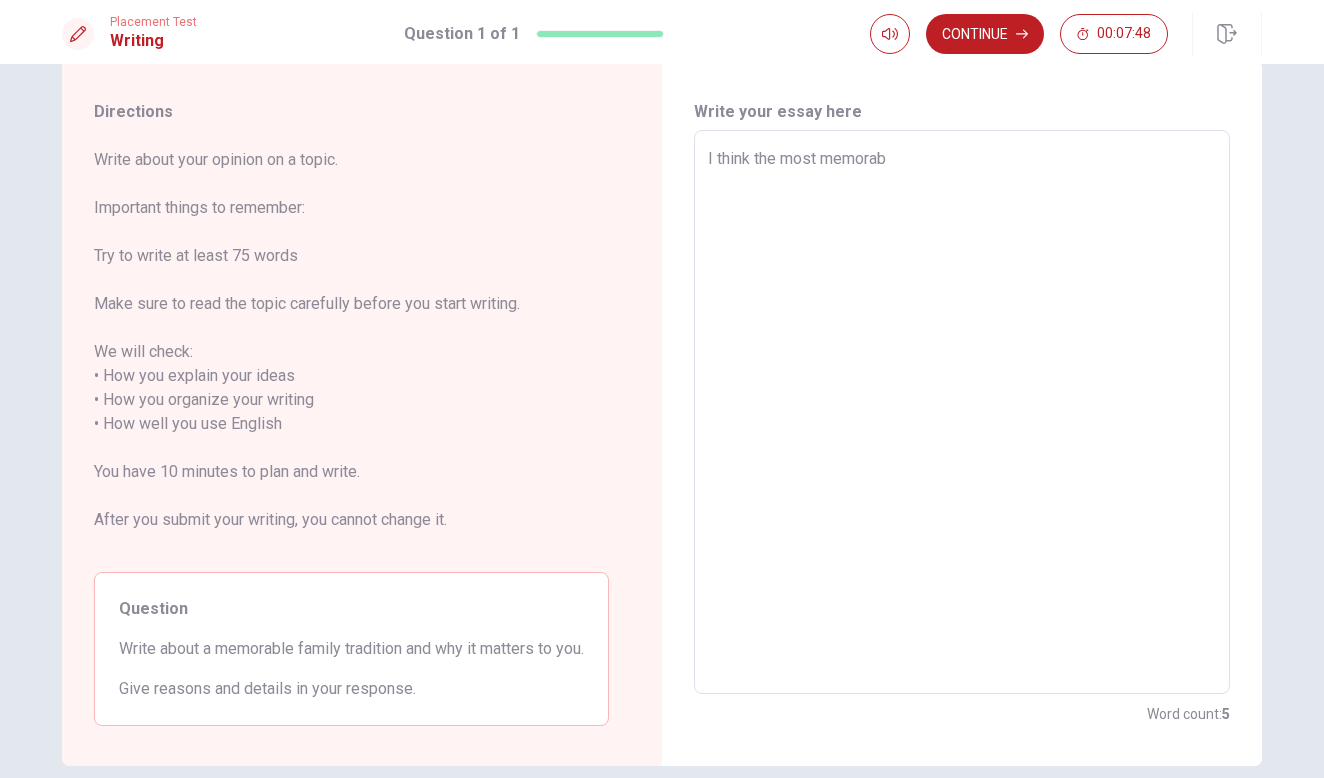 type on "x" 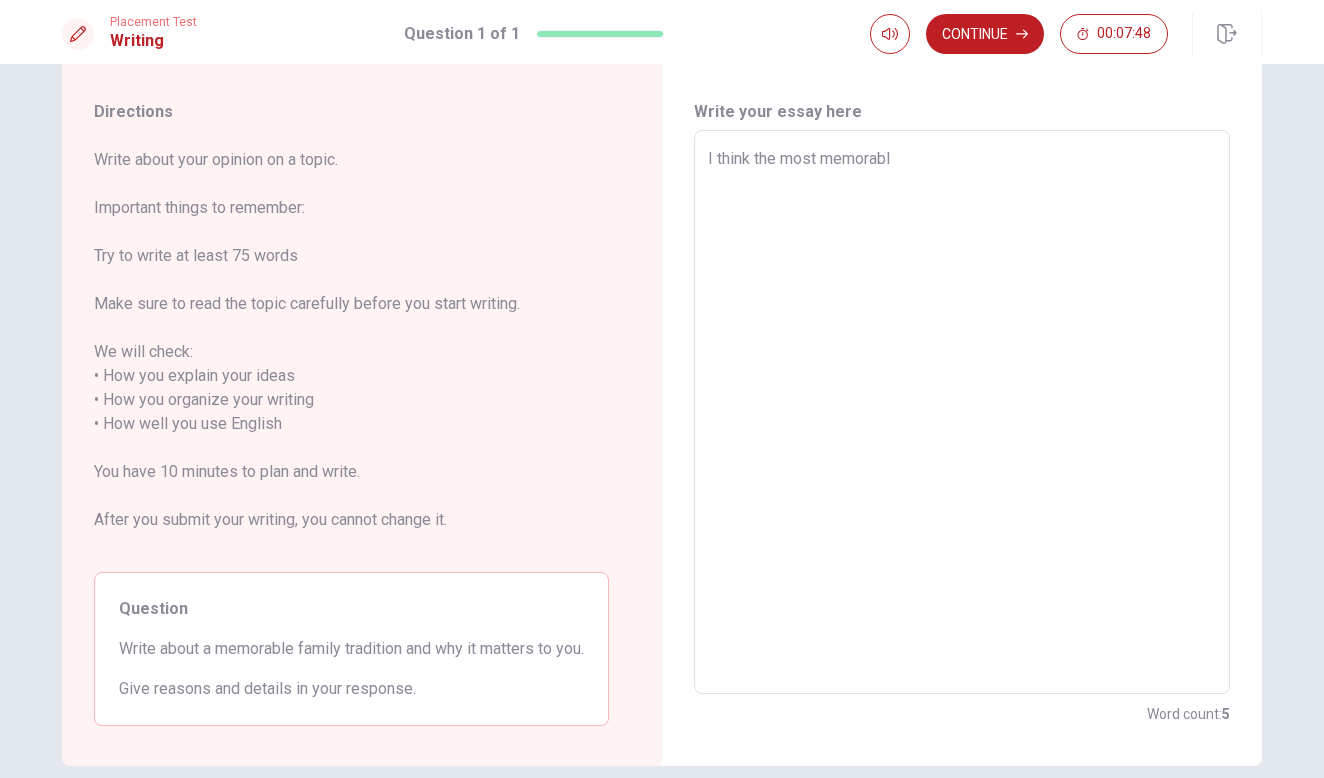 type on "x" 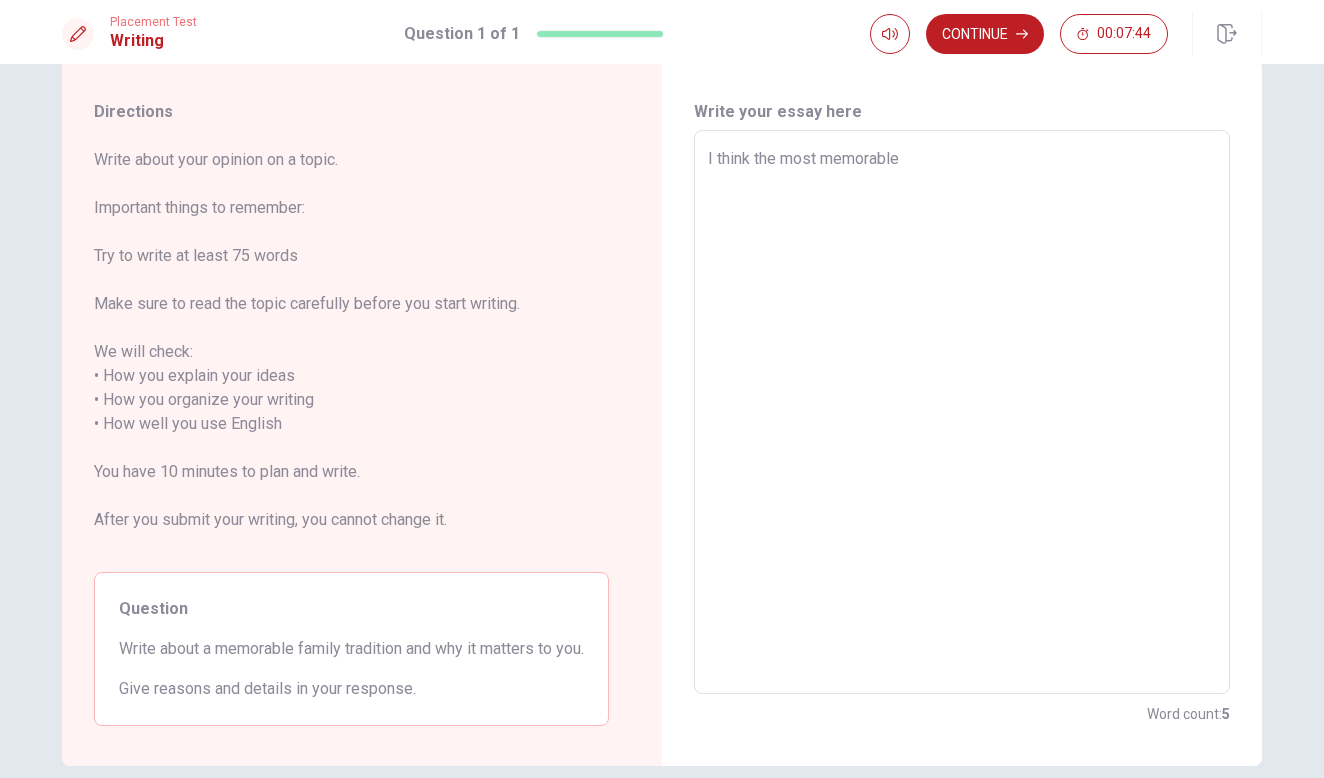 type on "x" 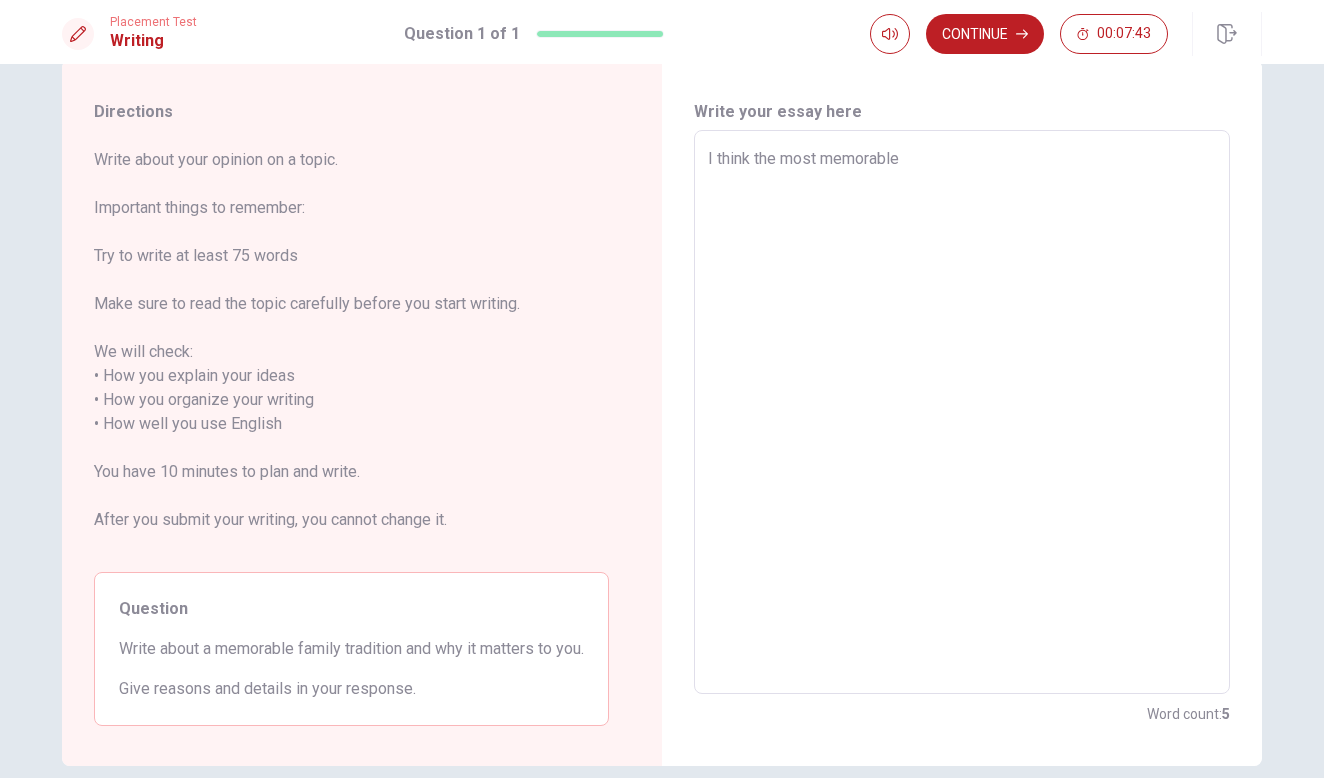 type on "I think the most memorable" 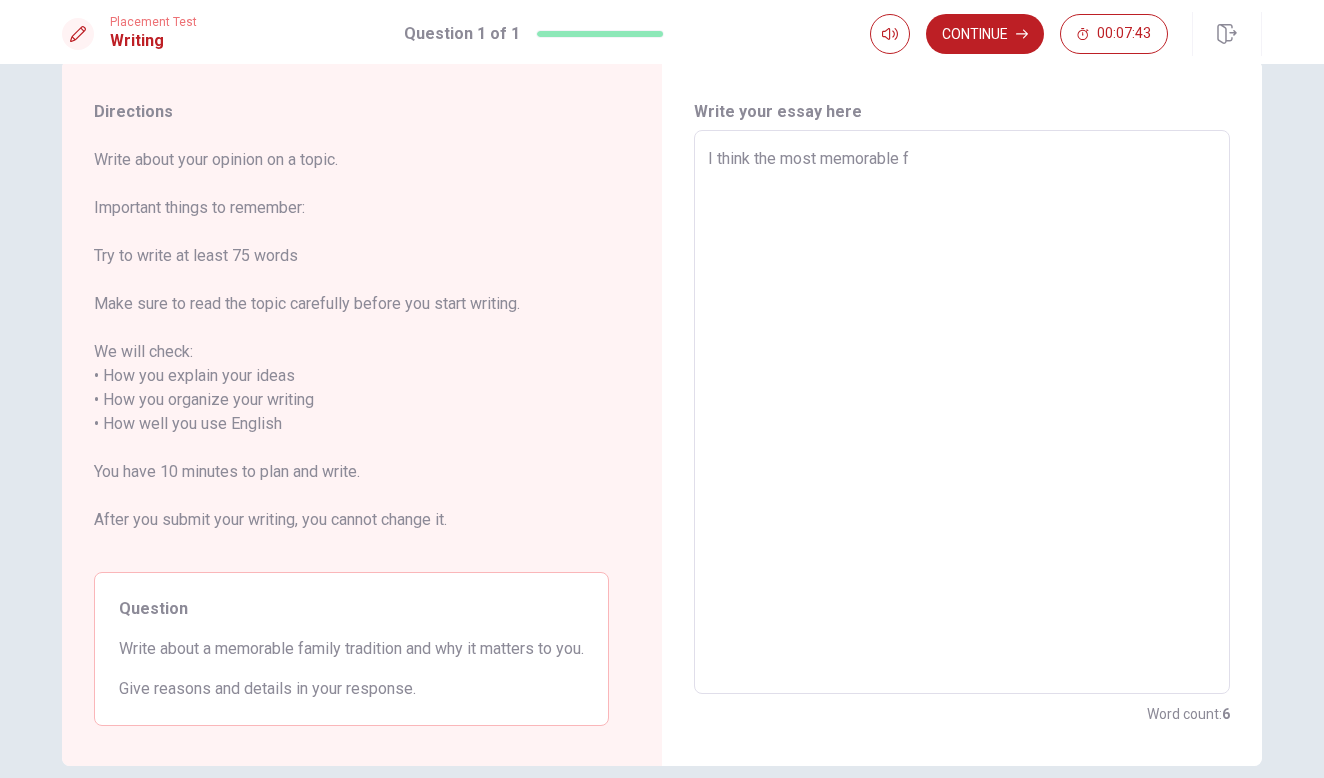 type on "x" 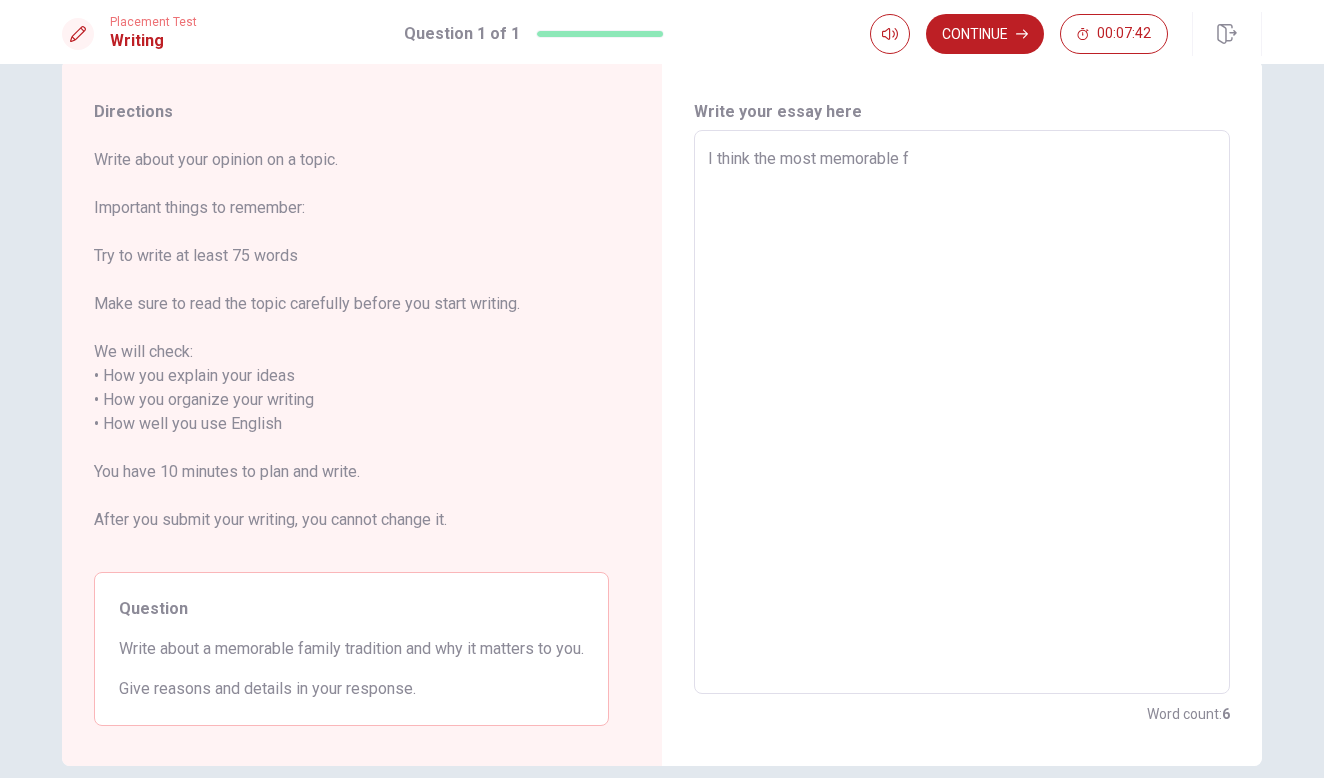 type on "I think the most memorable fa" 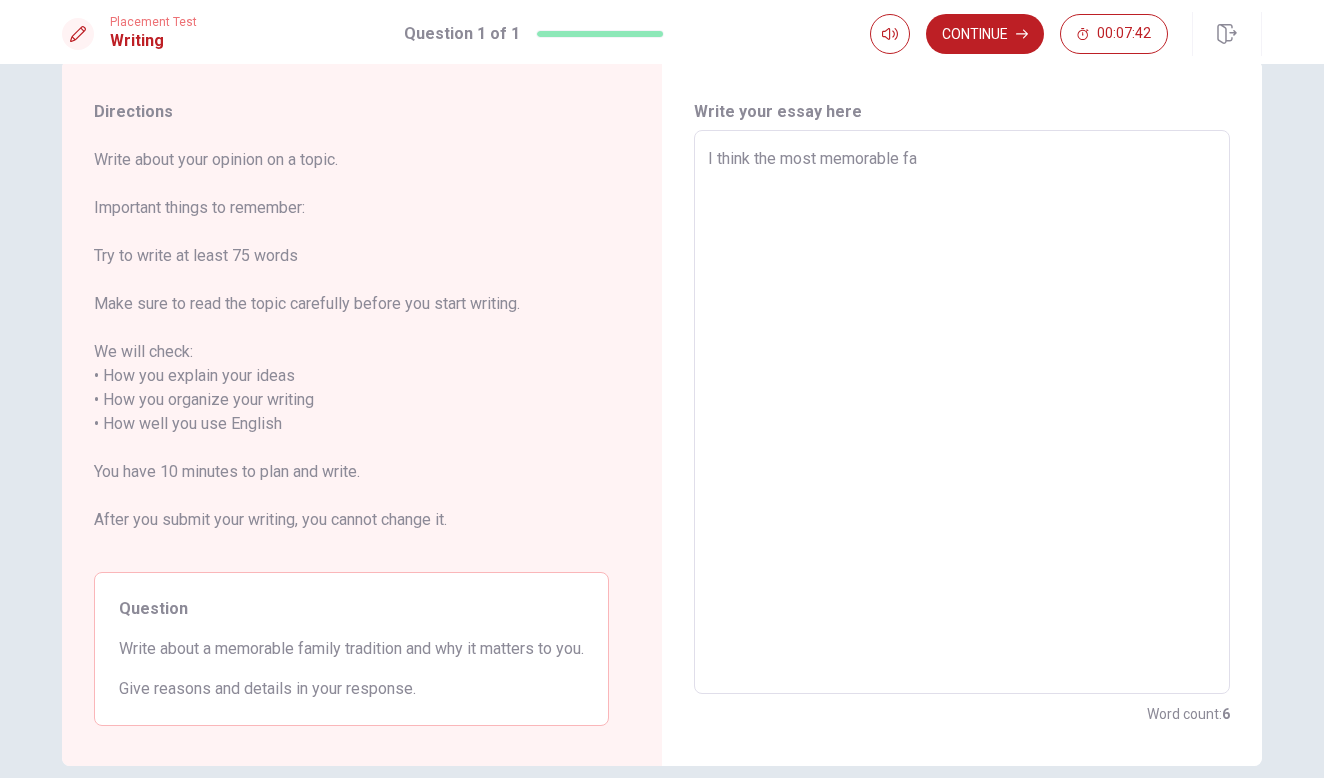 type on "x" 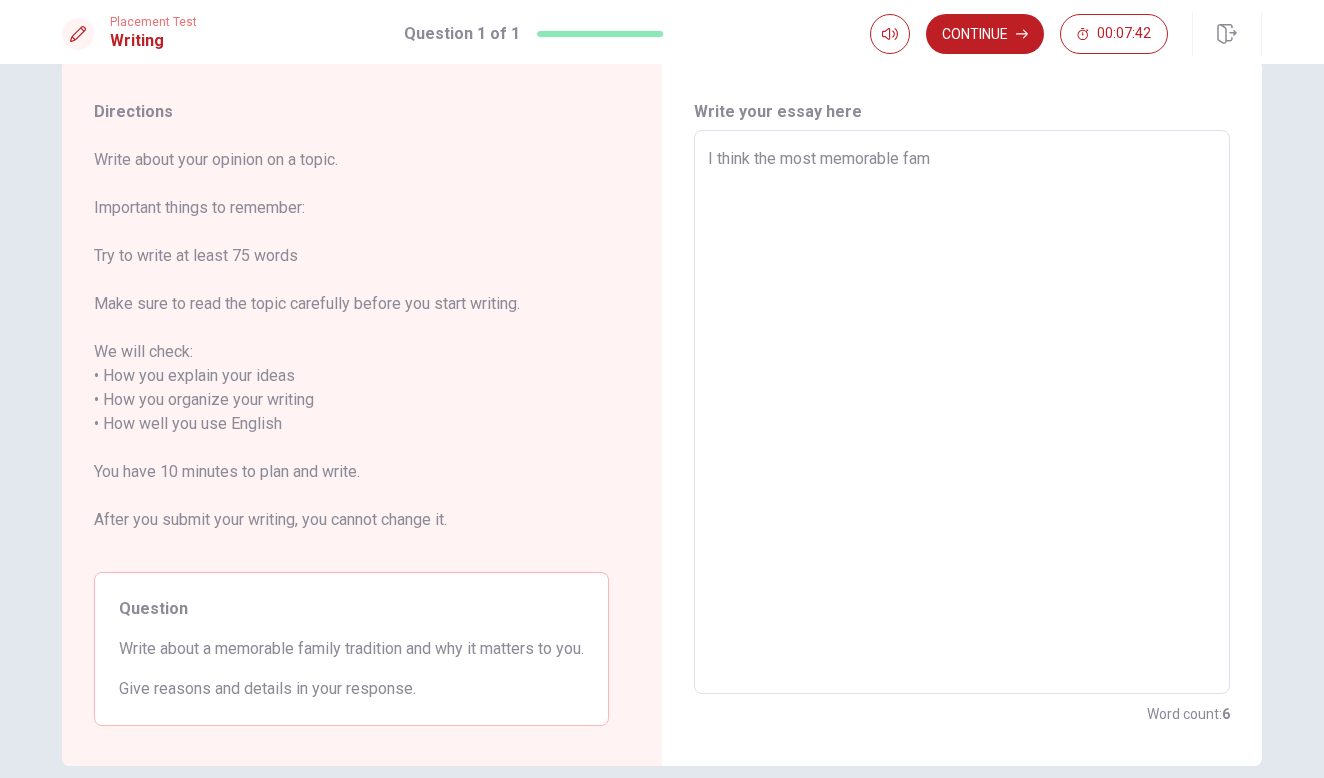 type on "x" 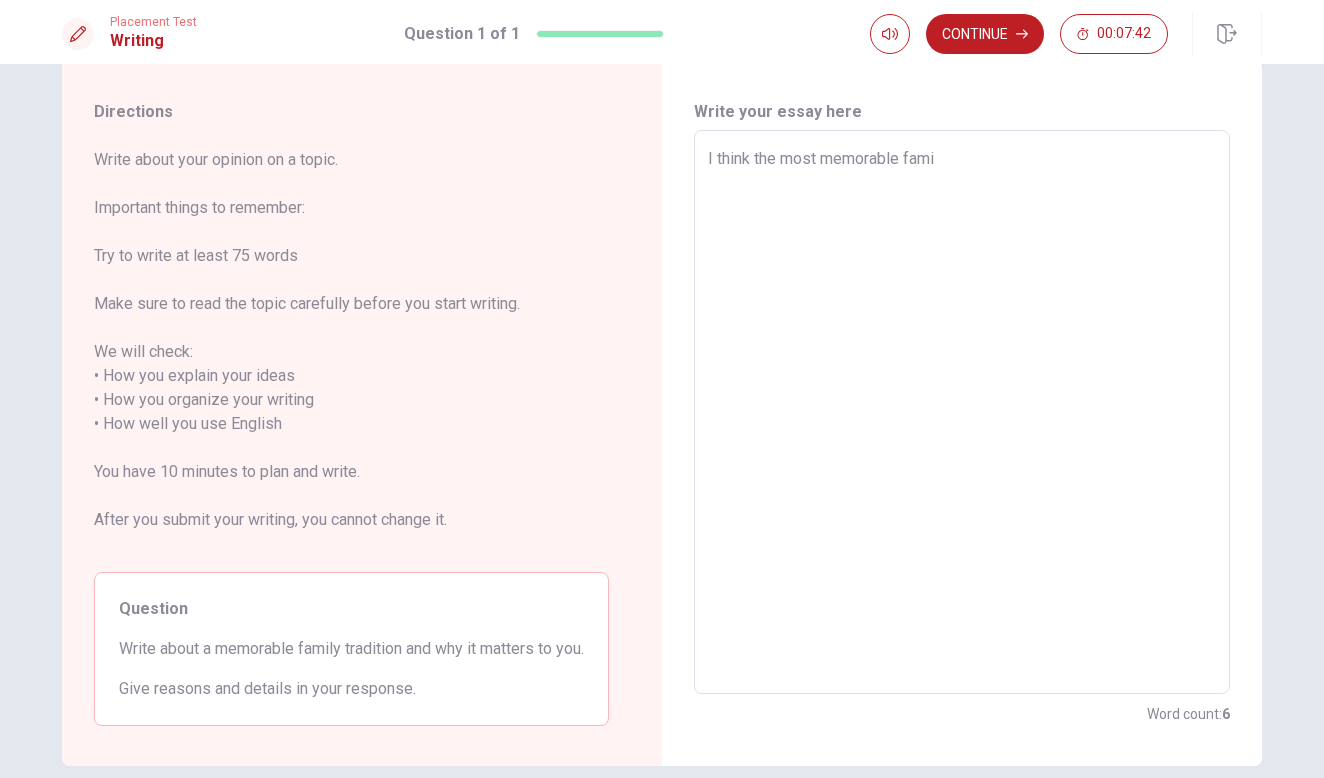 type on "x" 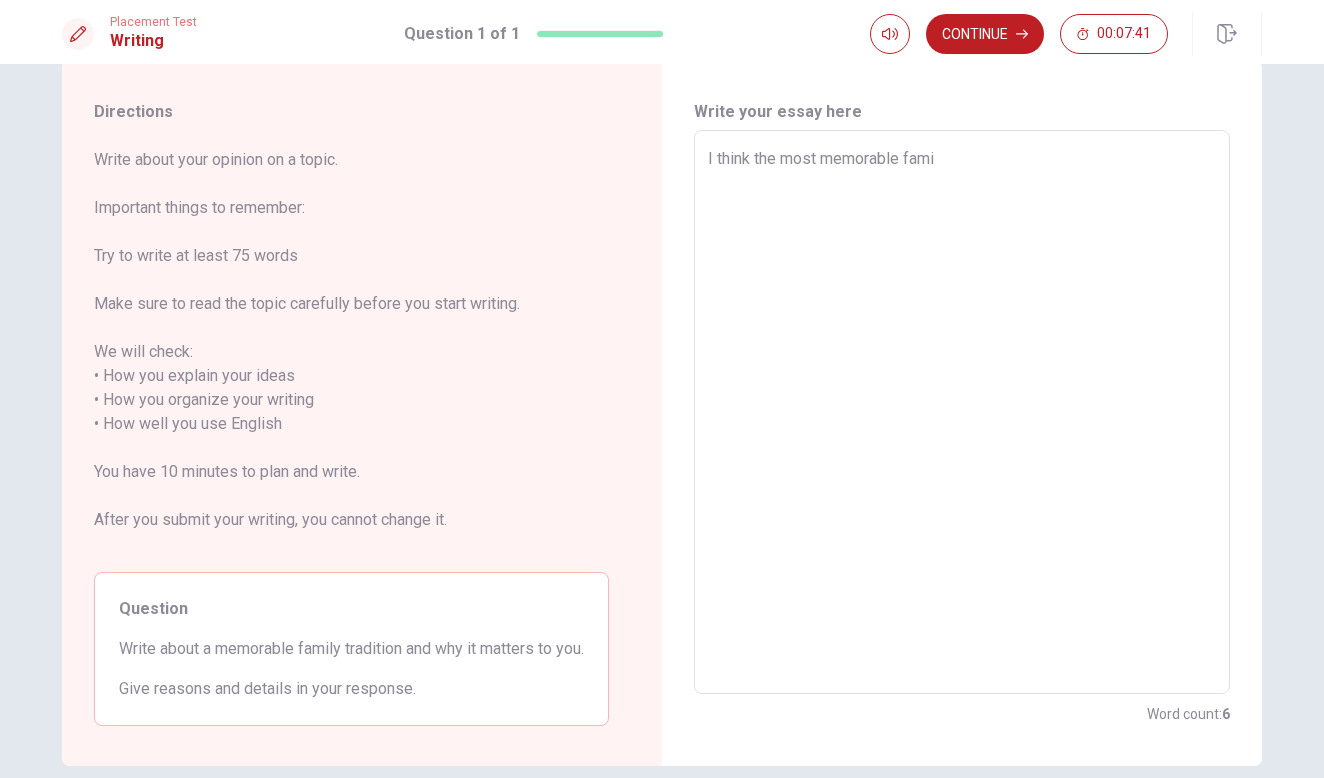 type on "I think the most memorable famil" 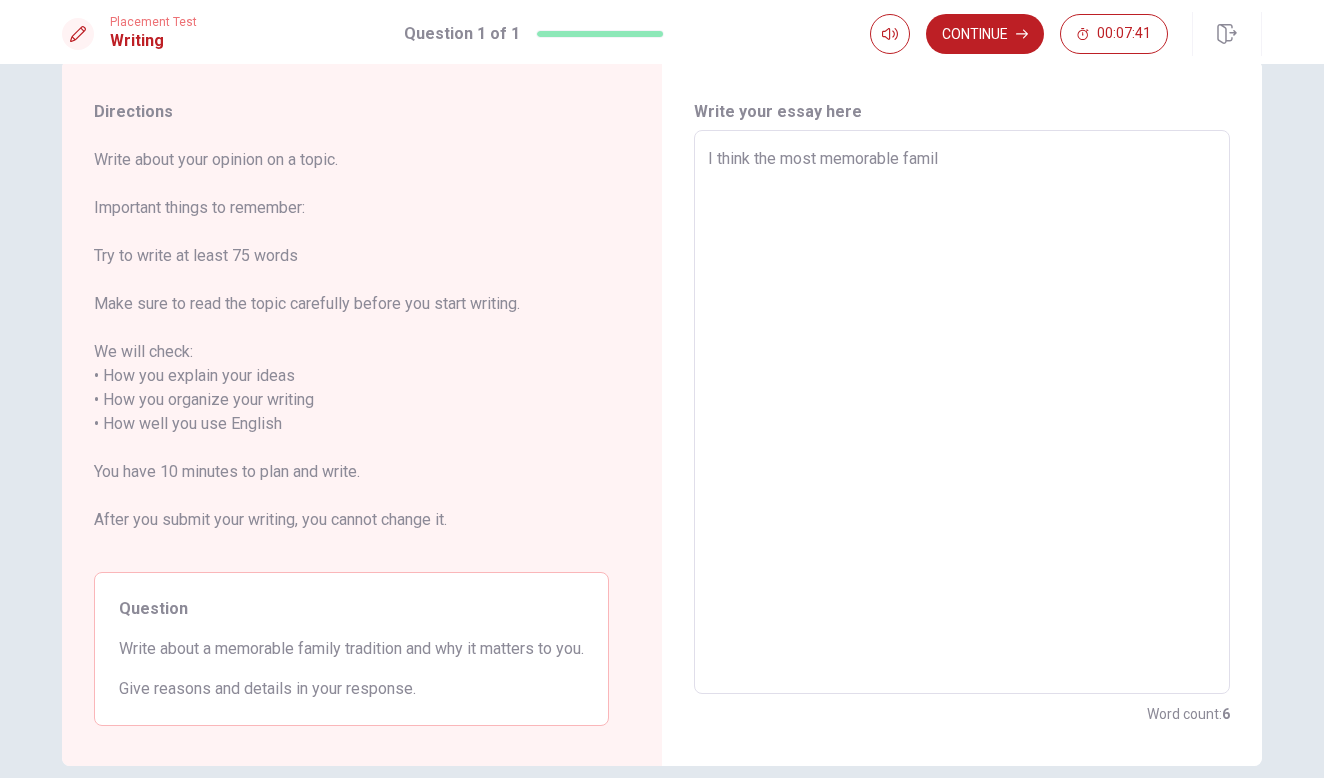 type on "x" 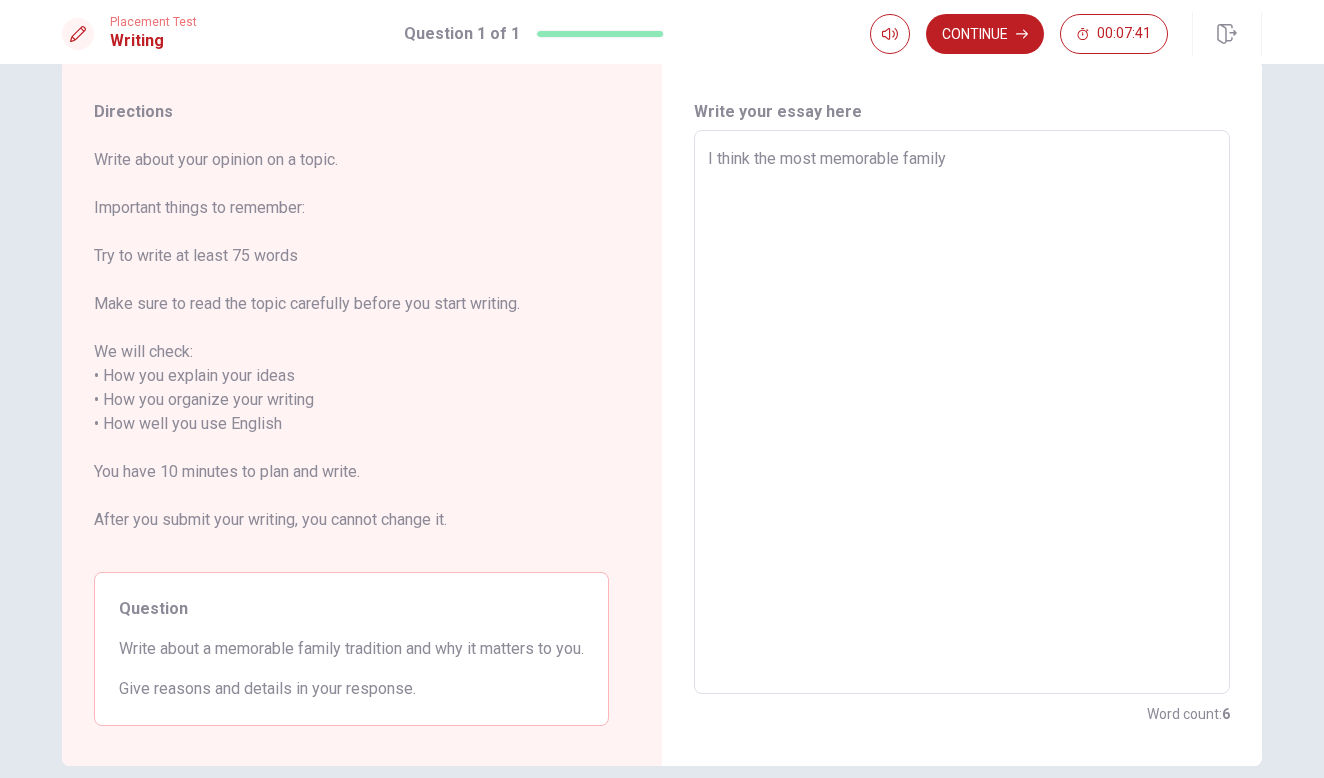 type on "x" 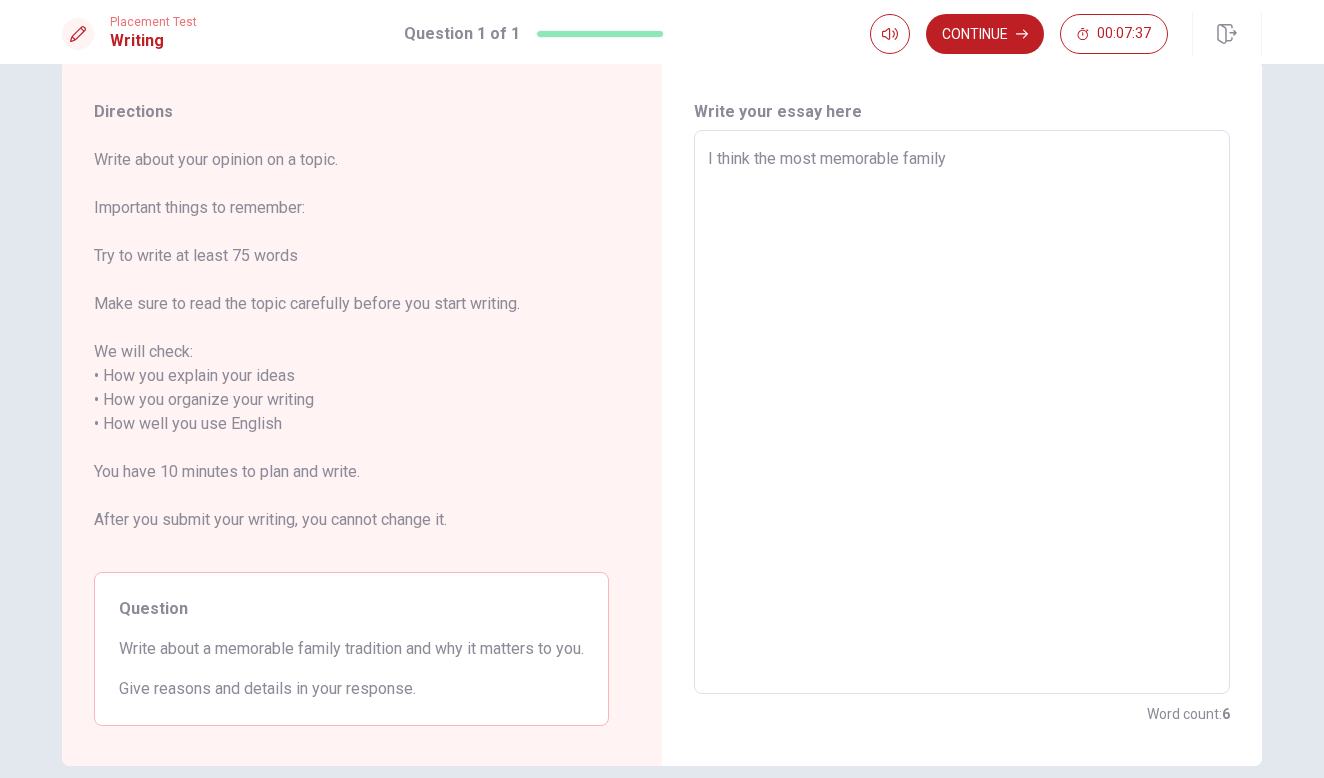 type on "x" 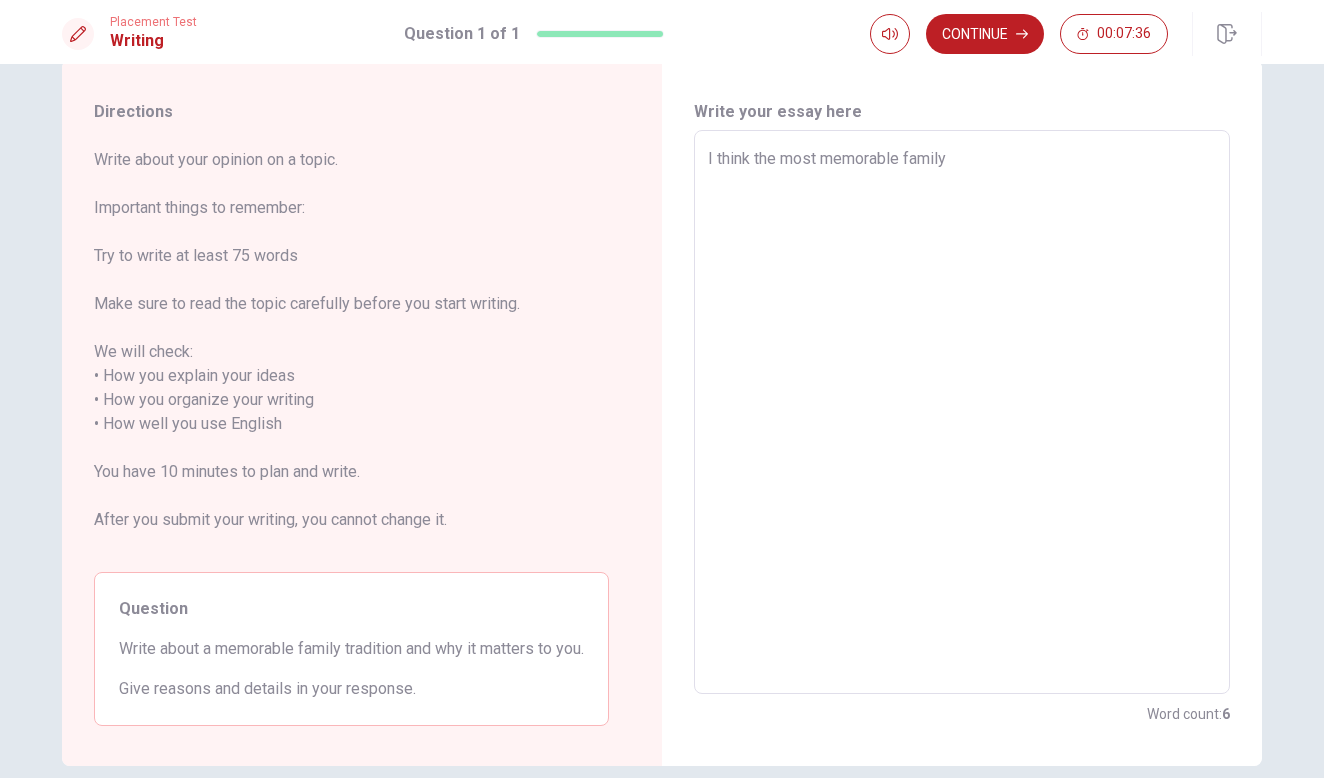 type on "I think the most memorable family t" 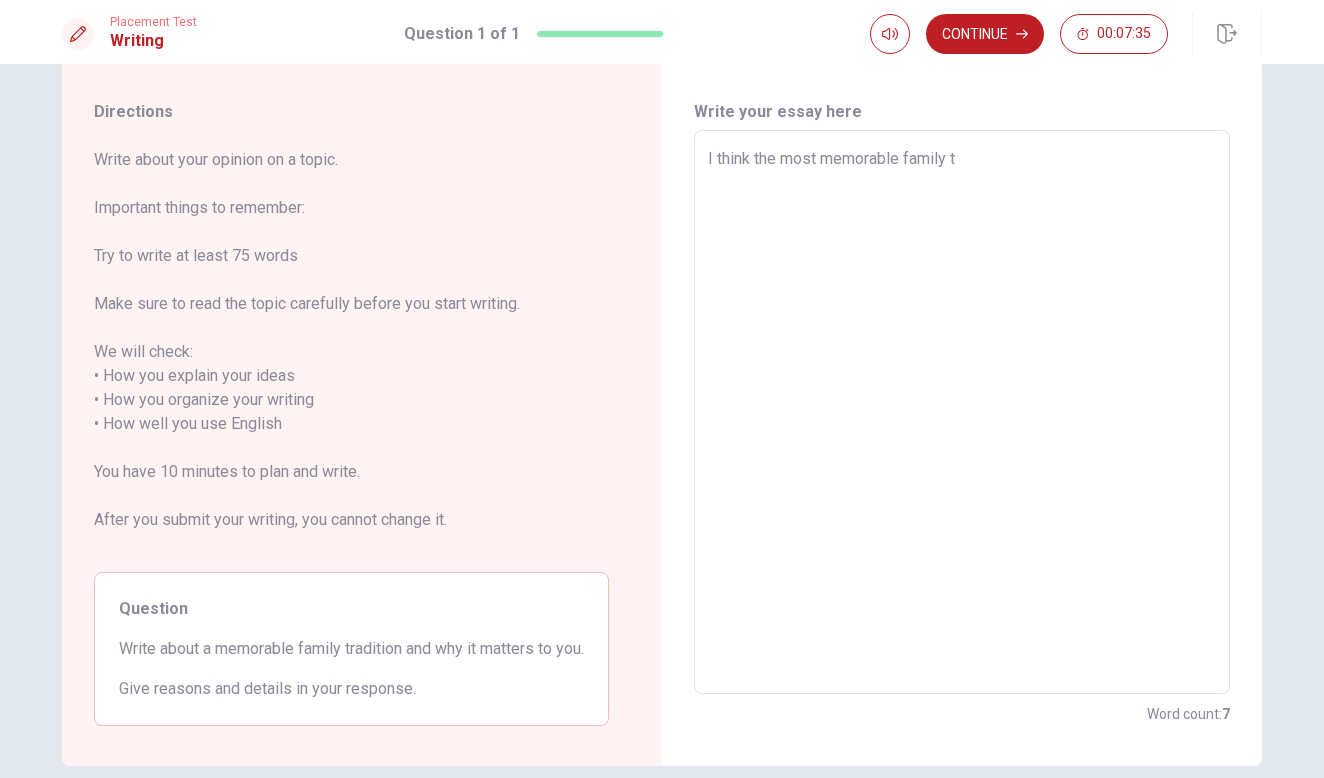 type on "x" 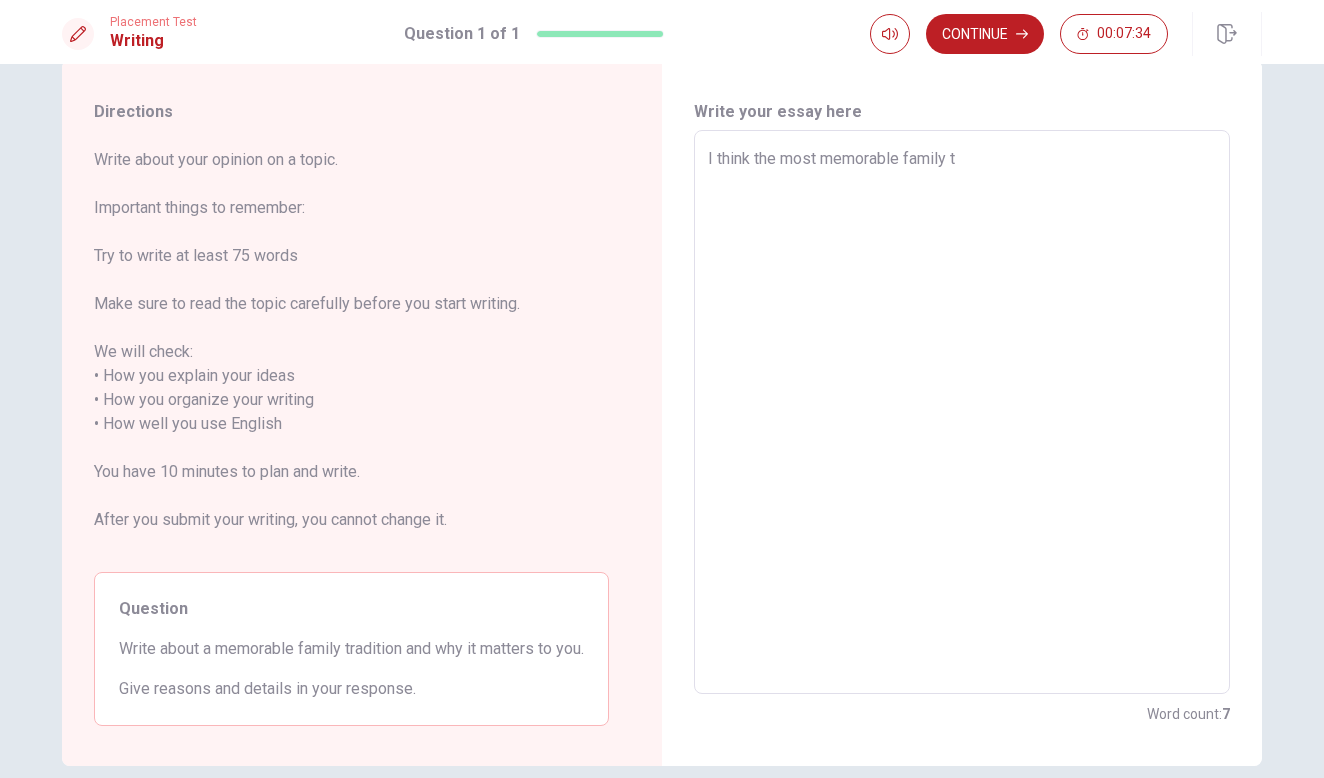 type on "I think the most memorable family tr" 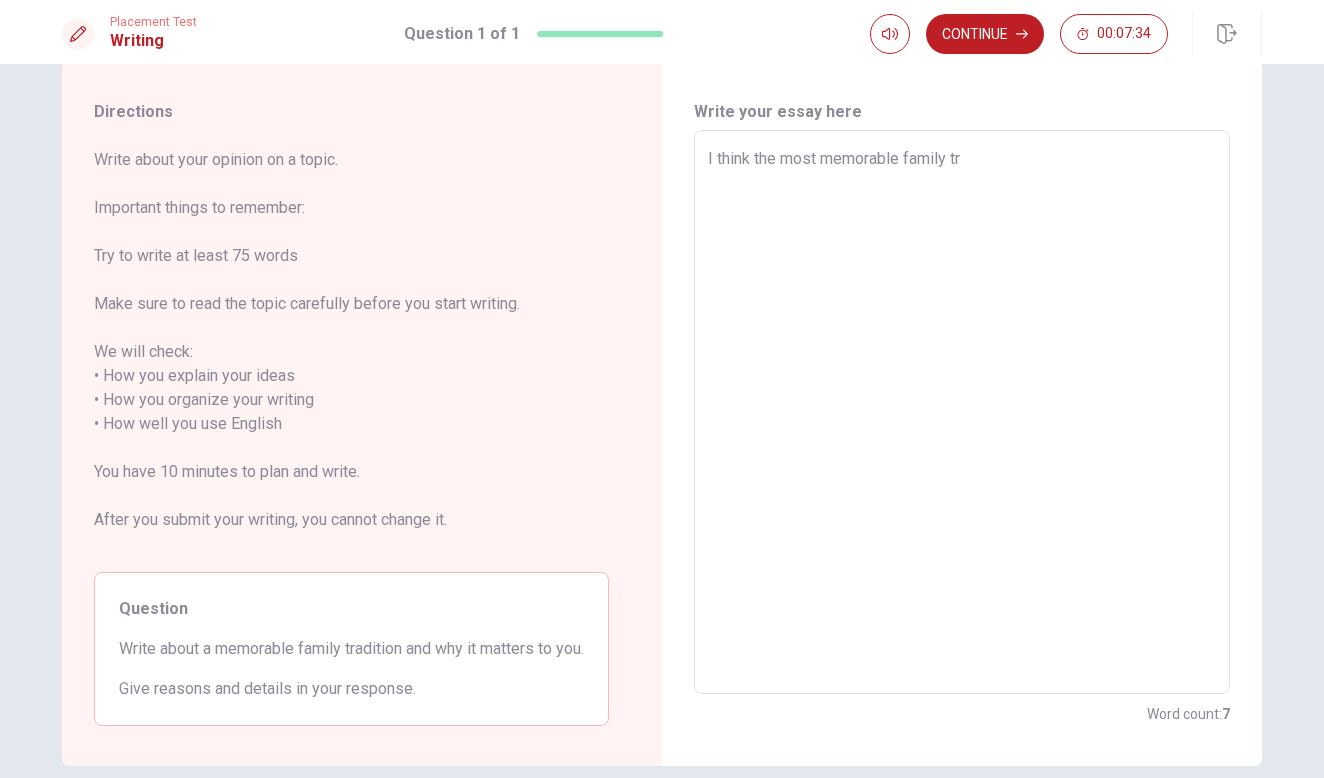 type on "x" 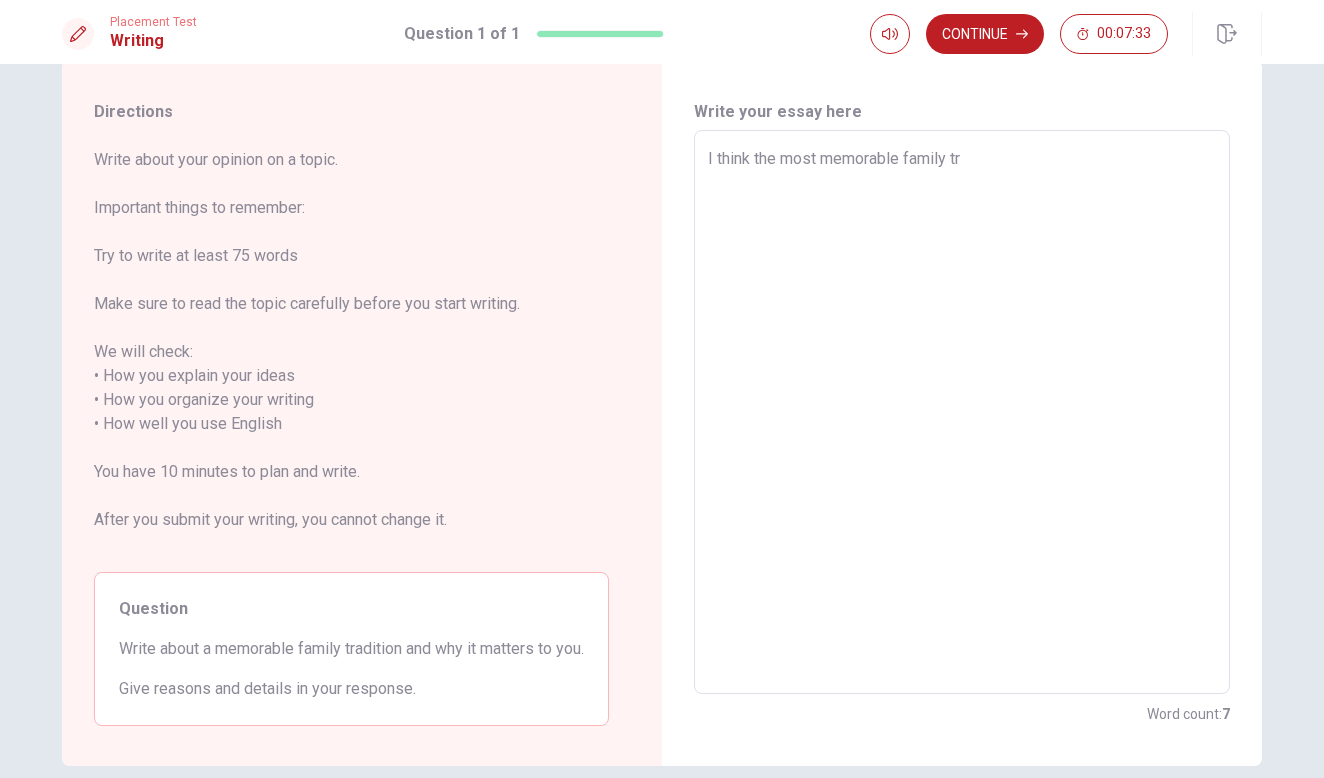 type on "I think the most memorable family tra" 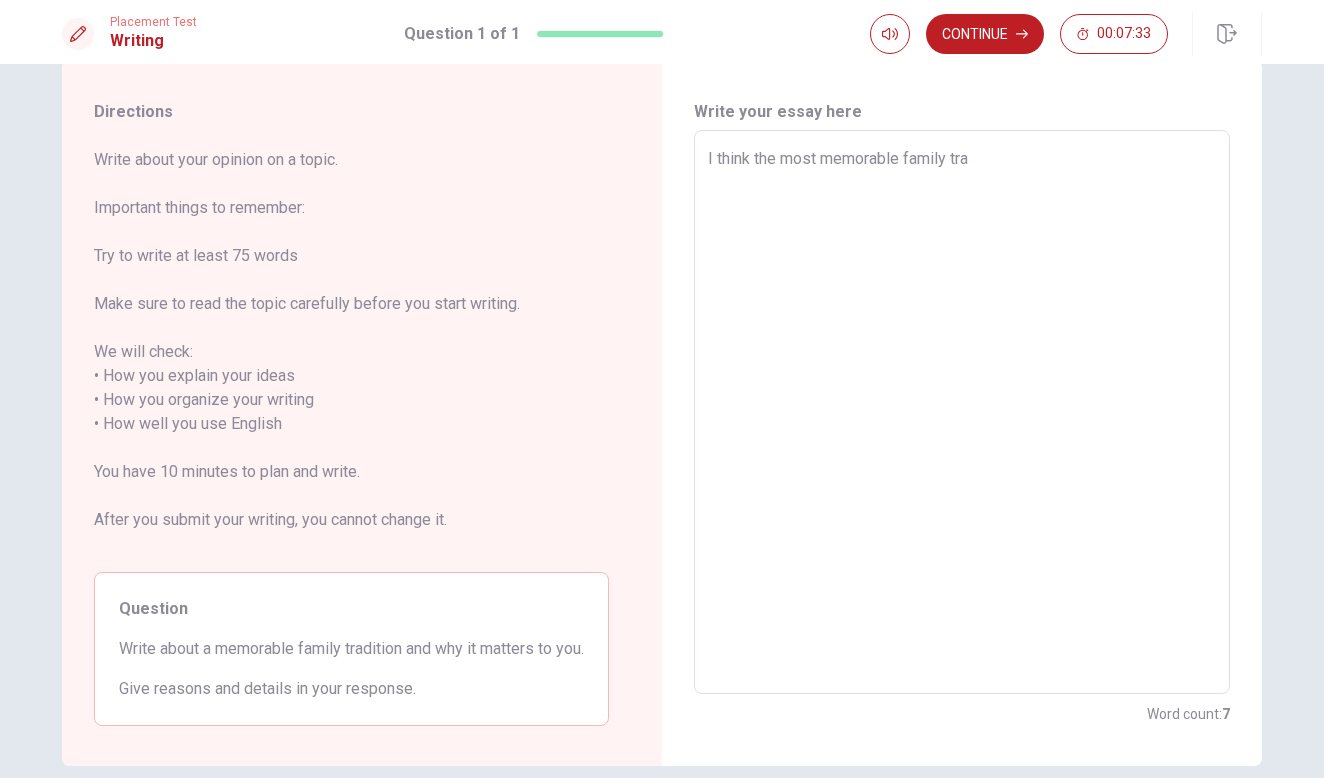 type on "x" 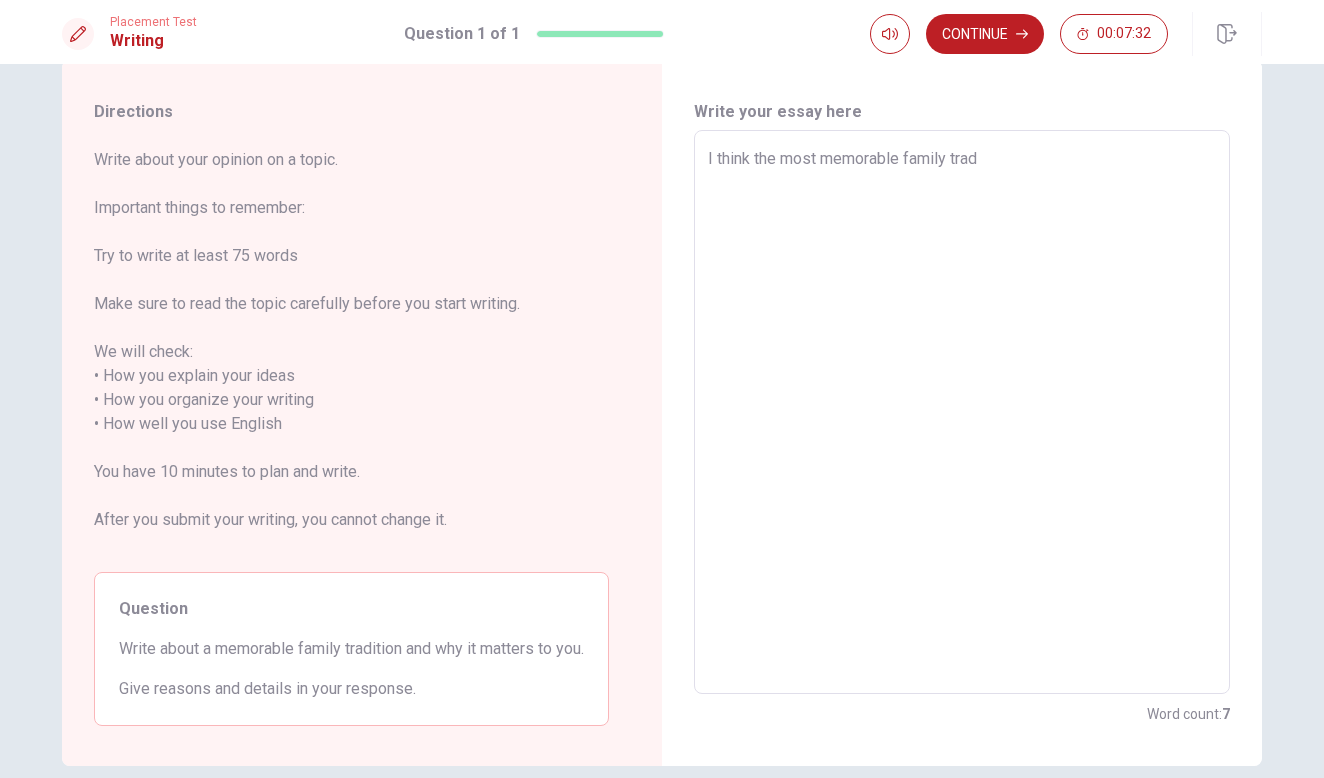 type on "x" 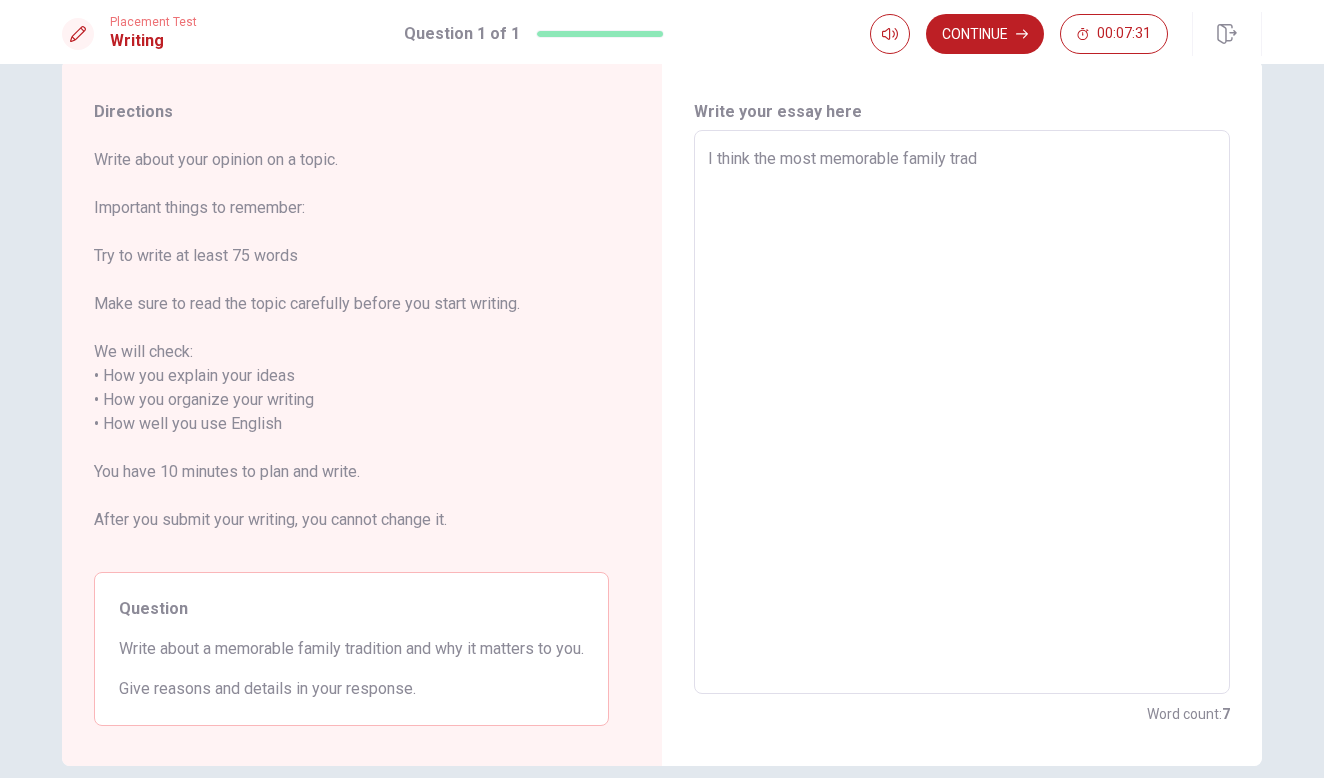 type on "I think the most memorable family tradi" 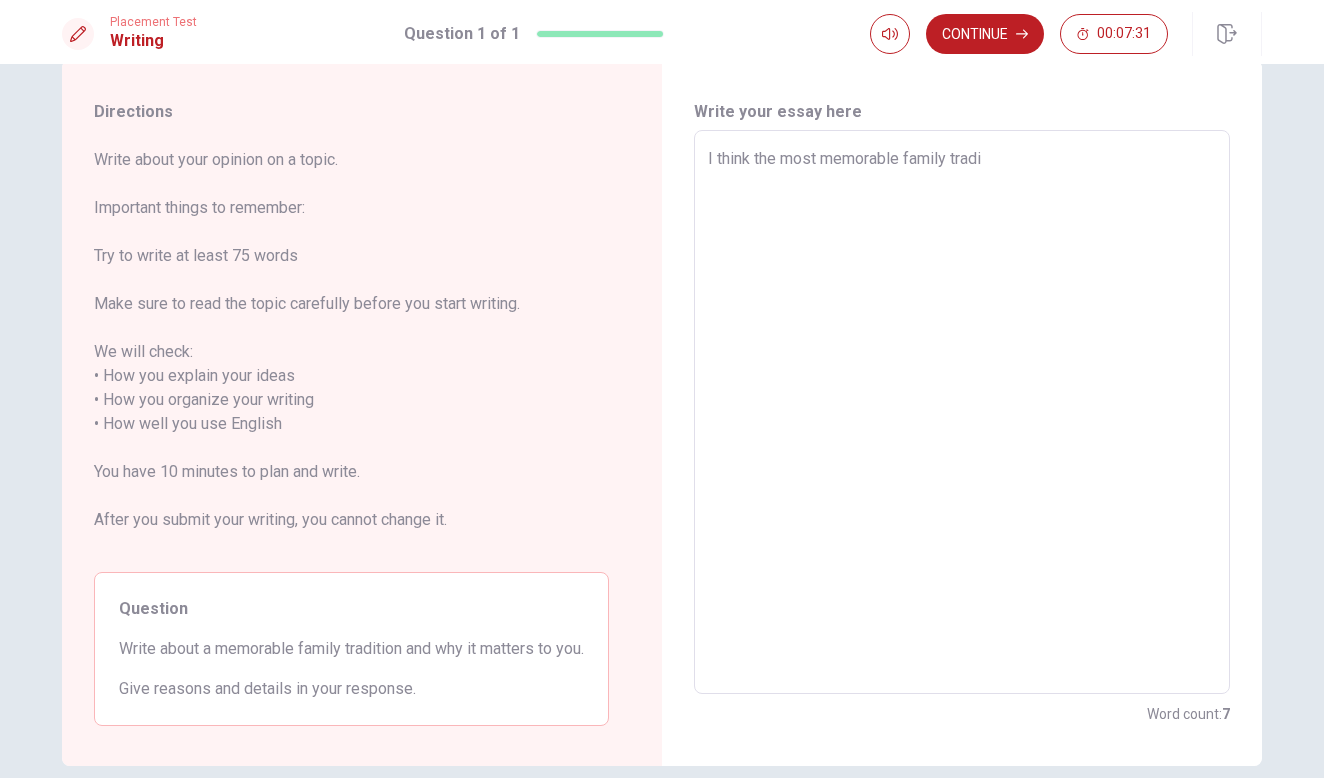 type on "x" 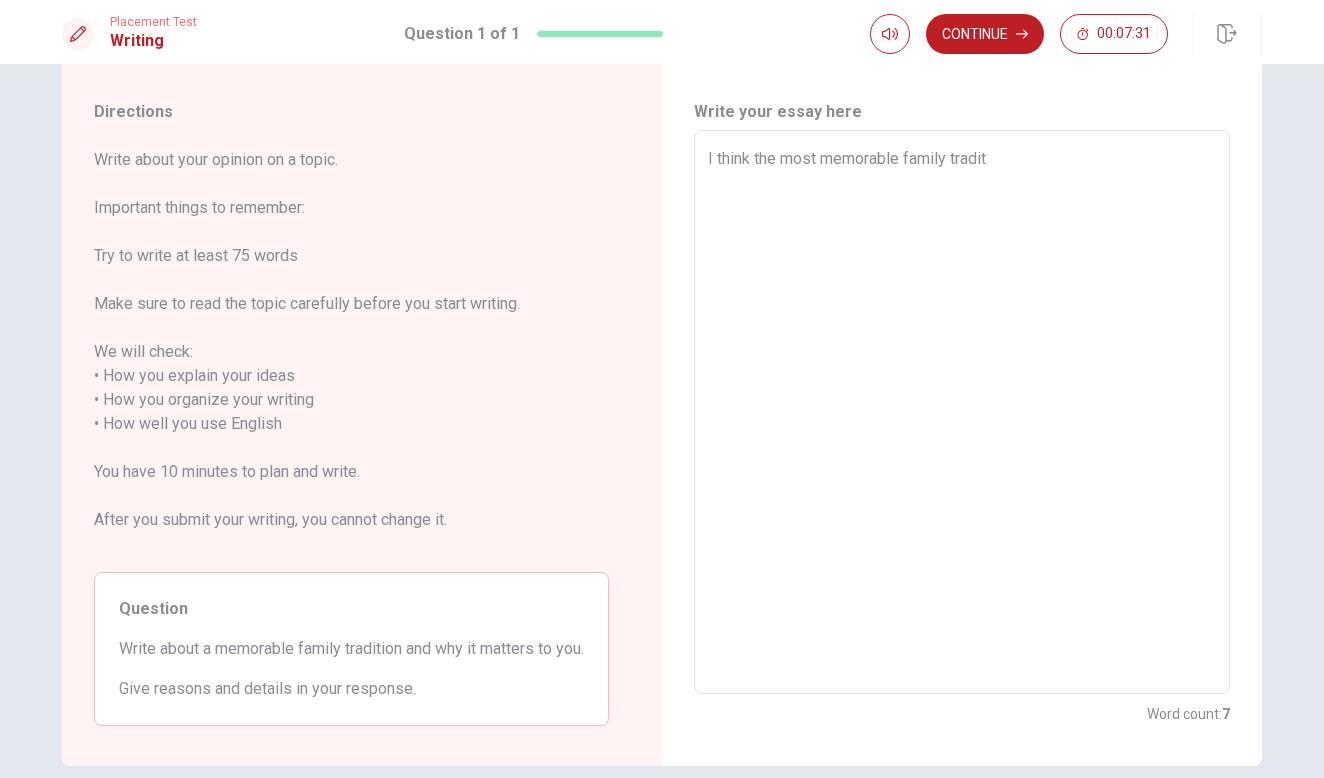 type on "x" 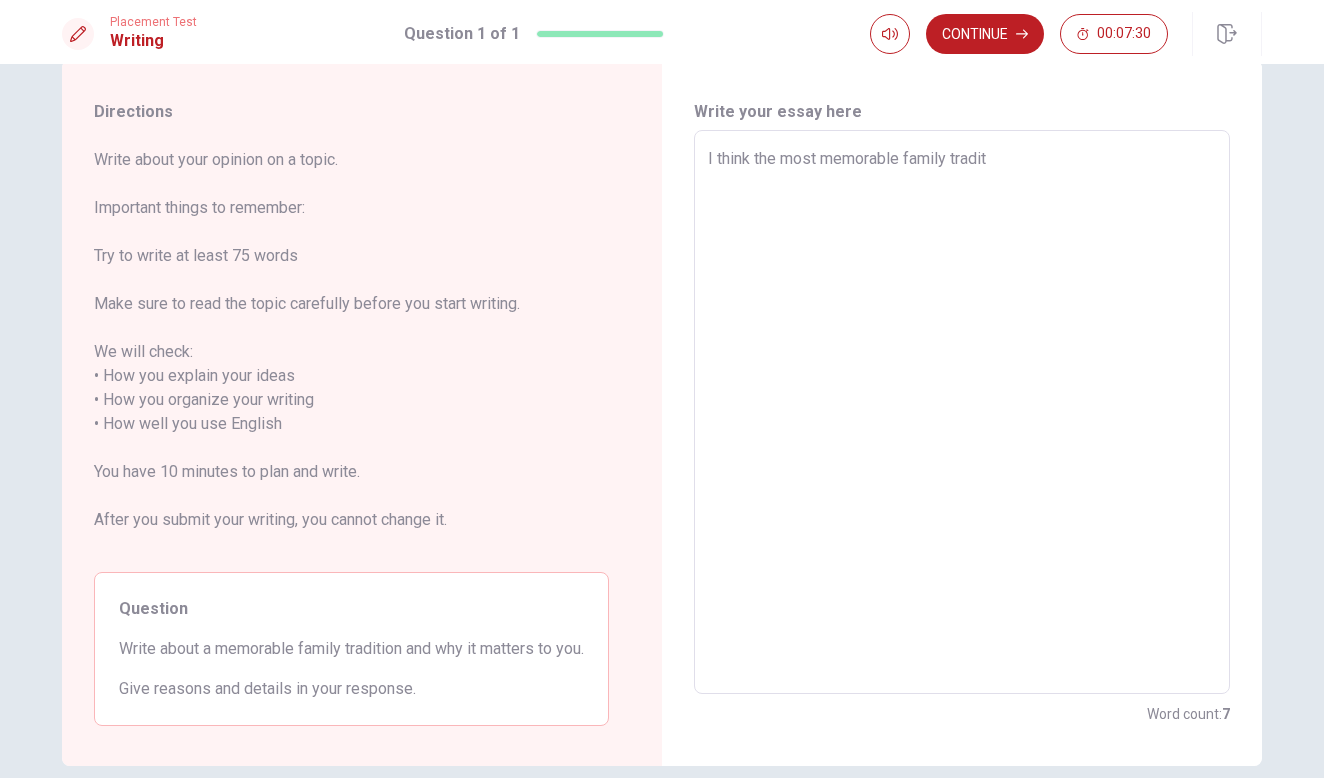 type on "I think the most memorable family traditi" 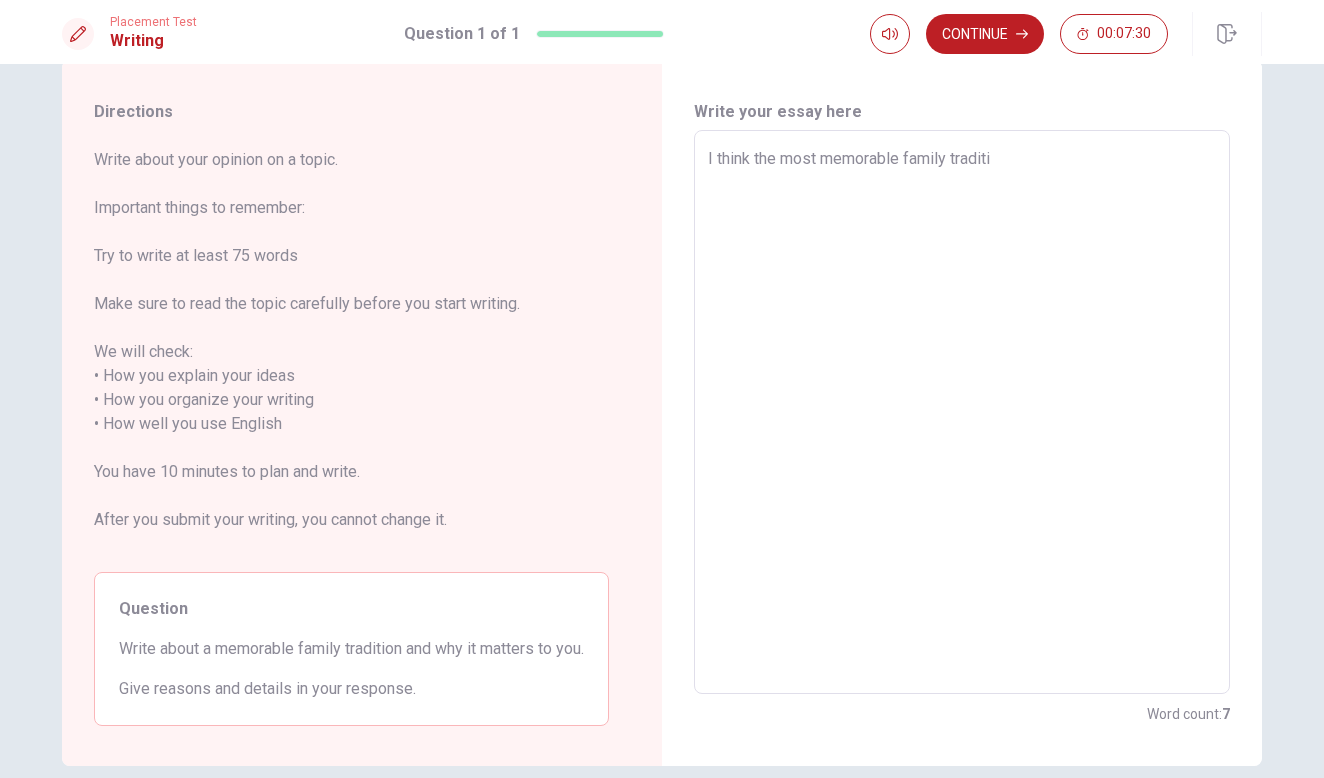 type on "x" 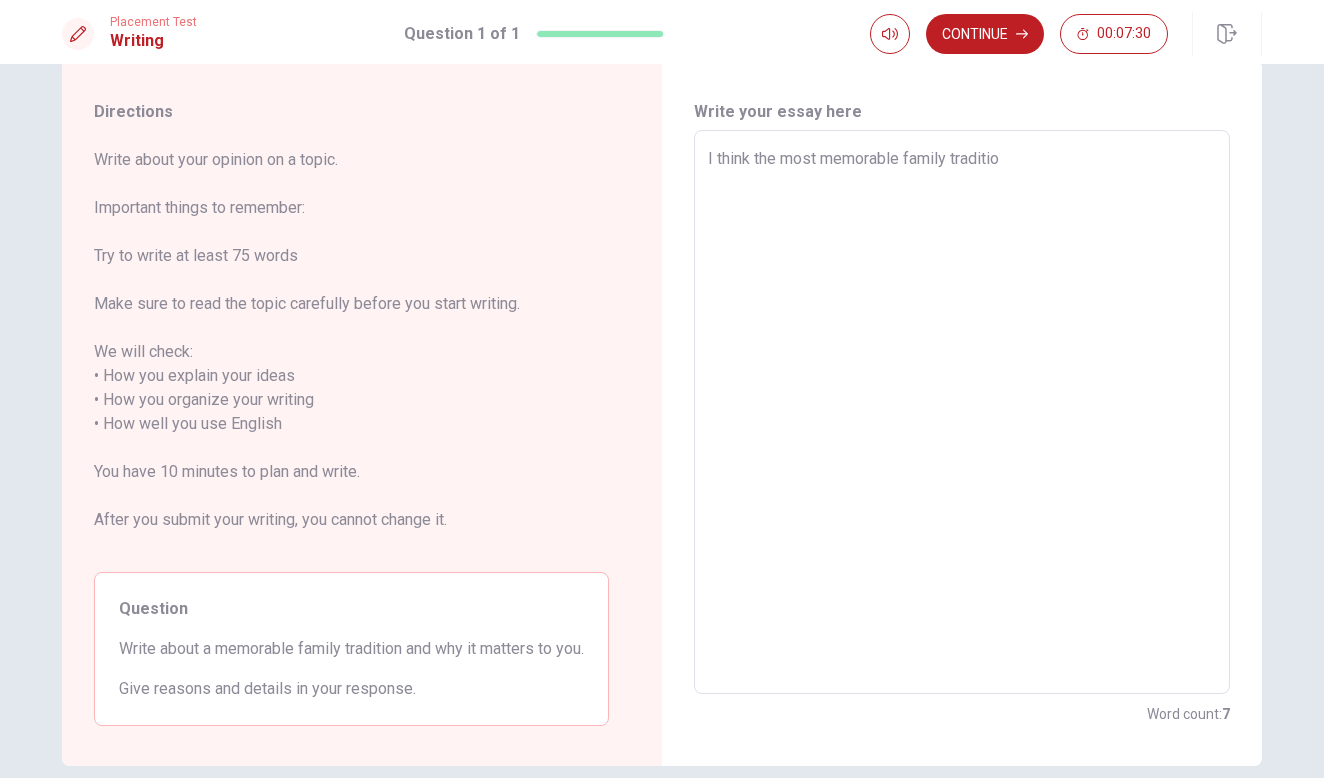type on "x" 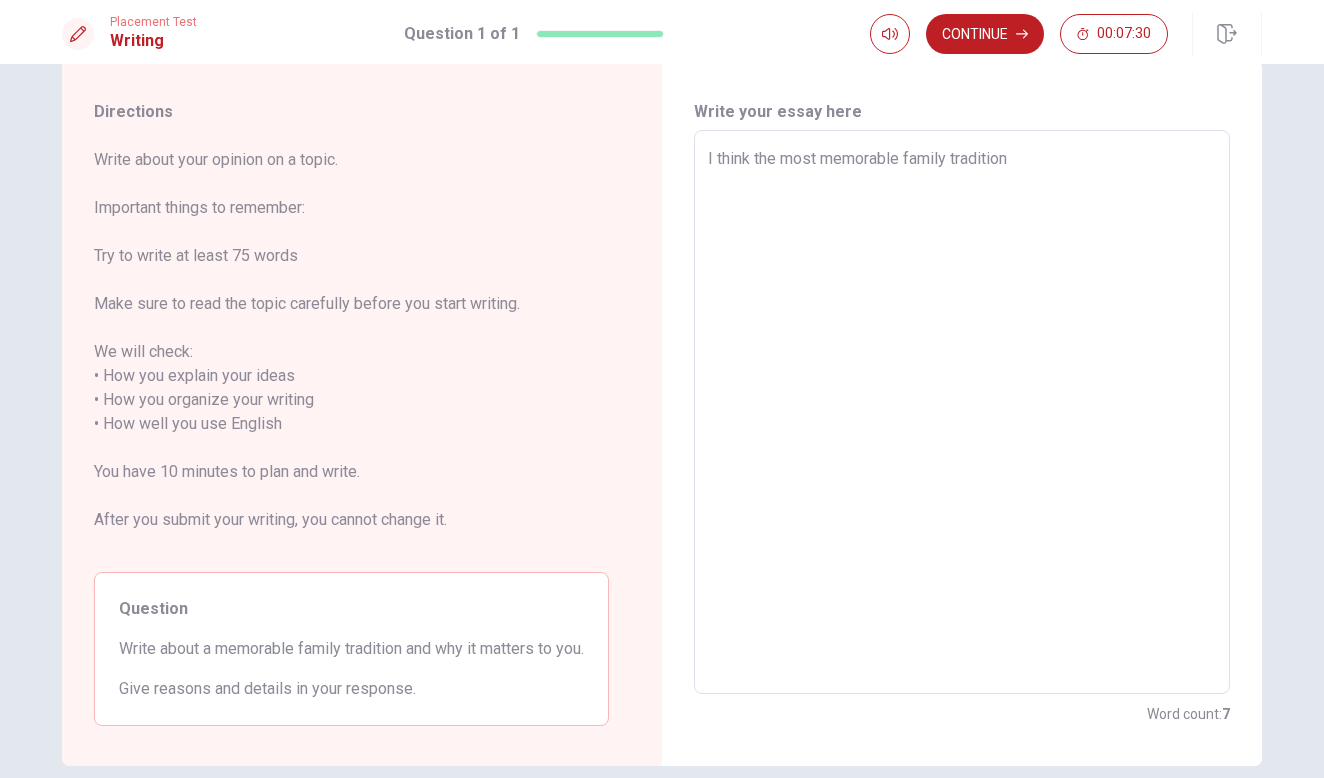 type on "x" 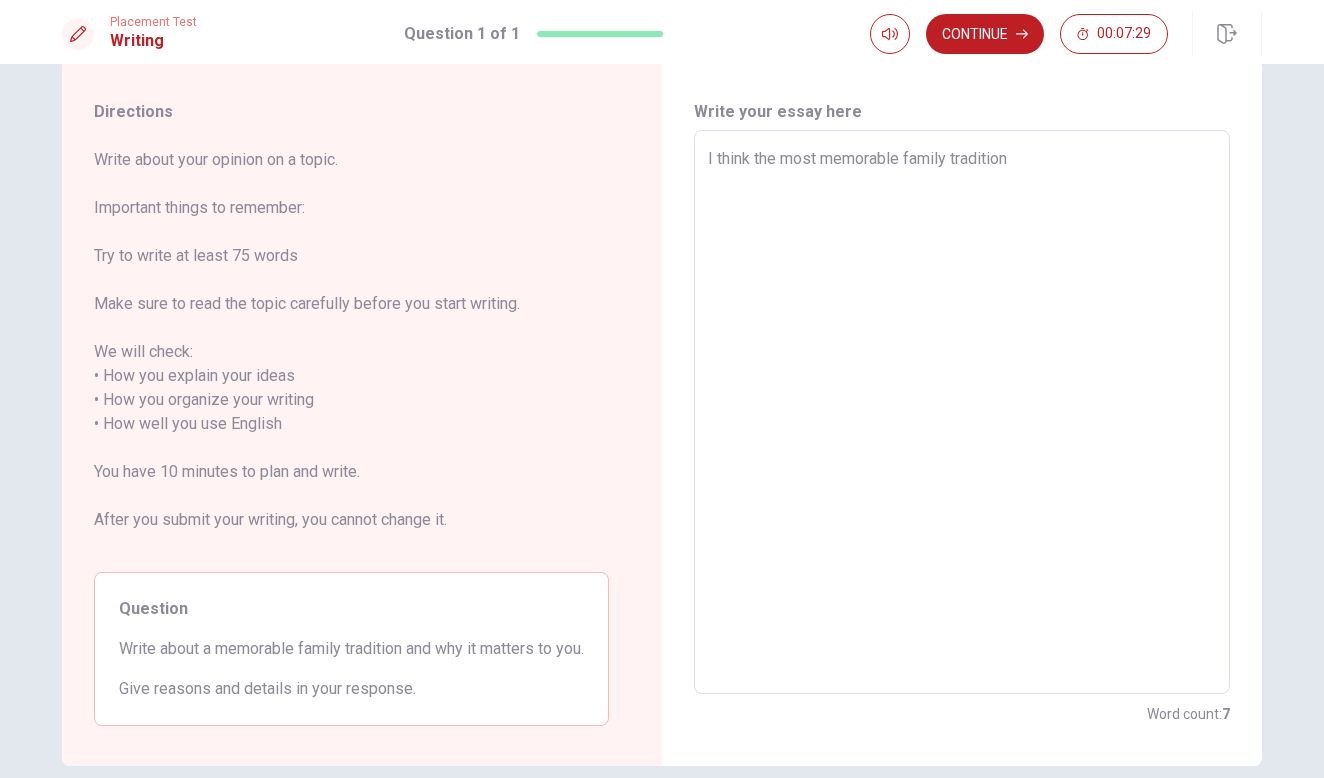type on "I think the most memorable family tradition" 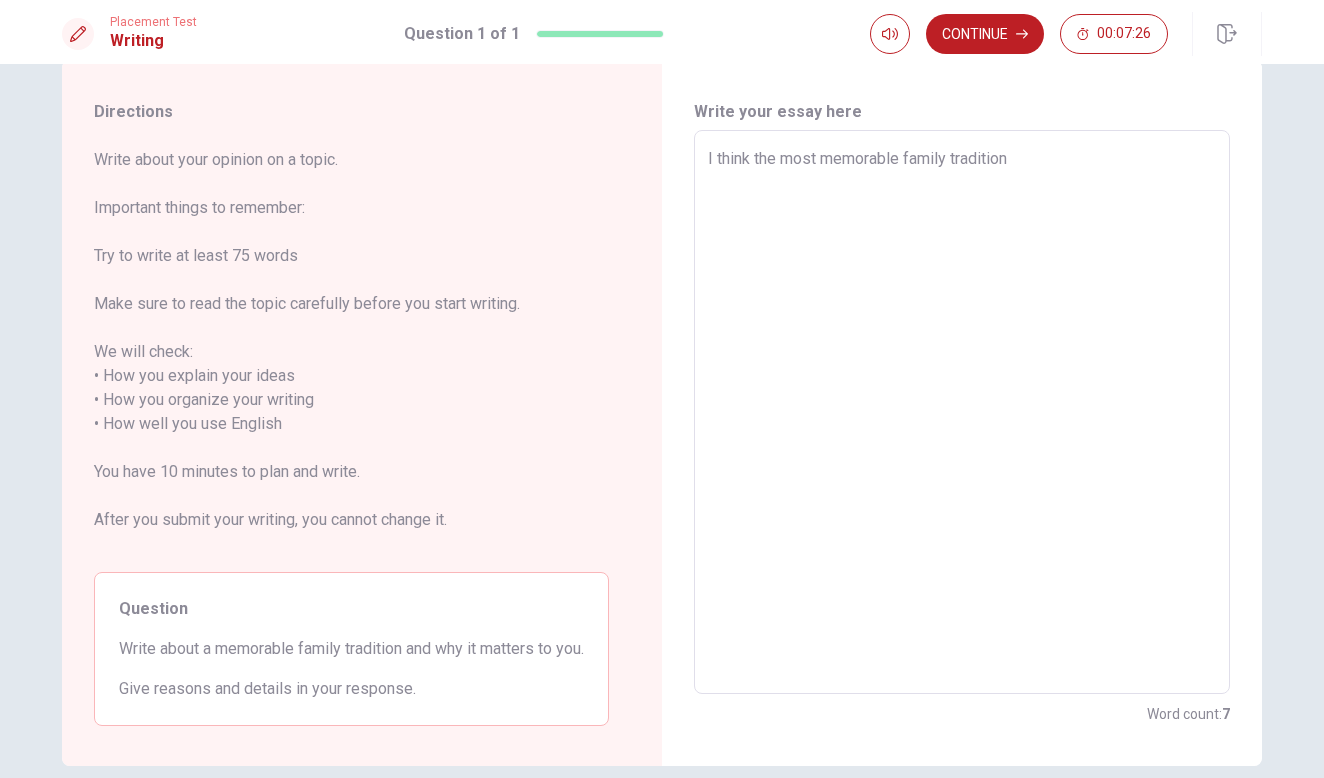 type on "x" 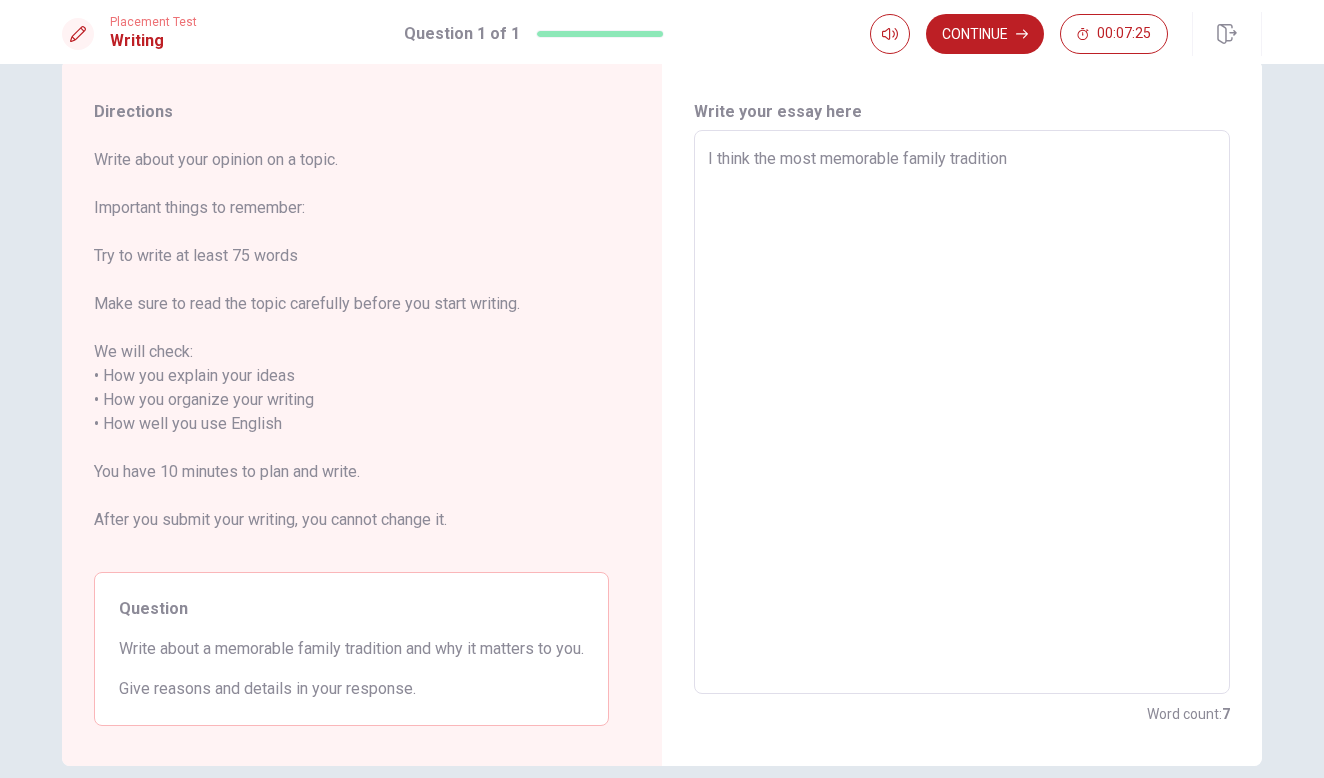 type on "I think the most memorable family tradition f" 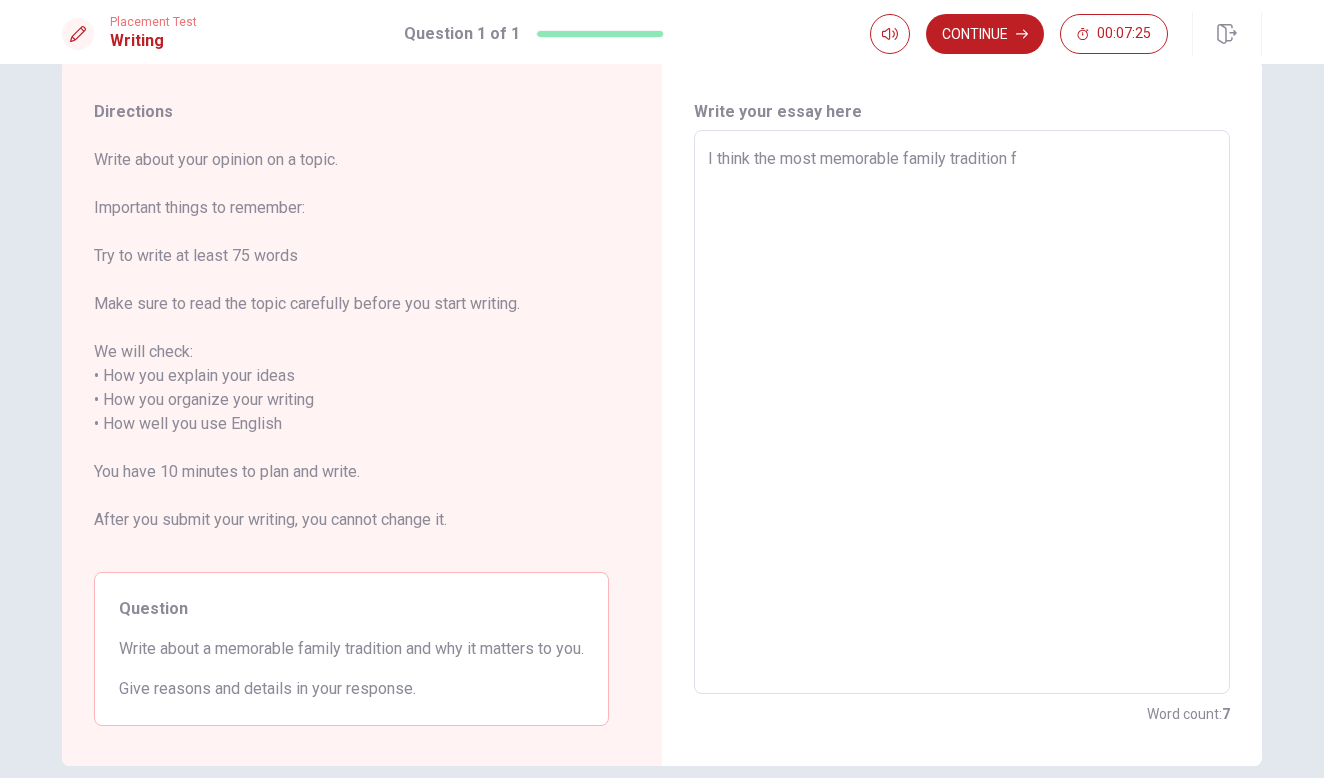 type on "x" 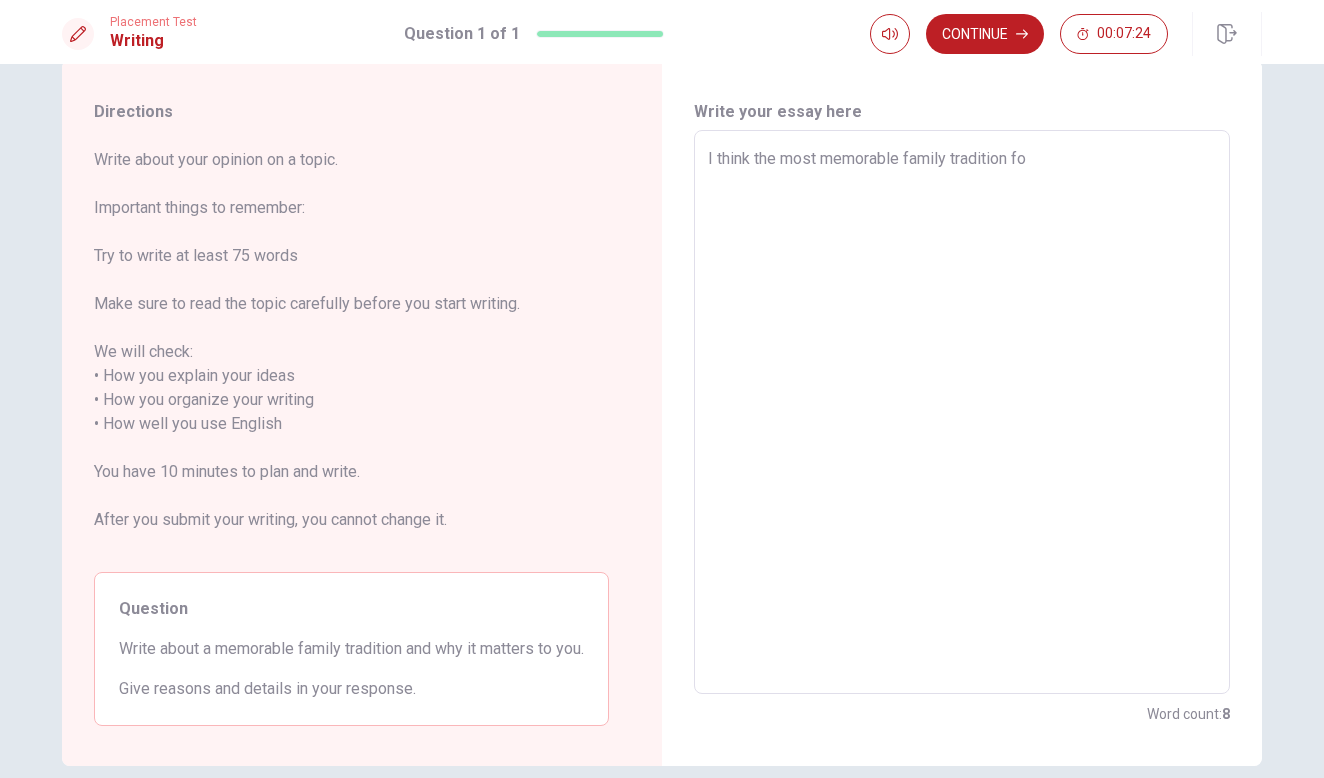 type on "x" 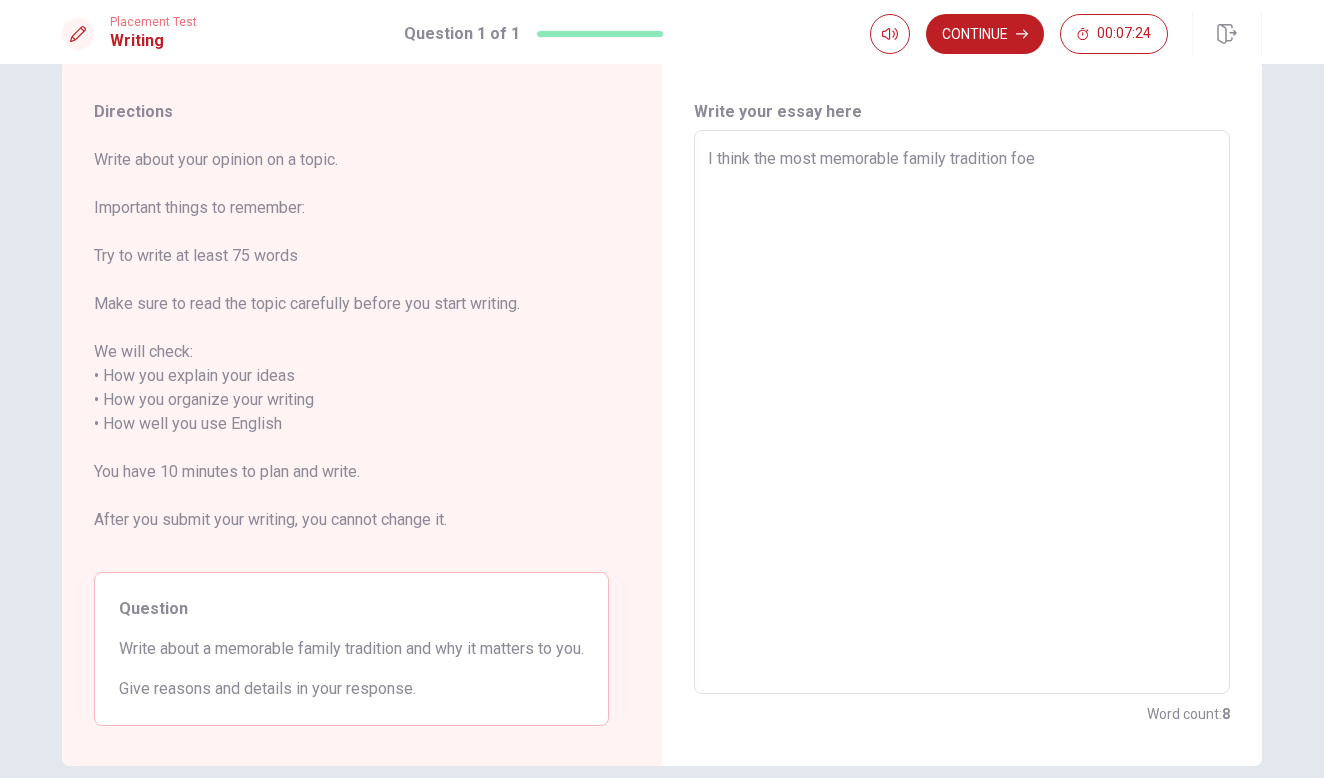 type on "x" 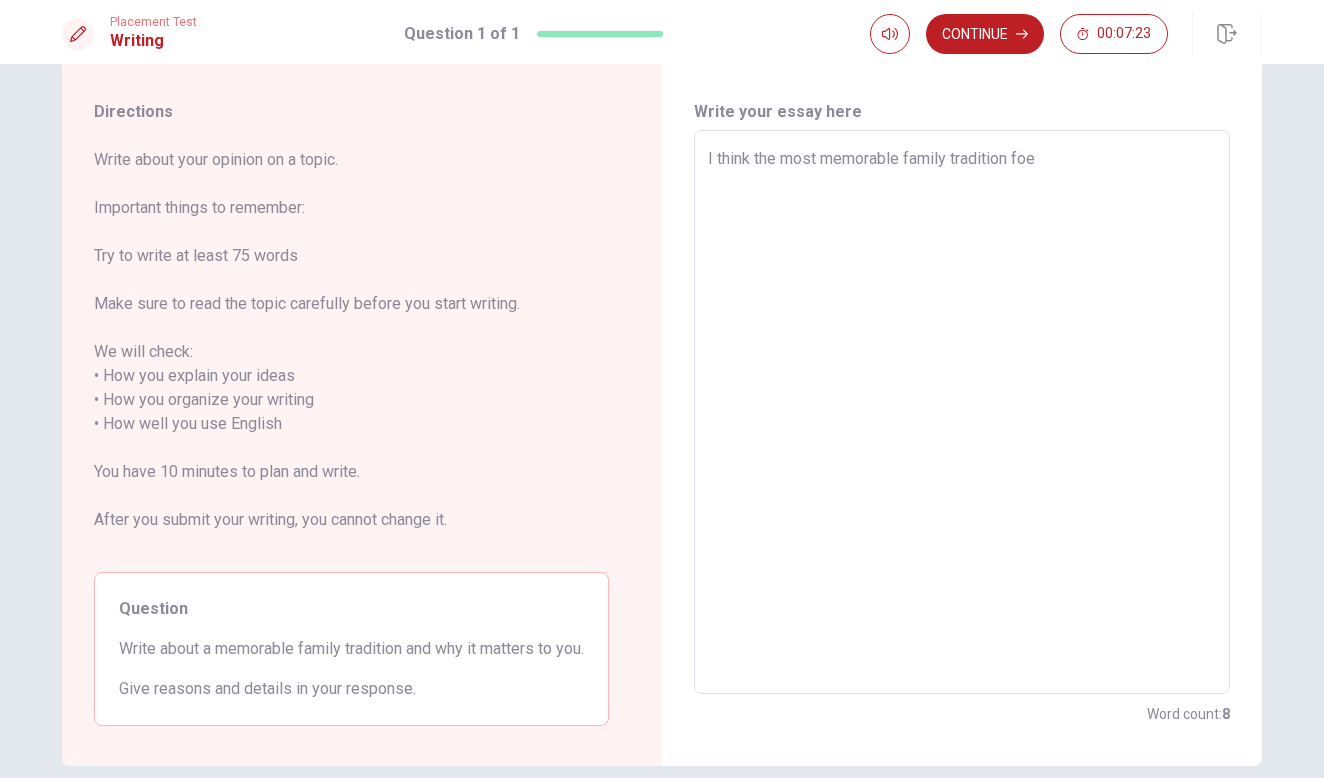 type on "I think the most memorable family tradition foe" 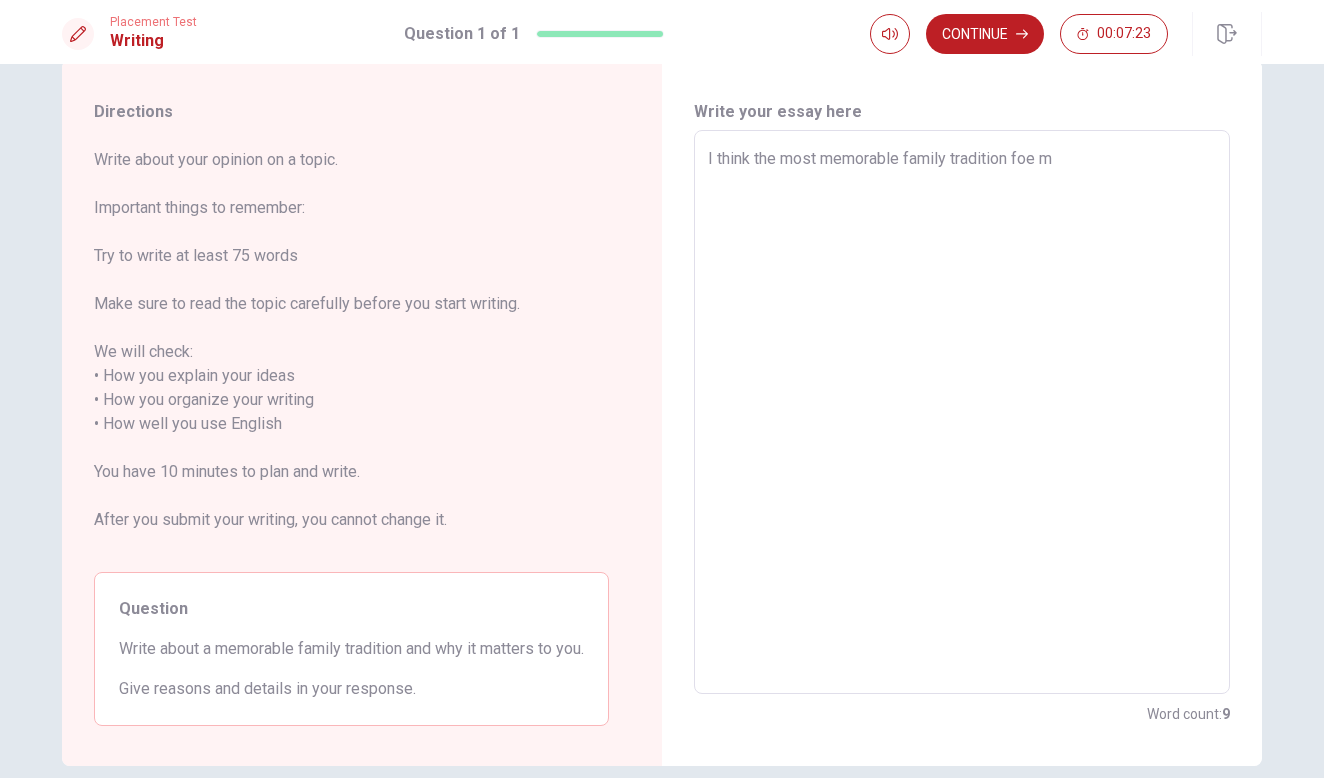 type on "x" 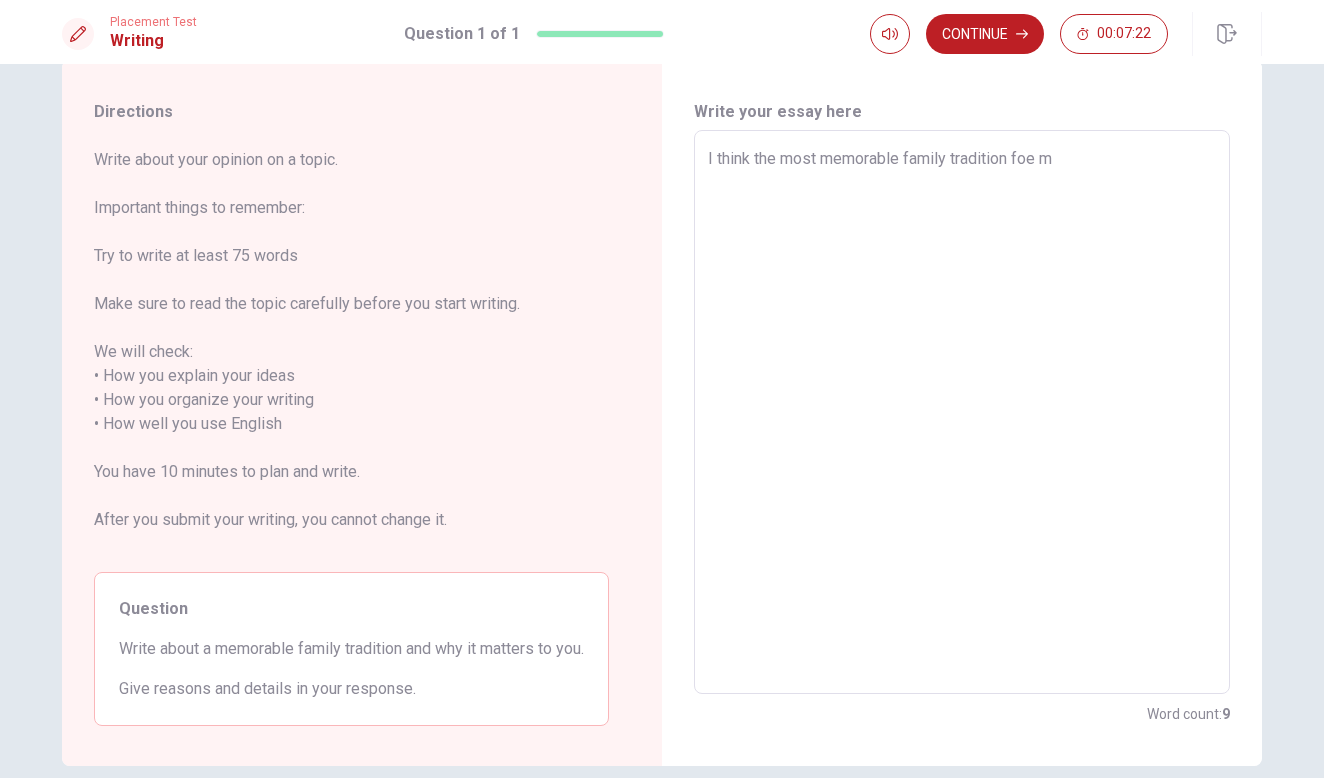type on "I think the most memorable family tradition foe" 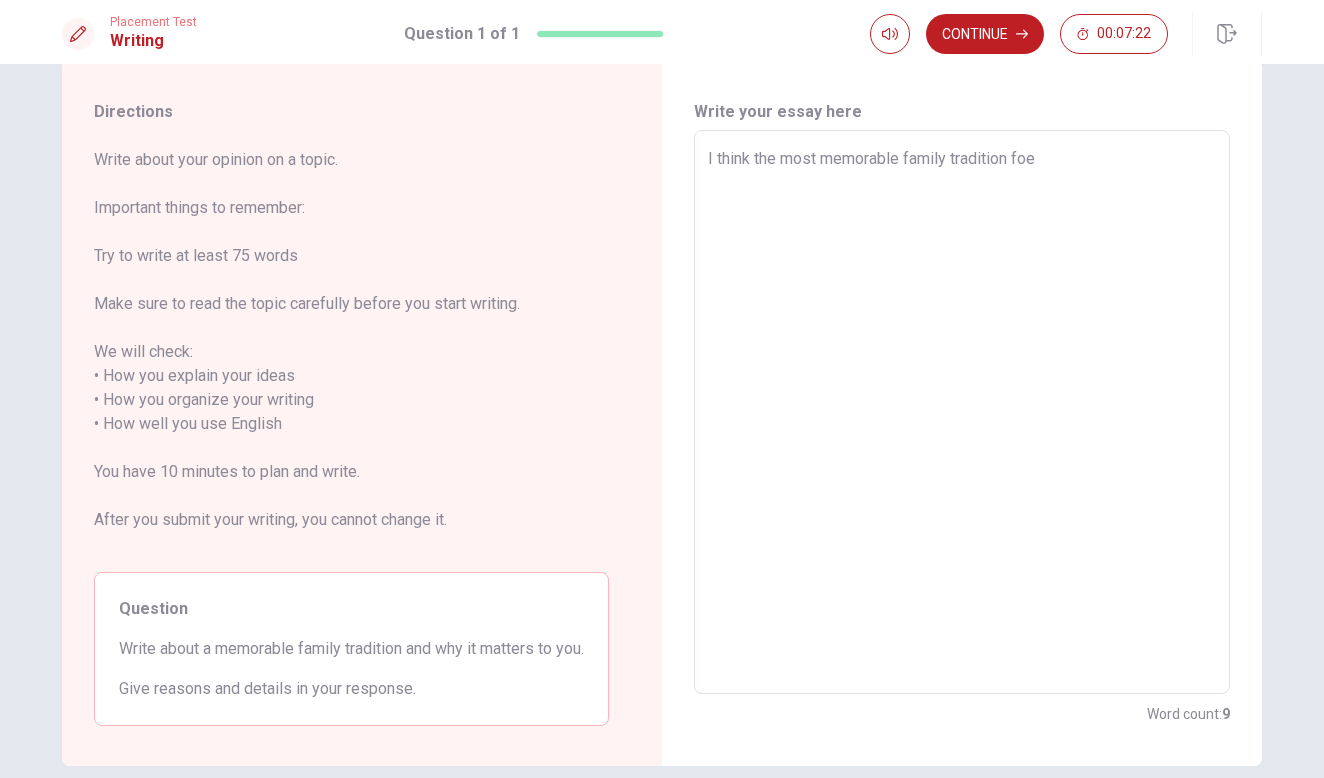 type on "x" 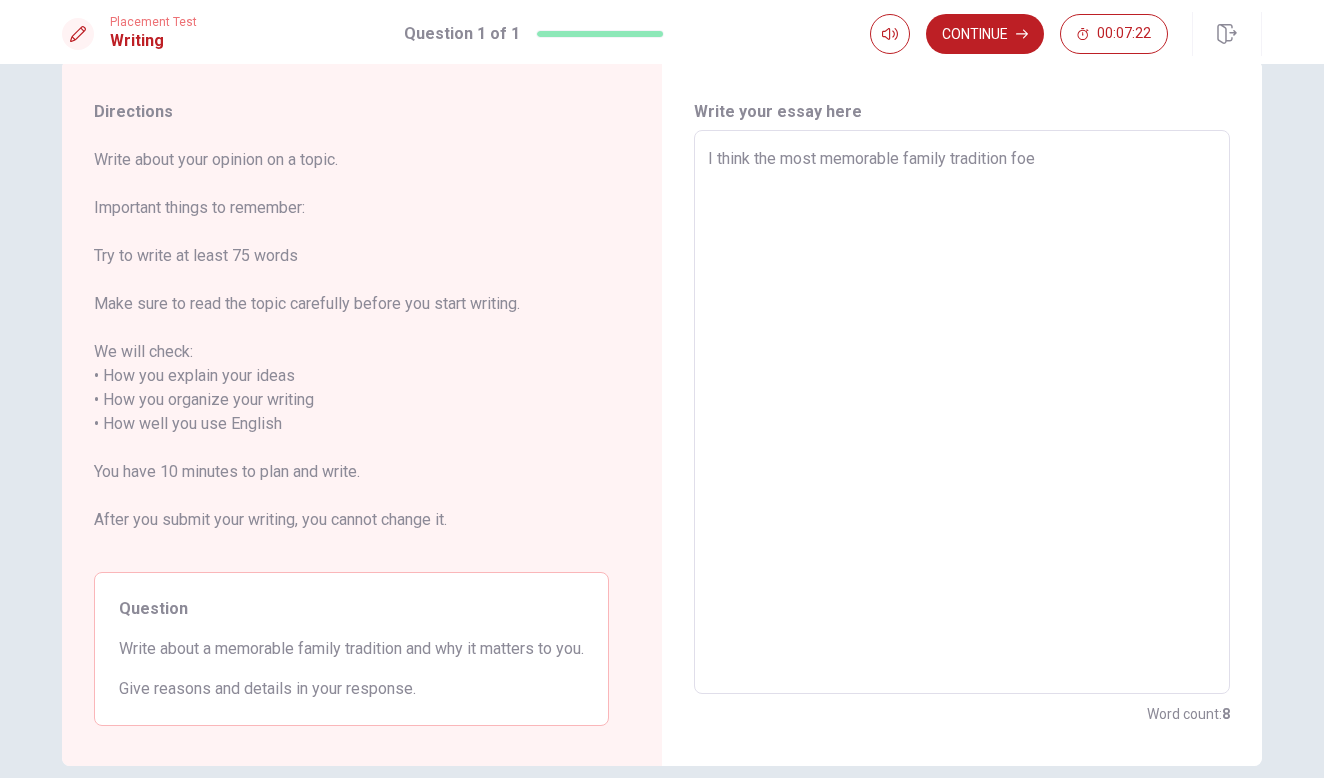 type on "I think the most memorable family tradition fo" 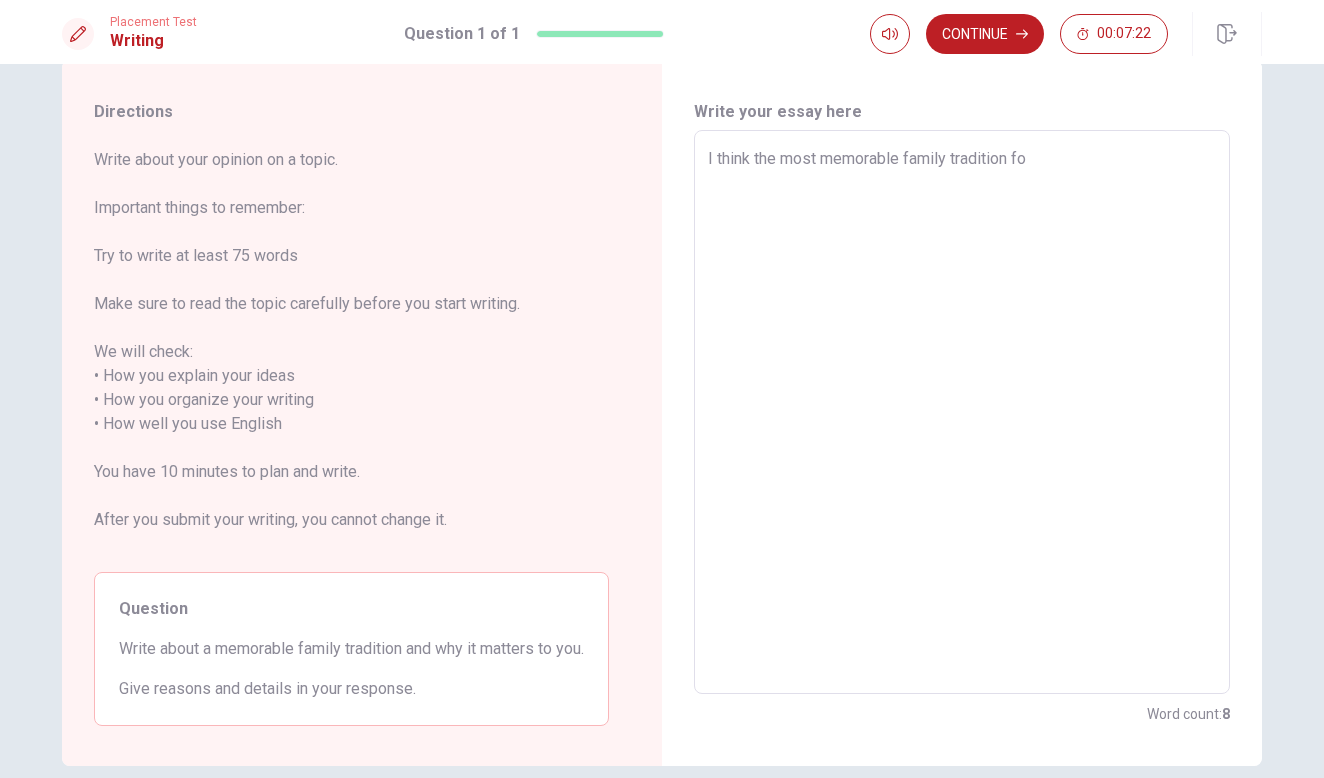 type on "x" 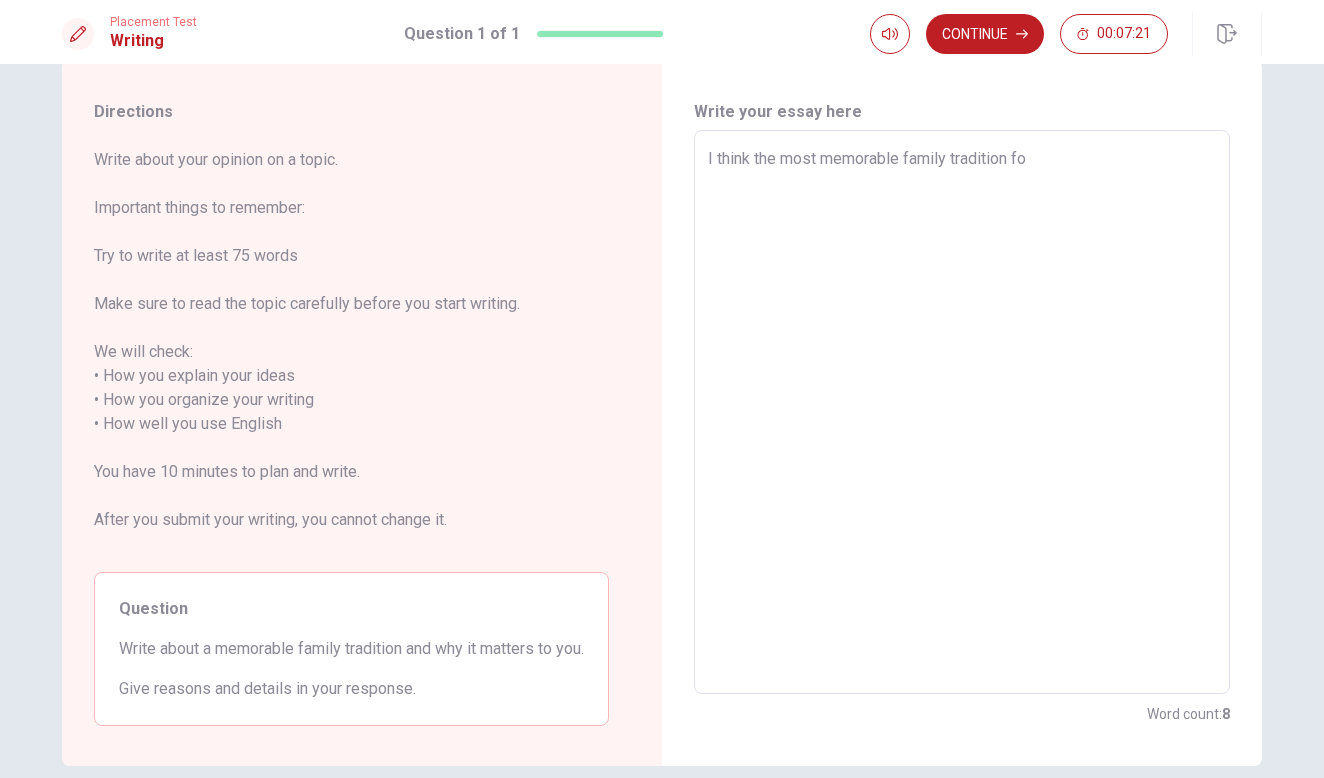 type on "I think the most memorable family tradition for" 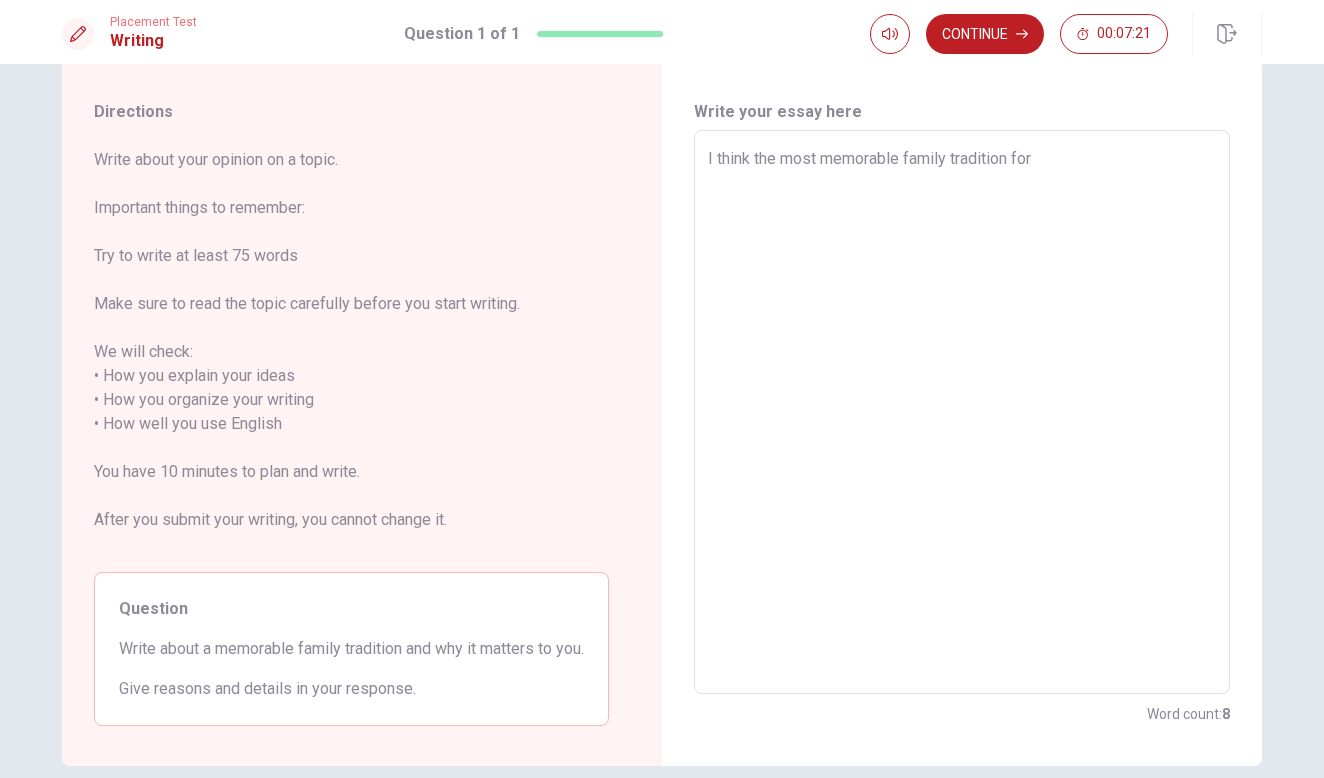 type on "x" 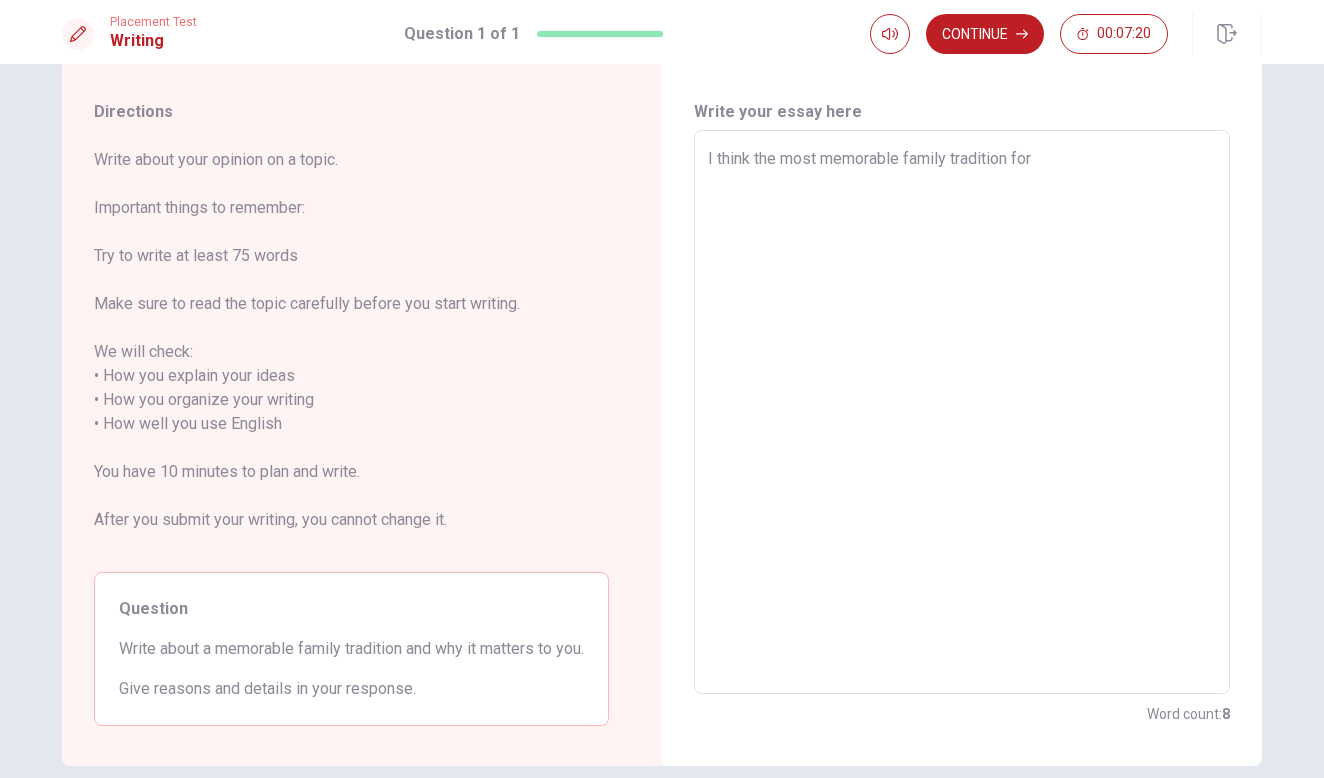 type on "I think the most memorable family tradition form" 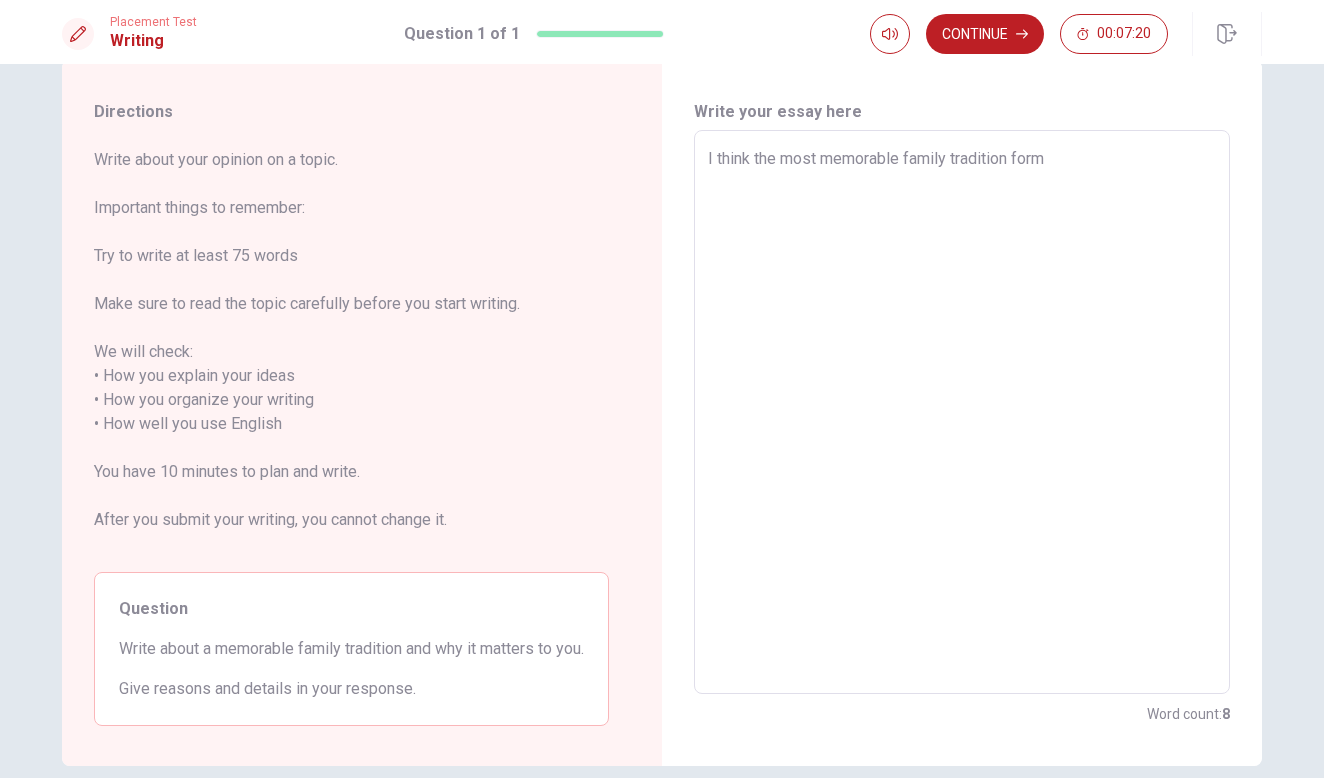 type on "x" 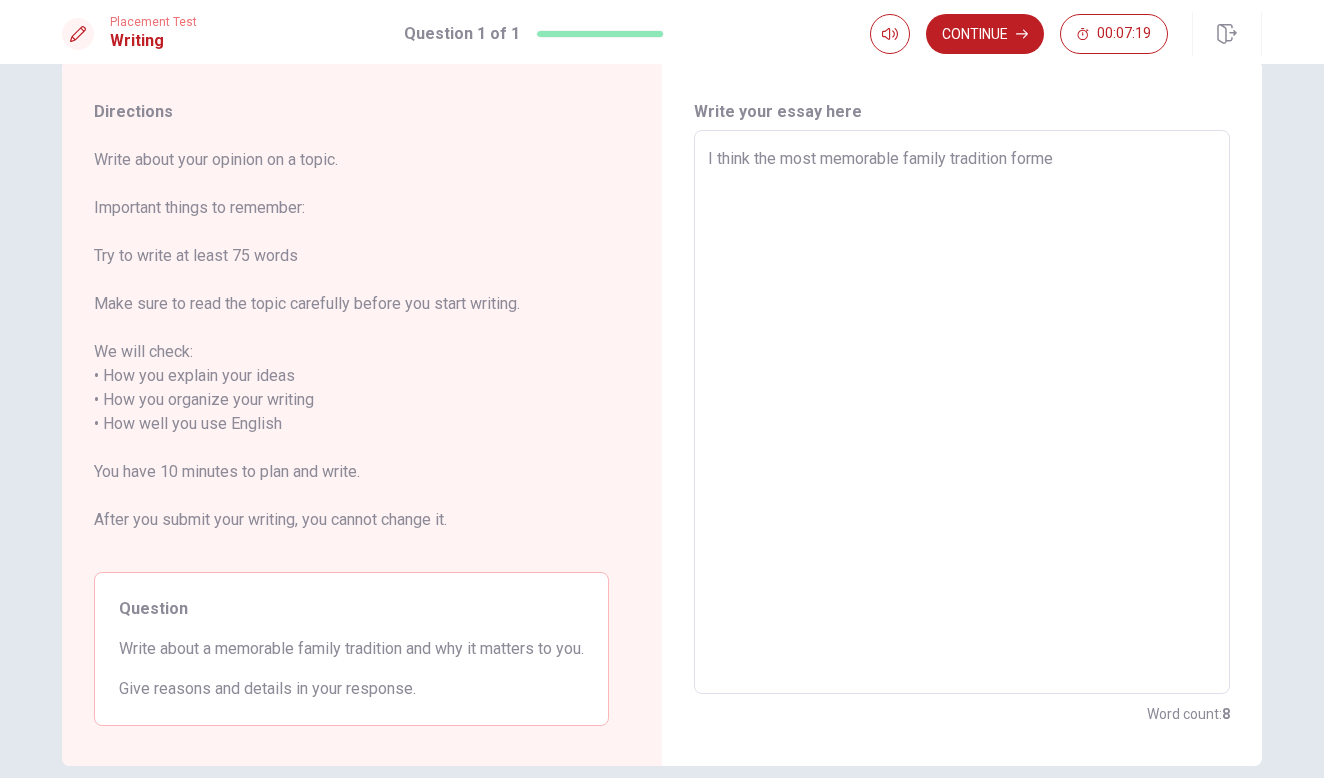 type on "x" 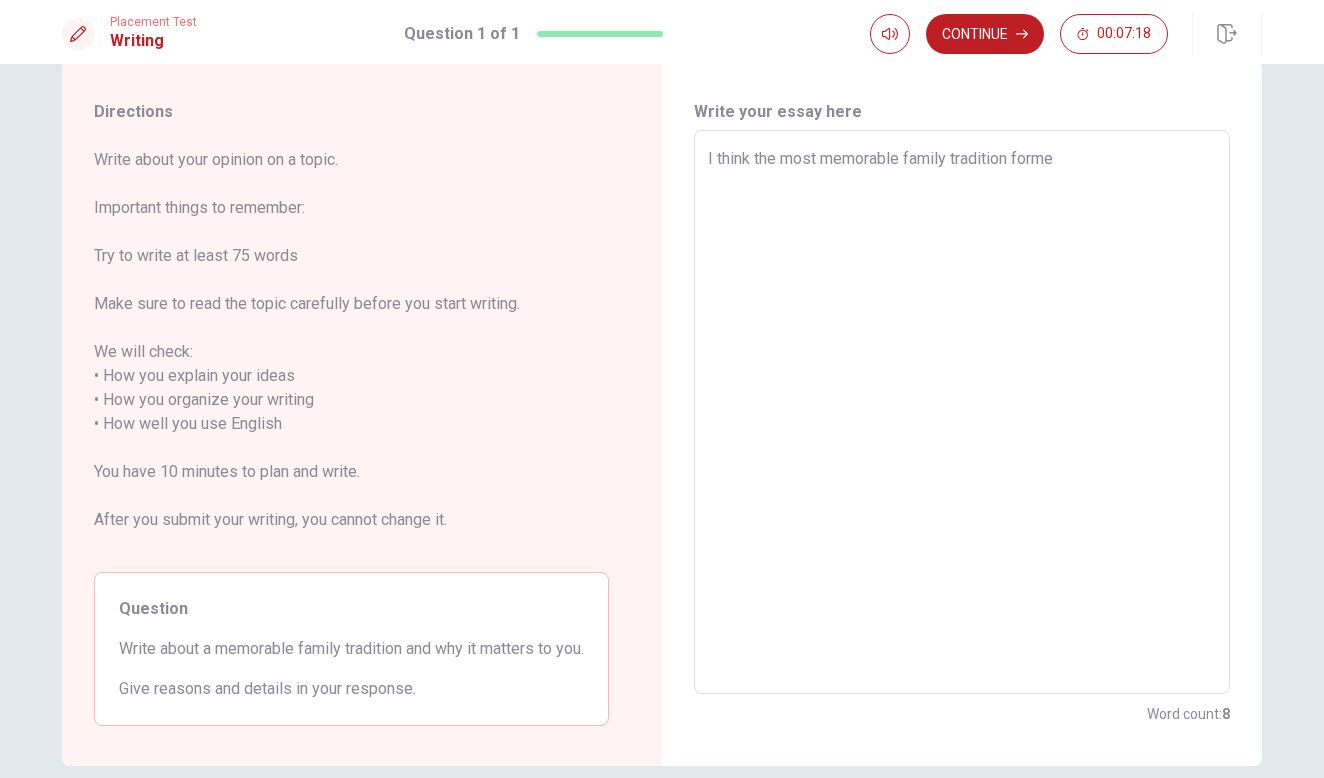 type on "I think the most memorable family tradition form" 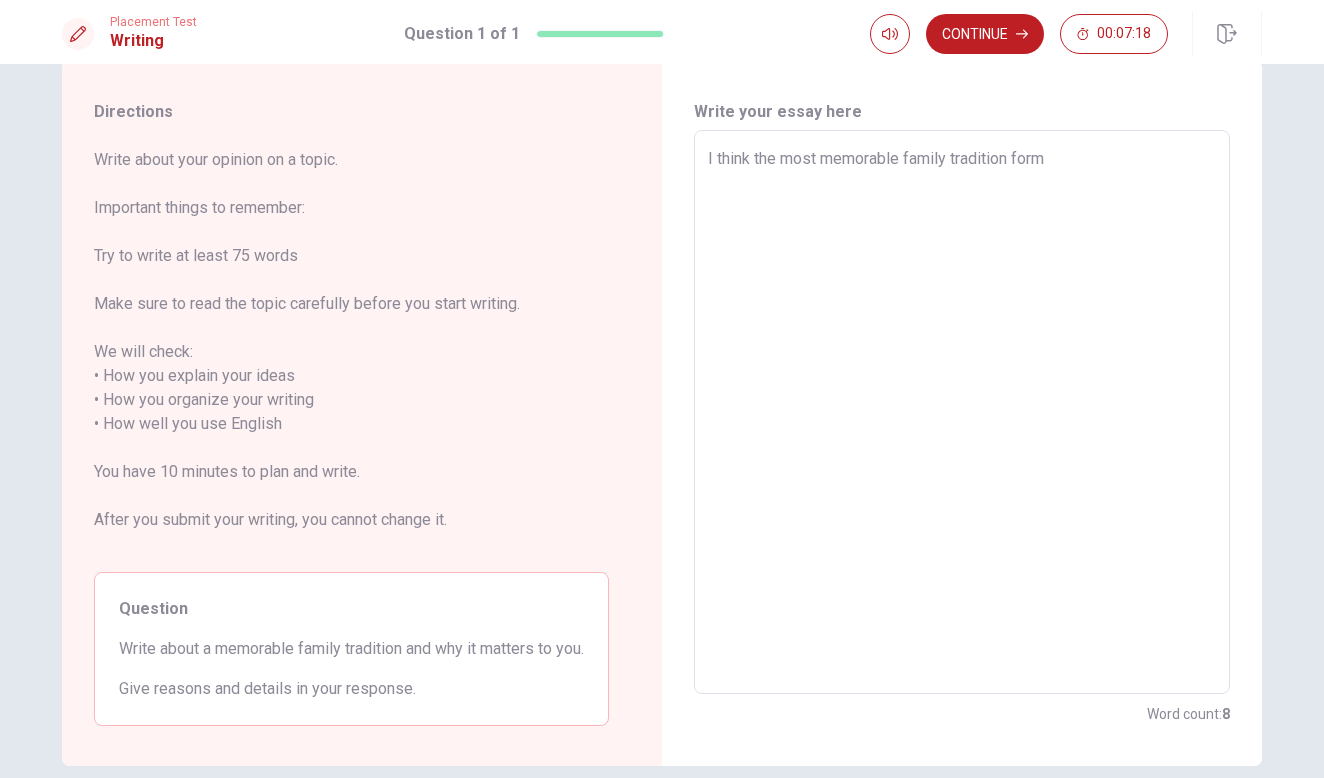 type on "x" 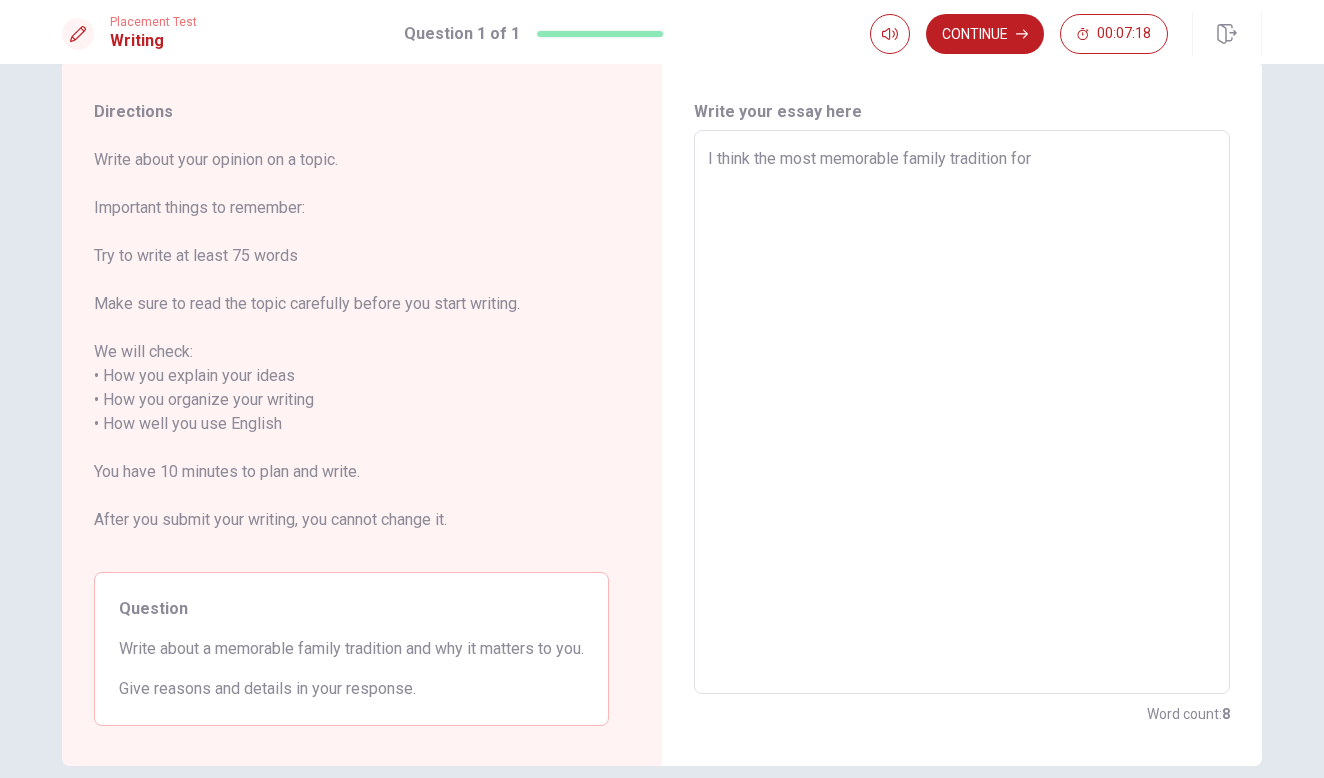 type on "x" 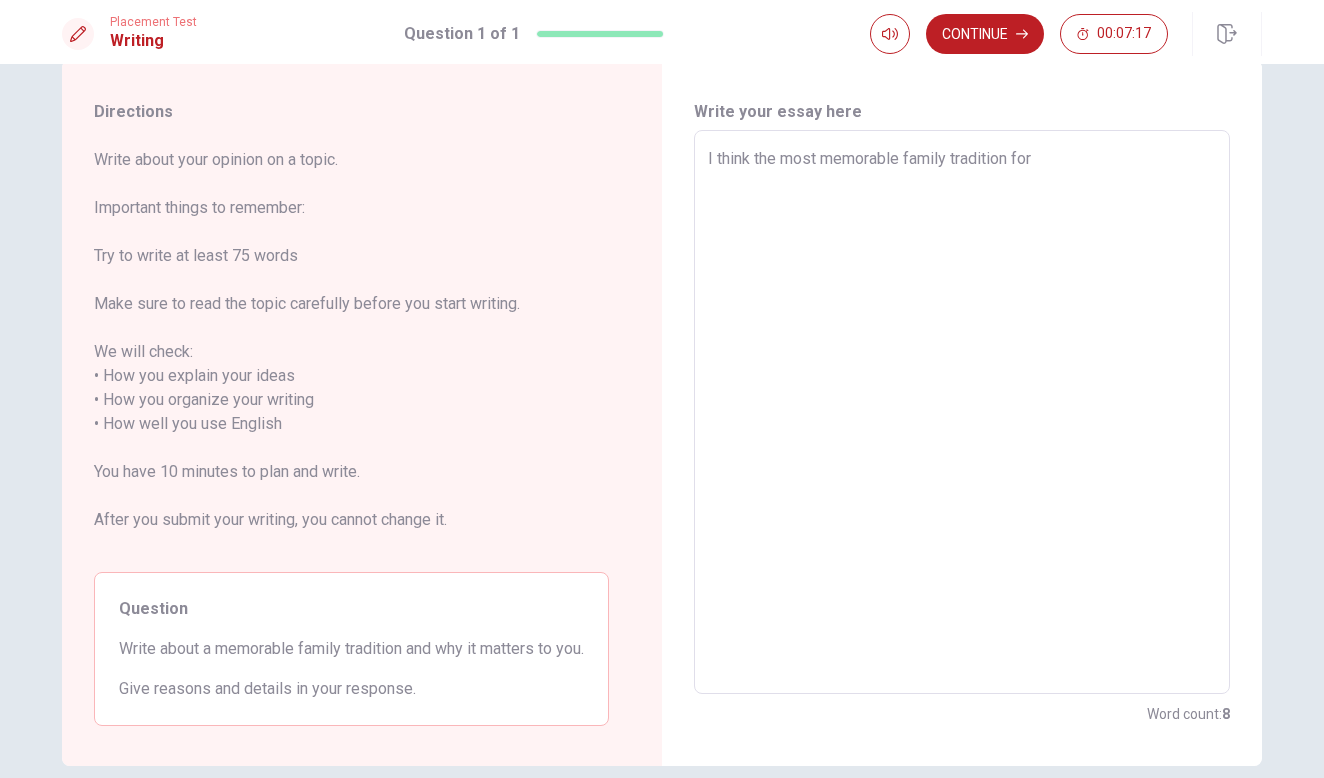 type on "I think the most memorable family tradition for m" 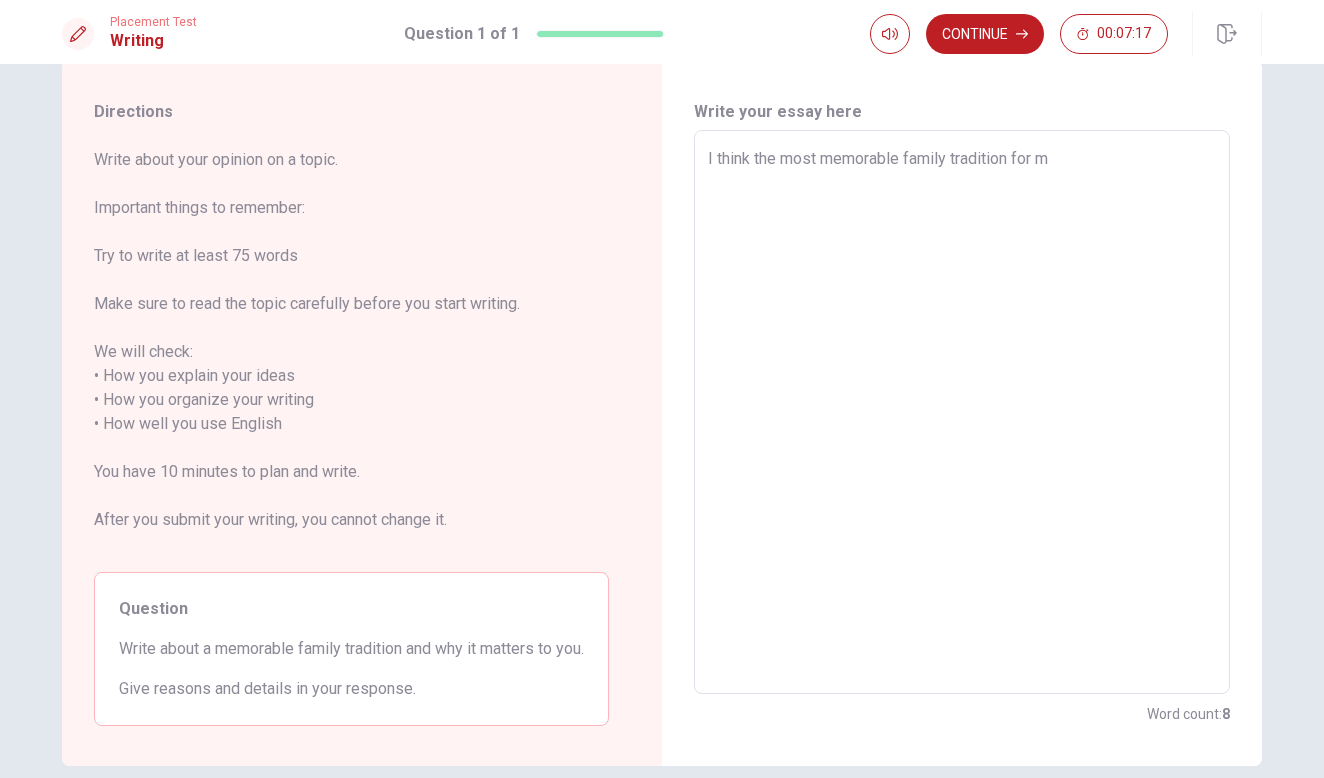 type on "x" 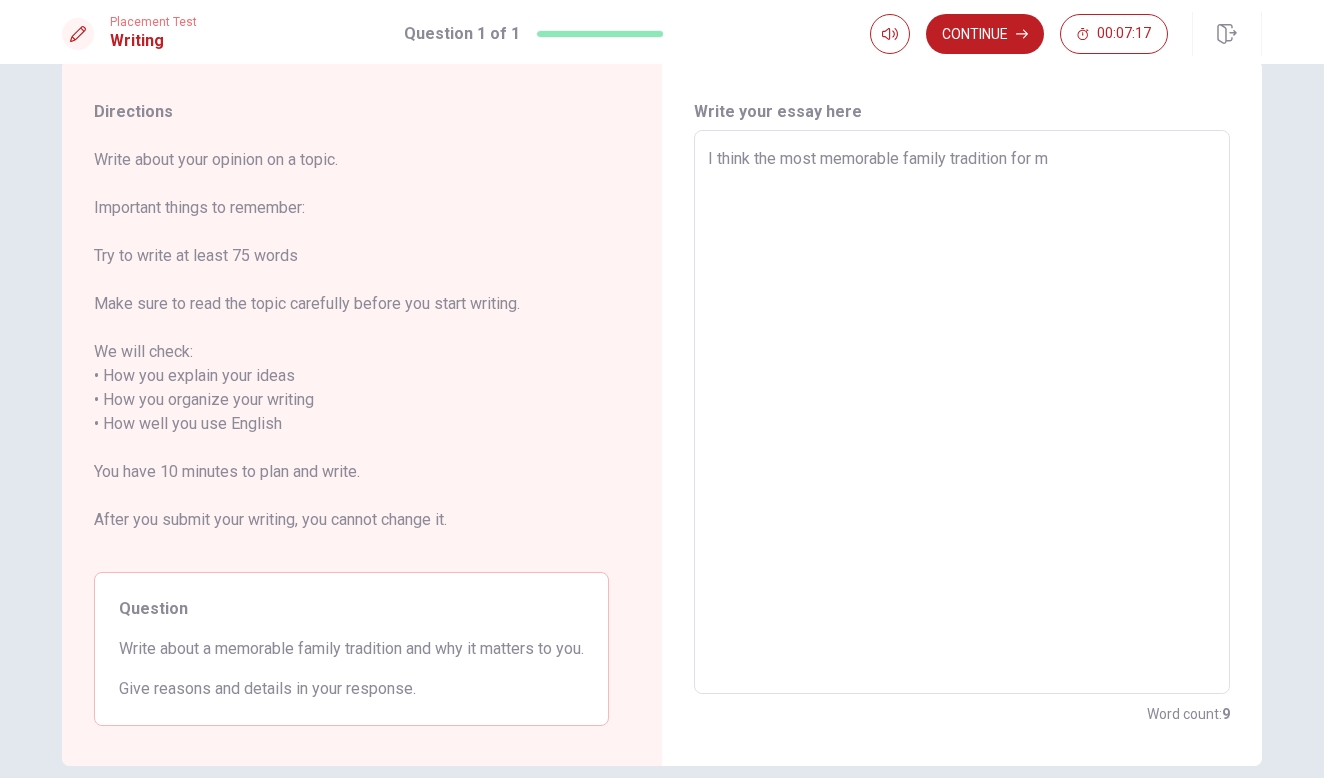 type on "I think the most memorable family tradition for me" 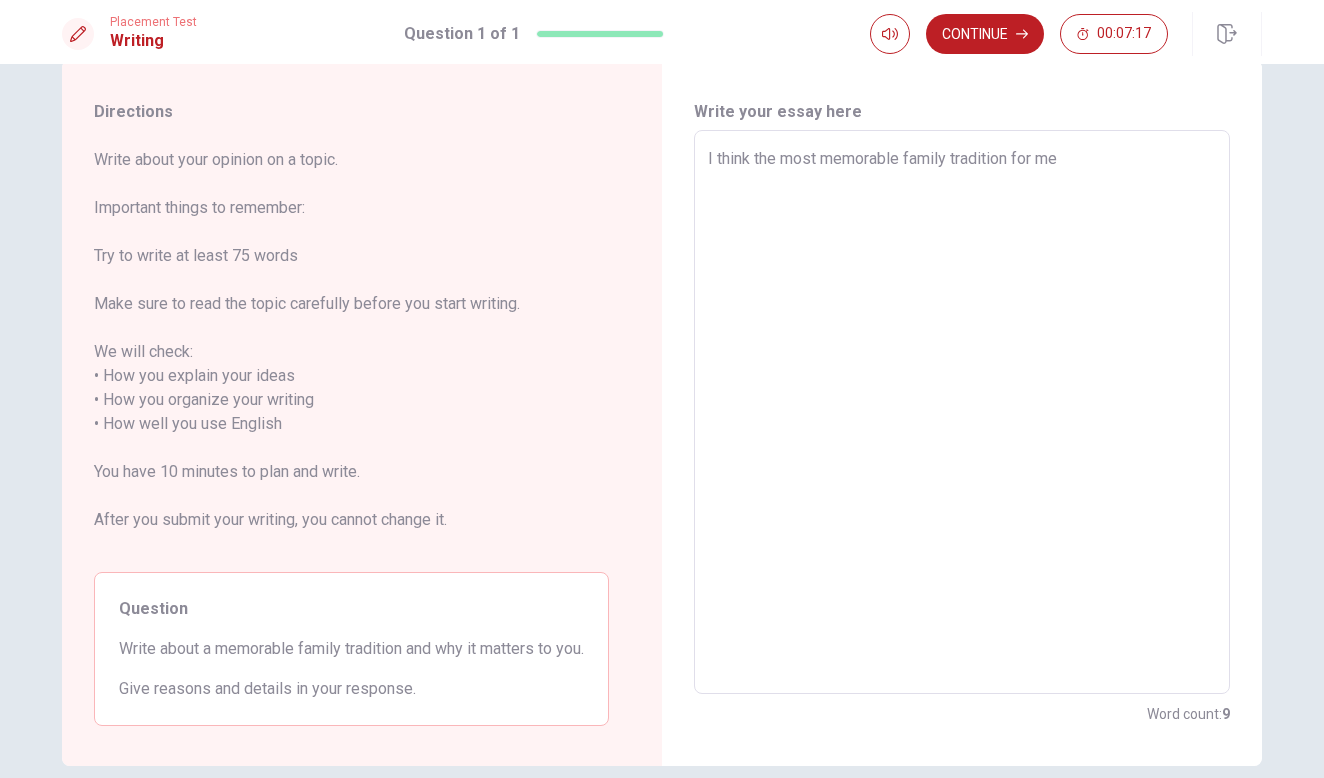 type on "x" 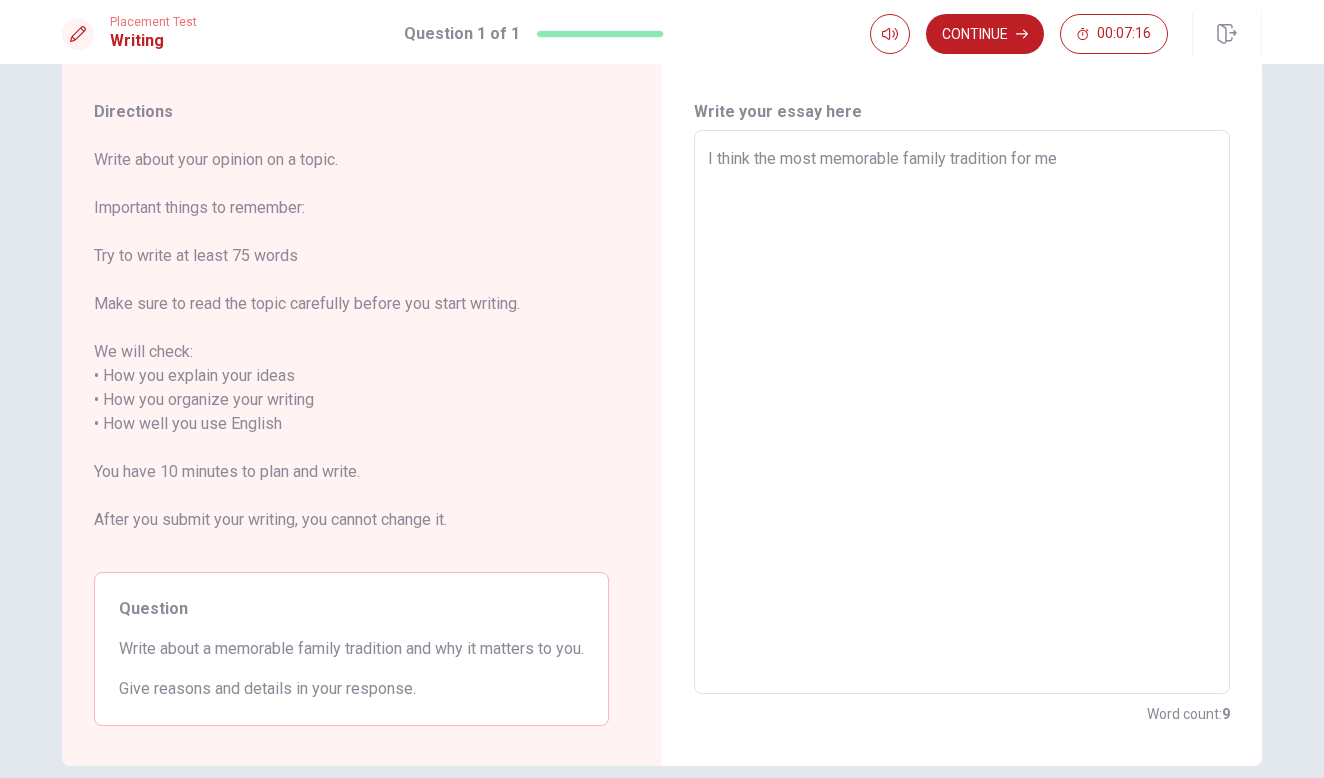 type on "I think the most memorable family tradition for me" 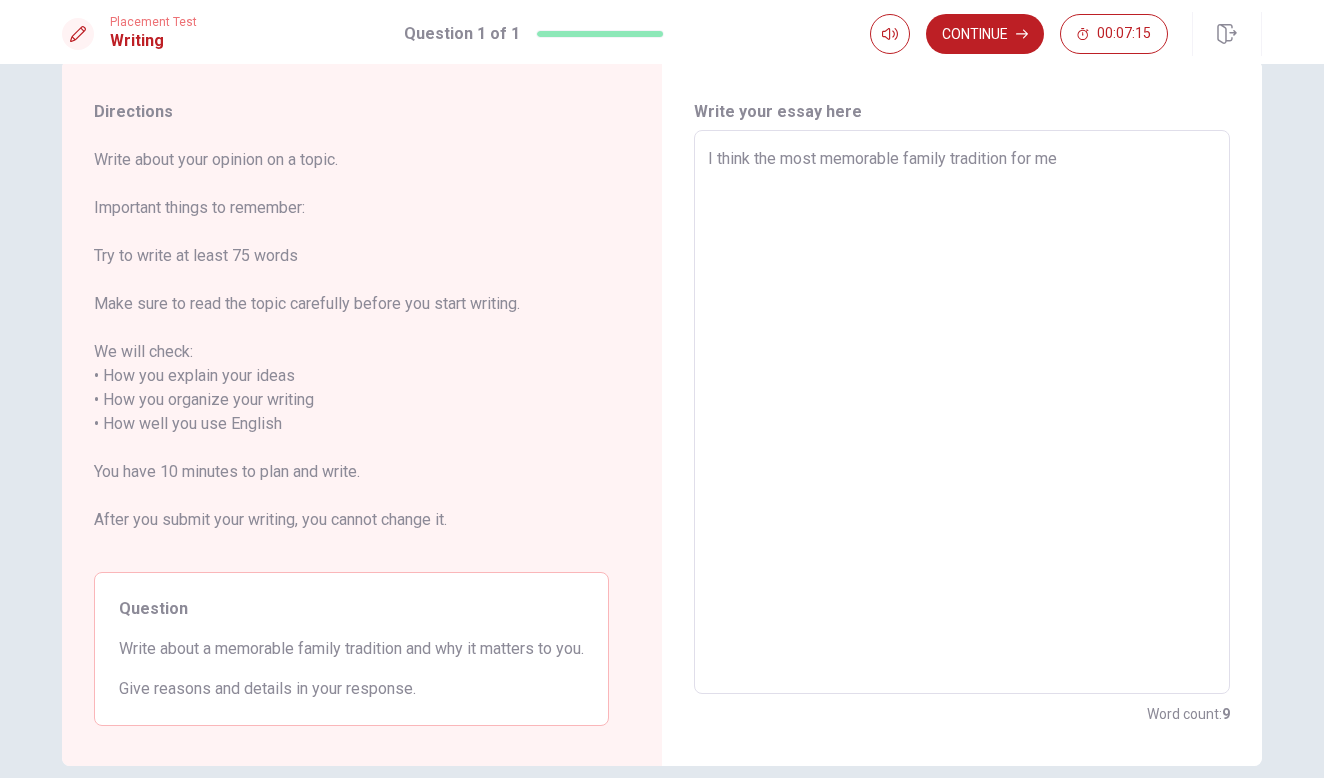 type on "I think the most memorable family tradition for me i" 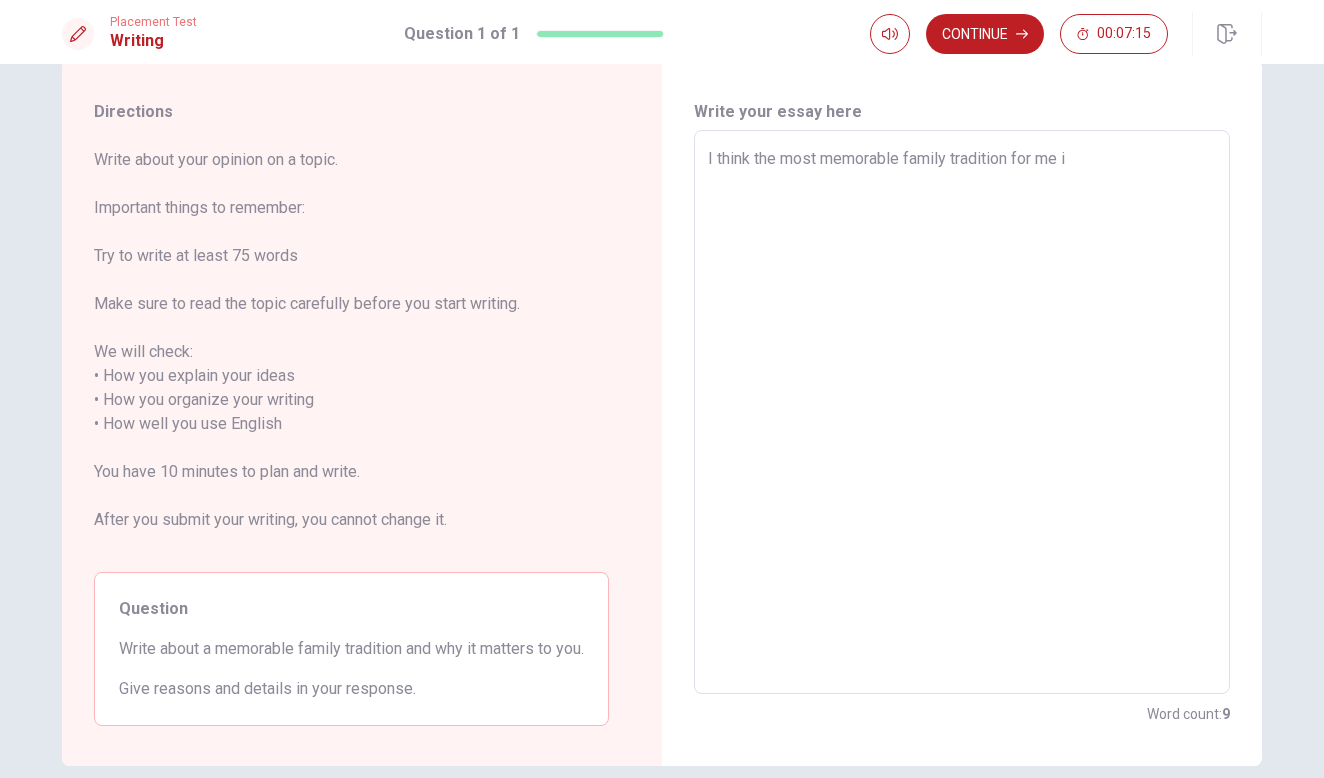 type on "x" 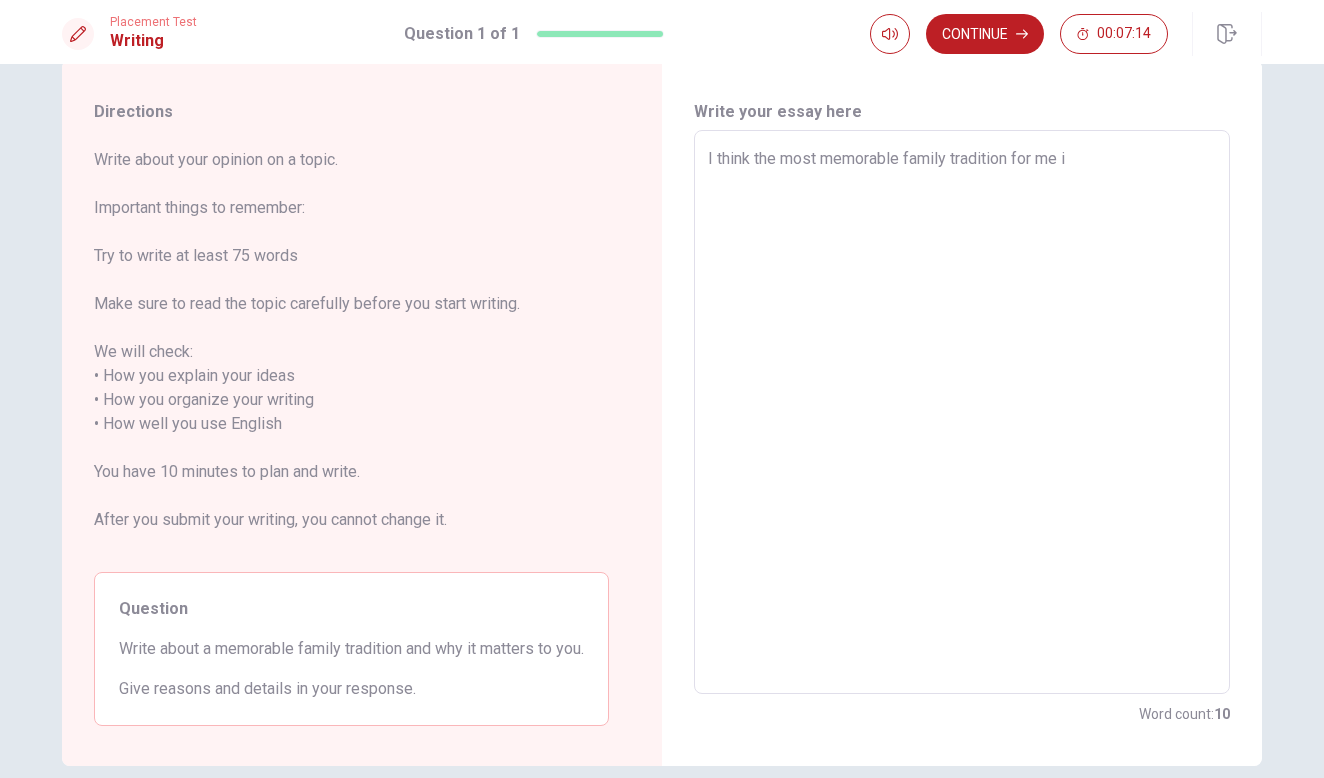 type on "I think the most memorable family tradition for me is" 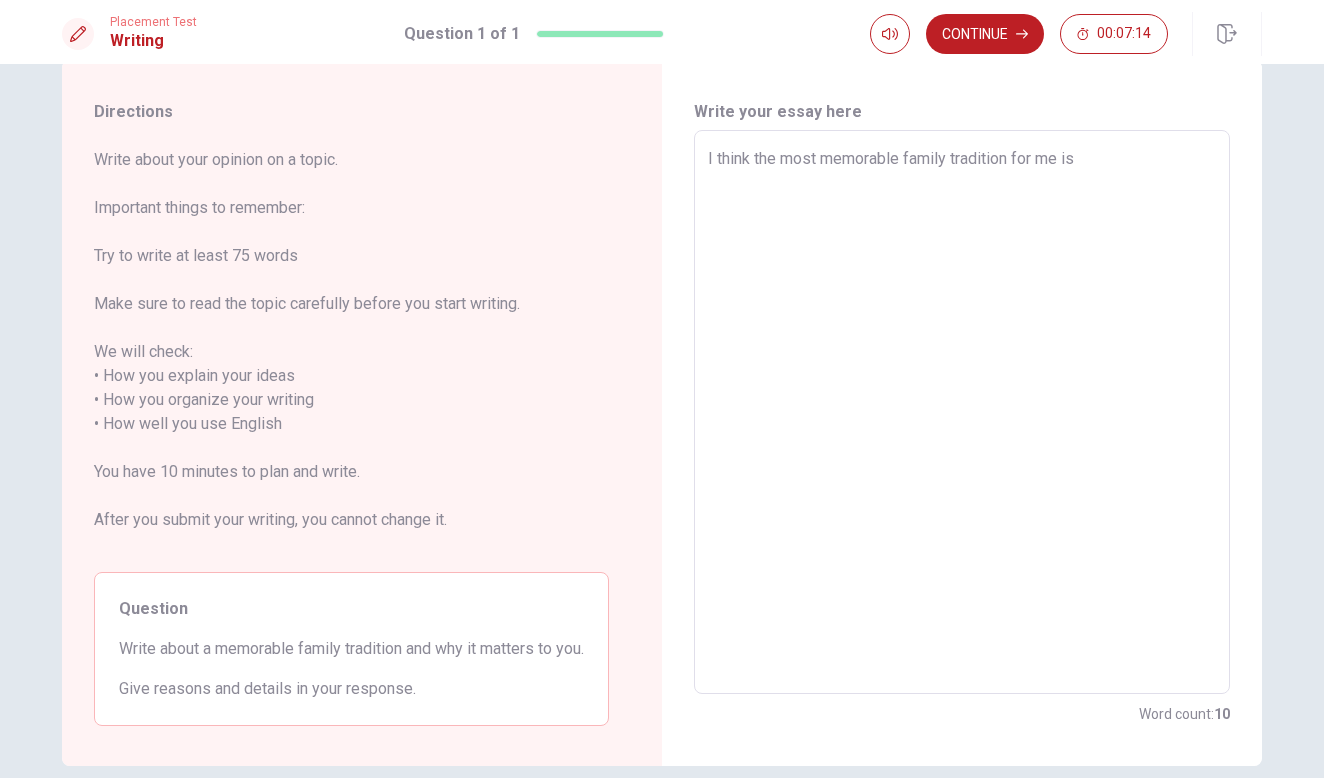 type on "x" 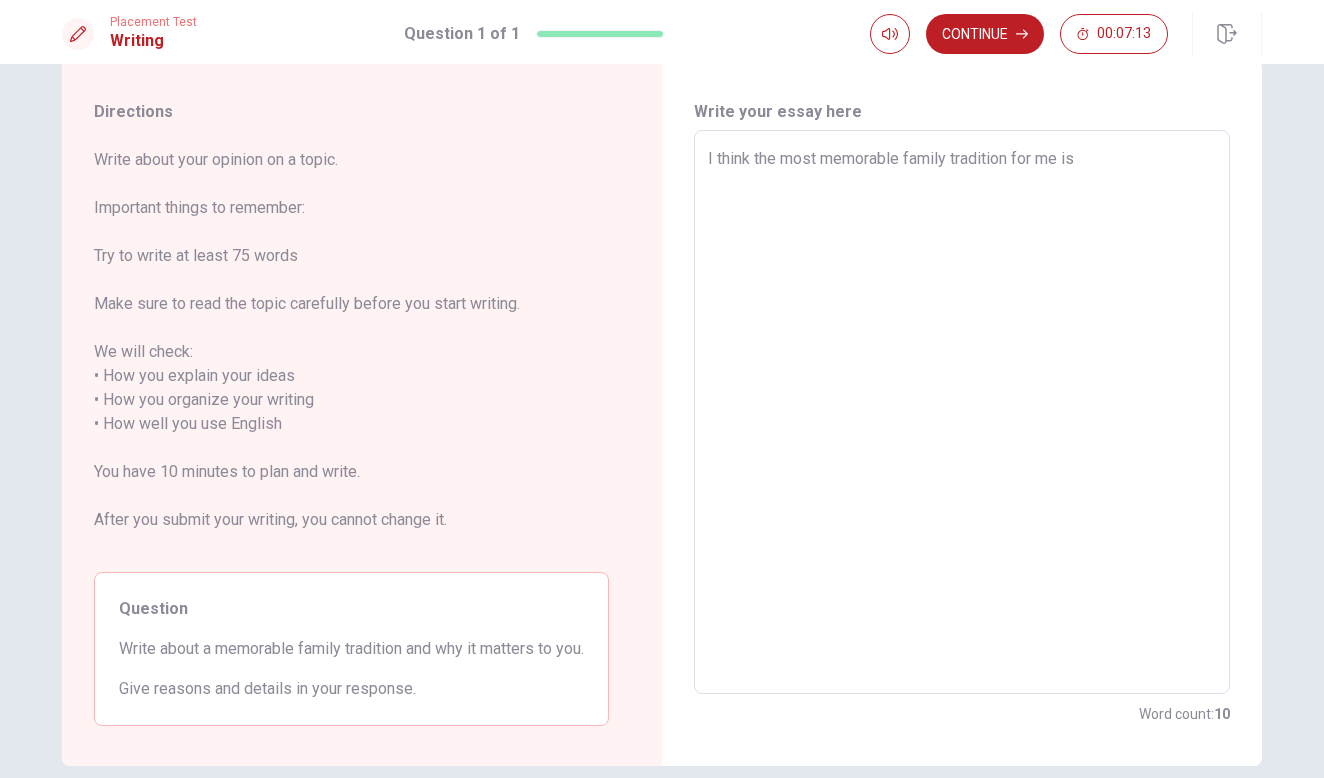 type on "I think the most memorable family tradition for me is t" 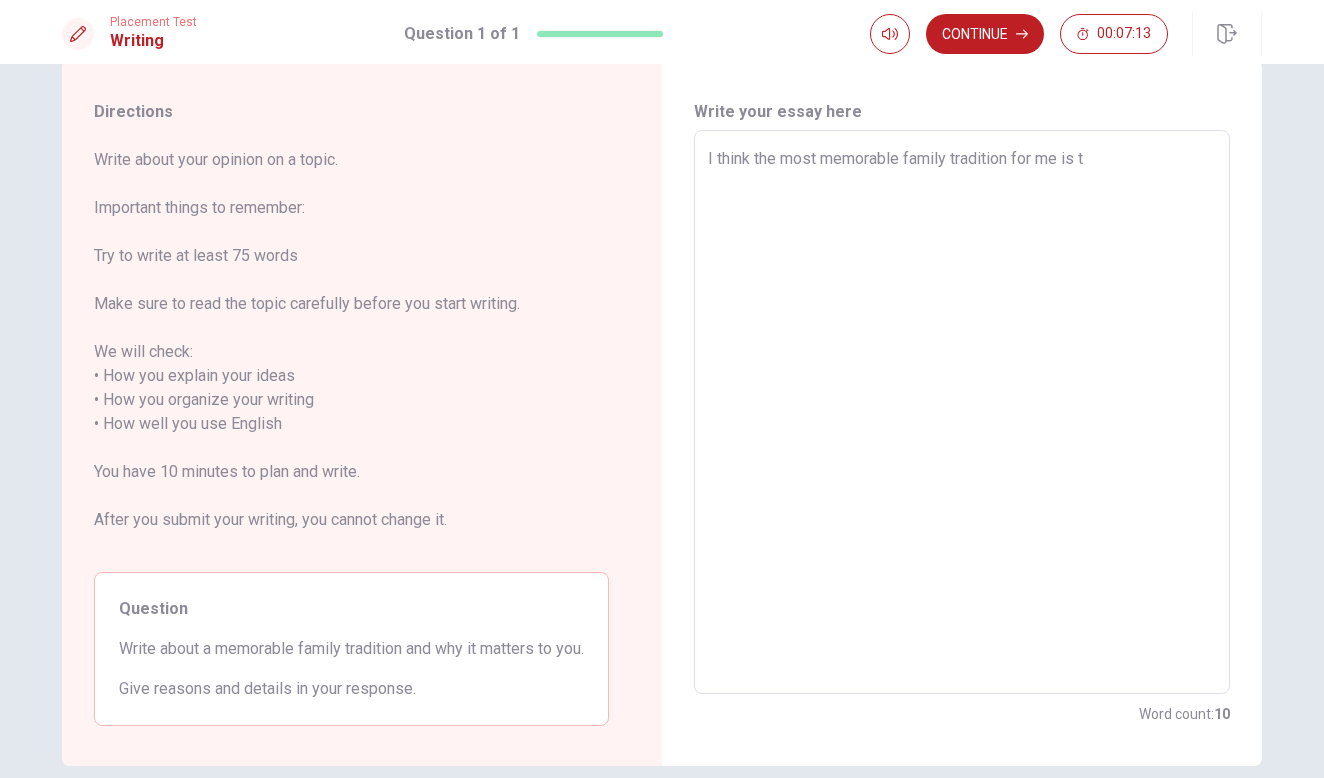 type on "x" 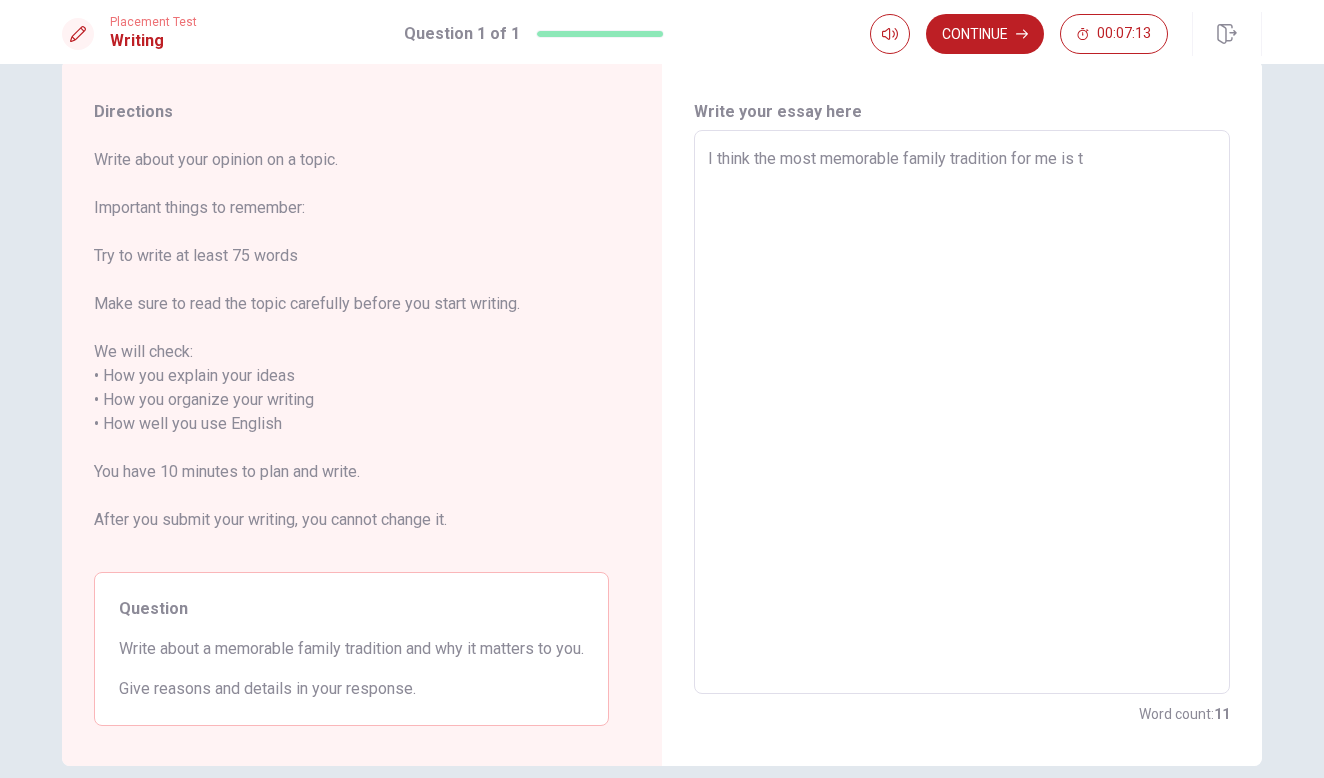 type on "I think the most memorable family tradition for me is th" 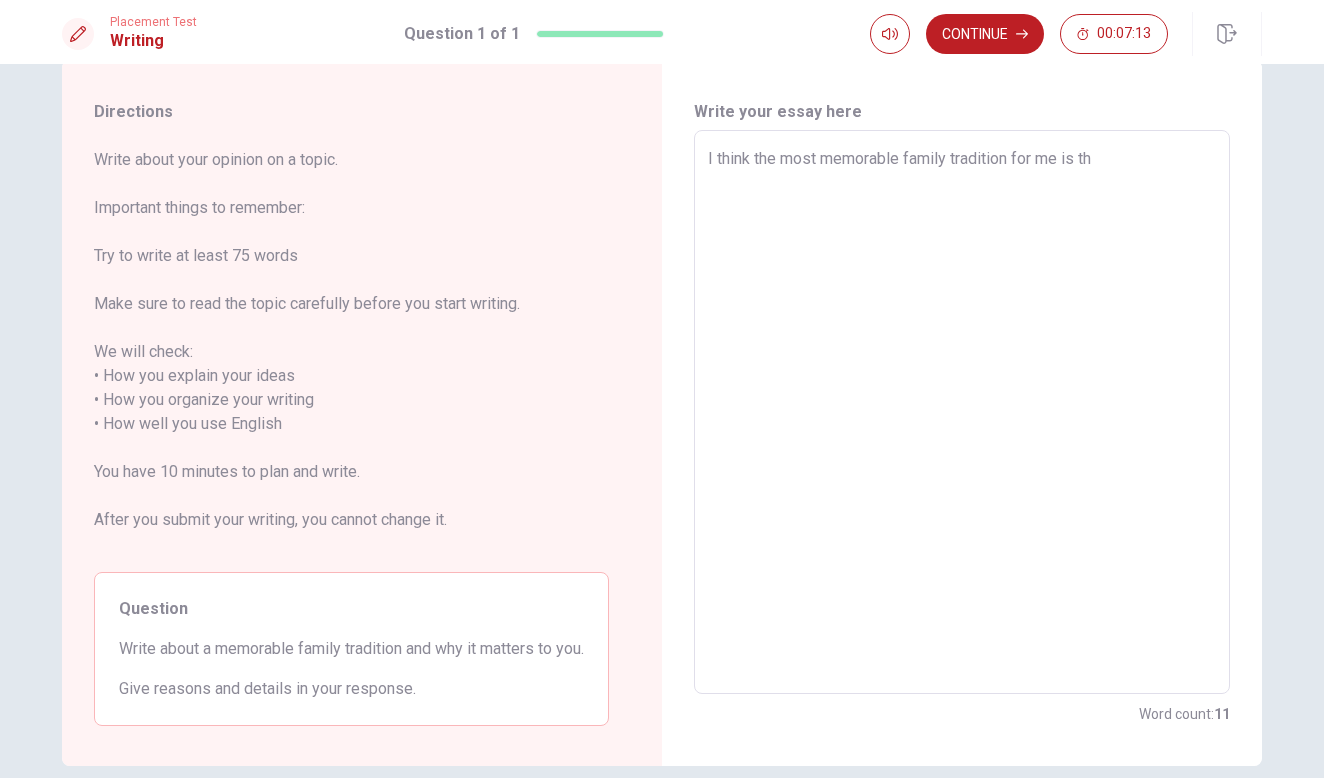 type on "x" 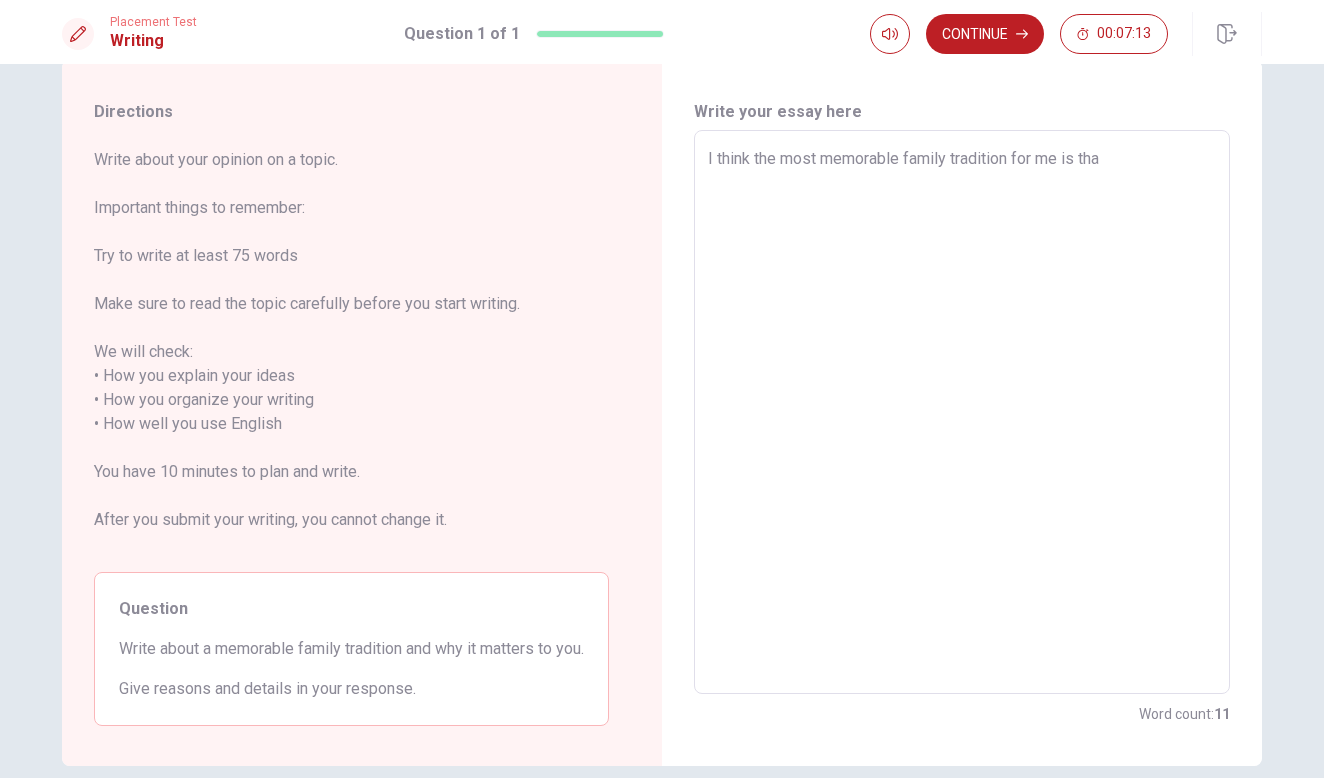 type on "x" 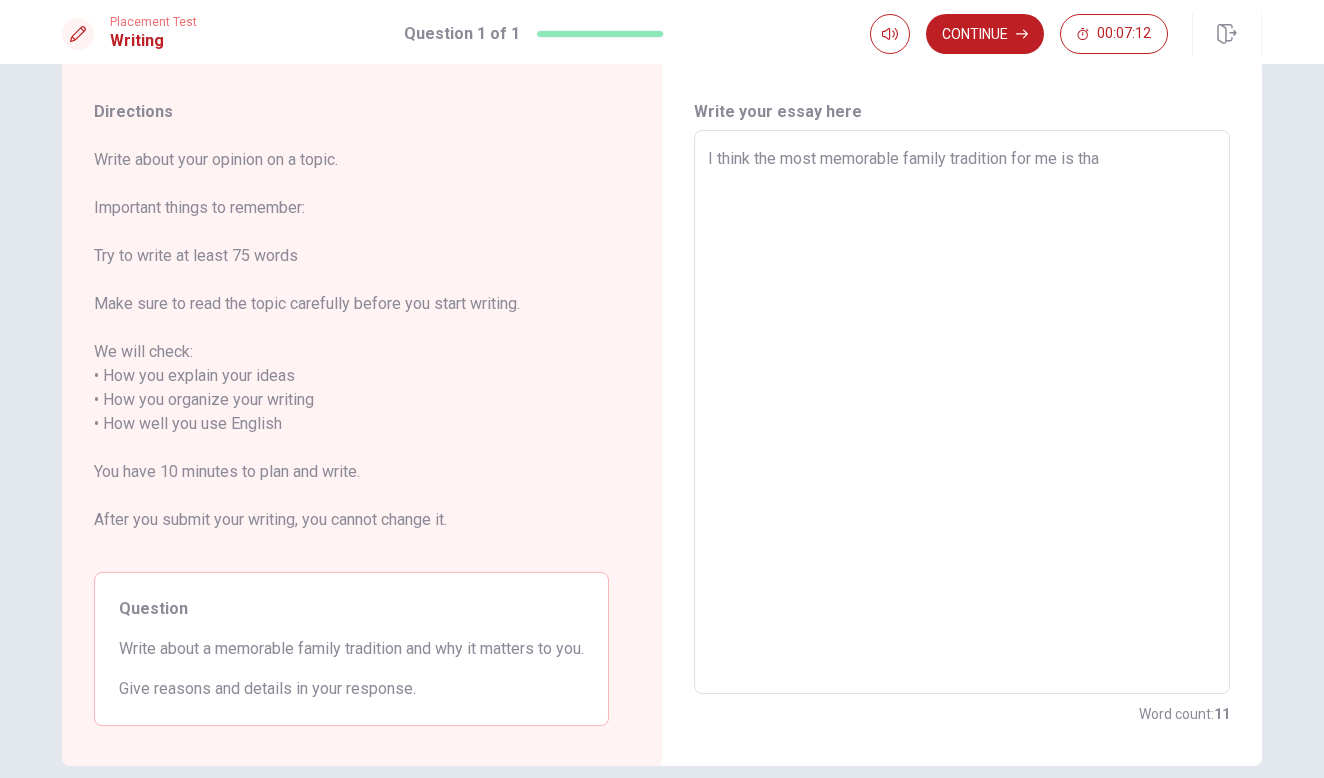 type on "I think the most memorable family tradition for me is thay" 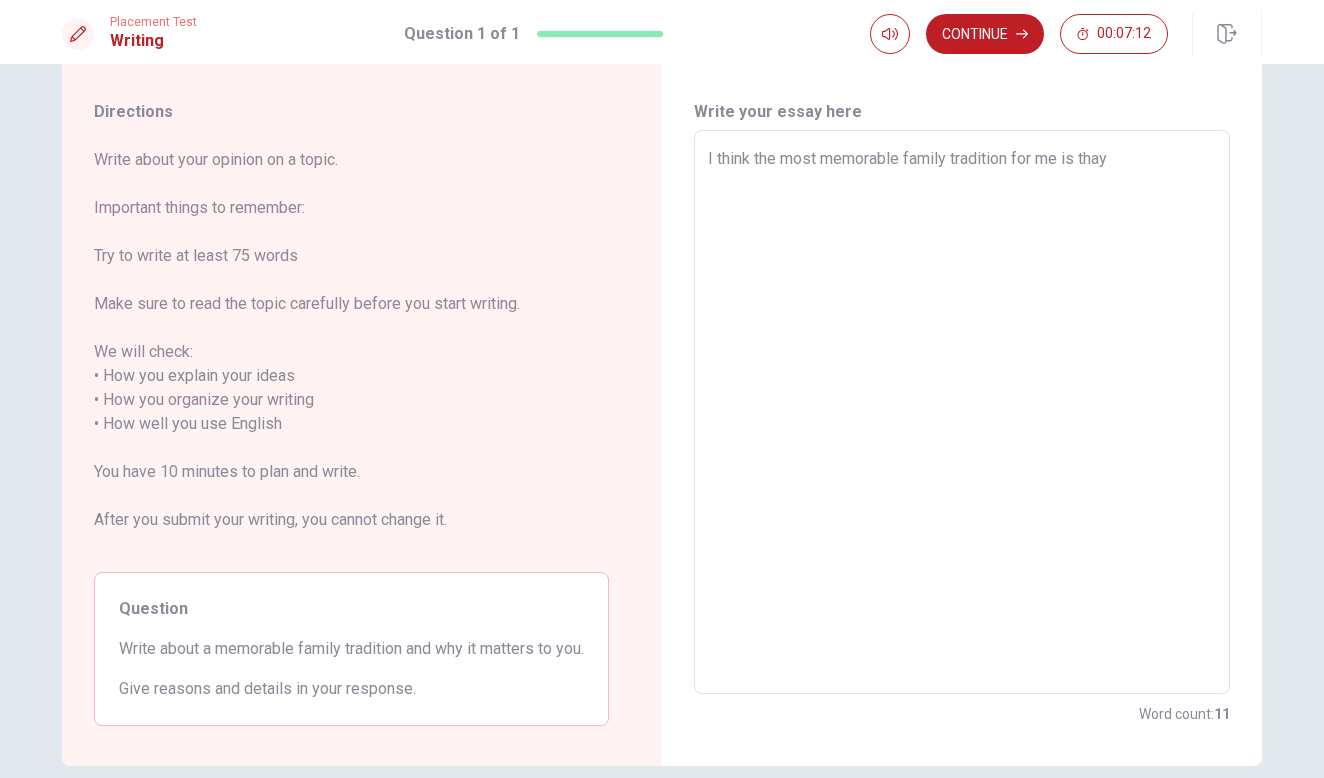 type on "x" 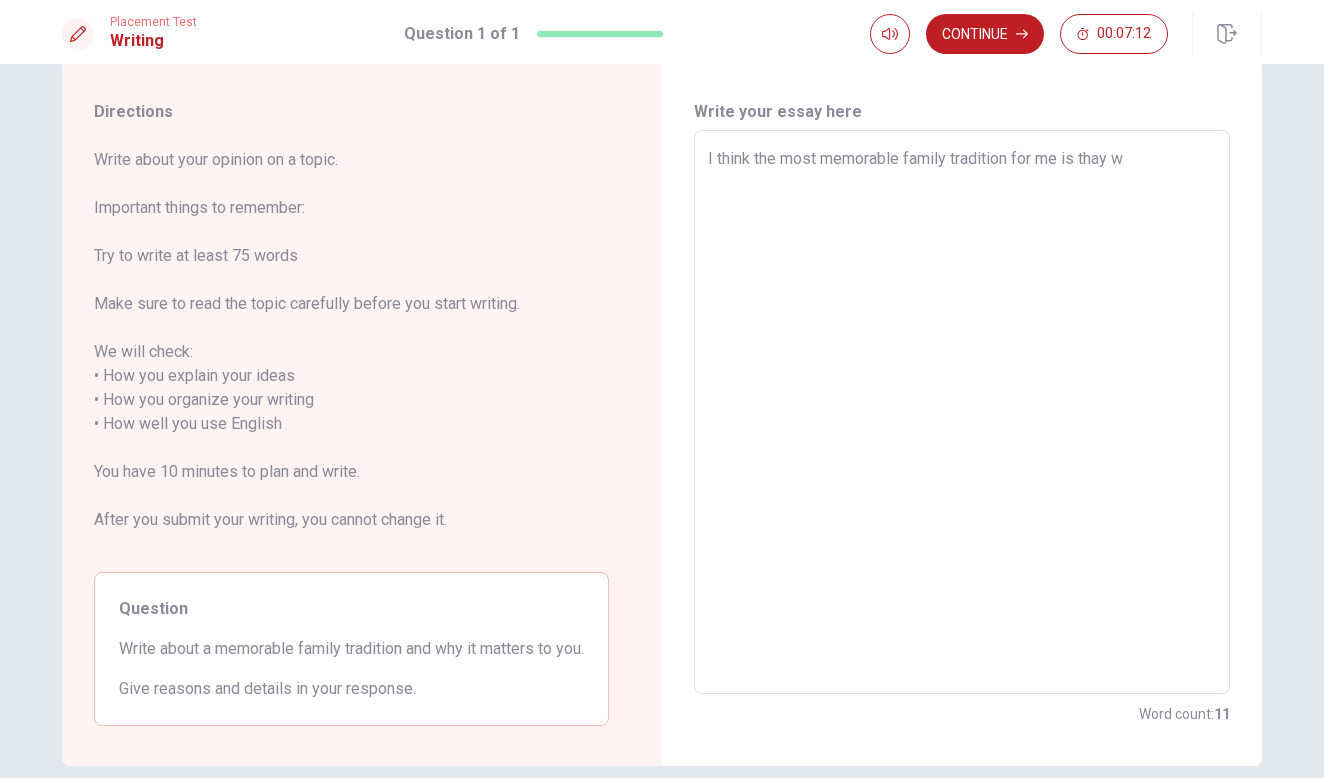 type on "x" 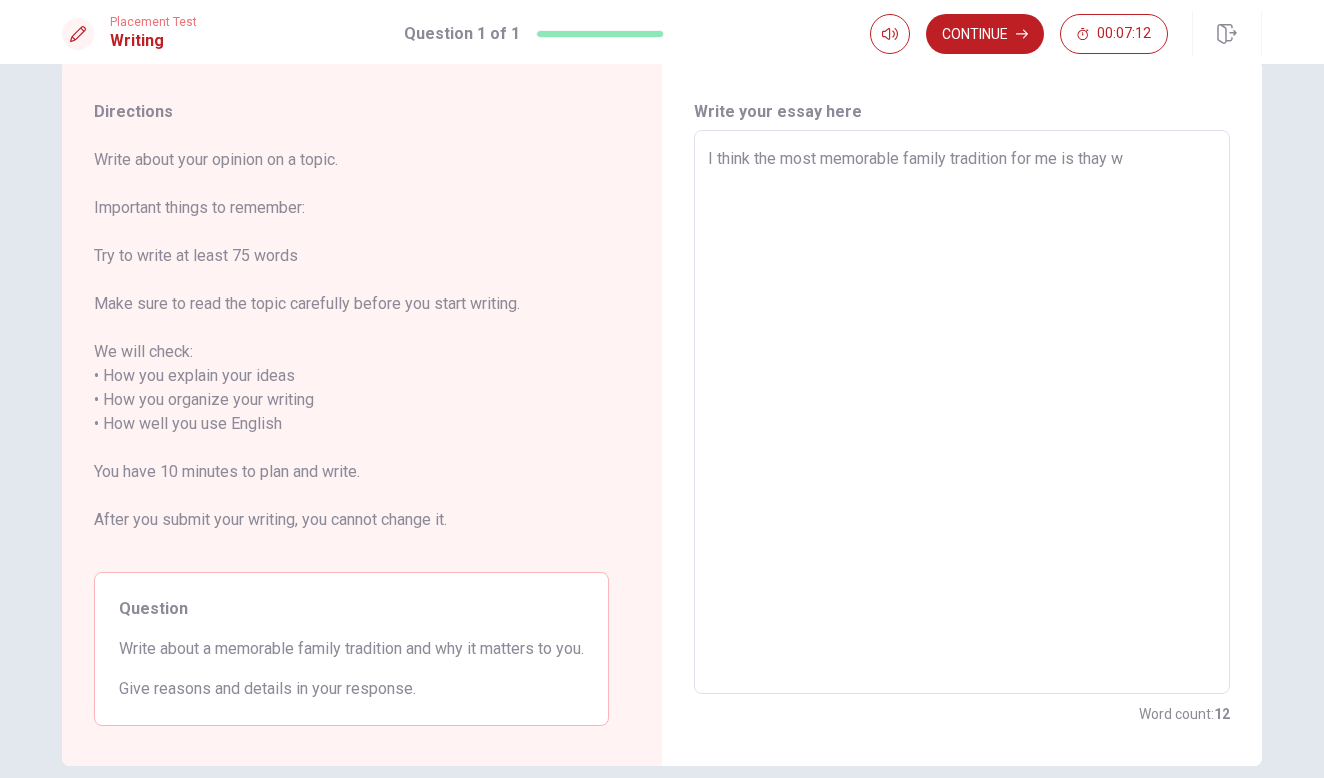 type on "I think the most memorable family tradition for me is thay we" 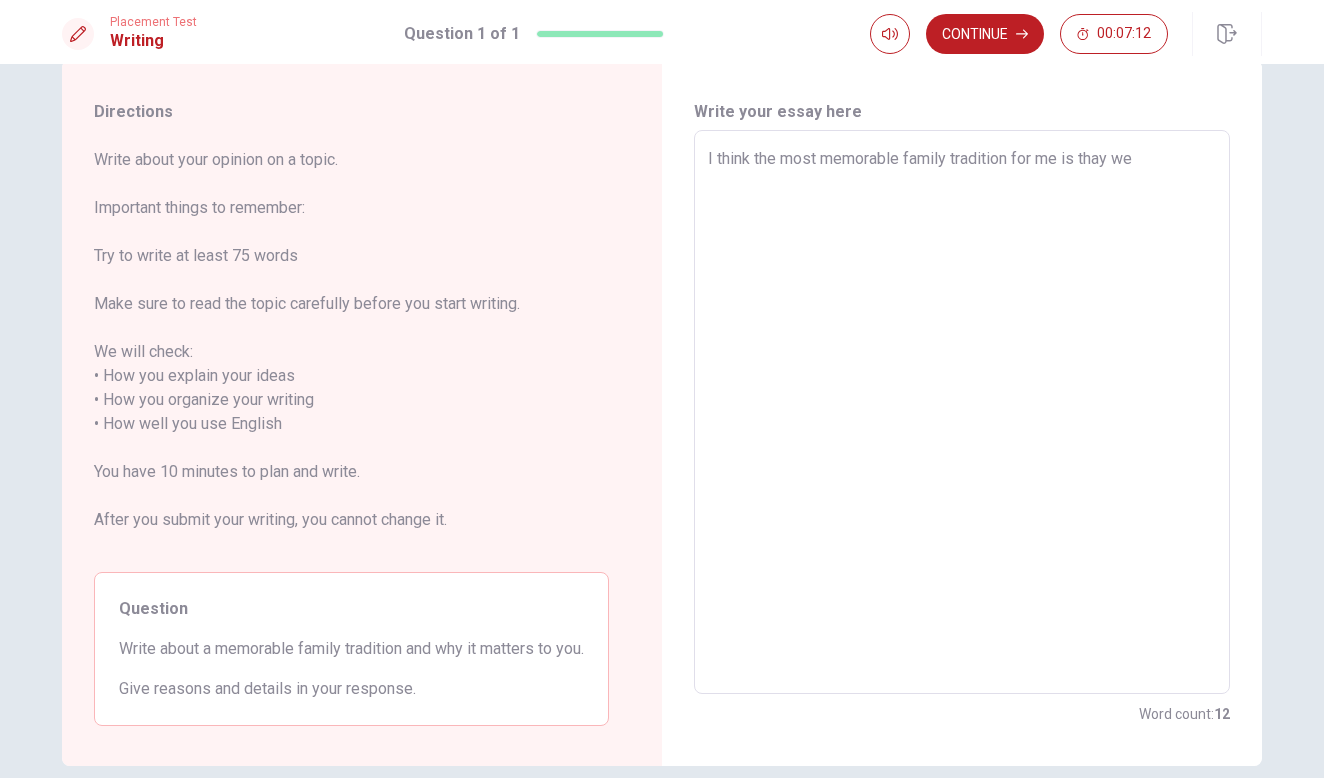 type on "x" 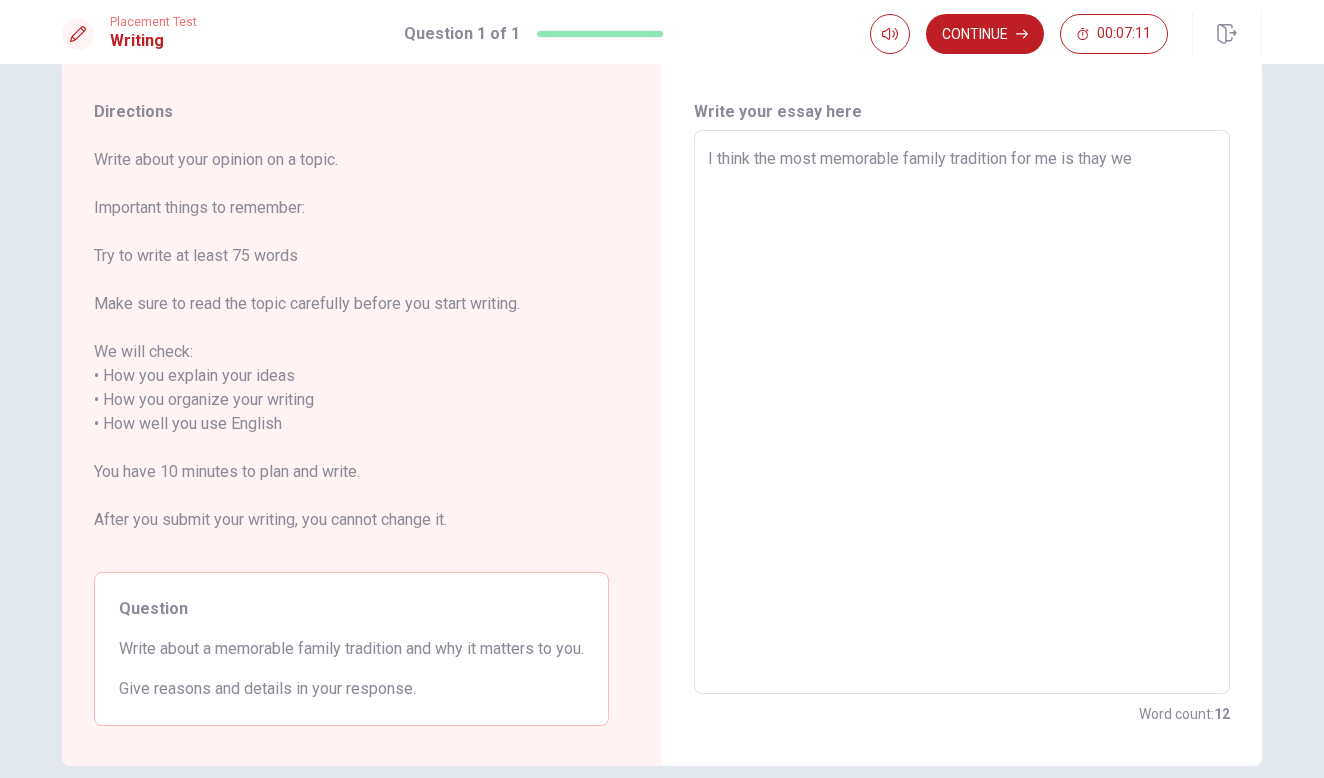 type on "I think the most memorable family tradition for me is thay we" 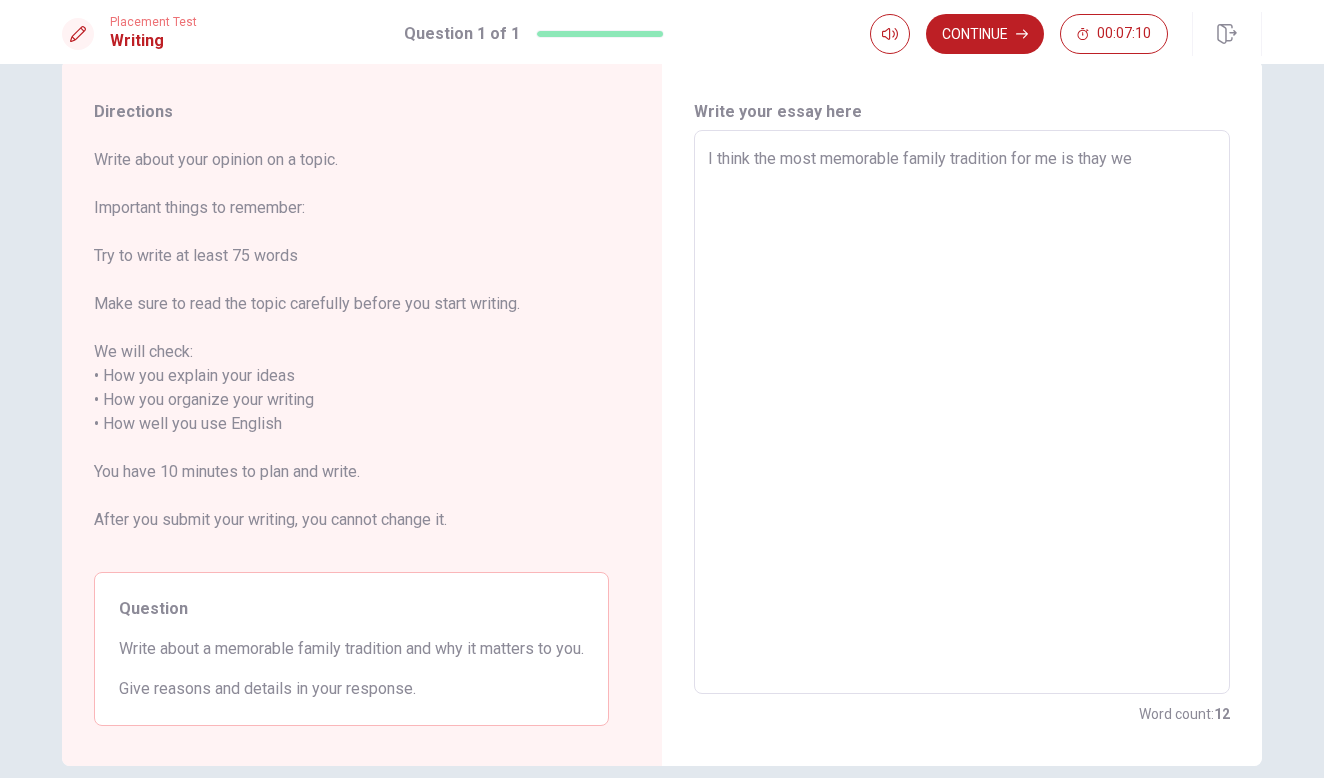 type on "x" 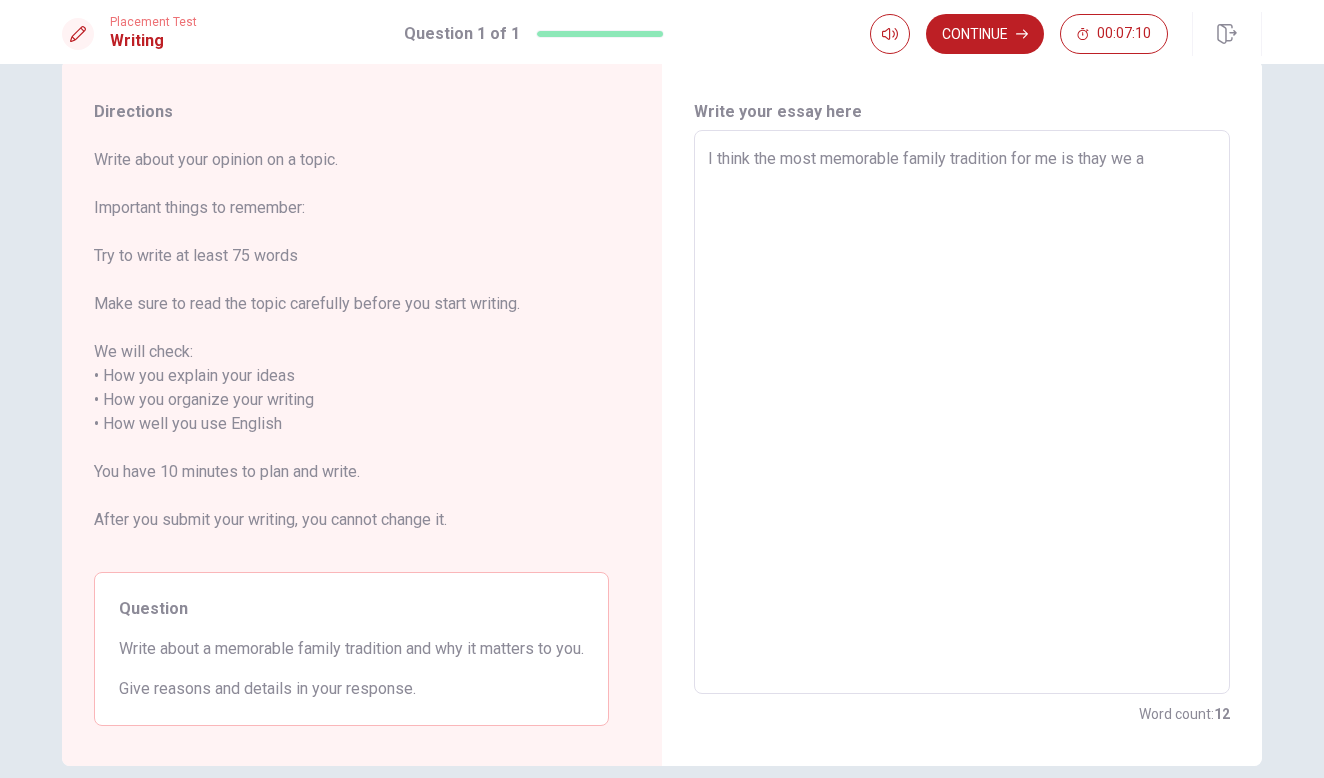 type on "x" 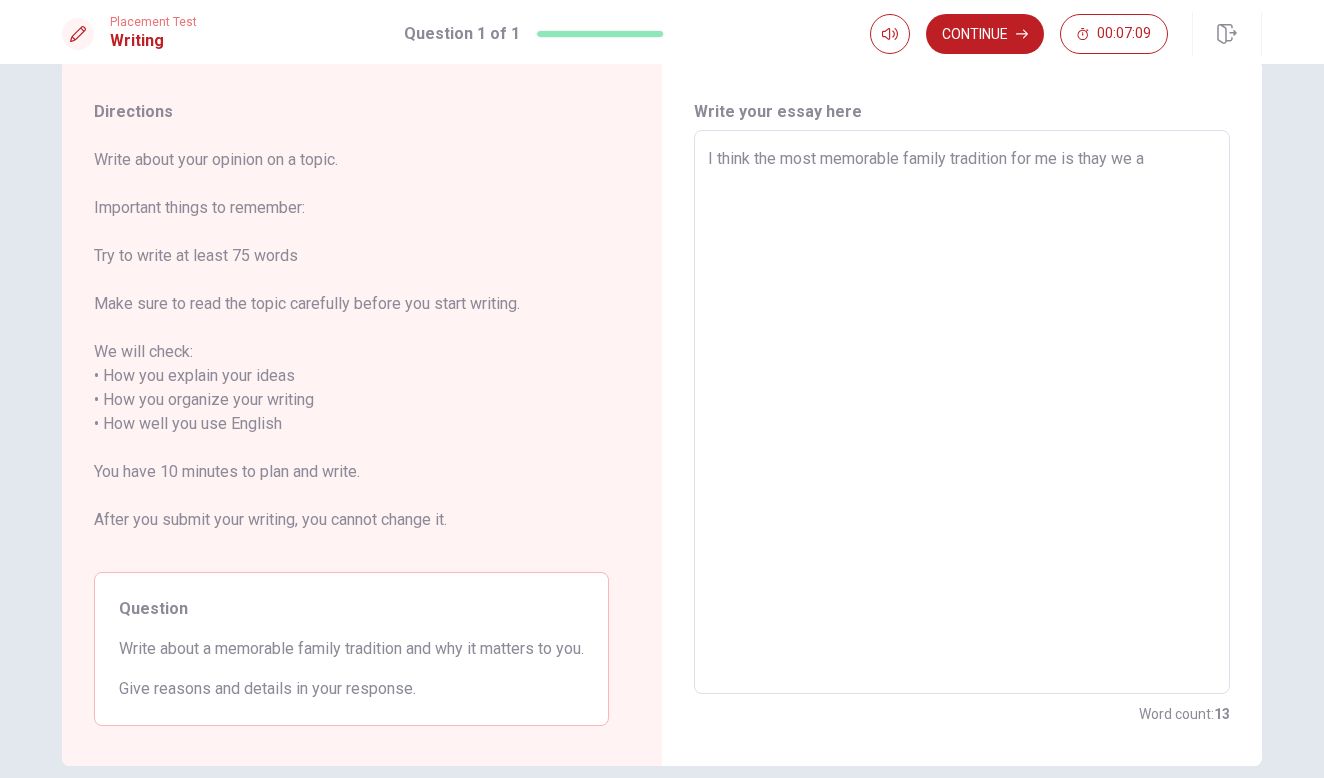 type on "I think the most memorable family tradition for me is thay we al" 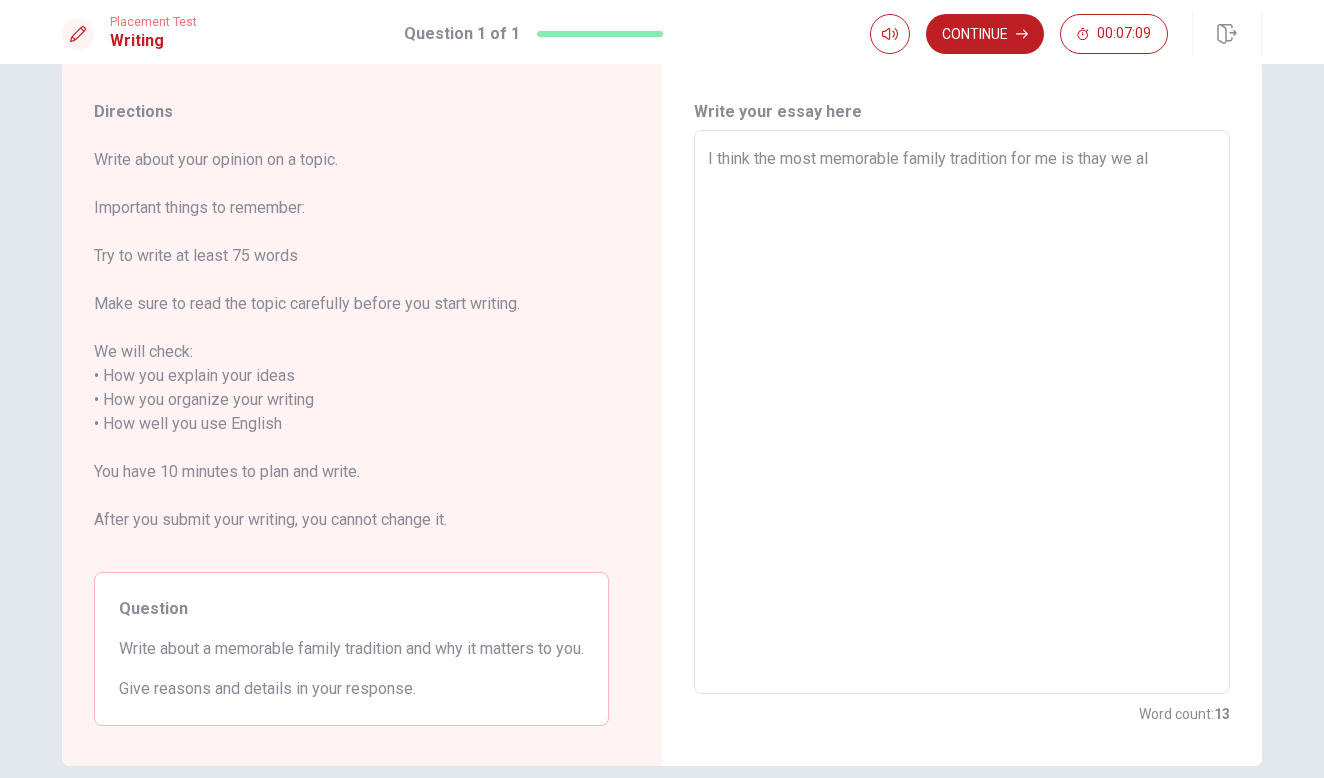 type on "x" 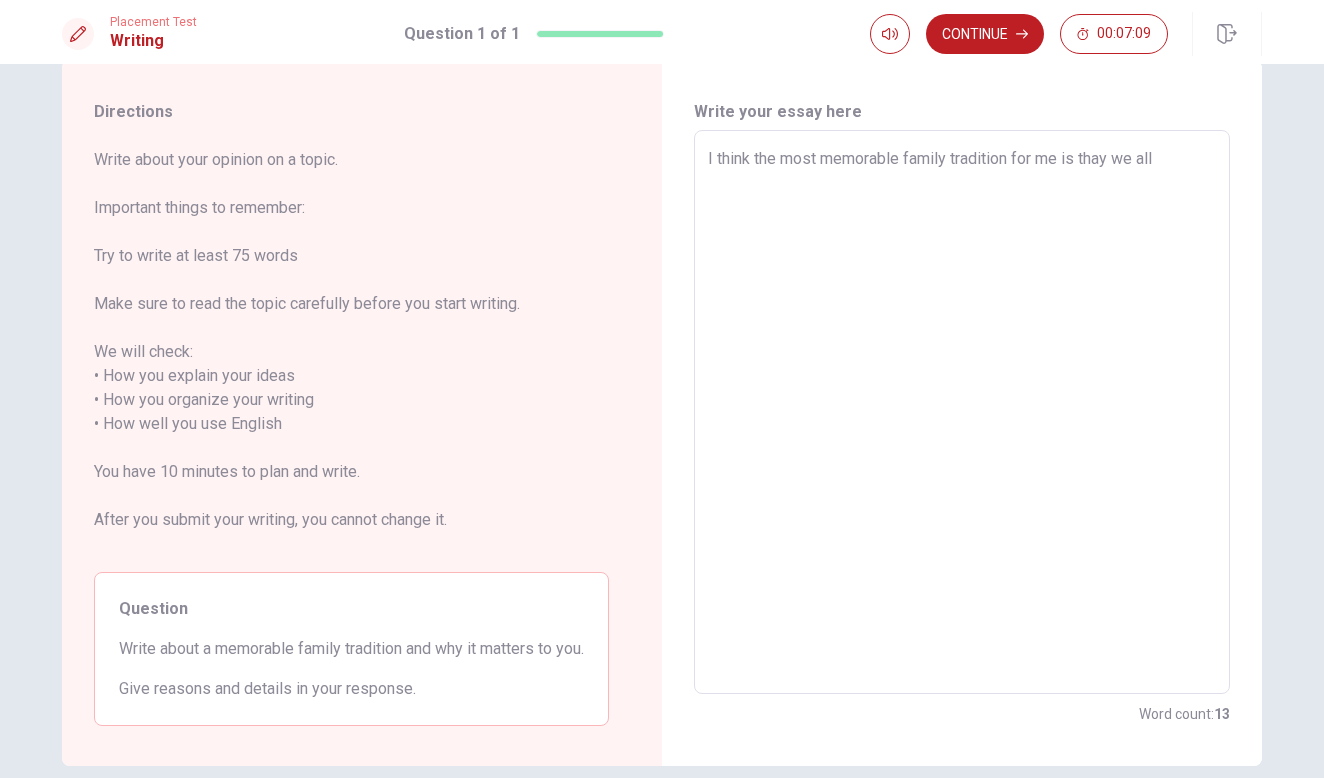 type on "x" 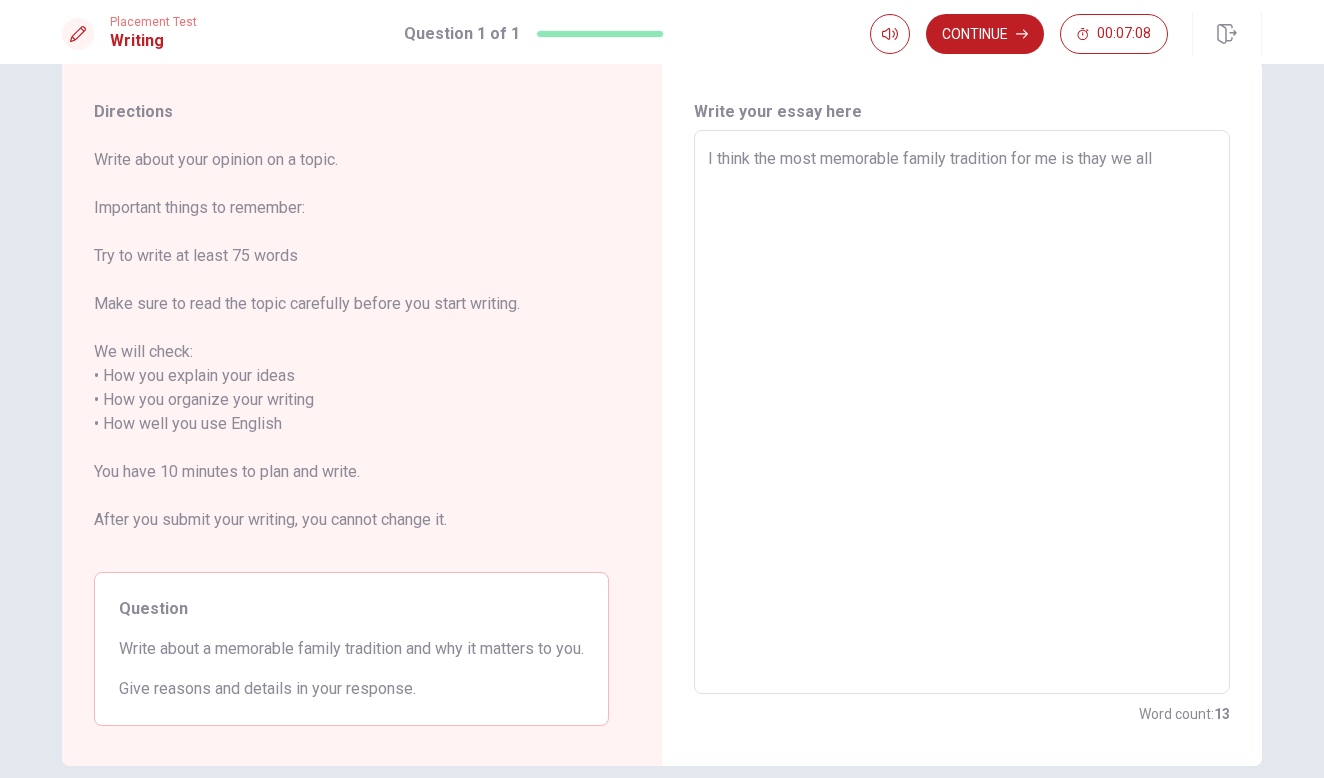 type on "x" 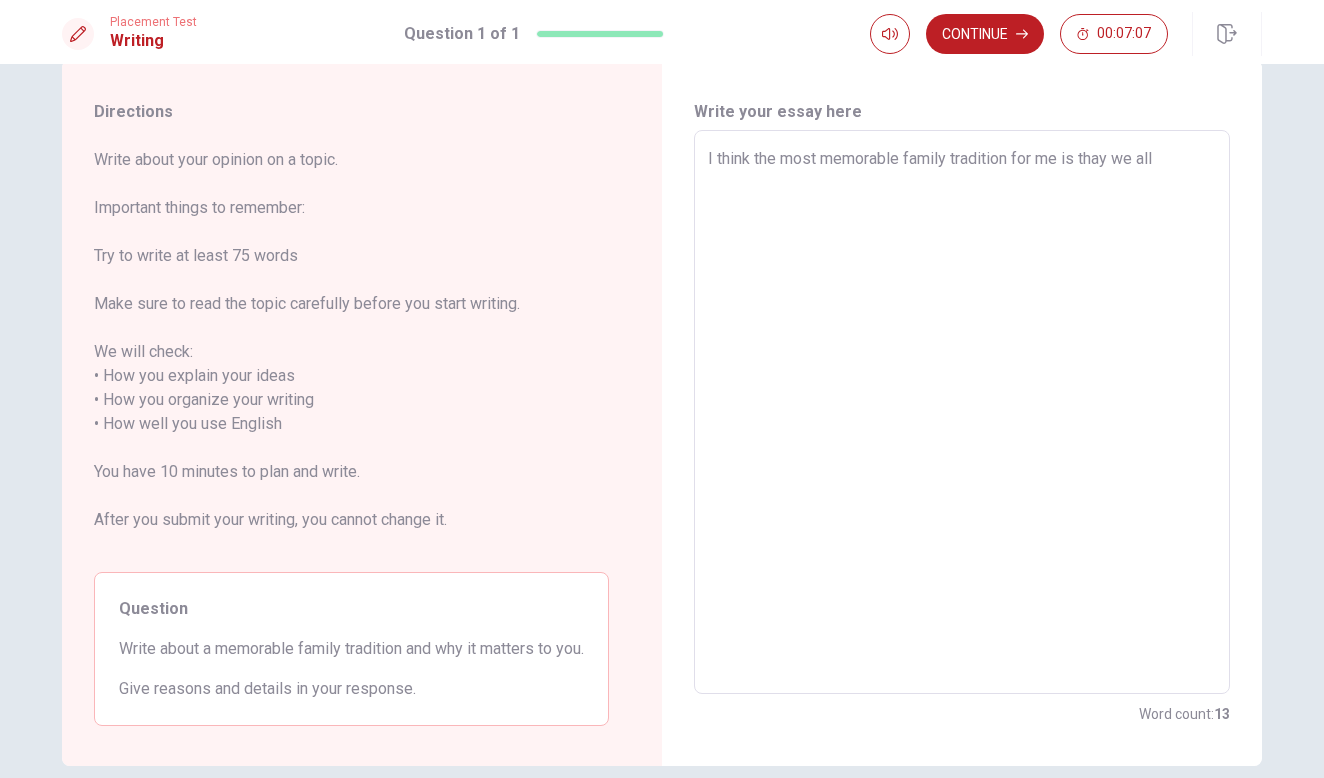 type on "I think the most memorable family tradition for me is thay we all g" 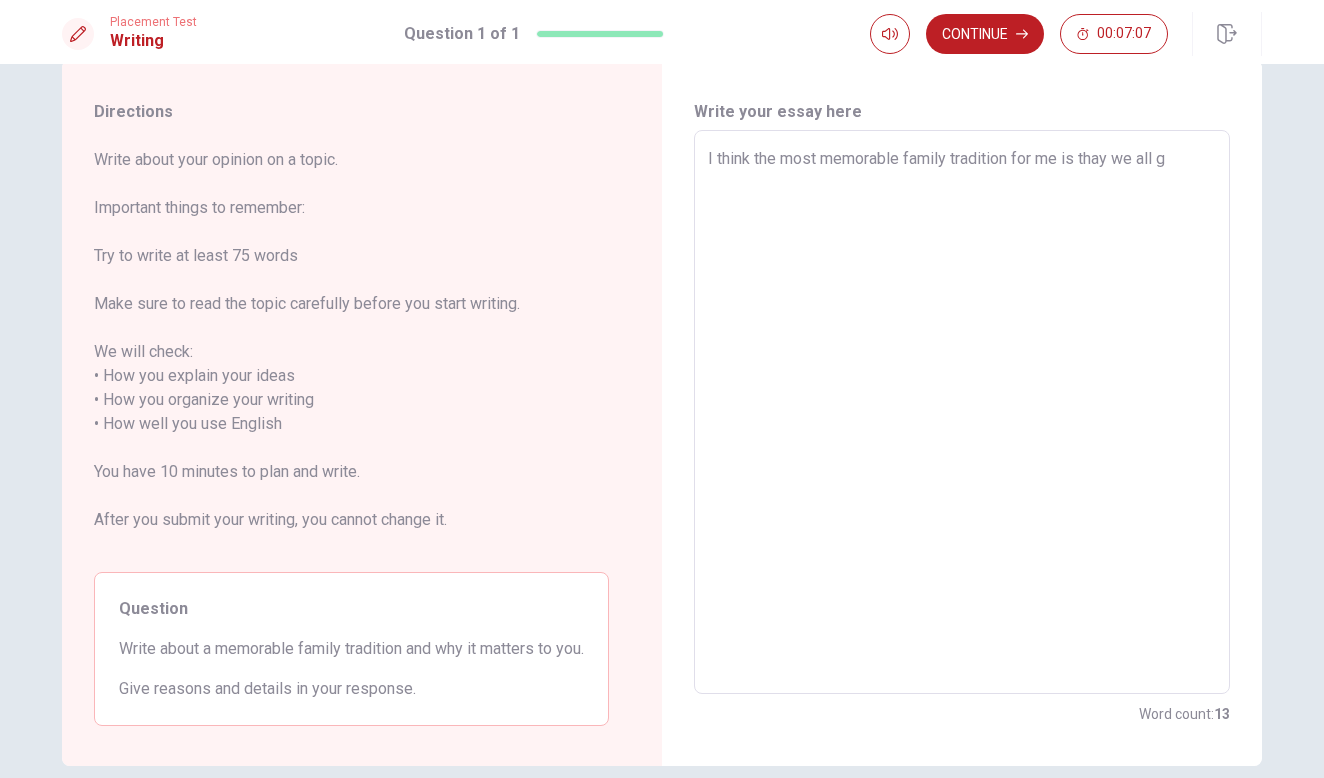 type on "x" 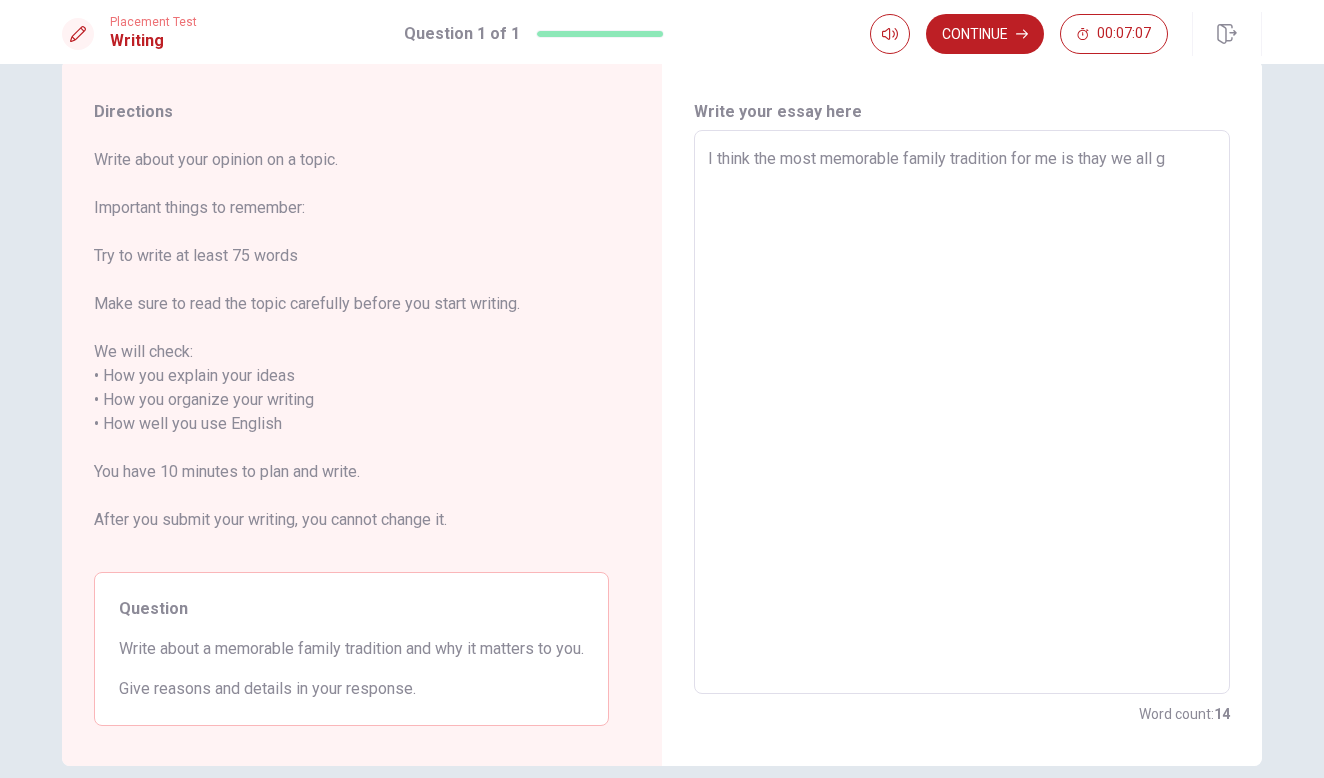 type on "I think the most memorable family tradition for me is thay we all ga" 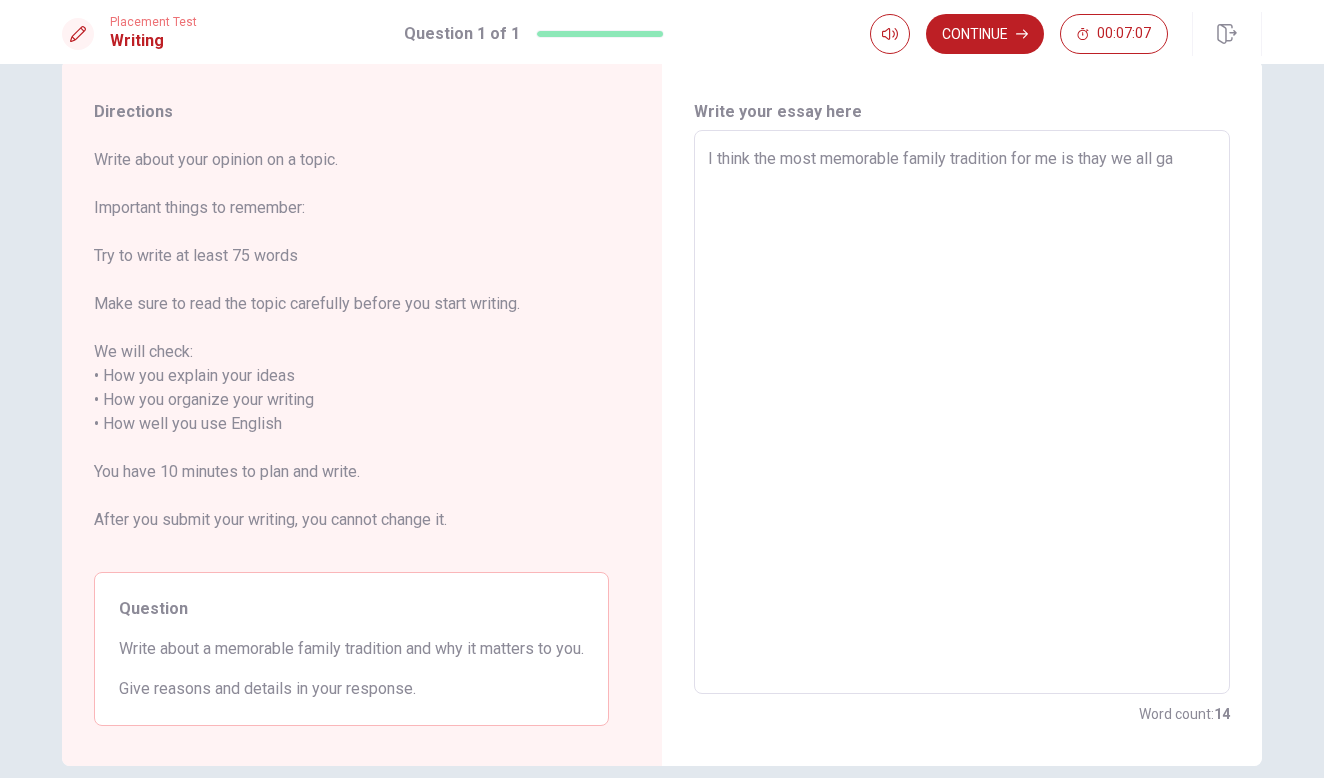 type on "x" 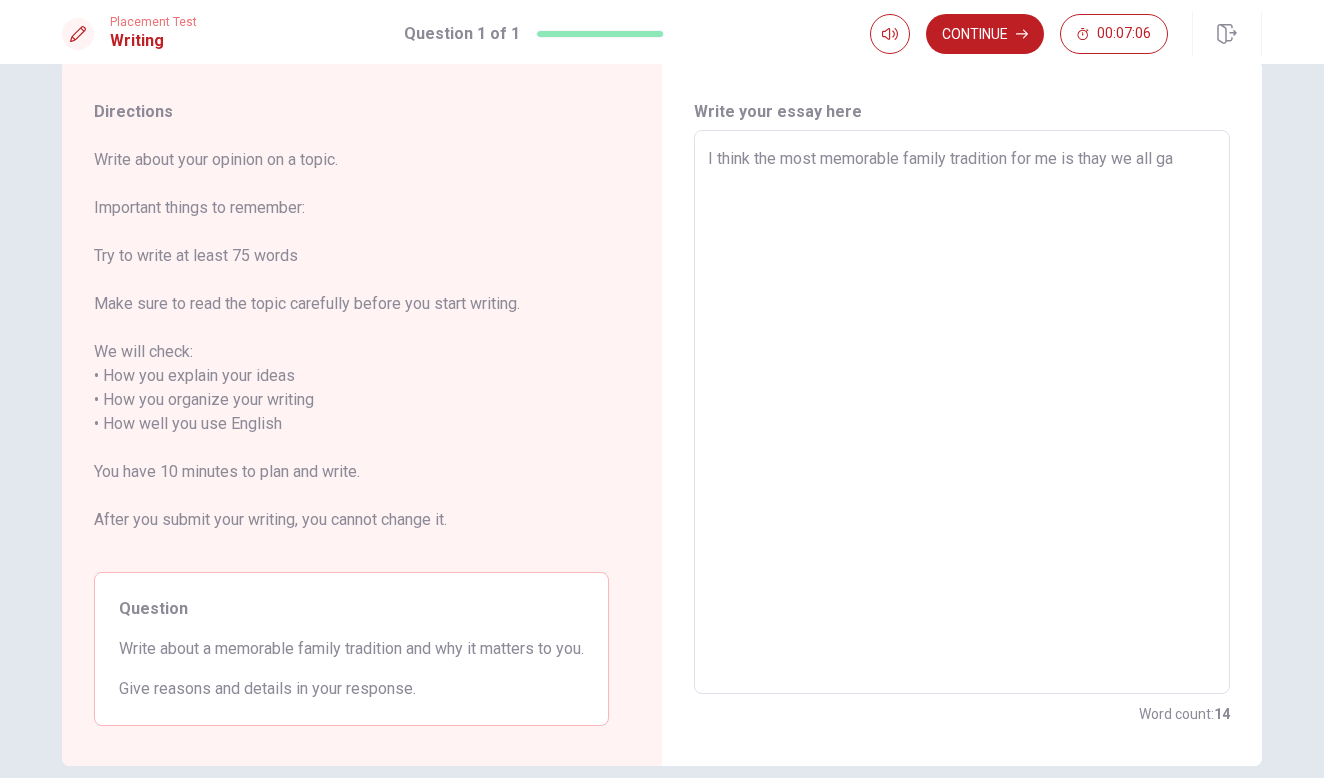 type on "I think the most memorable family tradition for me is thay we all g" 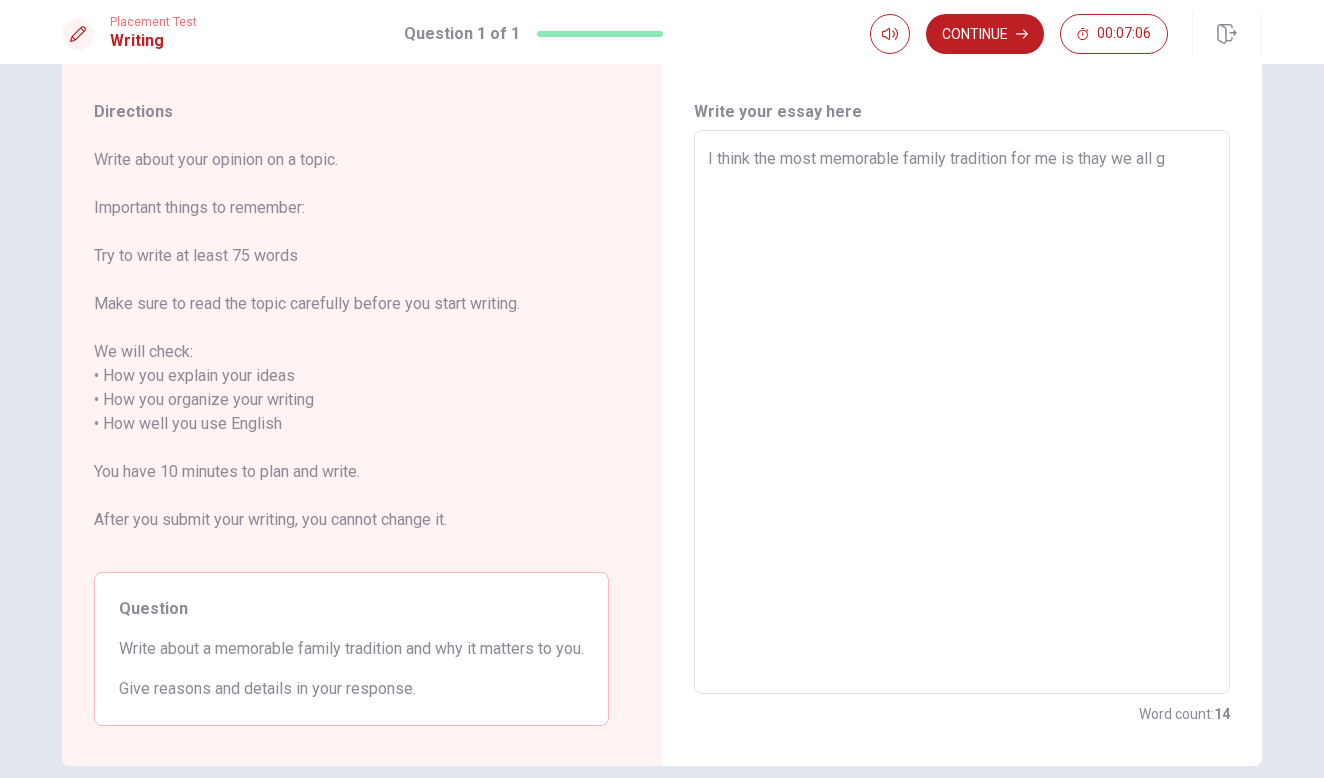 type on "x" 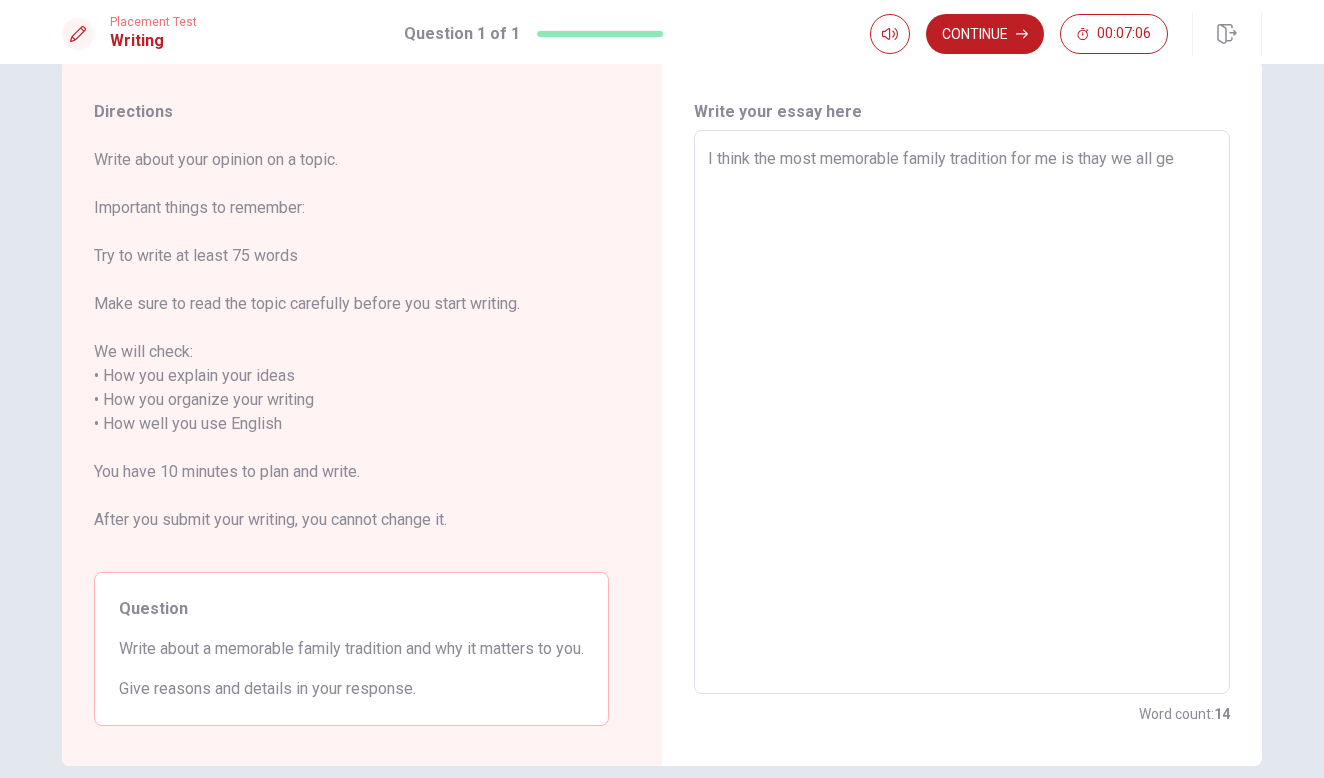 type on "x" 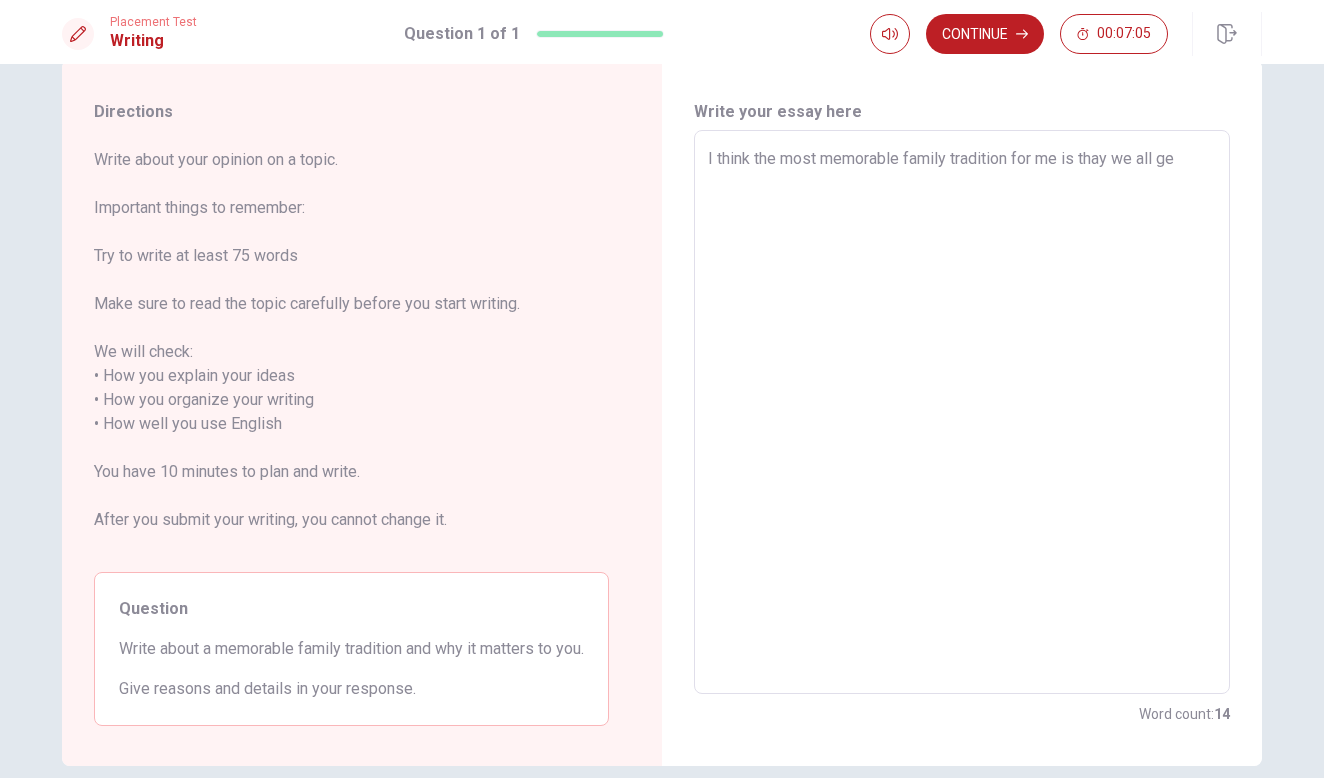 type on "I think the most memorable family tradition for me is thay we all get" 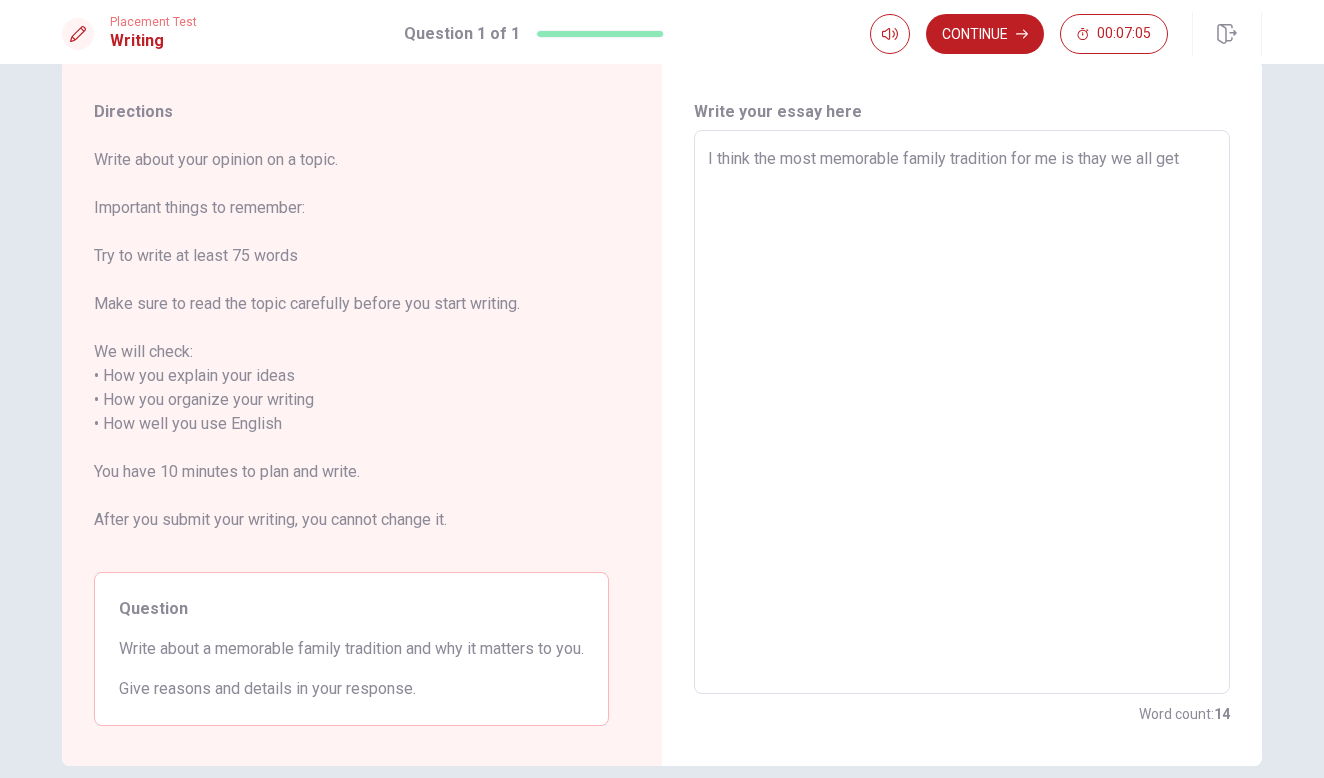 type on "x" 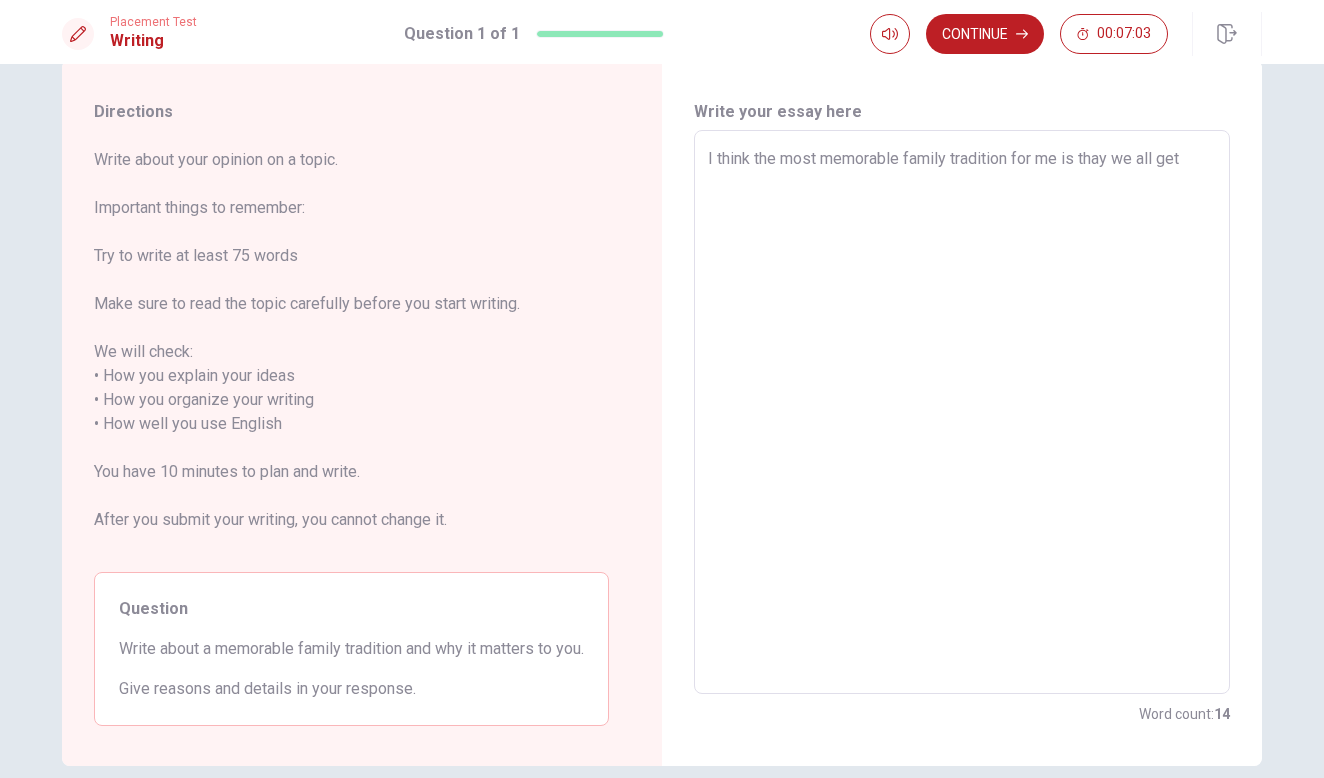 type on "x" 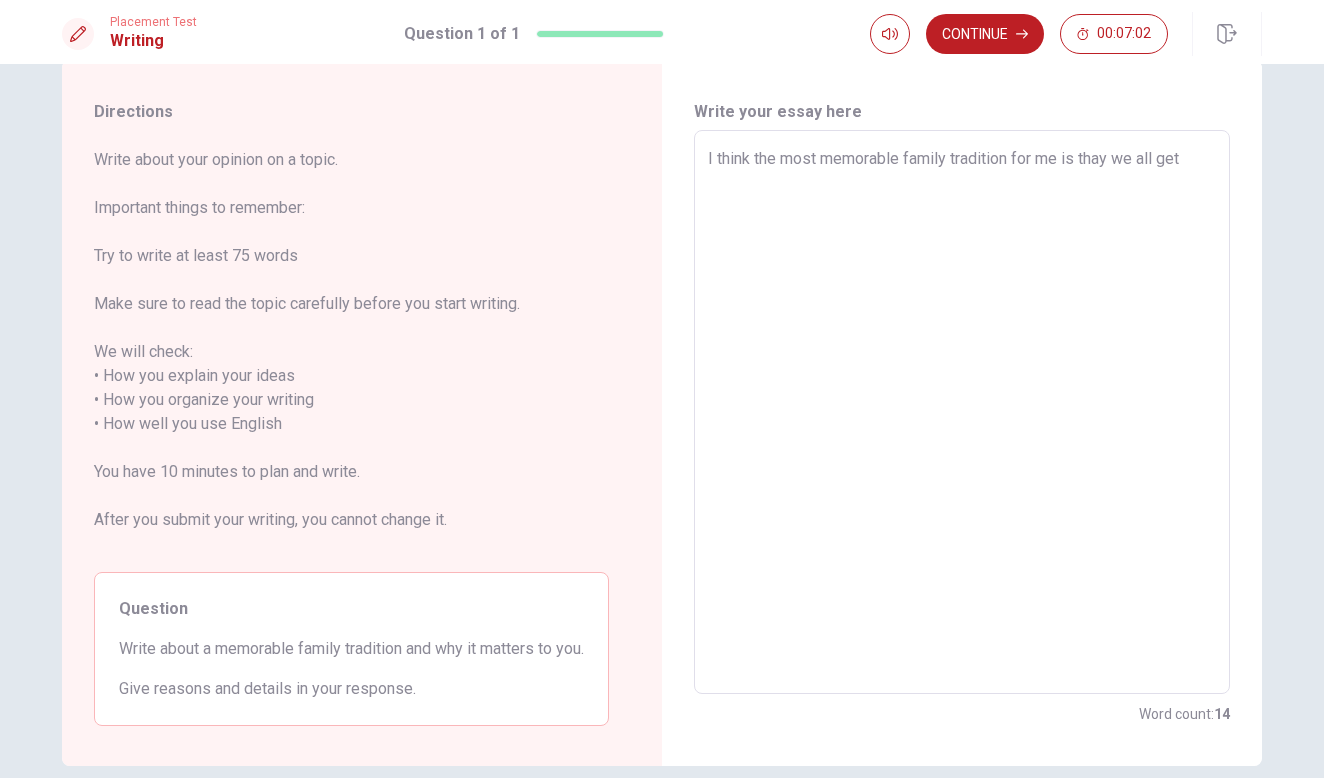 type on "I think the most memorable family tradition for me is thay we all get t" 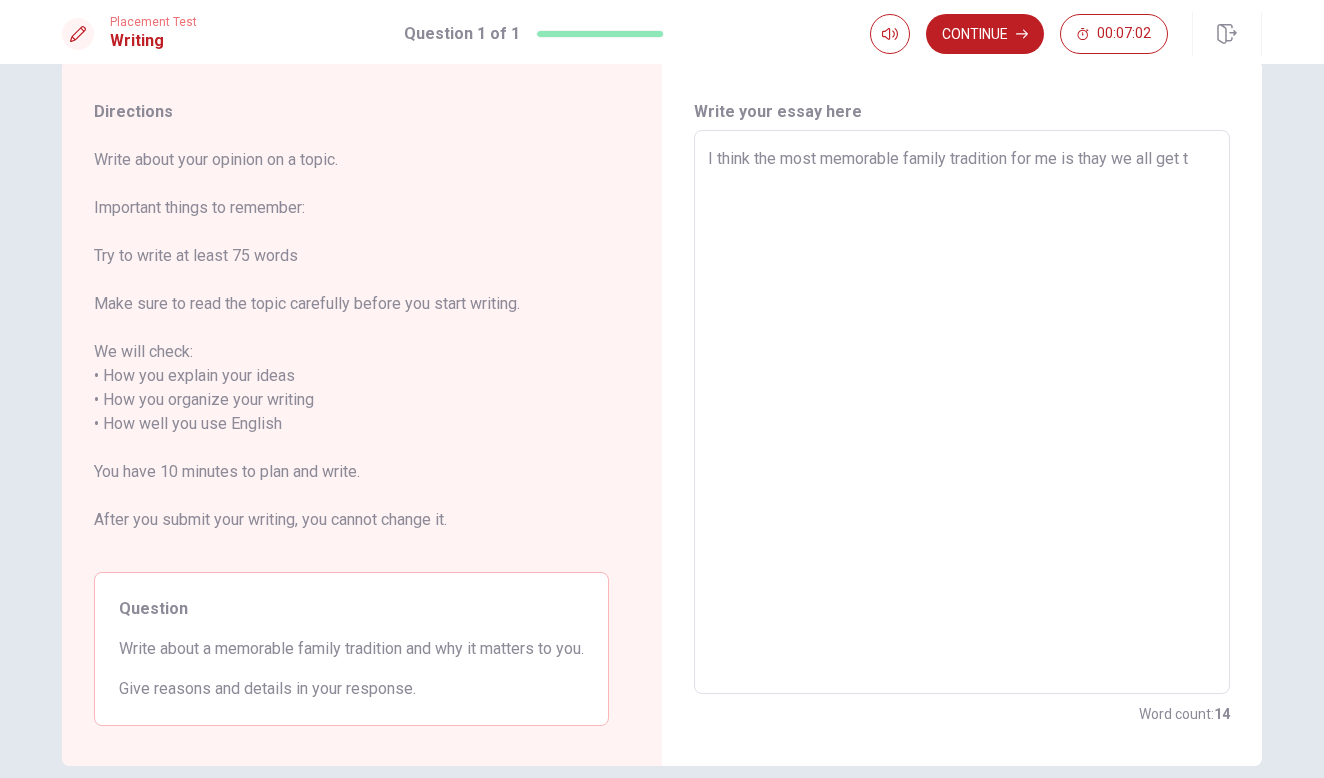 type on "x" 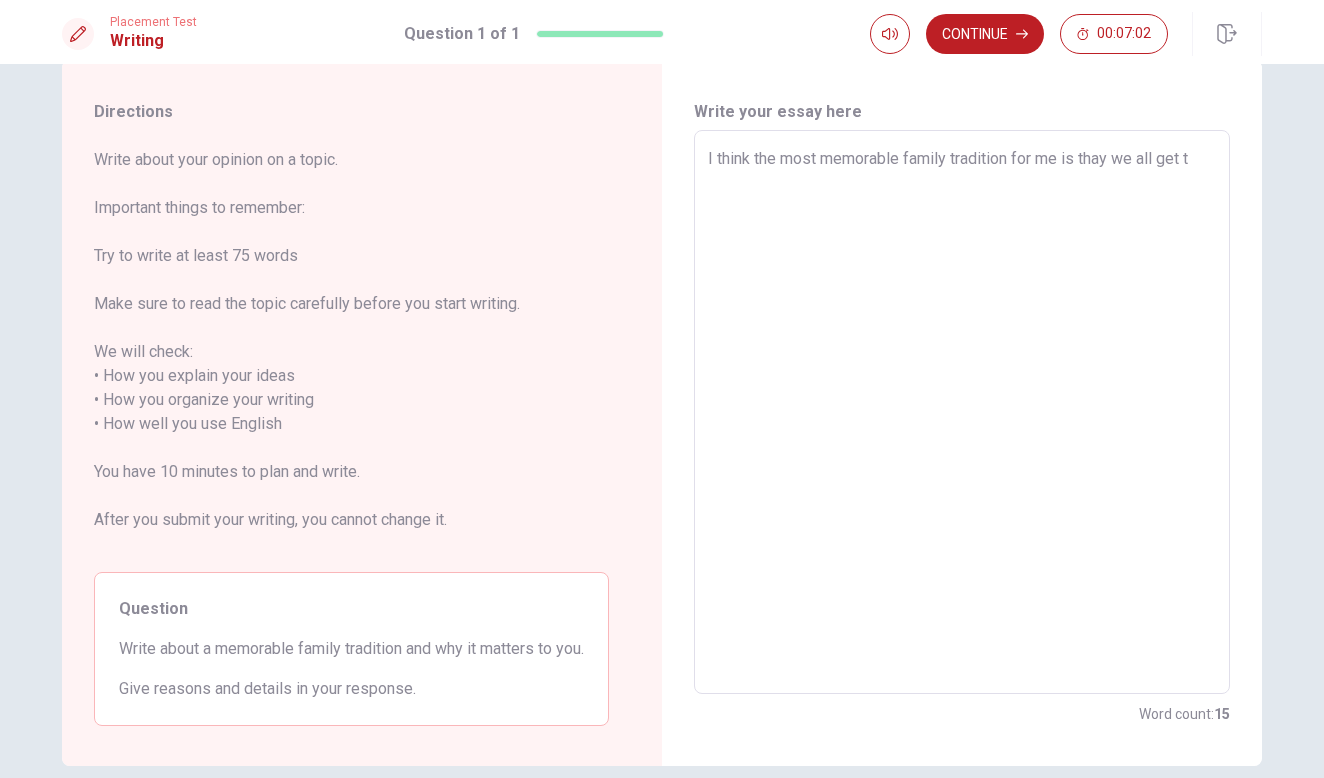 type on "I think the most memorable family tradition for me is thay we all get to" 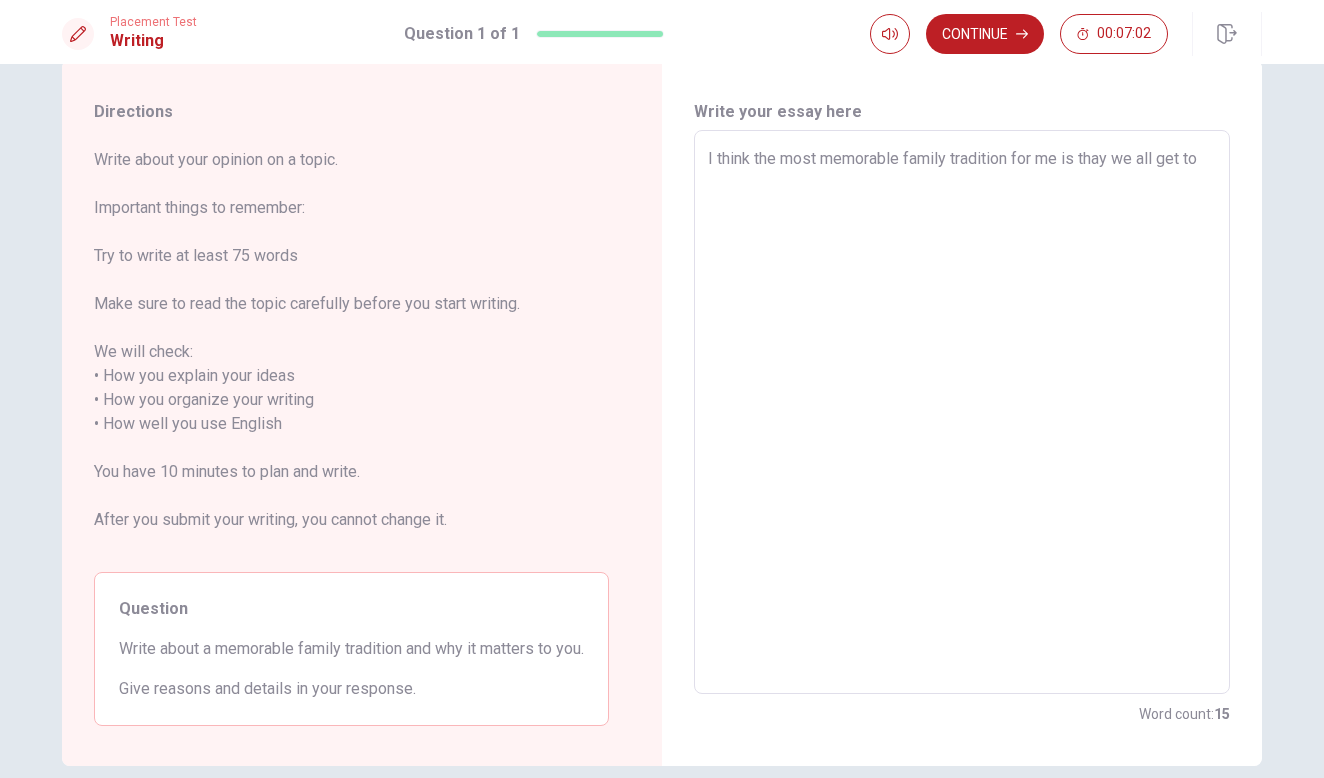 type on "x" 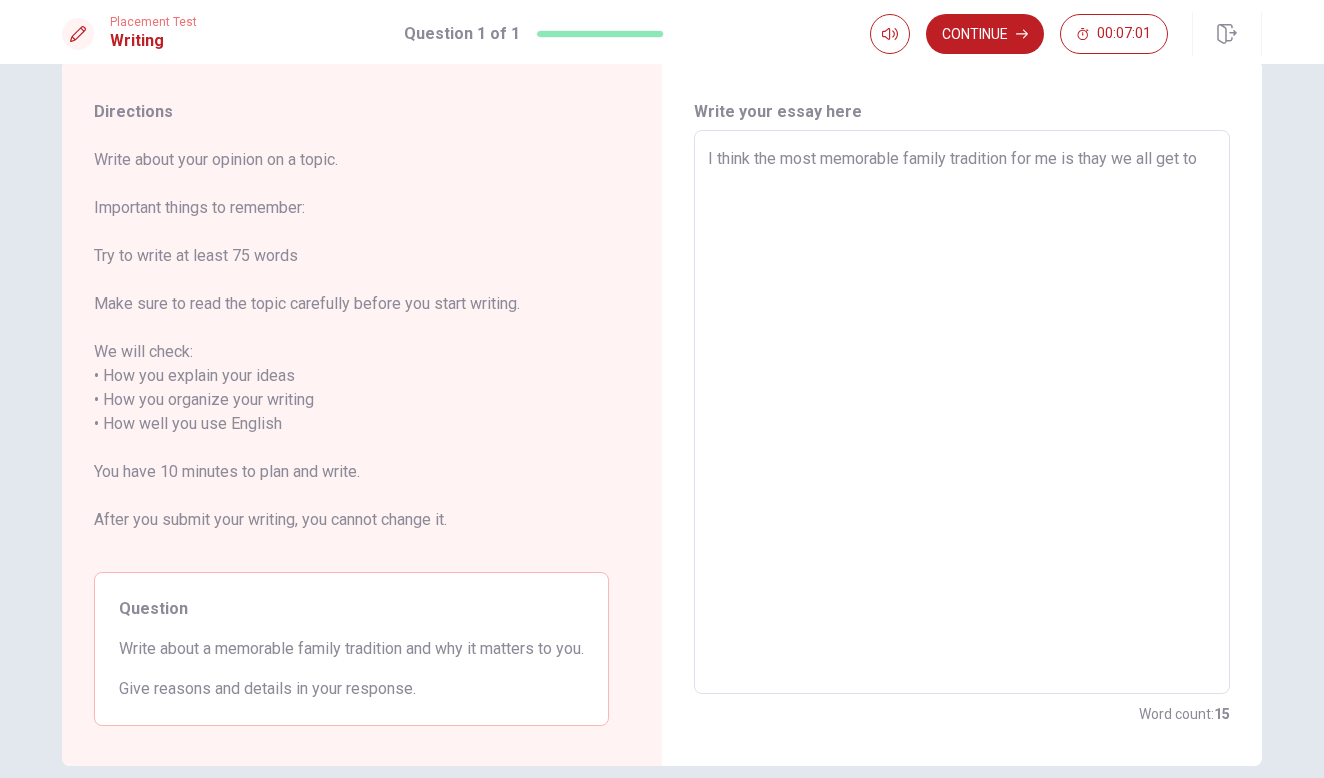 type on "I think the most memorable family tradition for me is thay we all get tog" 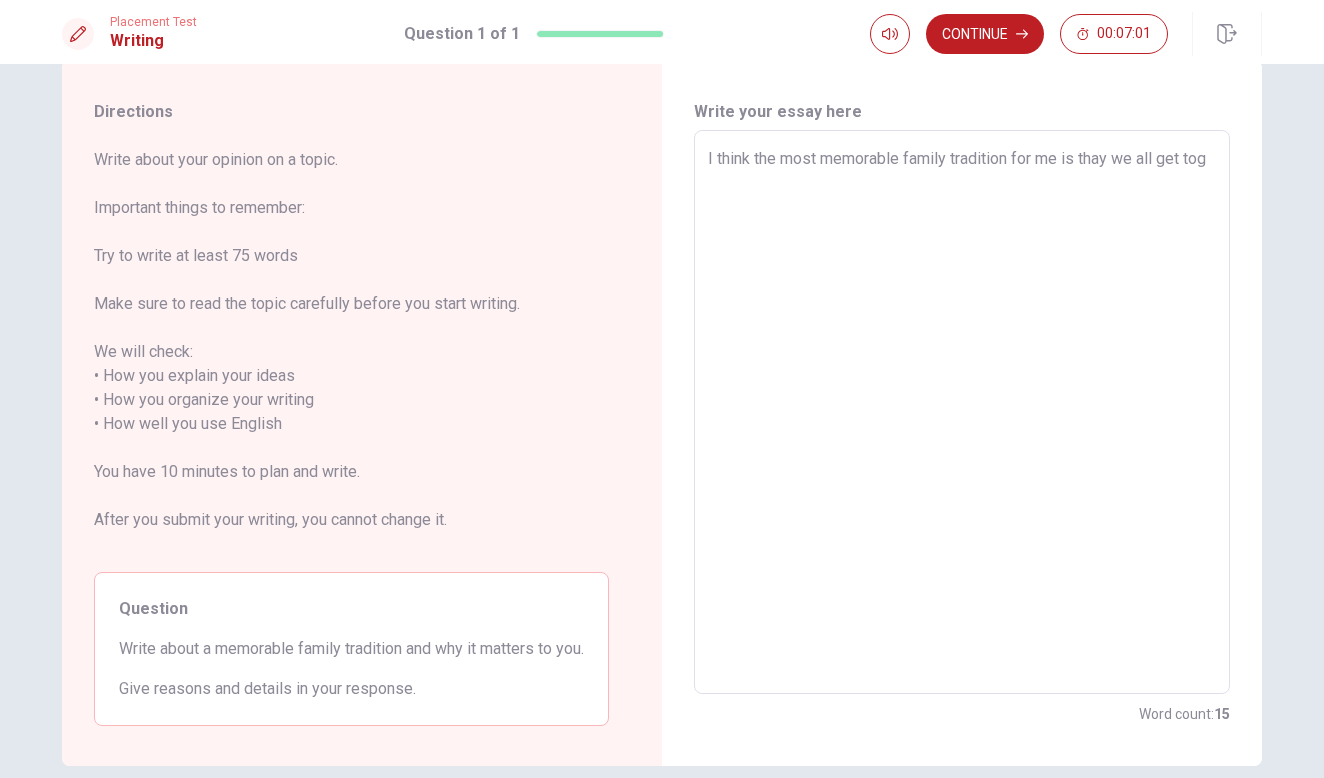 type on "x" 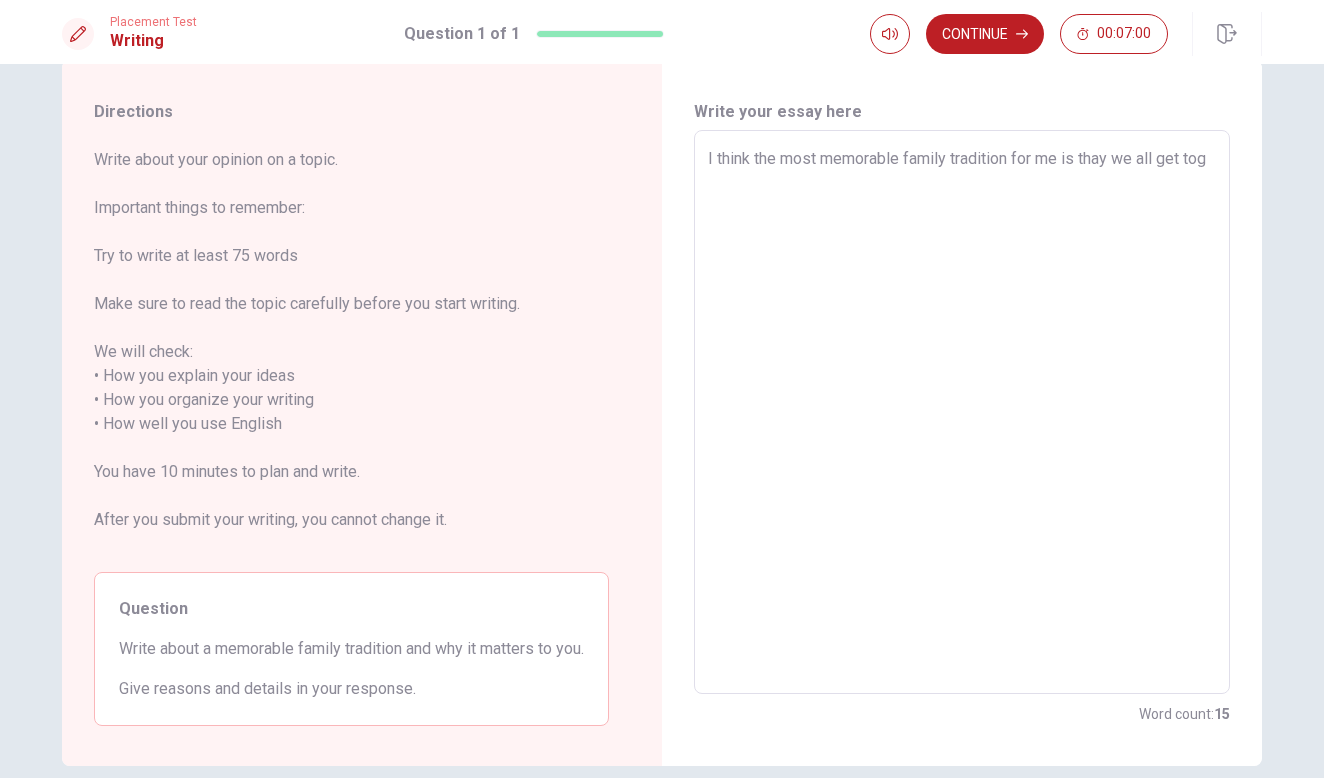 type on "I think the most memorable family tradition for me is thay we all get toge" 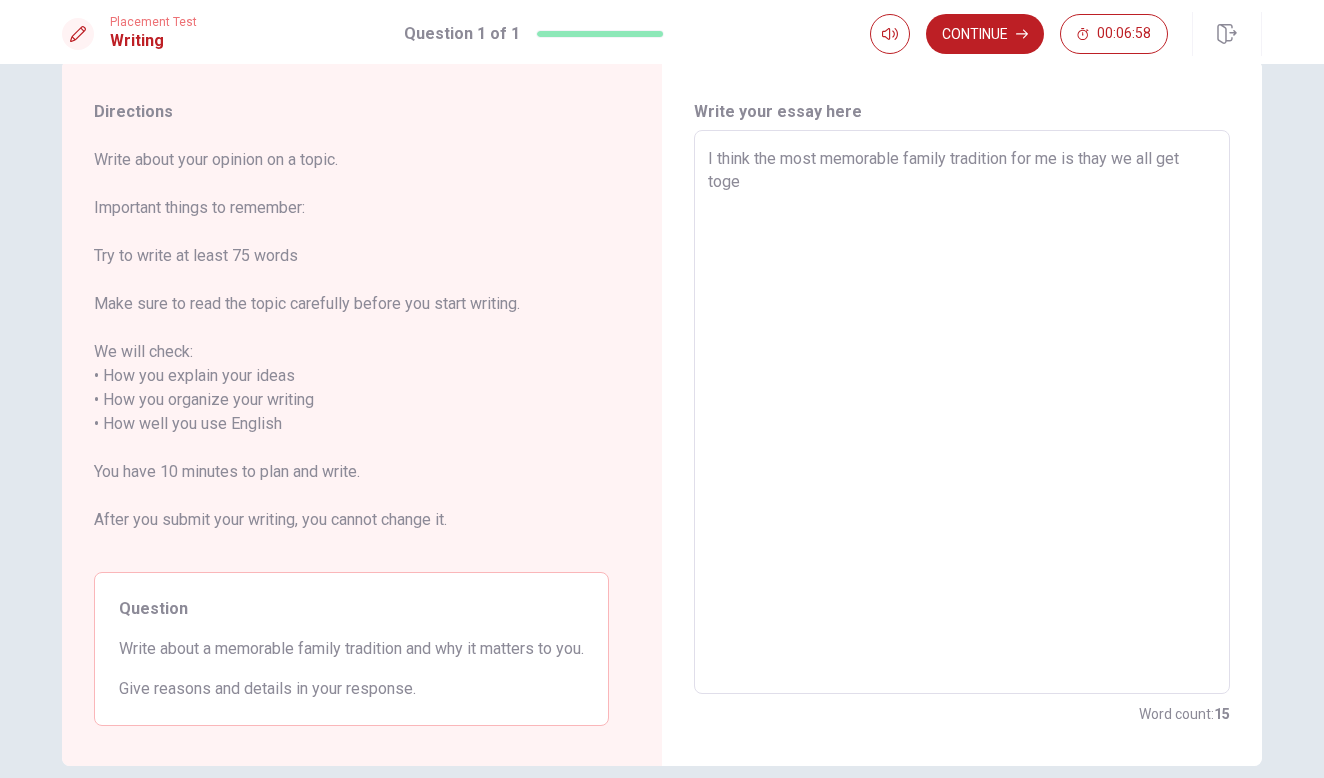 type on "x" 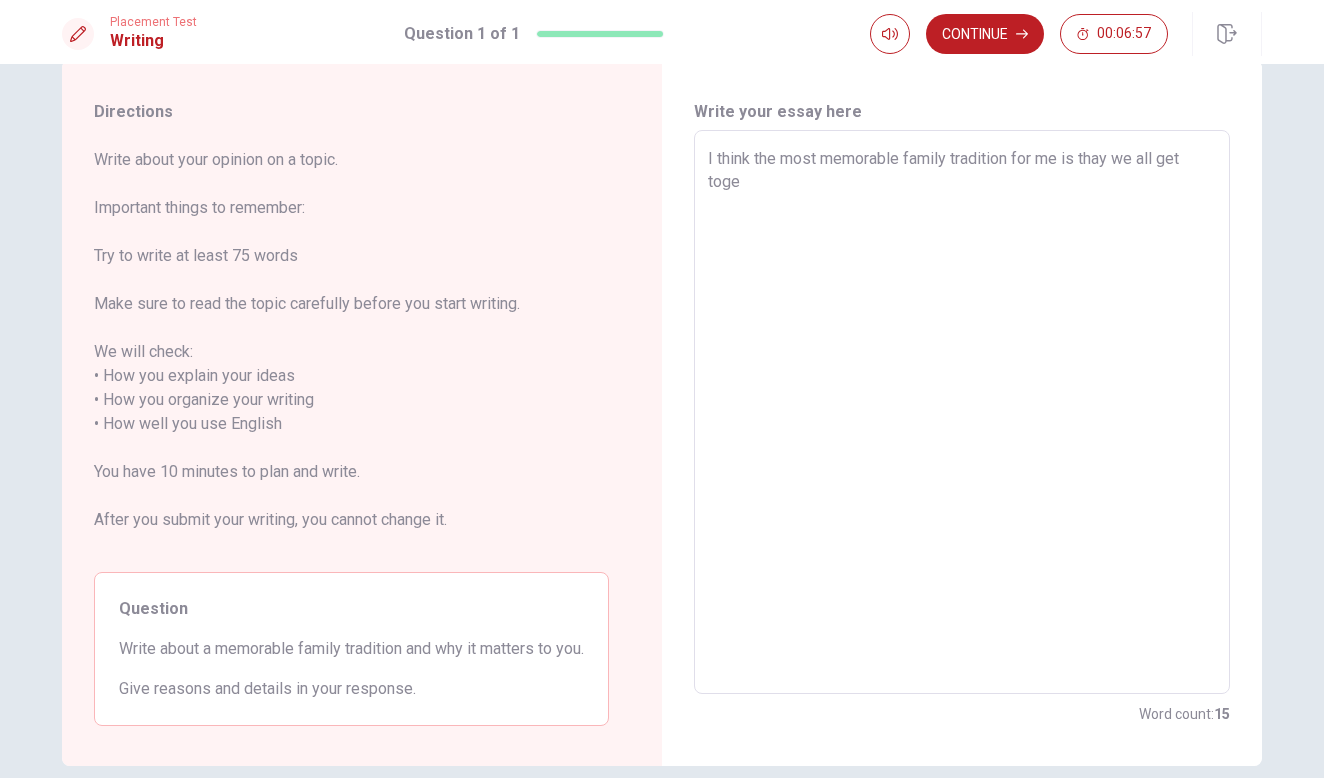 type on "I think the most memorable family tradition for me is thay we all get toget" 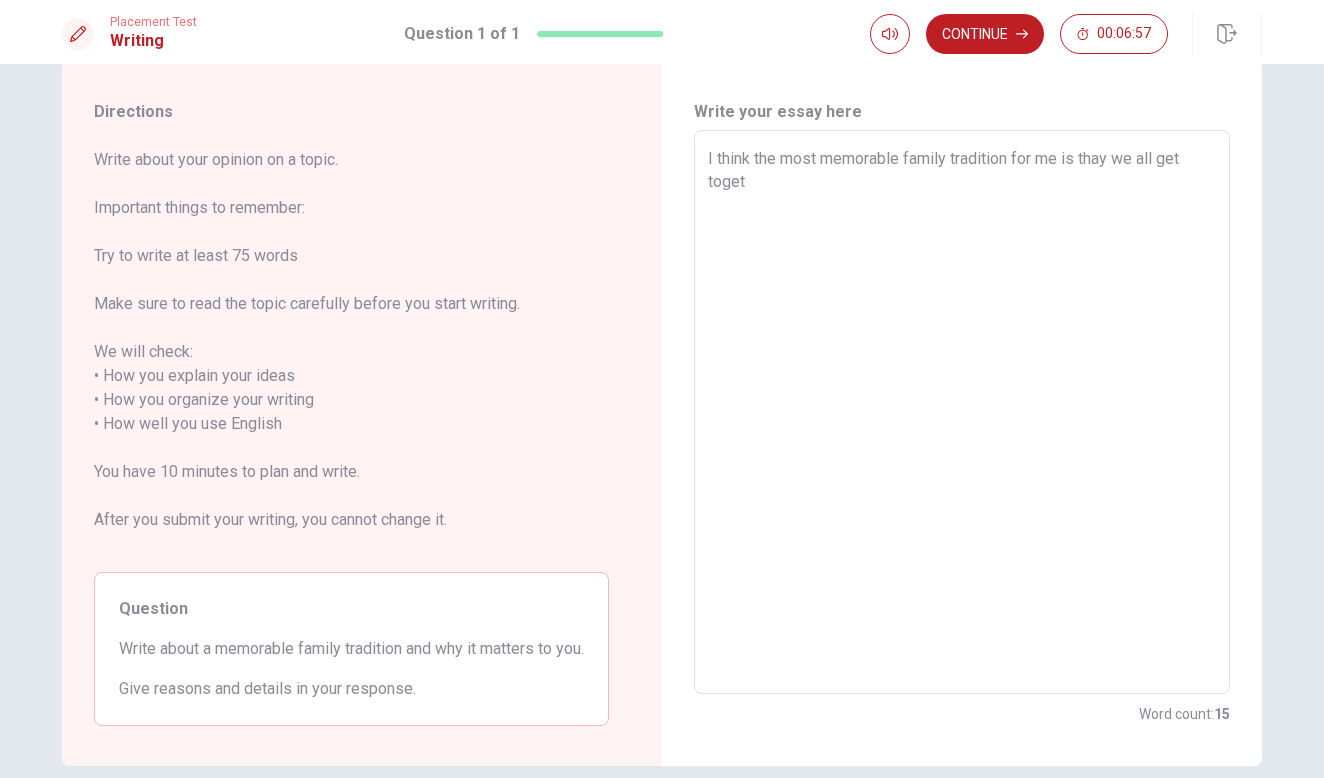 type on "x" 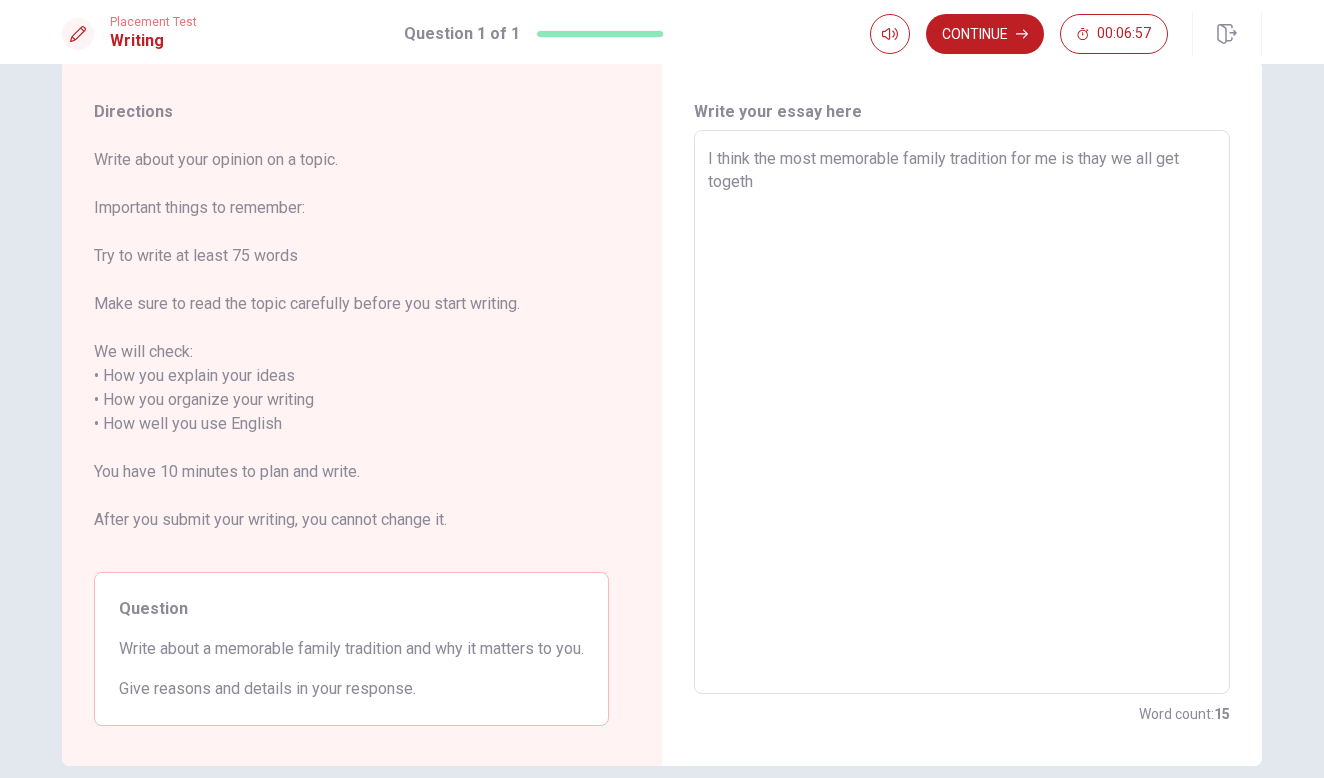 type on "x" 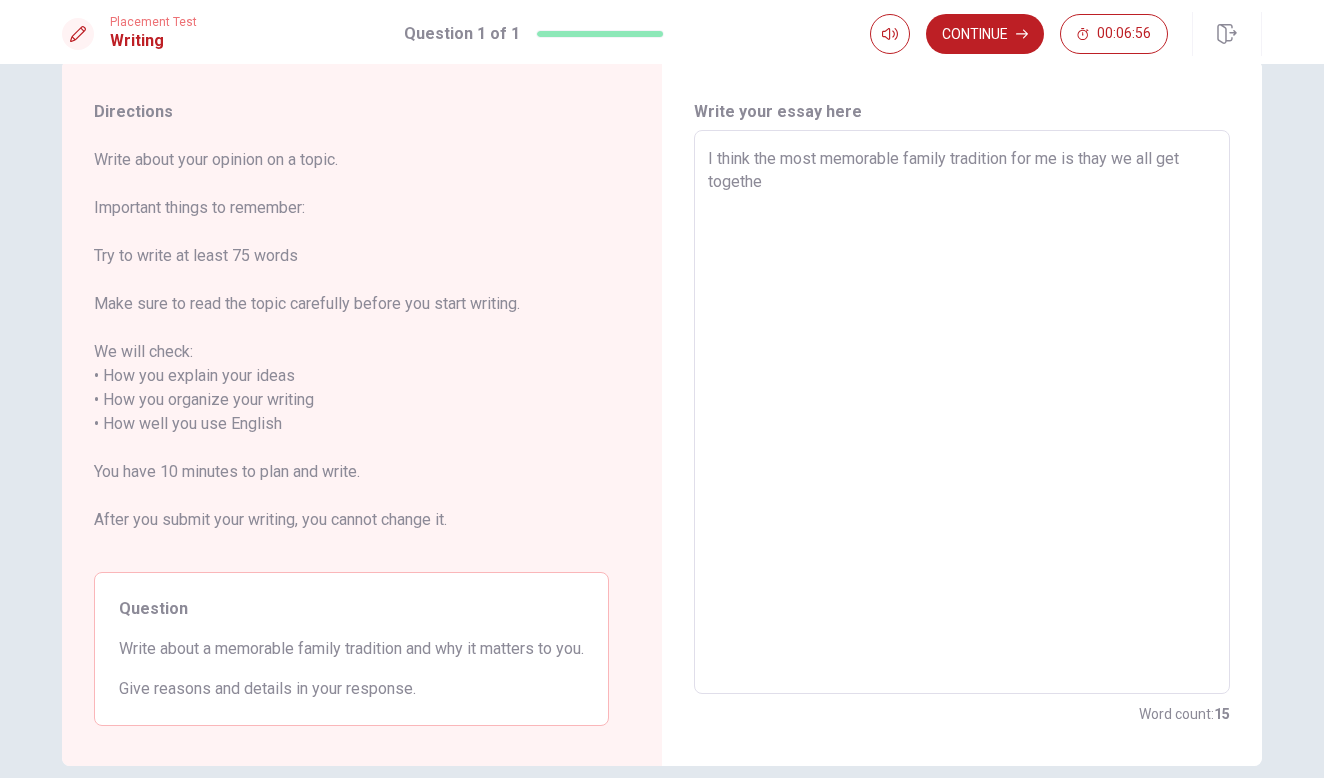 type on "I think the most memorable family tradition for me is thay we all get together" 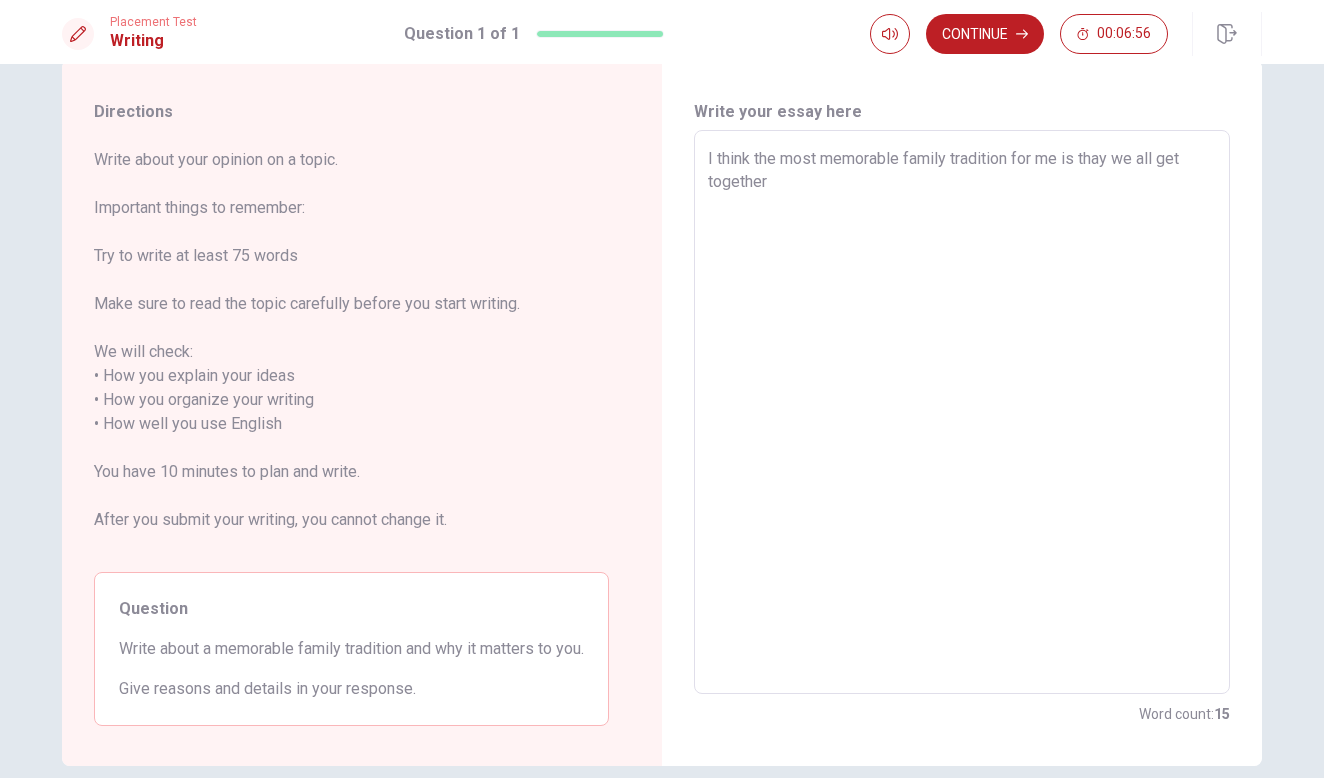 type on "x" 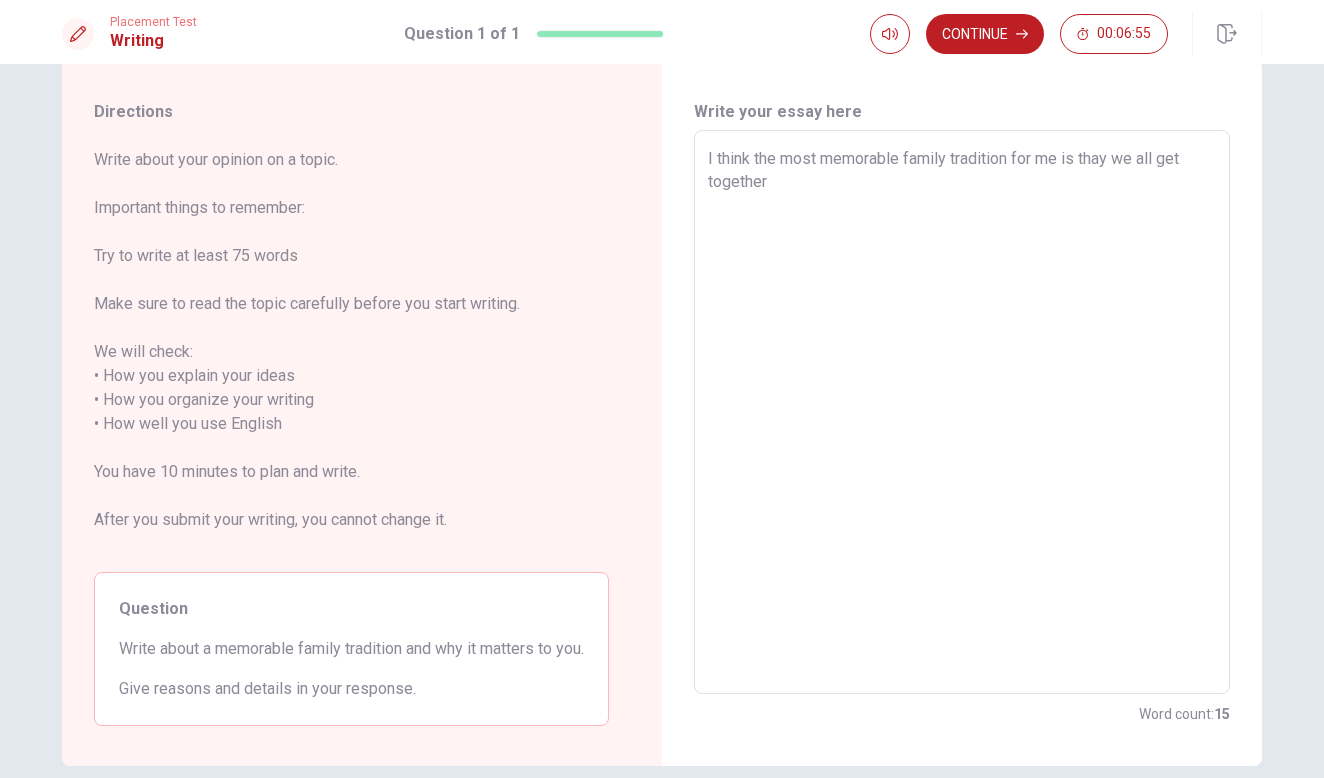 type on "x" 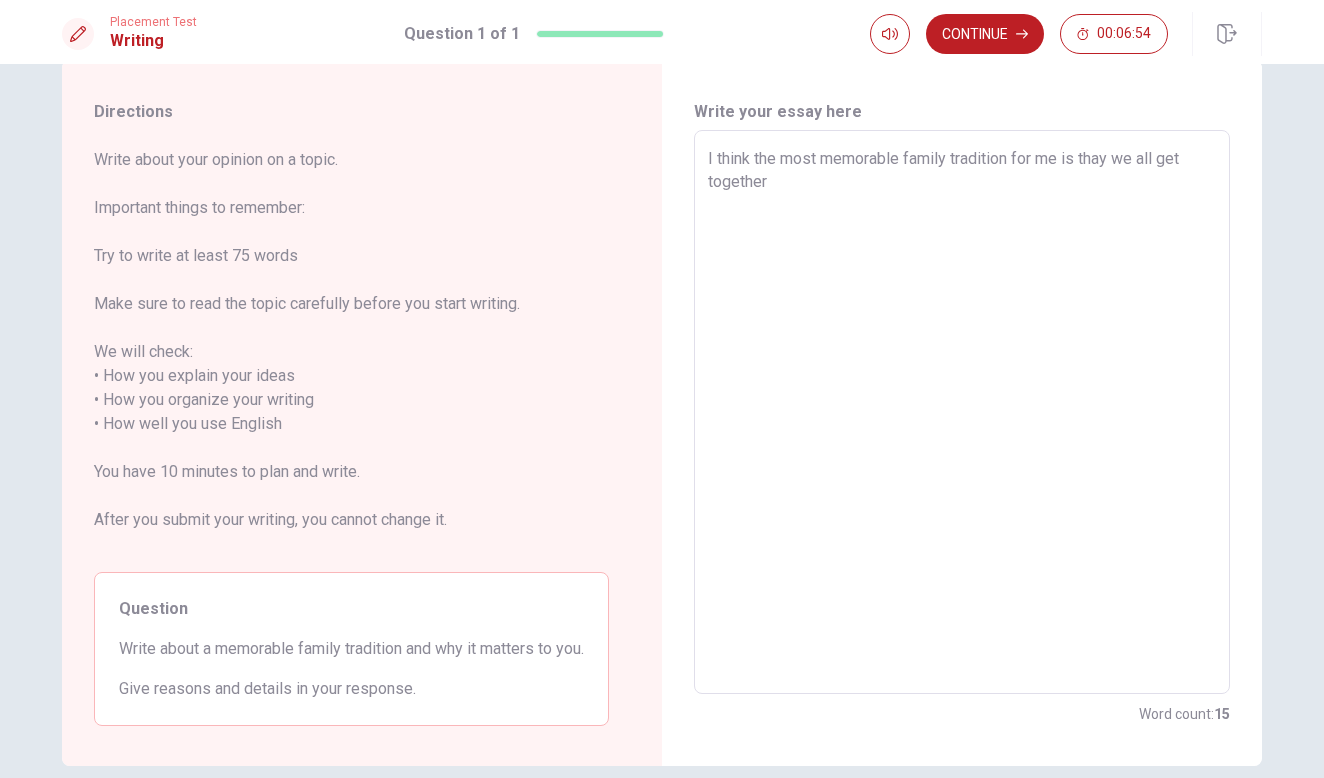 type on "I think the most memorable family tradition for me is thay we all get together g" 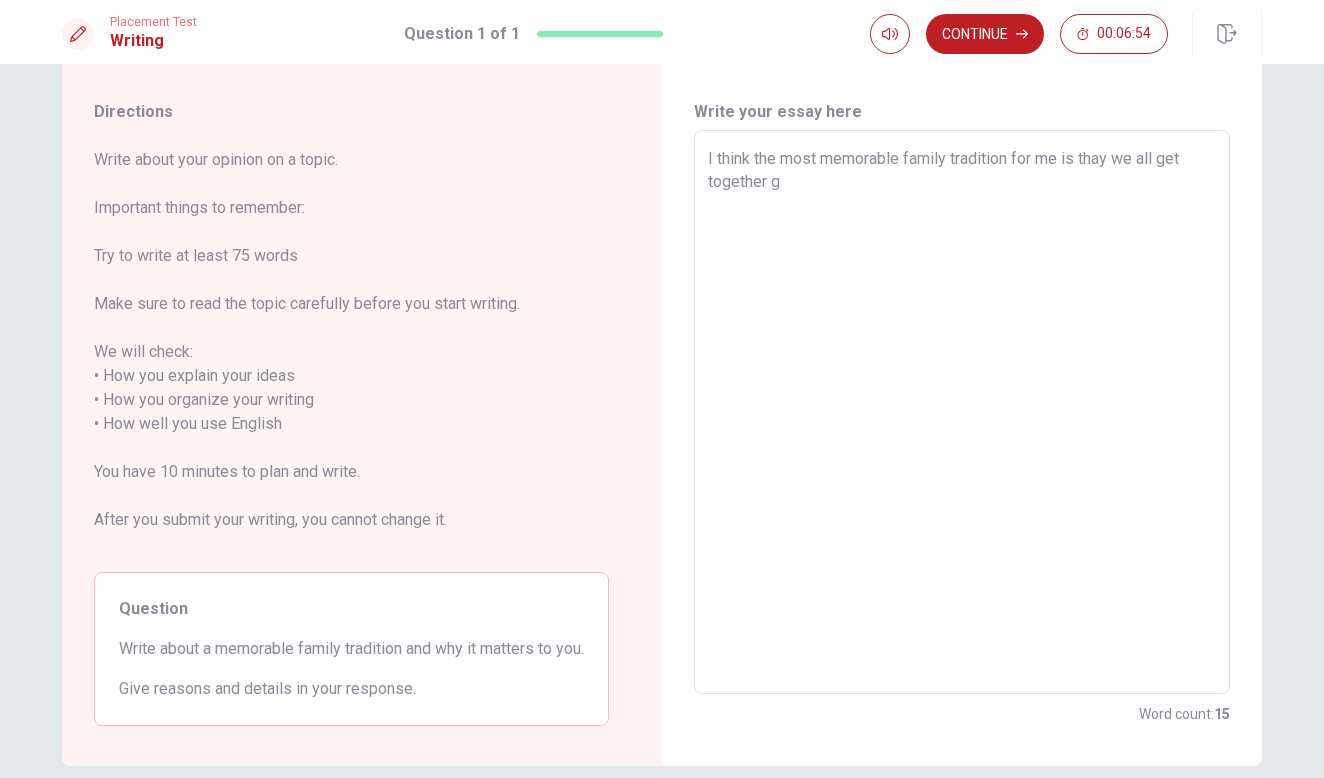 type on "x" 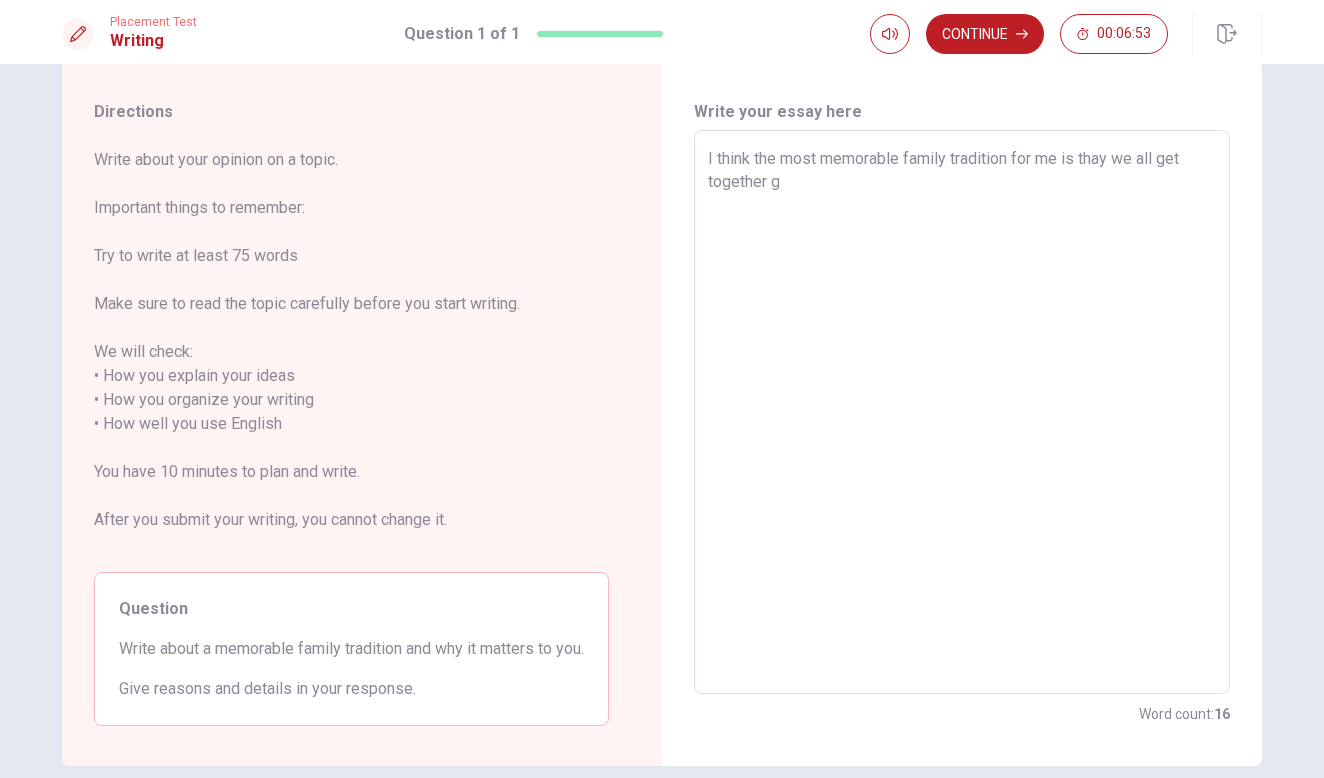 type on "I think the most memorable family tradition for me is thay we all get together" 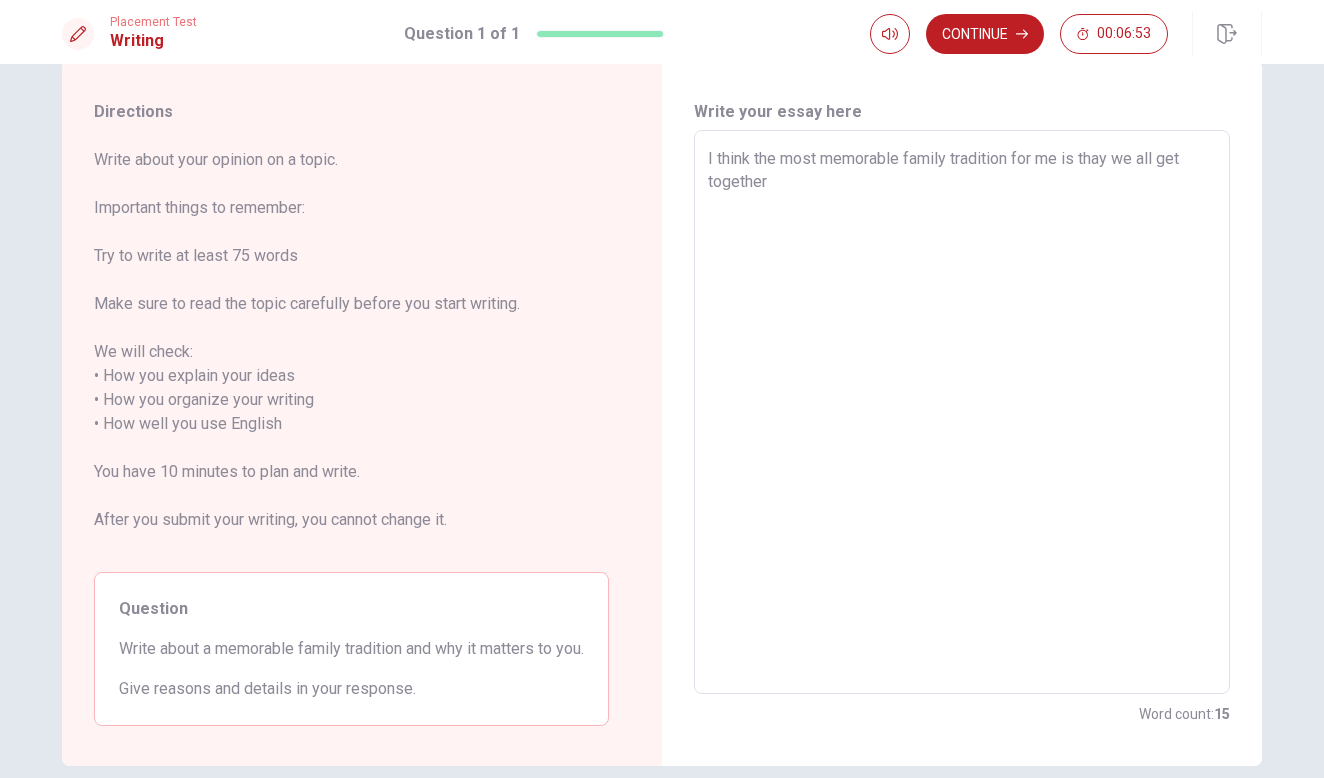 type on "x" 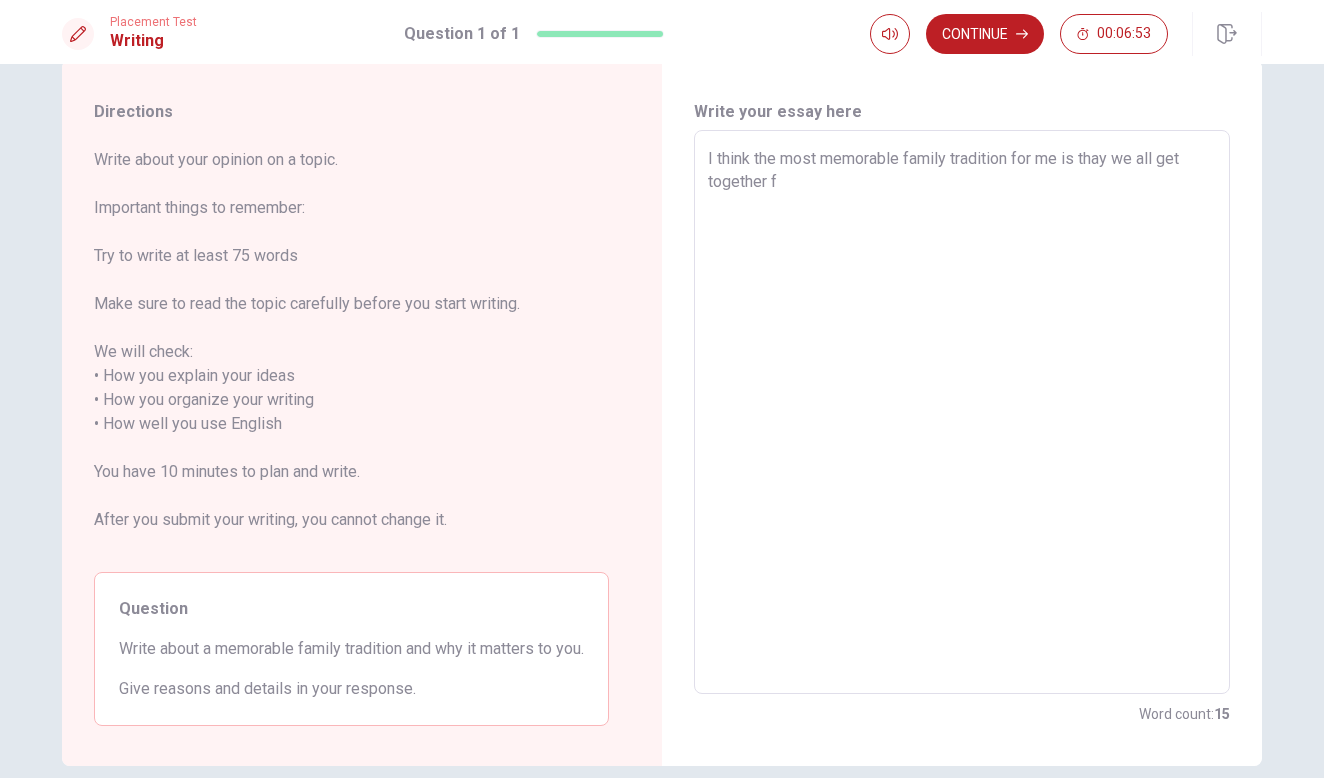 type on "x" 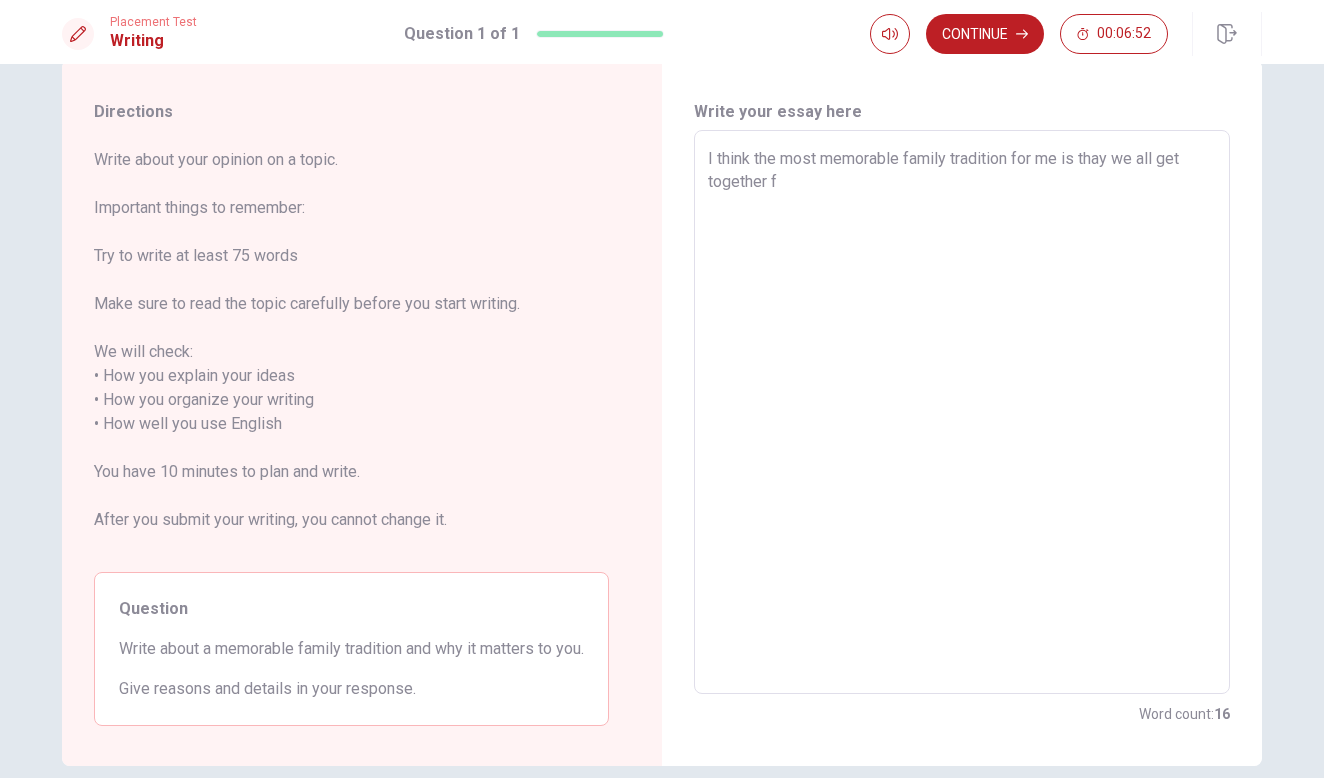 type on "I think the most memorable family tradition for me is thay we all get together fo" 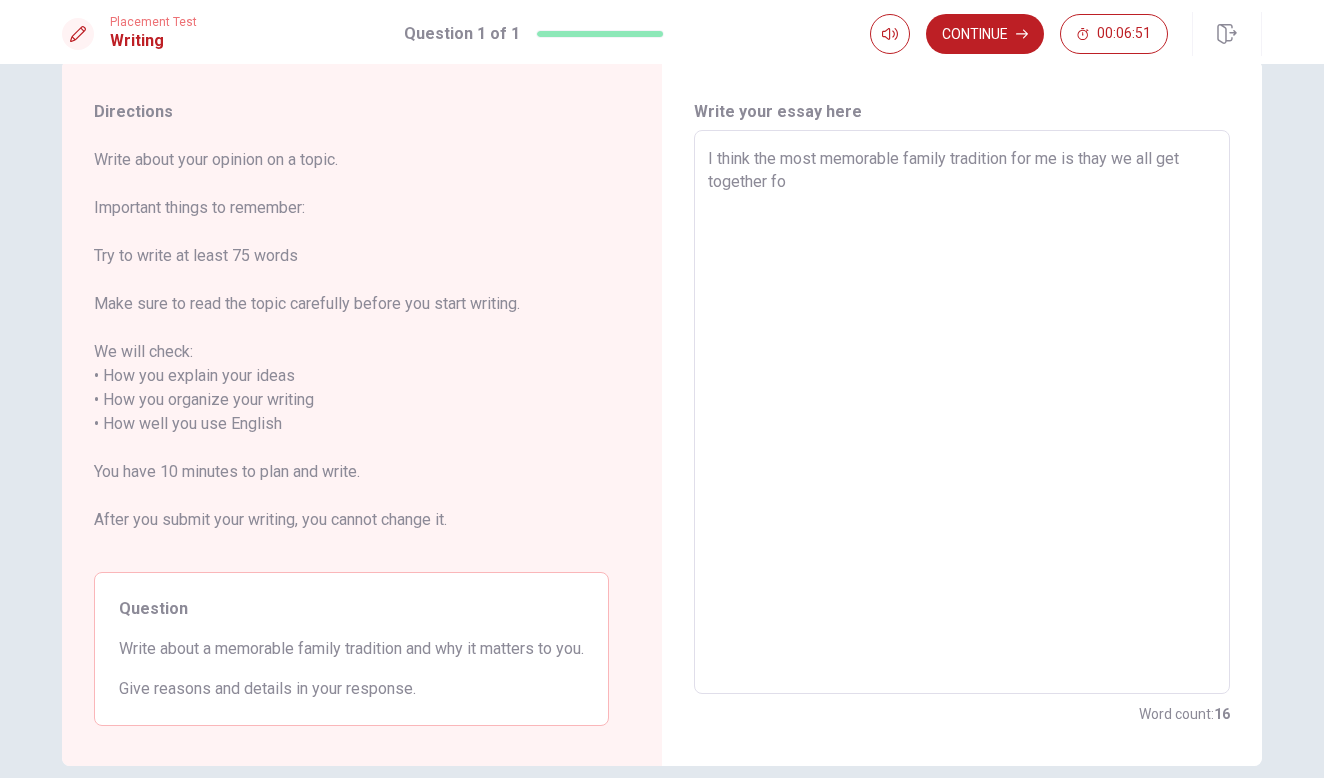 type on "x" 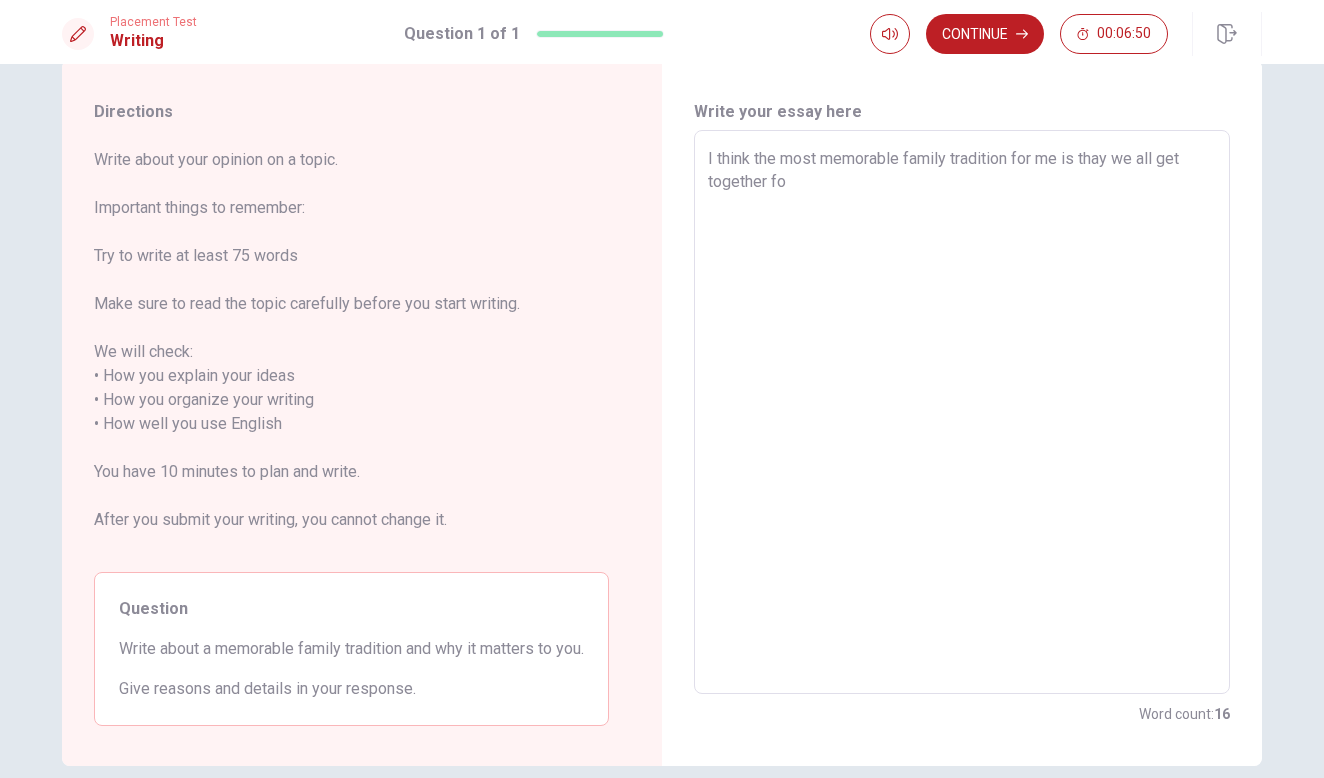 type on "I think the most memorable family tradition for me is thay we all get together for" 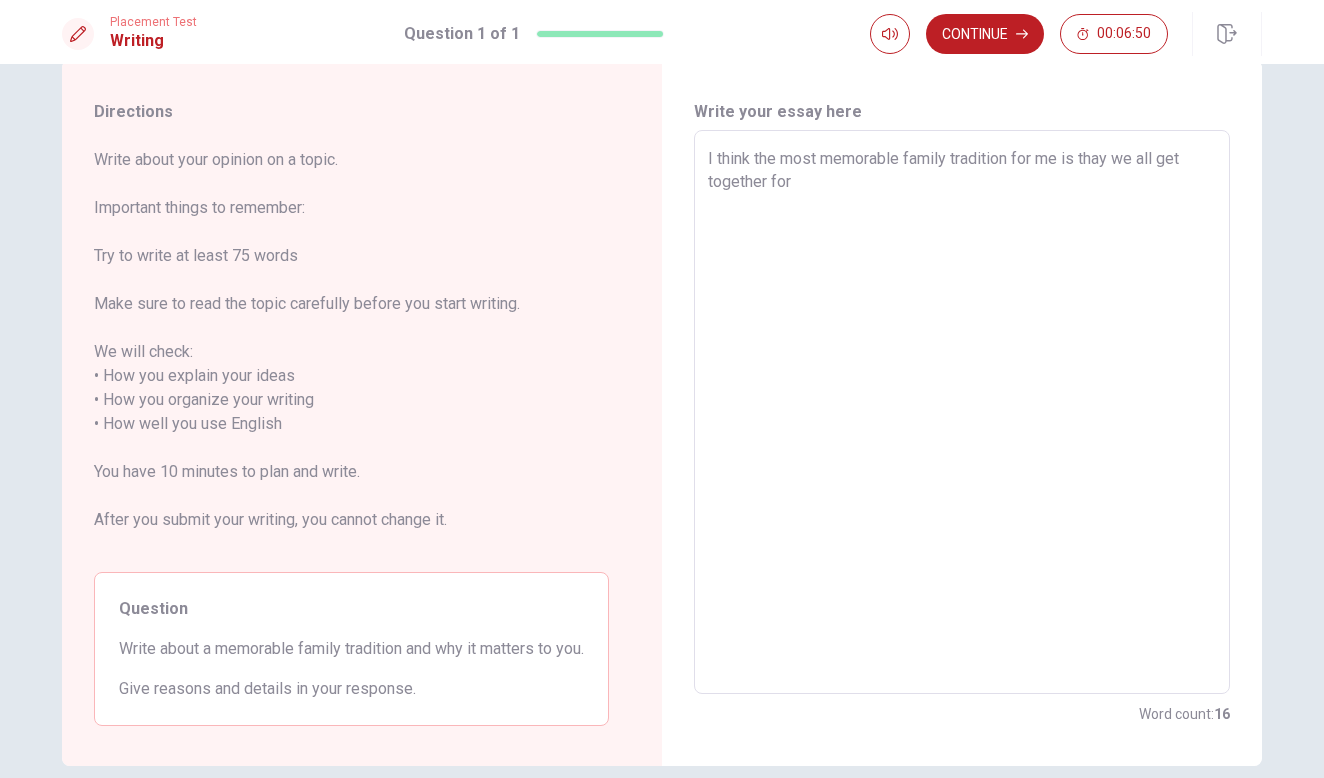 type on "x" 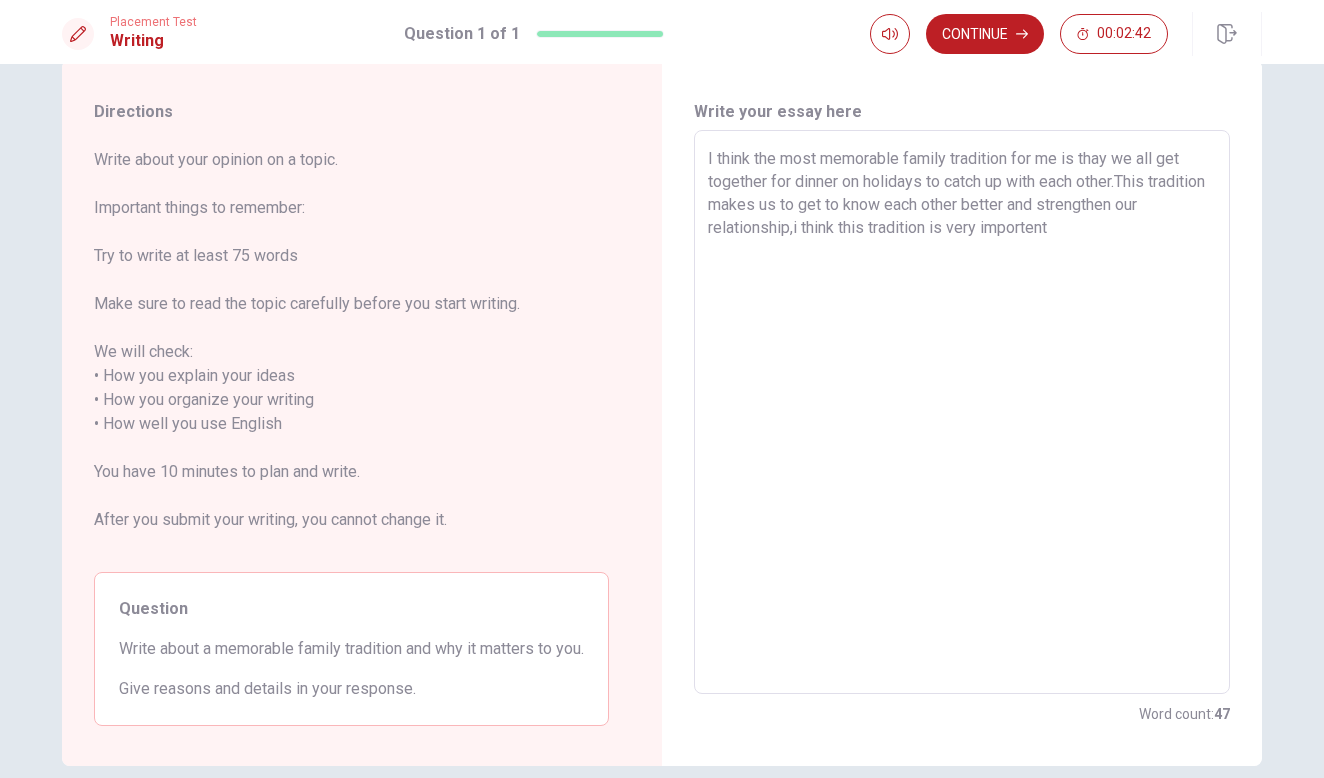 click on "I think the most memorable family tradition for me is thay we all get together for dinner on holidays to catch up with each other.This tradition makes us to get to know each other better and strengthen our relationship,i think this tradition is very importent" at bounding box center [962, 412] 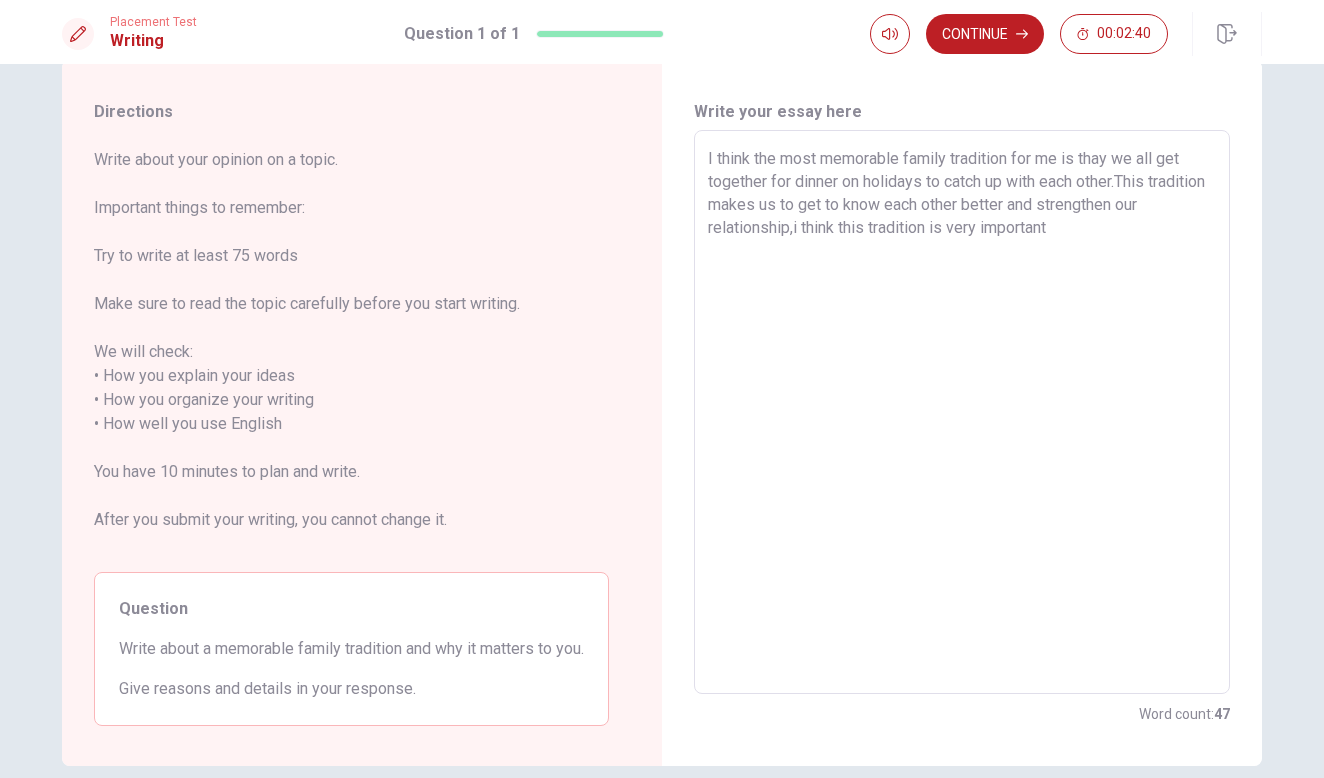 click on "I think the most memorable family tradition for me is thay we all get together for dinner on holidays to catch up with each other.This tradition makes us to get to know each other better and strengthen our relationship,i think this tradition is very important" at bounding box center (962, 412) 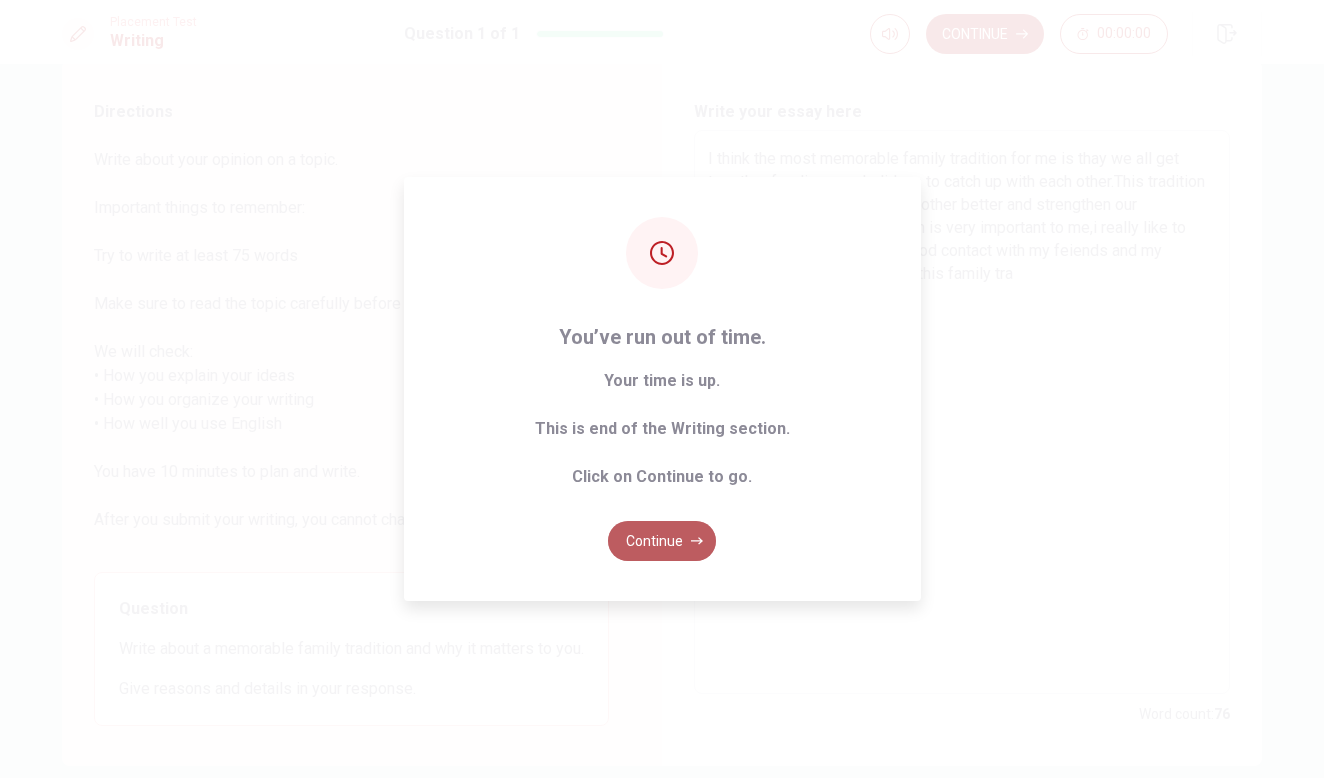 click on "Continue" at bounding box center (662, 541) 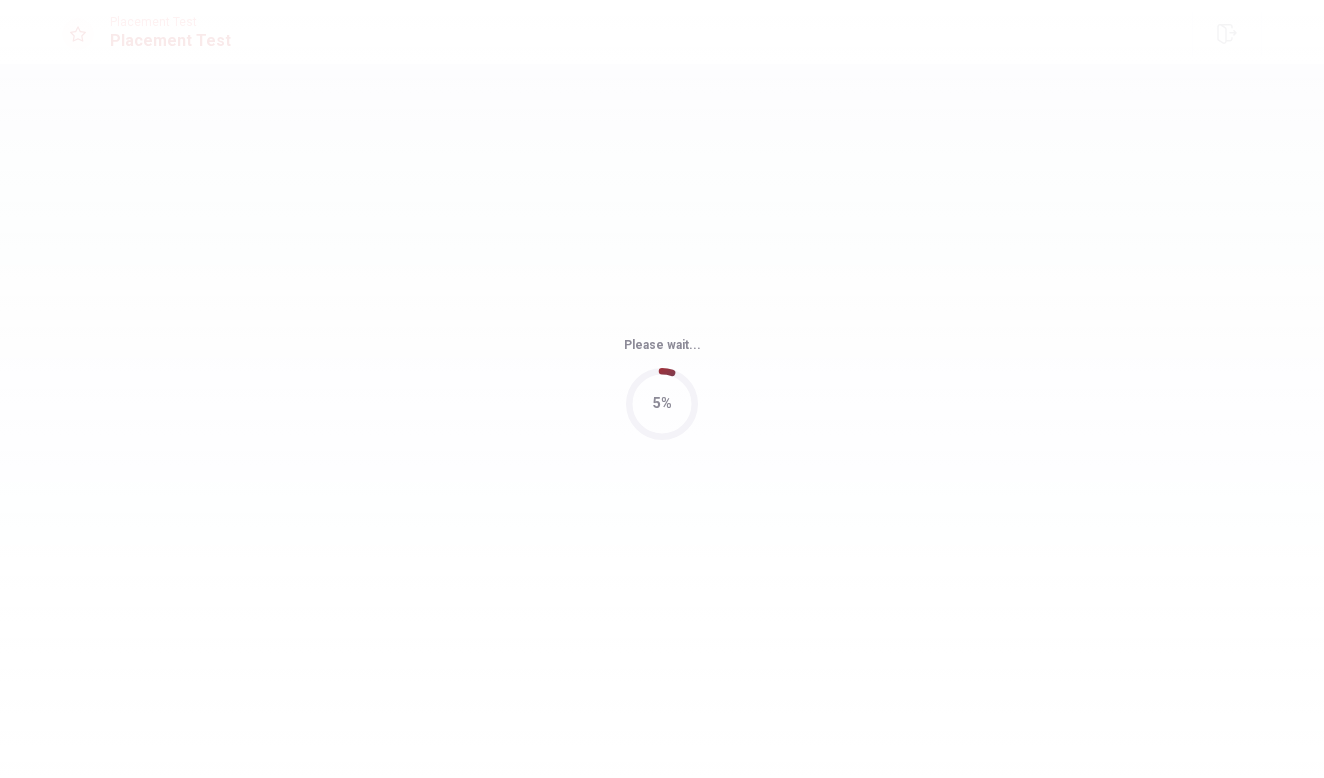 scroll, scrollTop: 0, scrollLeft: 0, axis: both 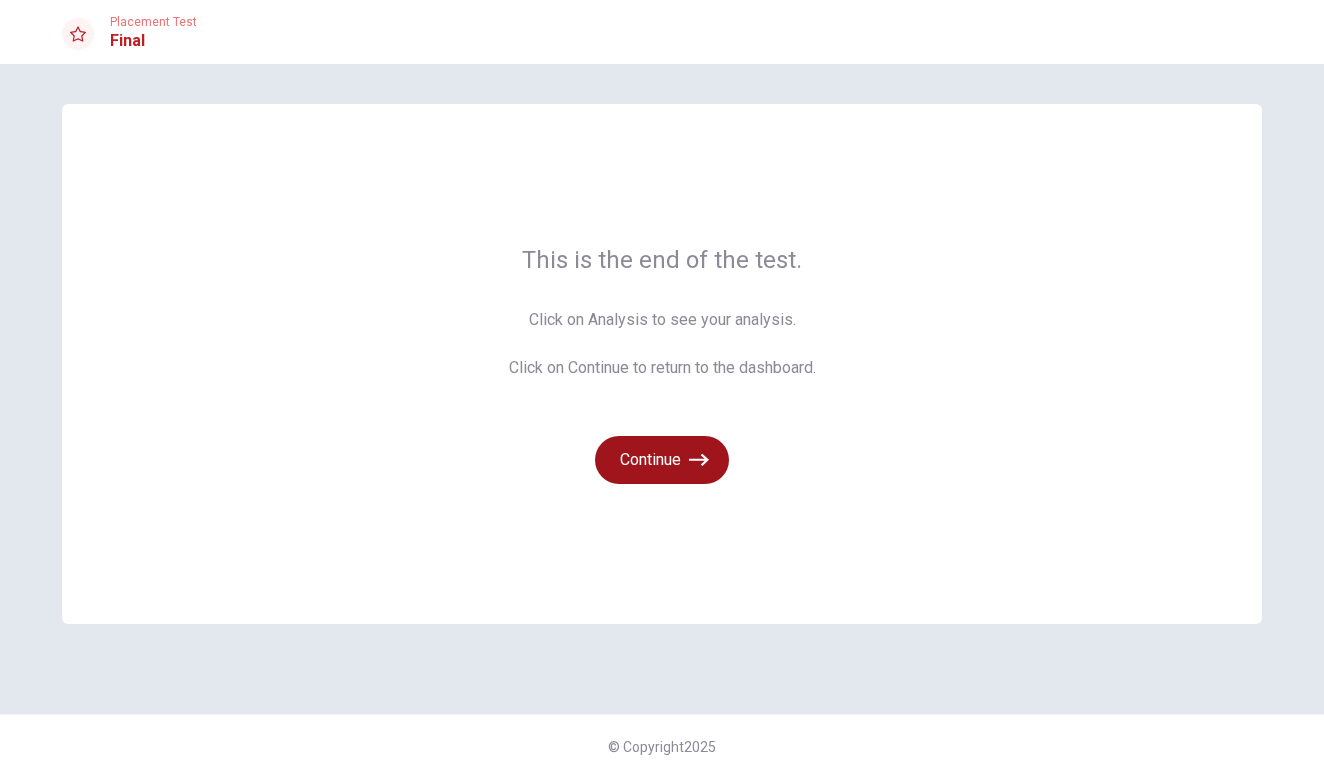 click on "Continue" at bounding box center [662, 460] 